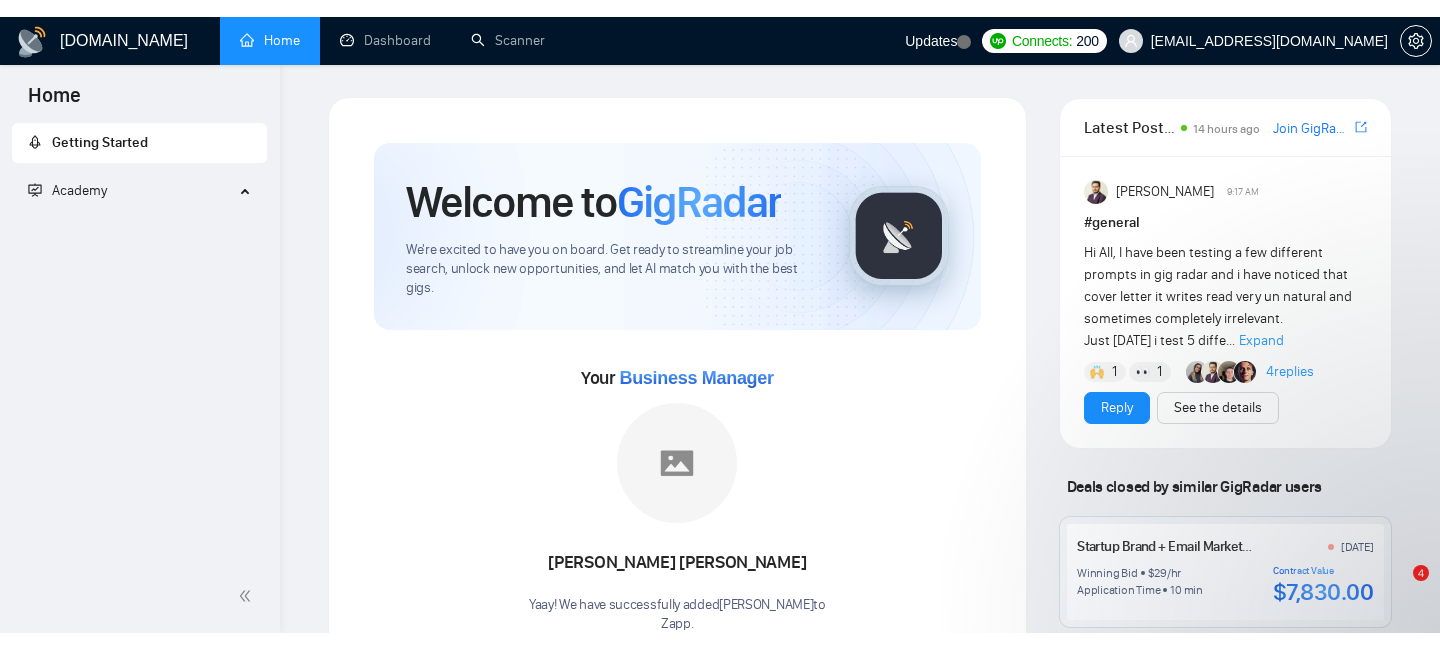 scroll, scrollTop: 0, scrollLeft: 0, axis: both 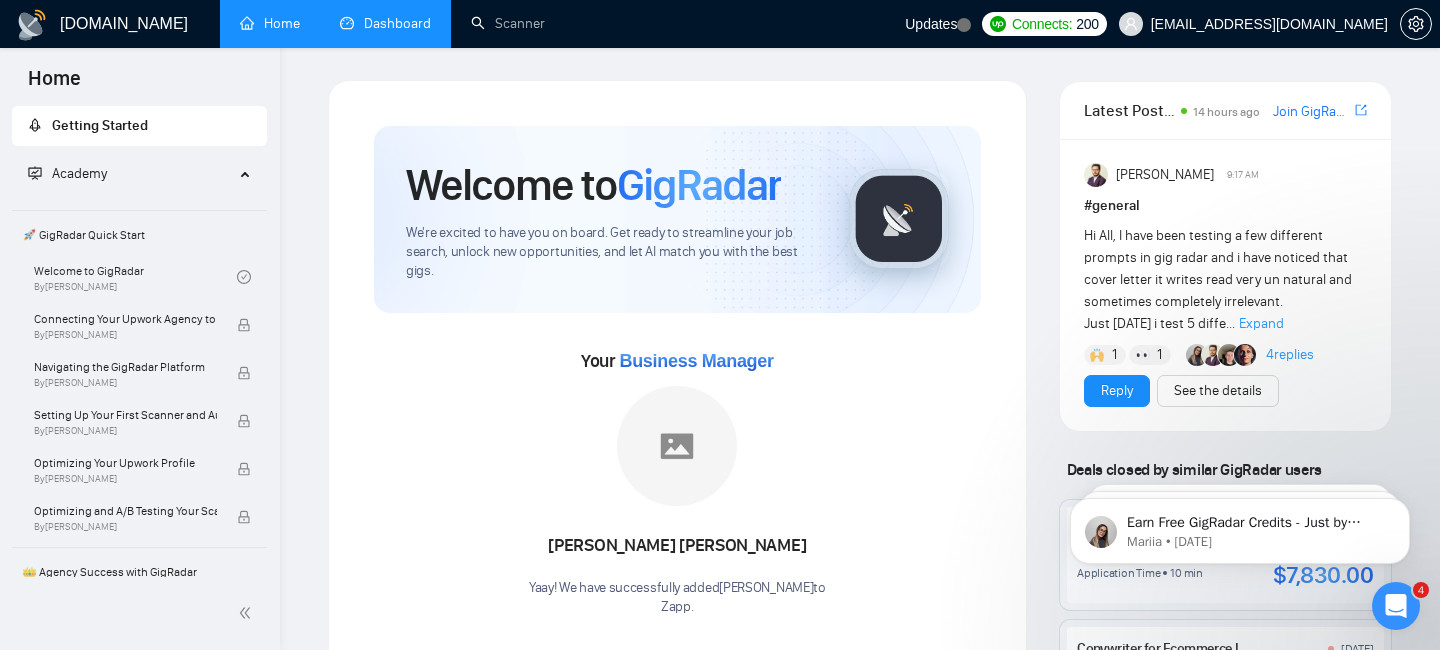 click on "Dashboard" at bounding box center (385, 23) 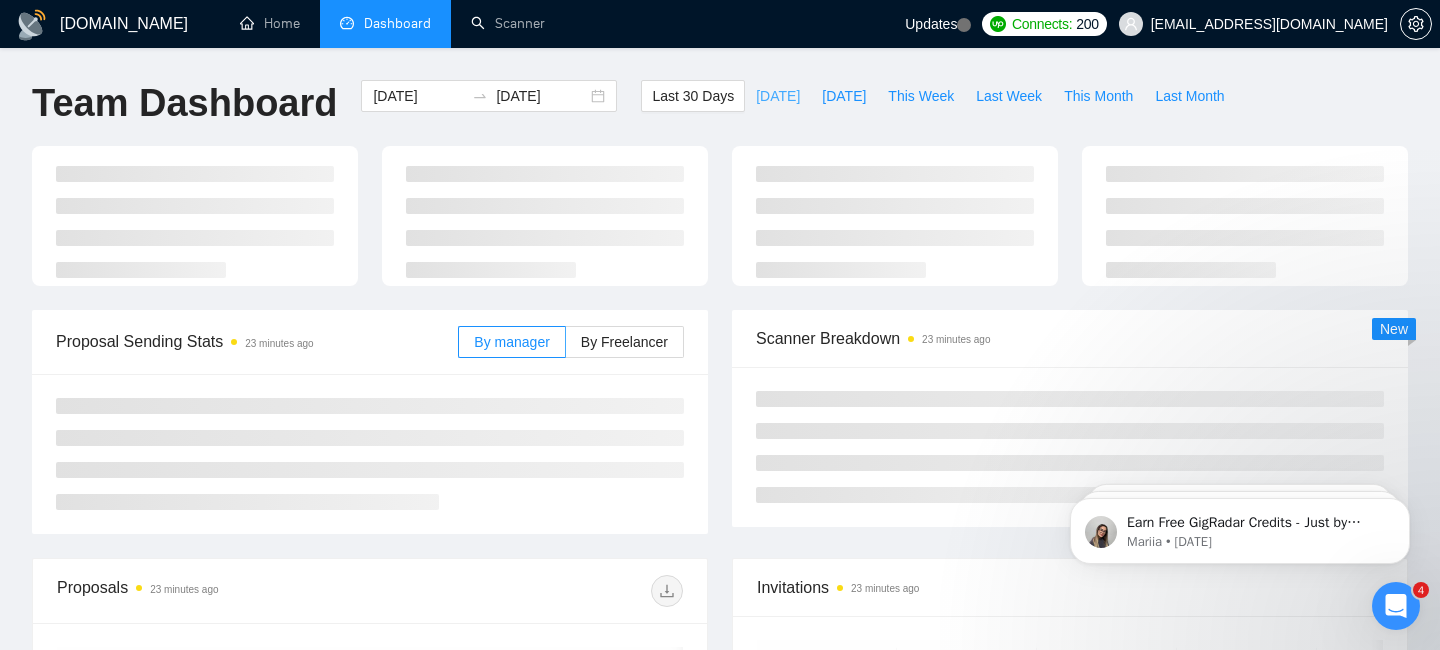 click on "Today" at bounding box center [778, 96] 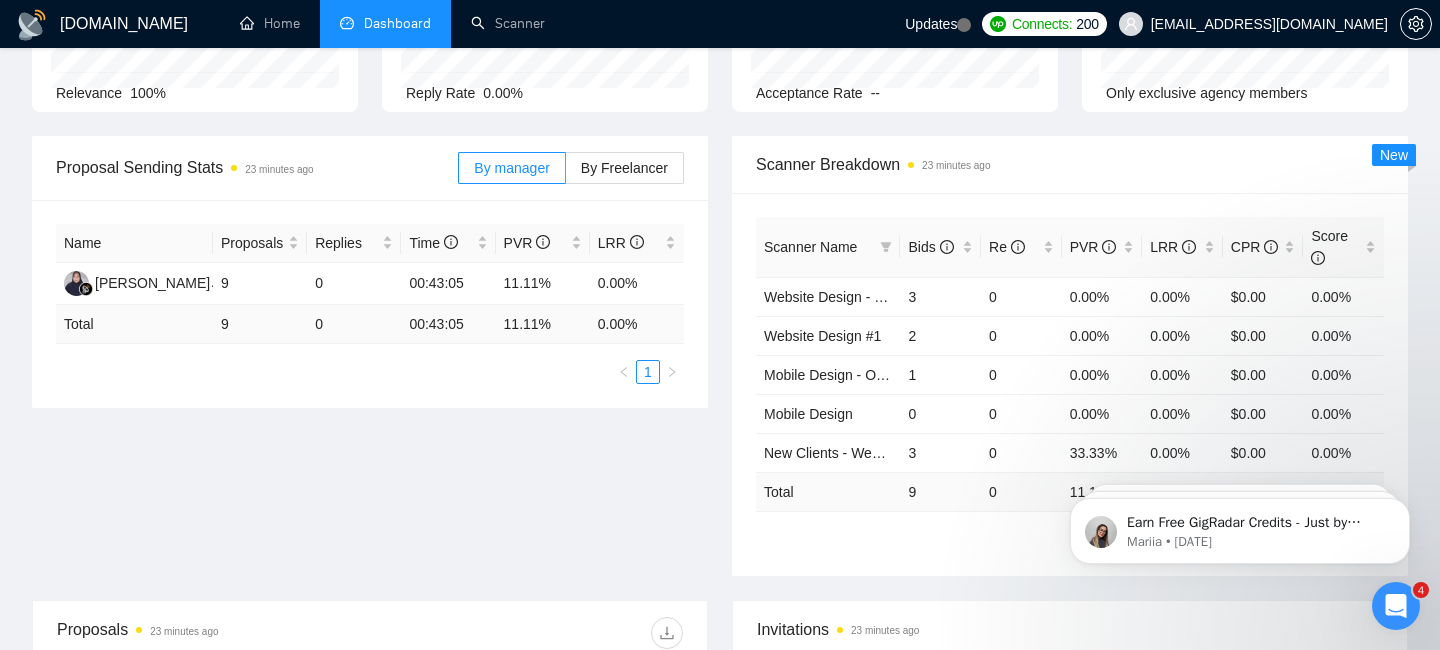 scroll, scrollTop: 0, scrollLeft: 0, axis: both 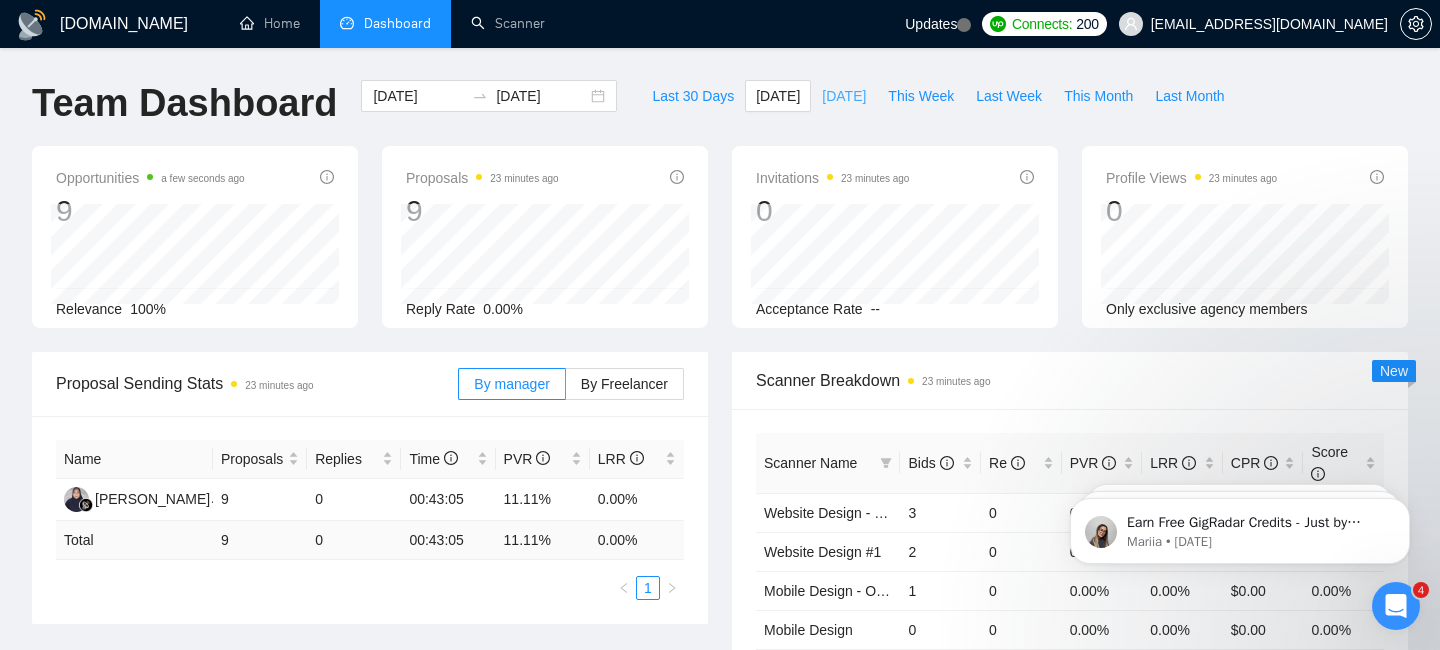 click on "Yesterday" at bounding box center (844, 96) 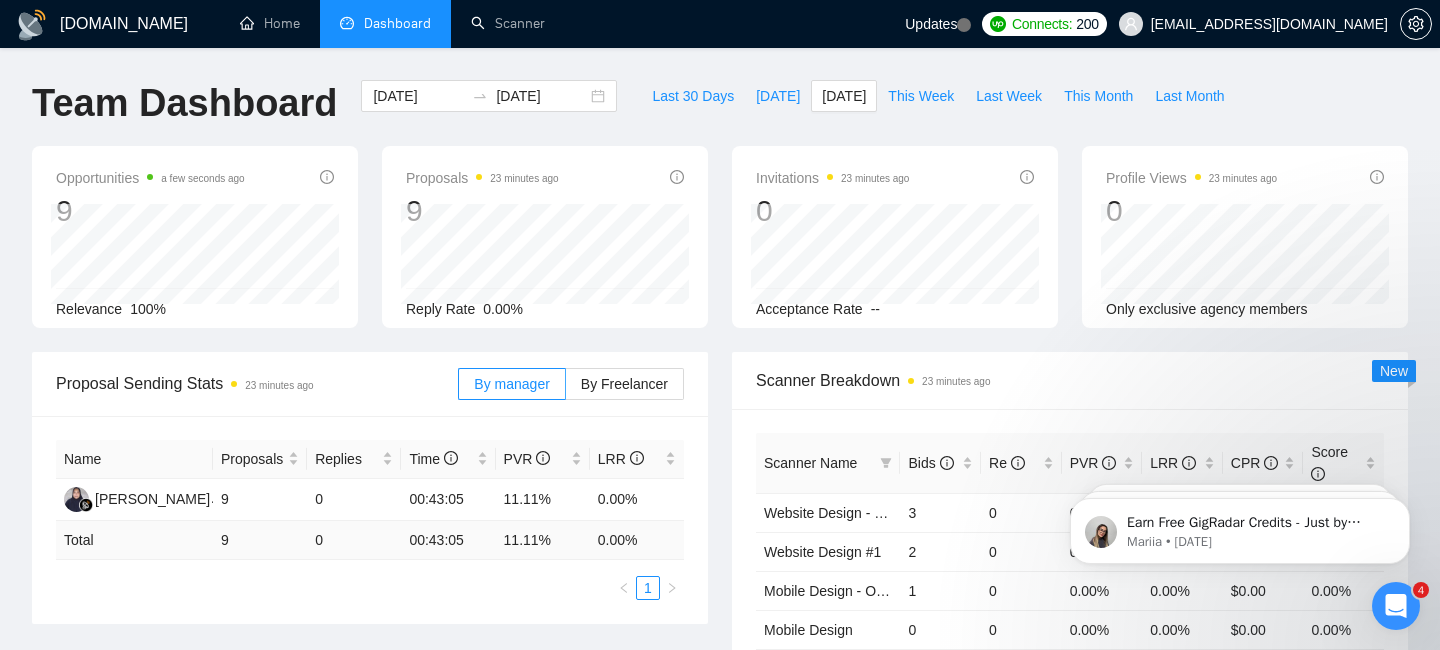 type on "2025-07-28" 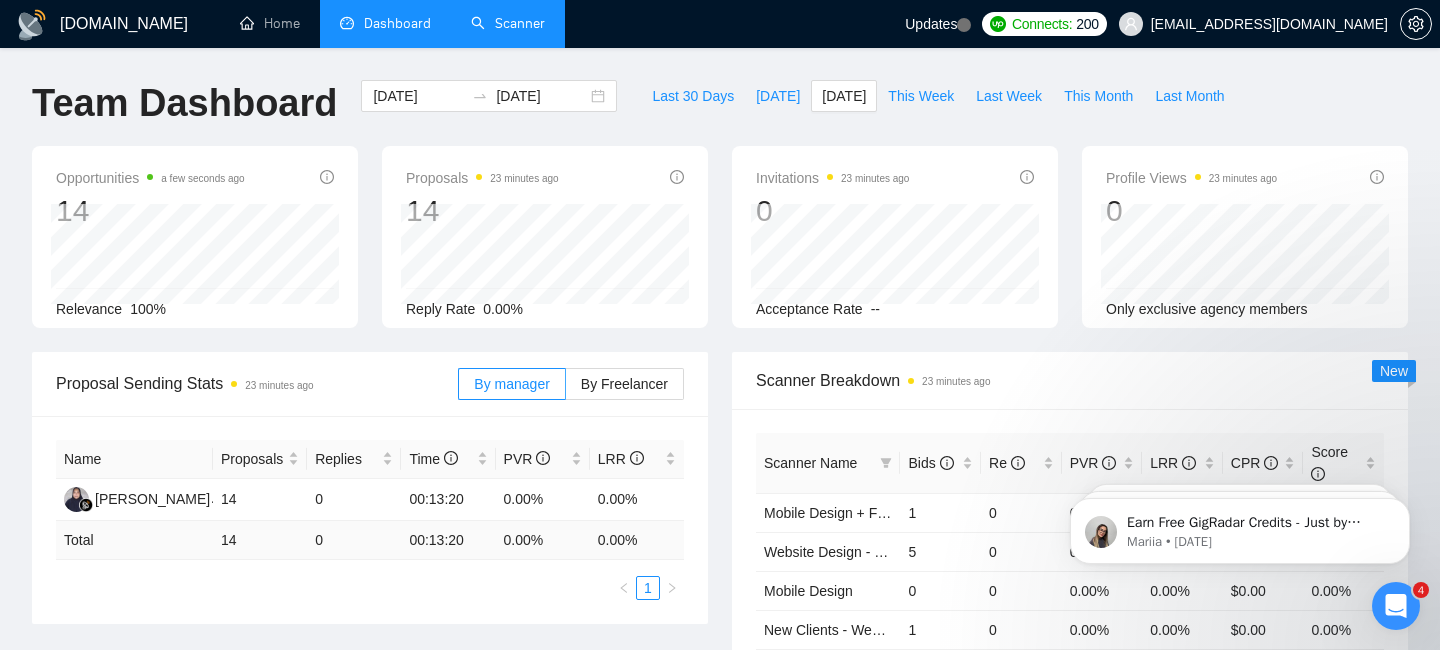 click on "Scanner" at bounding box center (508, 23) 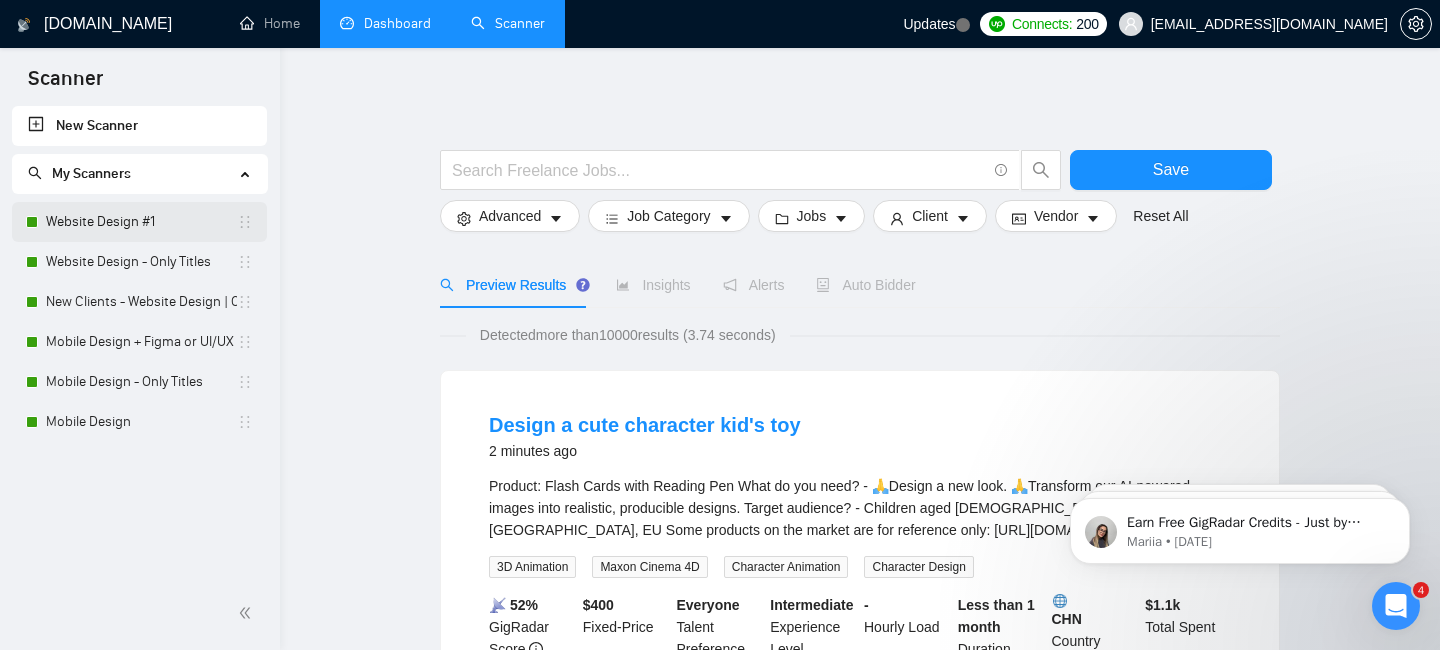 click on "Website Design #1" at bounding box center [141, 222] 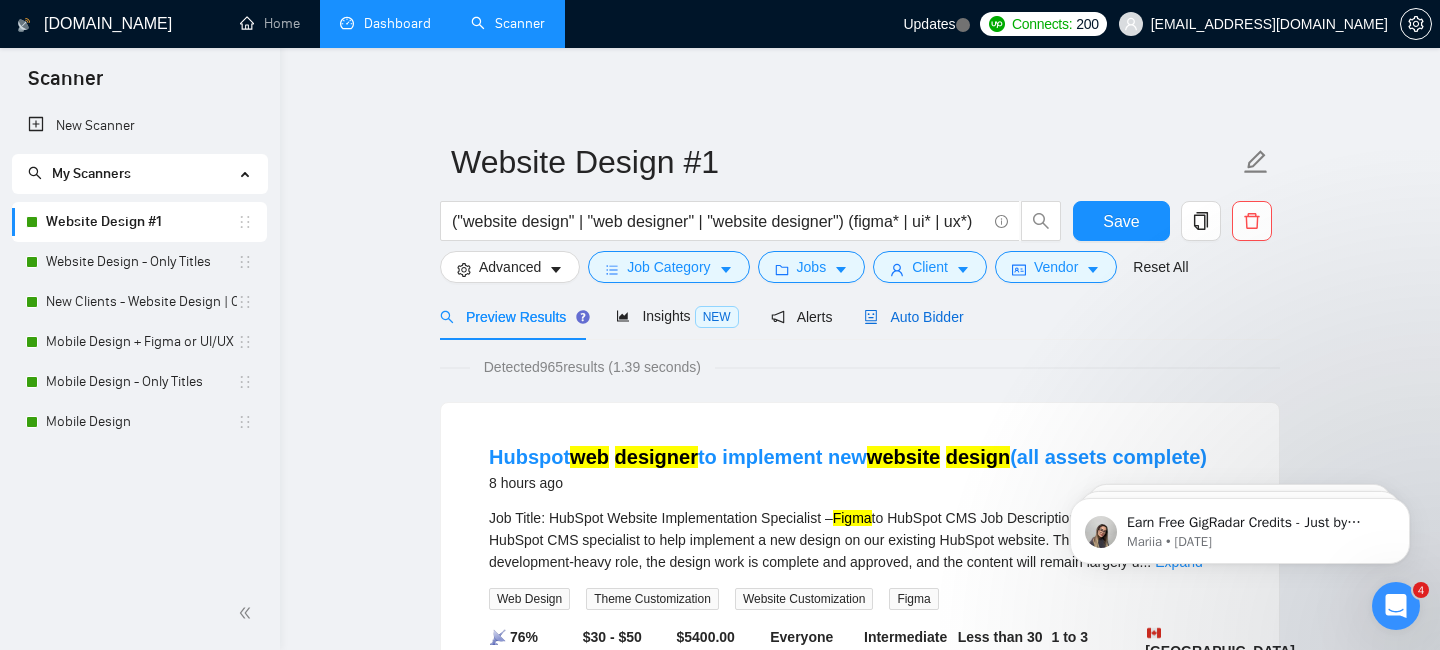 click on "Auto Bidder" at bounding box center (913, 317) 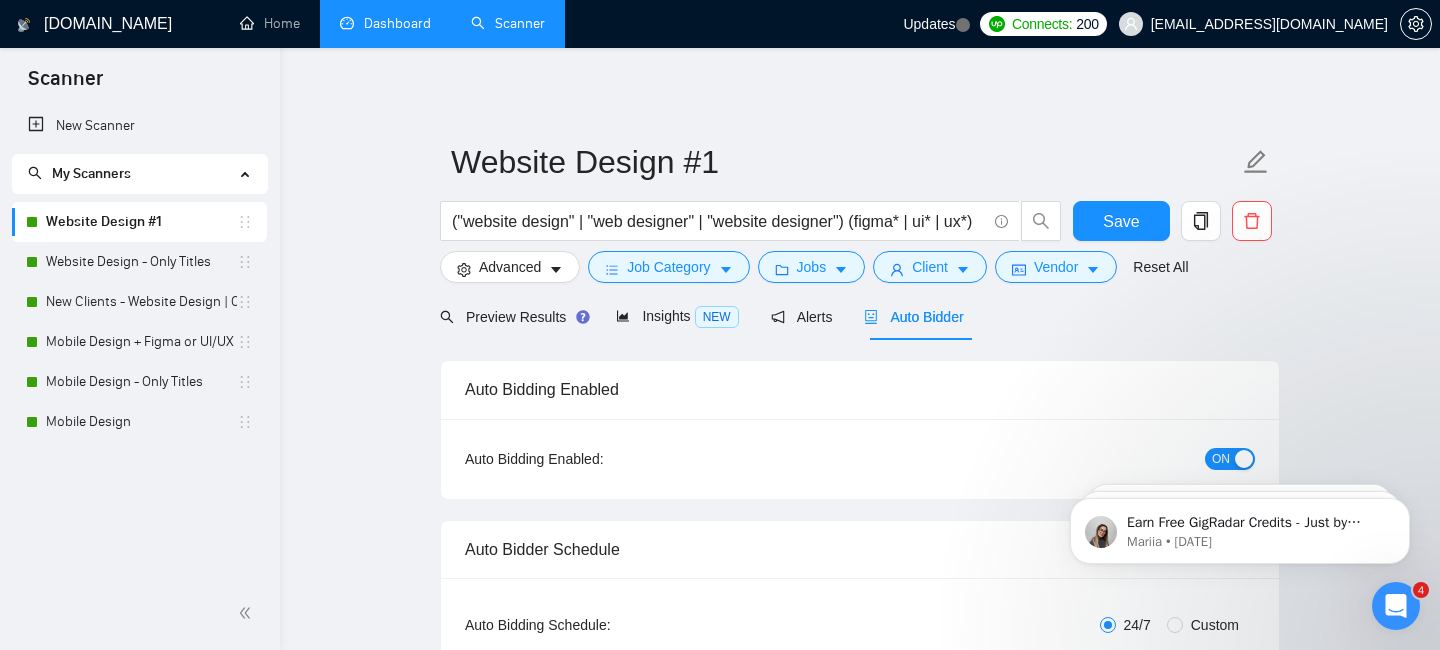 checkbox on "true" 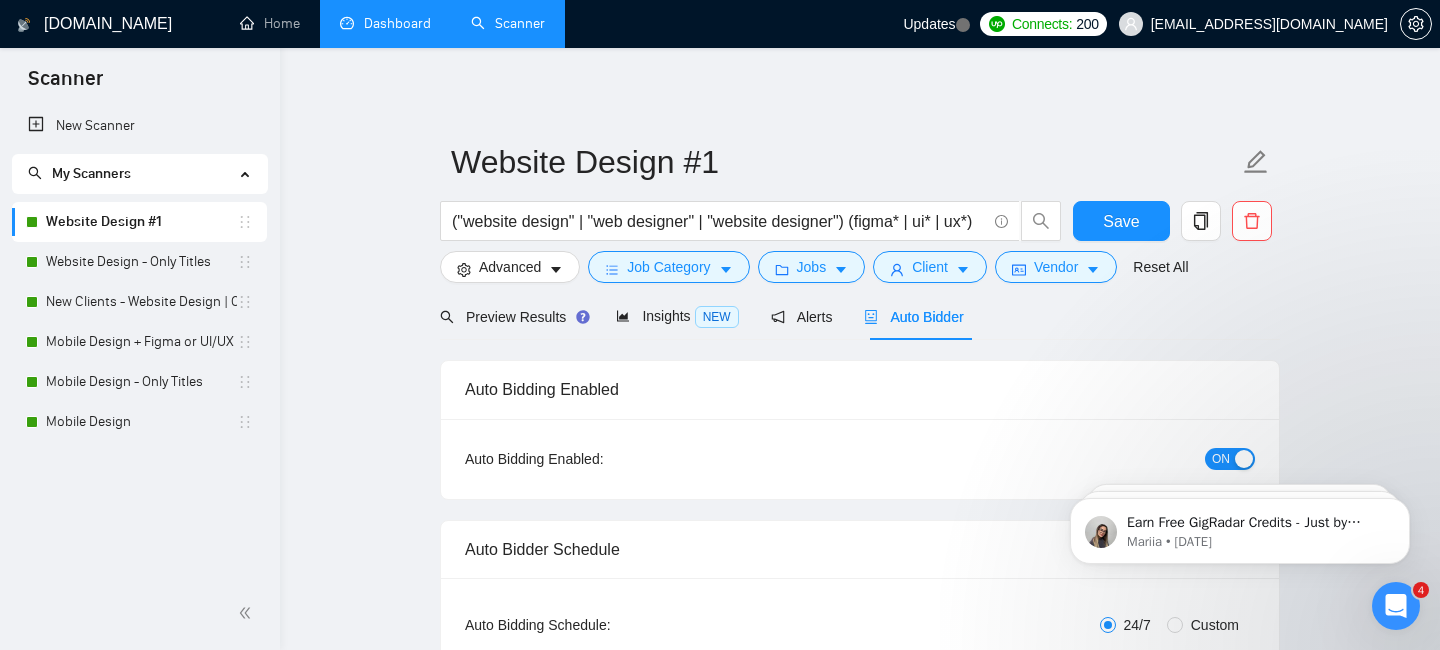 type 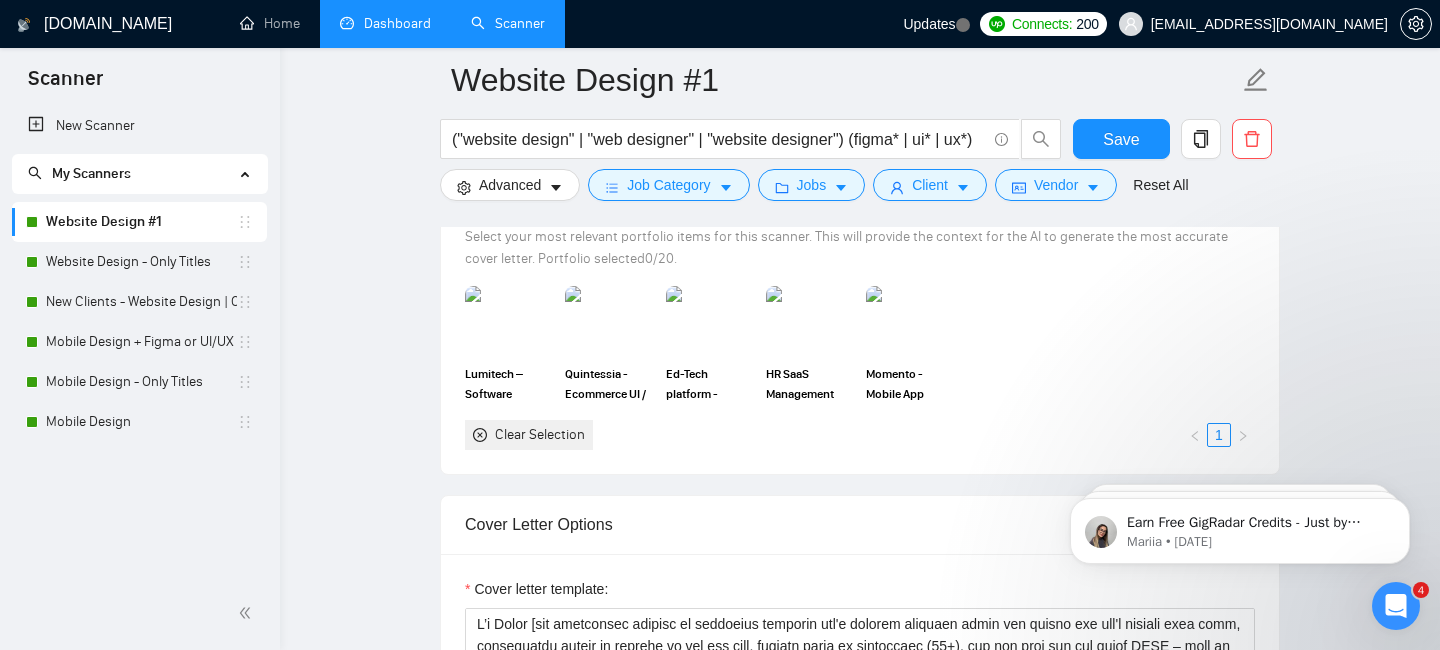 scroll, scrollTop: 1412, scrollLeft: 0, axis: vertical 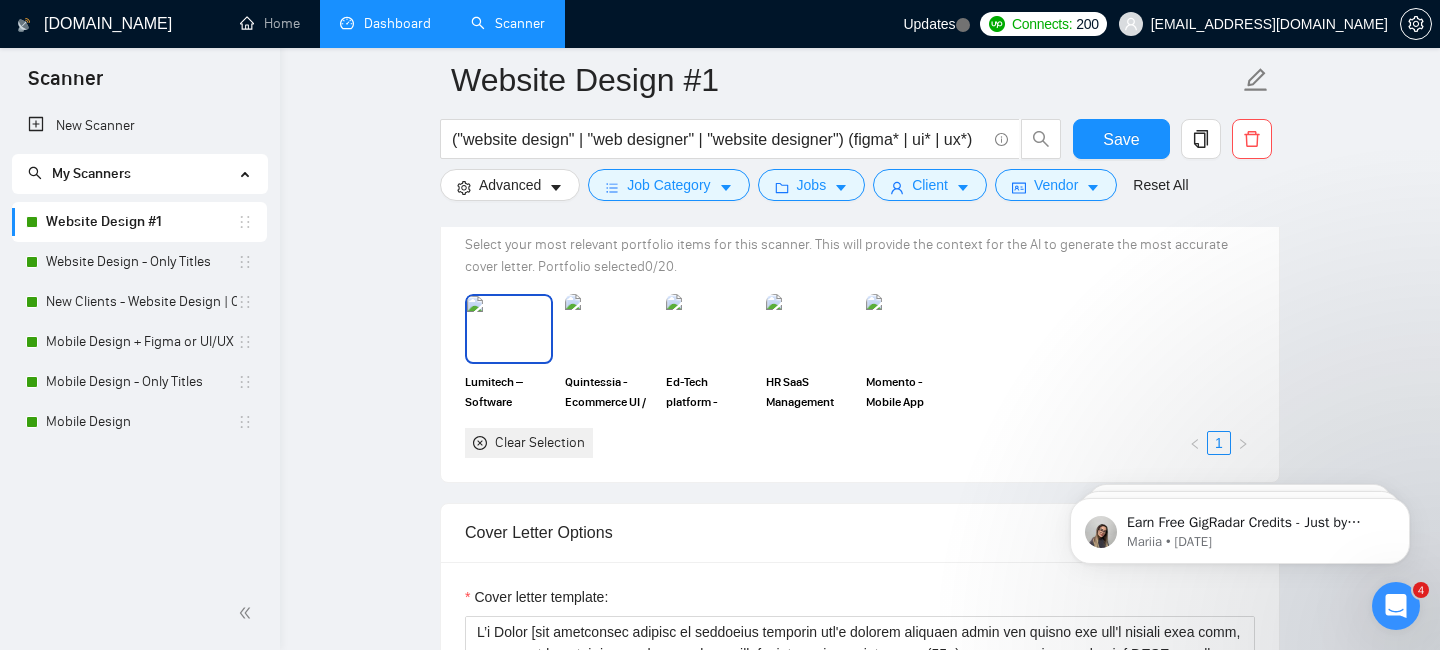 click at bounding box center (509, 329) 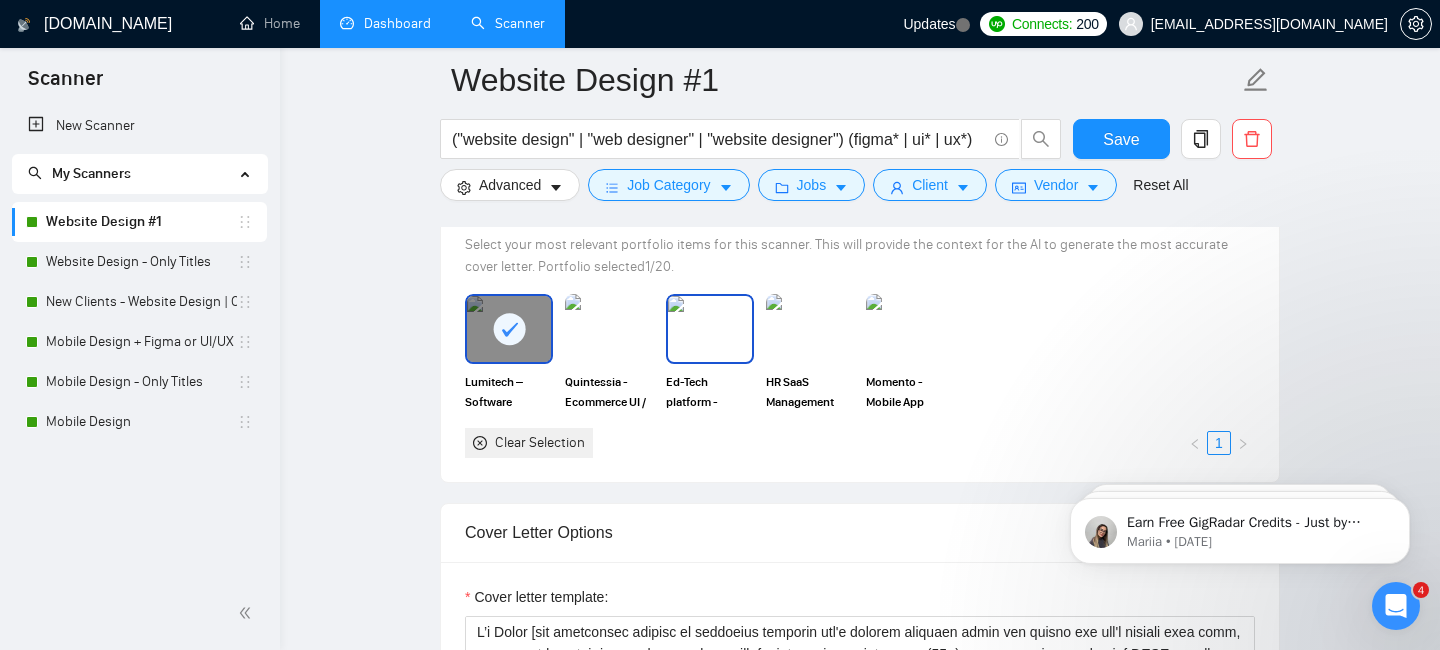 click at bounding box center (710, 329) 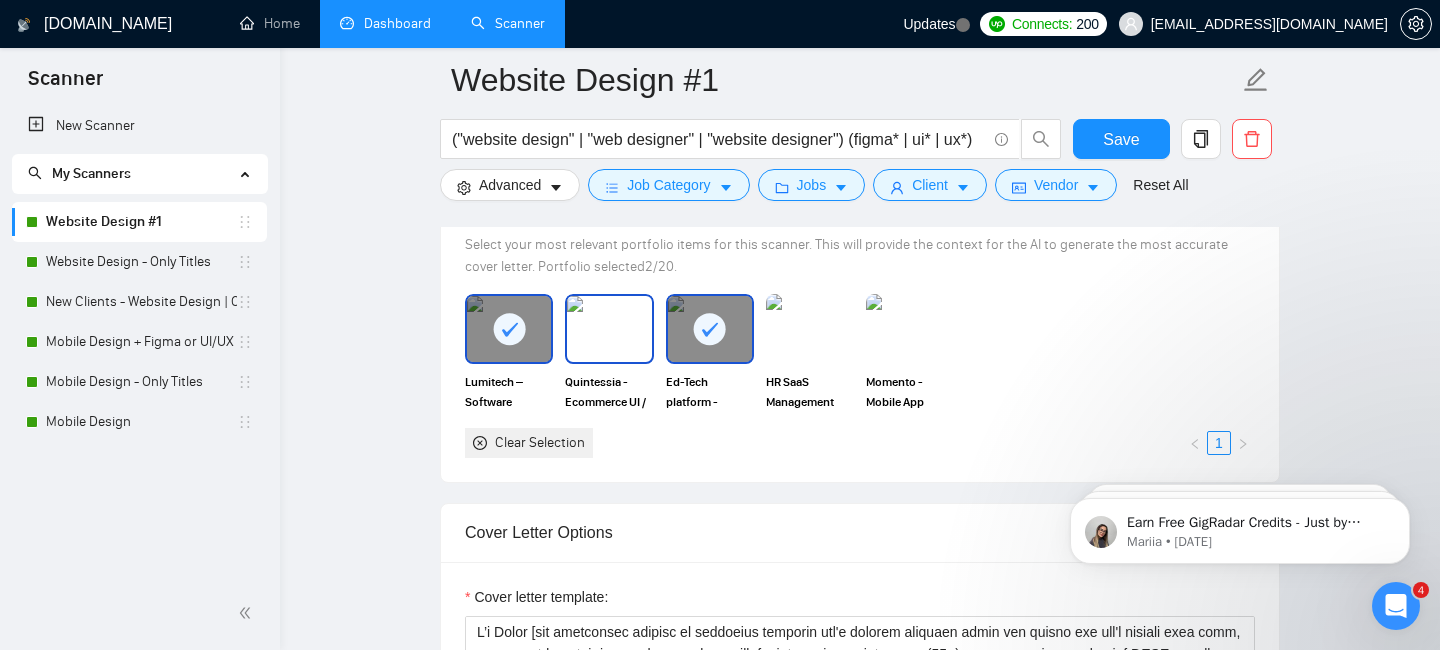 click at bounding box center [609, 329] 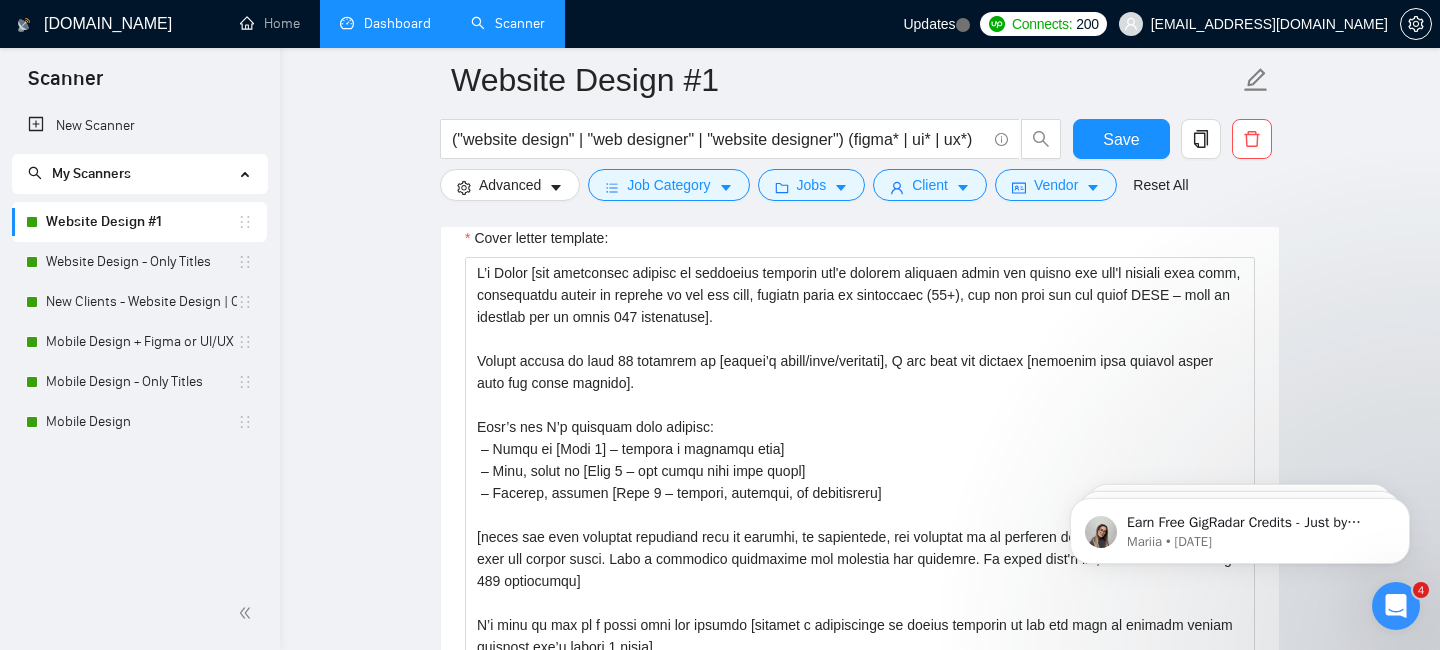 scroll, scrollTop: 1796, scrollLeft: 0, axis: vertical 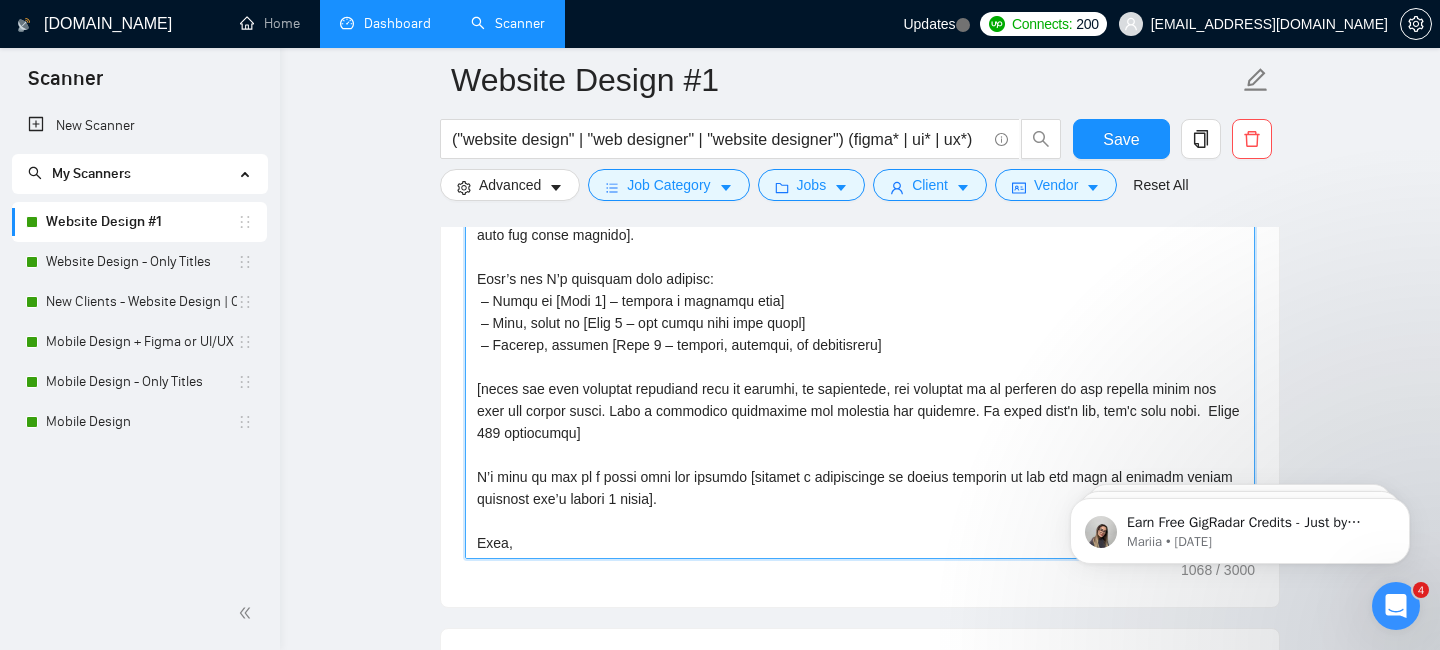 click on "Cover letter template:" at bounding box center [860, 334] 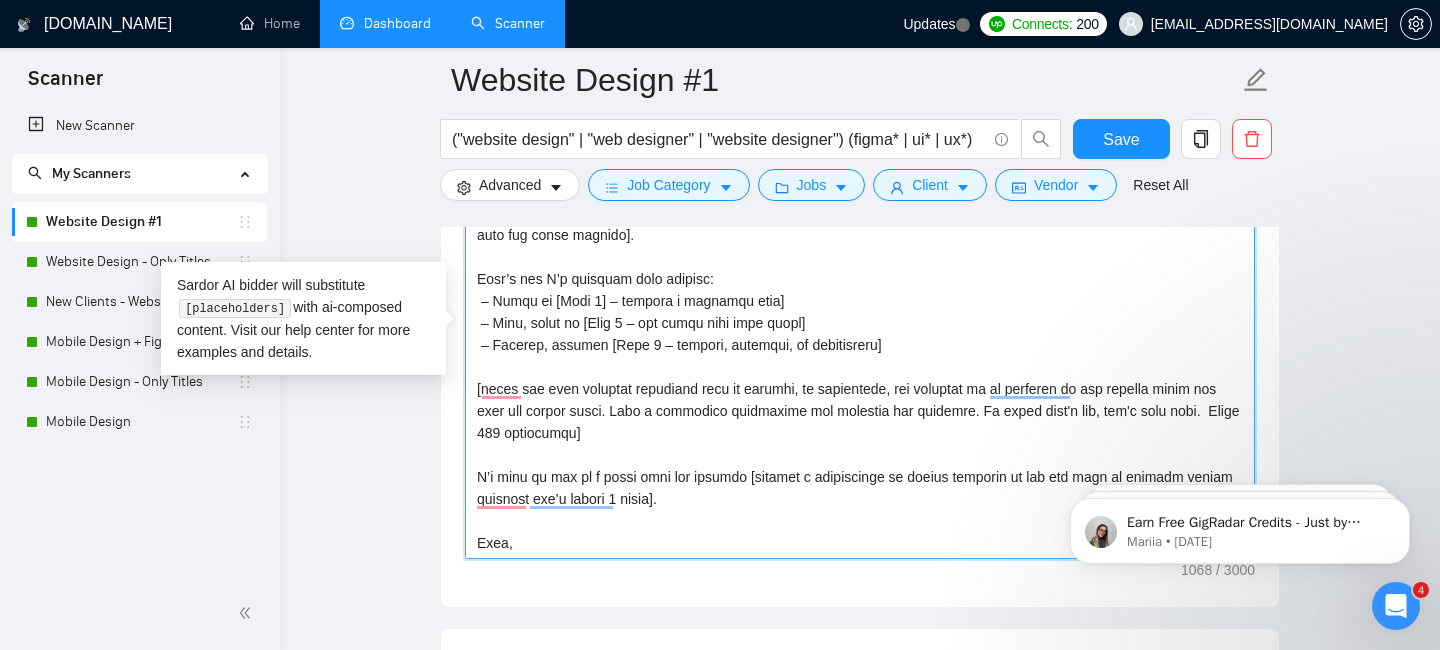 drag, startPoint x: 736, startPoint y: 387, endPoint x: 752, endPoint y: 386, distance: 16.03122 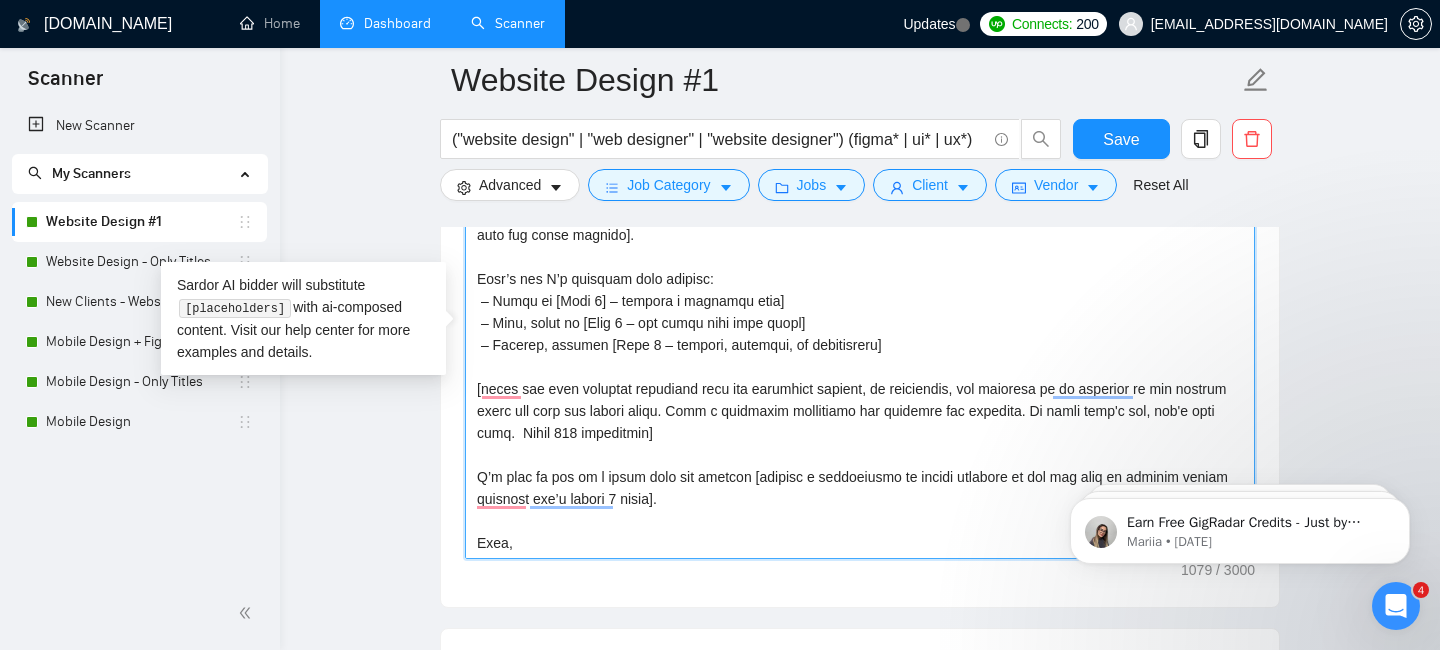 drag, startPoint x: 819, startPoint y: 386, endPoint x: 846, endPoint y: 391, distance: 27.45906 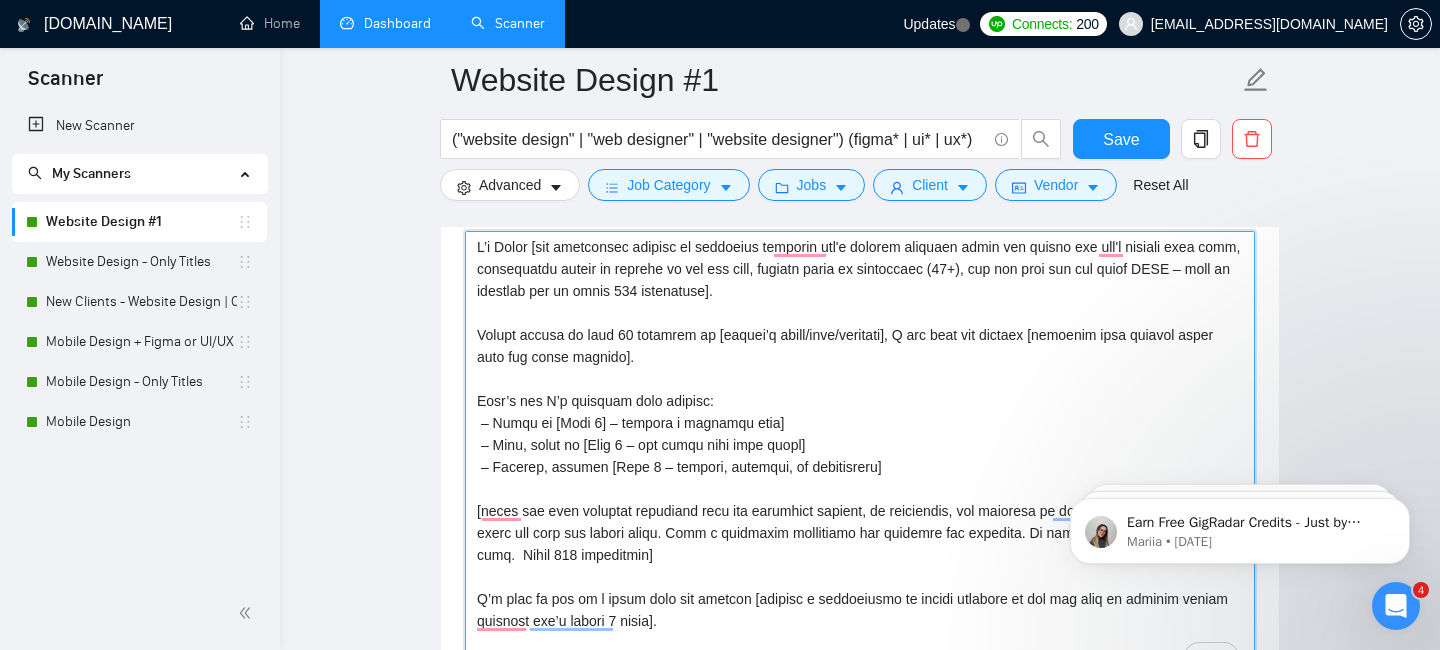 scroll, scrollTop: 1784, scrollLeft: 0, axis: vertical 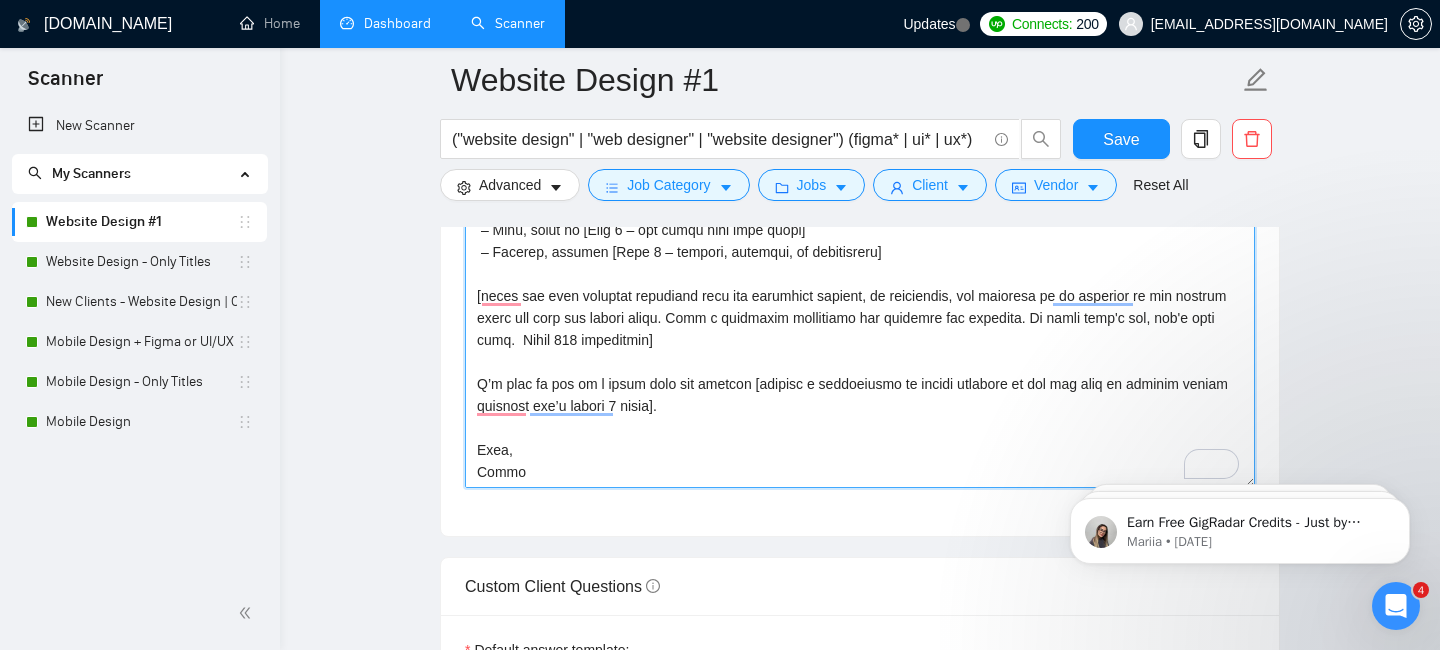 click on "Cover letter template:" at bounding box center (860, 263) 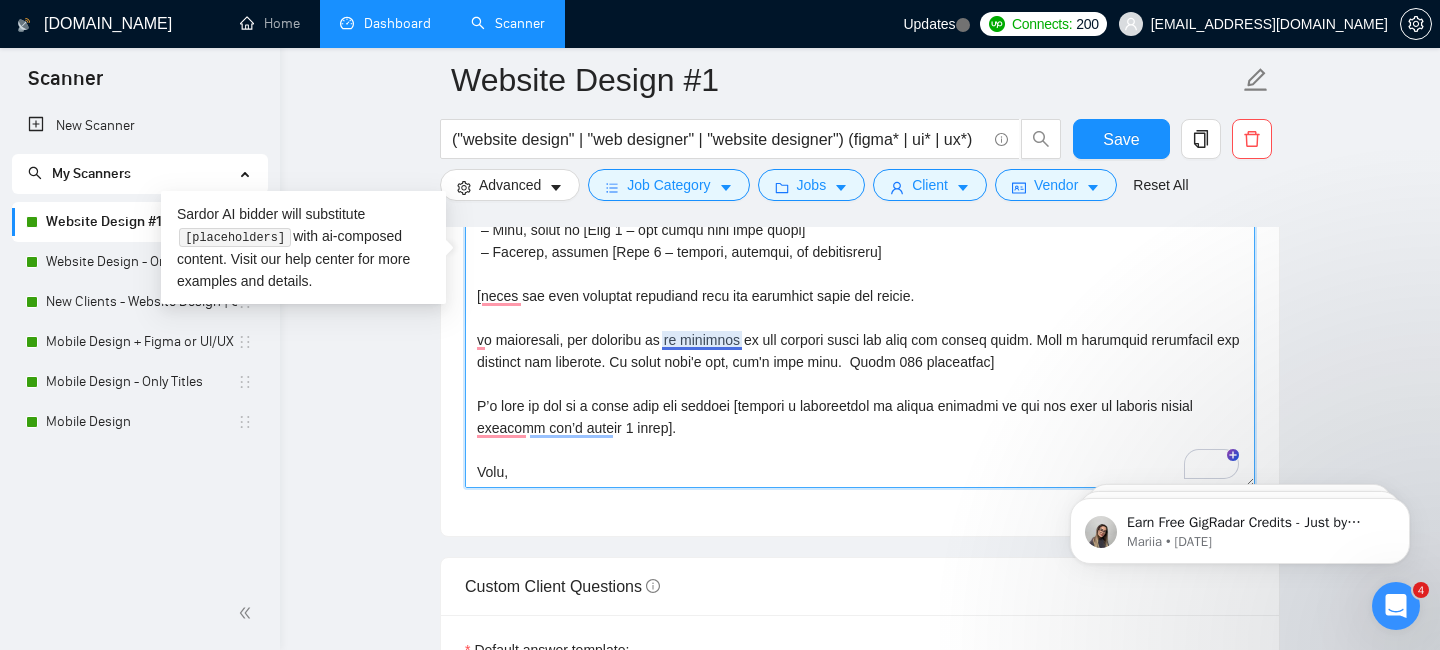 paste on "Creative Club (Agency): https://www.figma.com/design/bytn7tK7D8RgKOVXuzqee0/Creative-Club-K-Z?node-id=21087-47497&p=f&t=WPS8rSwk1ysB5MAK-0
Zaap (Tech / Saas): https://www.figma.com/design/8YGitjdl6XSuDsqbOjYAlp/Zaap-new-explorations?node-id=196-6774&t=79pDTfV3dNMdYhme-1
NeurogenBiomarking Portal (Healthcare / SAAS) https://www.figma.com/design/b8k0rsk5bzJ3XRholS0zpn/Neurogen-Checkout---Portal-K-Z?node-id=11647-21222&p=f&t=LlvAG5Pcx4aRkd0y-0
Matcha Botanicals (eCommerce): https://matchabotanicals.us/?shpxid=73abe84e-e5f4-4c92-b655-d117447e79b4" 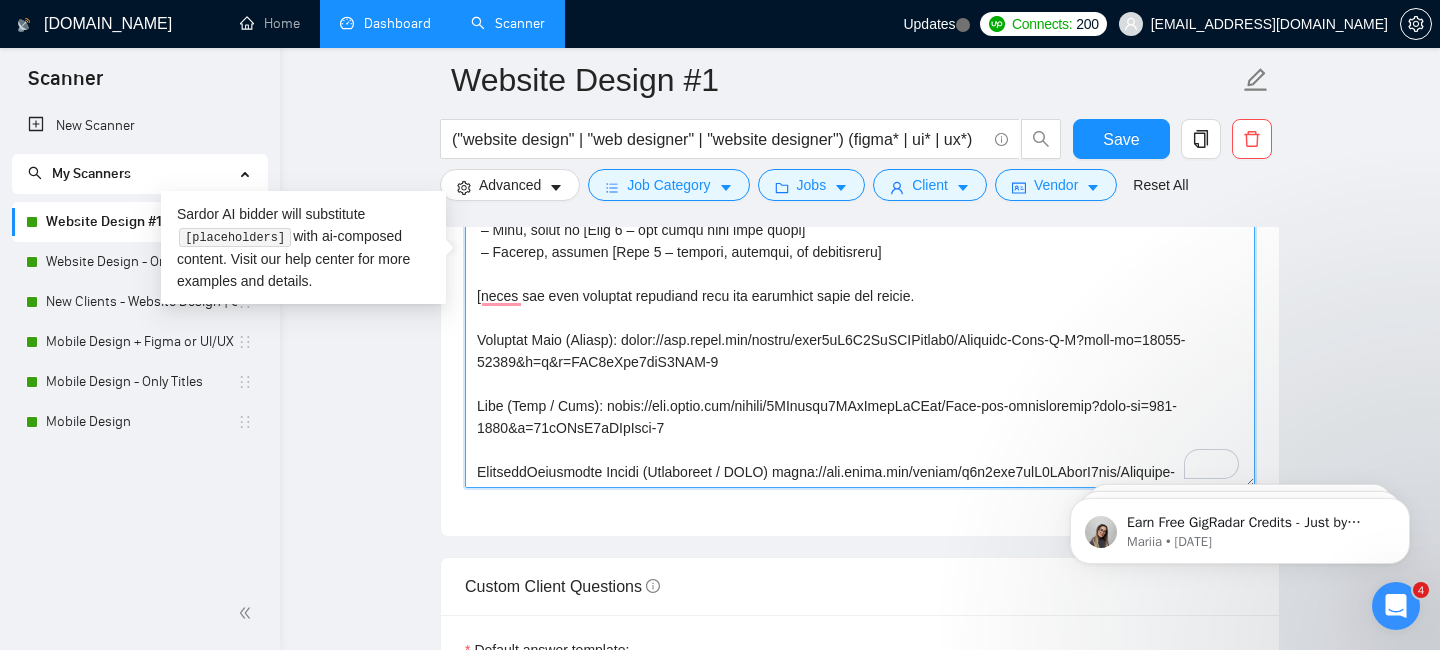 scroll, scrollTop: 81, scrollLeft: 0, axis: vertical 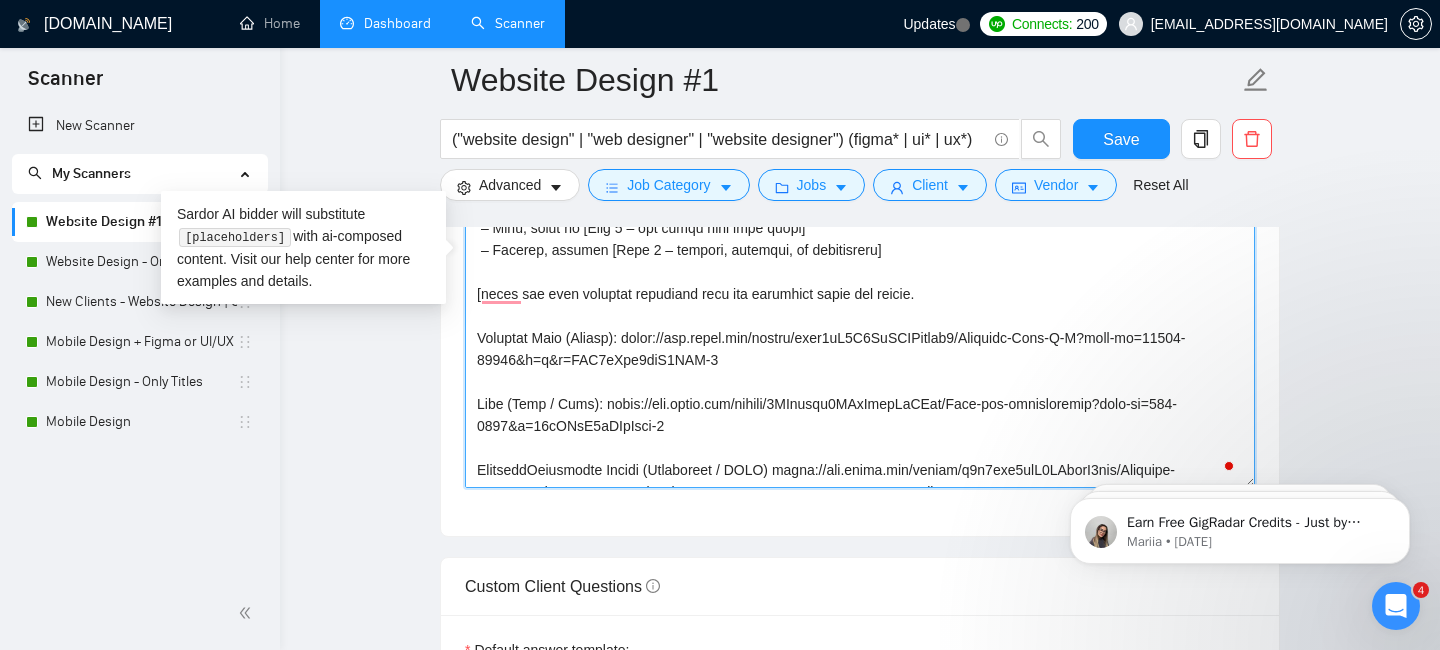 click on "Cover letter template:" at bounding box center (860, 263) 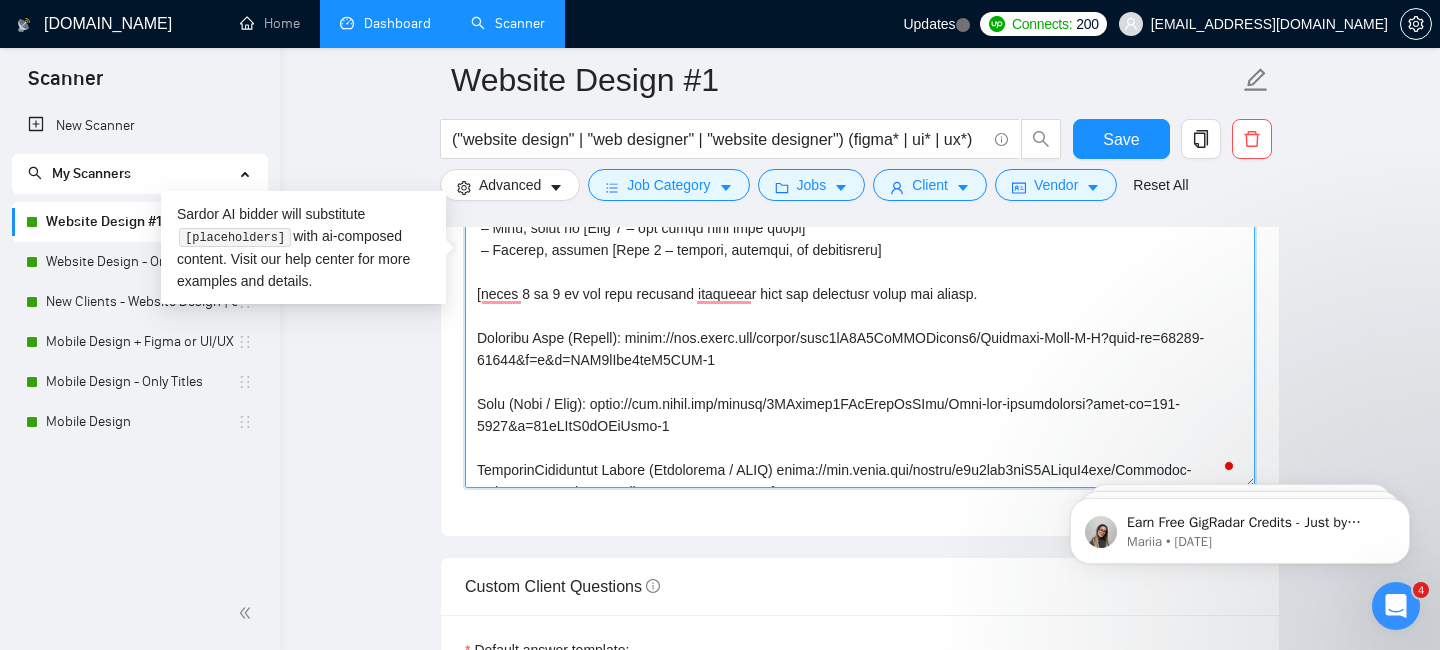 click on "Cover letter template:" at bounding box center [860, 263] 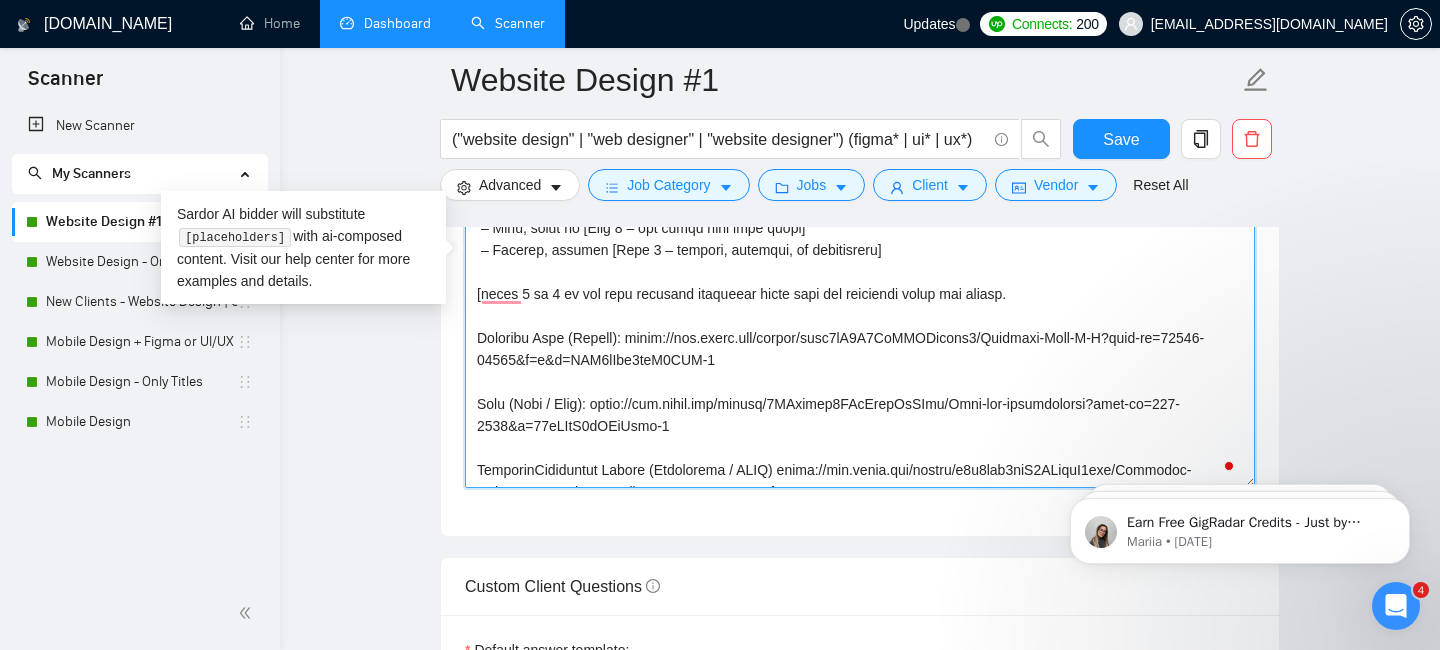 click on "Cover letter template:" at bounding box center [860, 263] 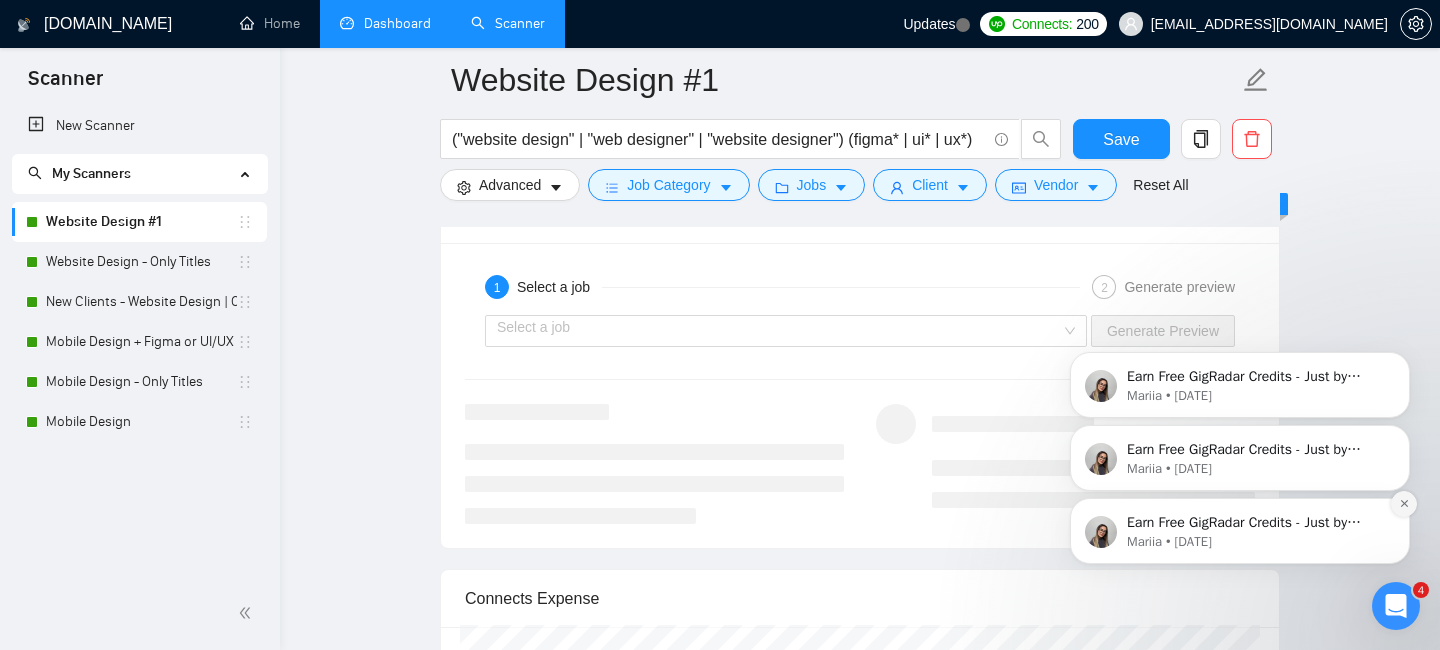 type on "I’m Arman [use freelancer profile to introduce yourself don't mention anything about the agency and don't mention last name, description should be related to the job post, mention years of experience (10+), and say that you can start ASAP – make it accurate and at least 200 characters].
Having worked on over 20 projects in [client’s niche/area/industry], I can help you achieve [describe what success looks like for their project].
Here’s how I’d approach your project:
– Start by [Step 1] – address a specific need]
– Then, focus on [Step 2 – fix their core pain point]
– Finally, deliver [Step 3 – outcome, timeline, or deliverable]
[chose 1 to 2 of the most relevant portfolio items from the following links and themes.
Creative Club (Agency): https://www.figma.com/design/bytn7tK7D8RgKOVXuzqee0/Creative-Club-K-Z?node-id=21087-47497&p=f&t=WPS8rSwk1ysB5MAK-0
Zaap (Tech / Saas): https://www.figma.com/design/8YGitjdl6XSuDsqbOjYAlp/Zaap-new-explorations?node-id=196-6774&t=79pDTfV3dNMdYhme-1
NeurogenBiomar..." 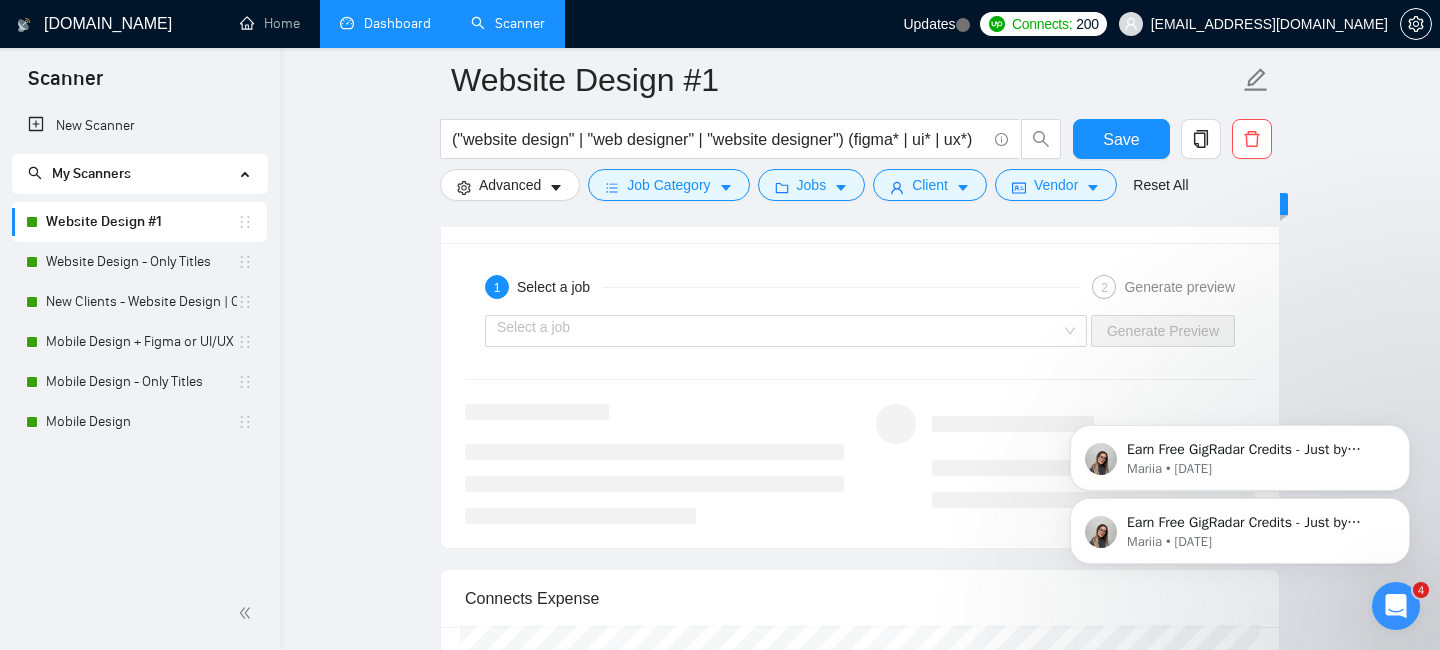 click 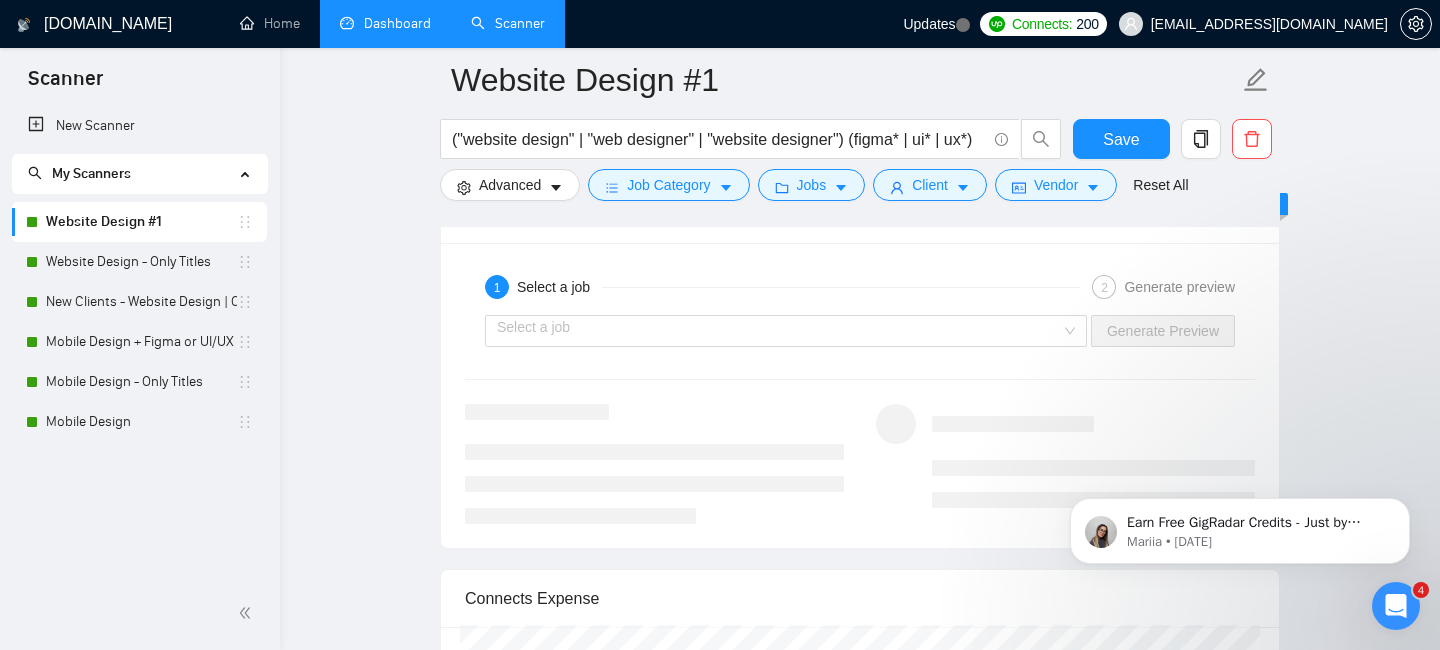 click 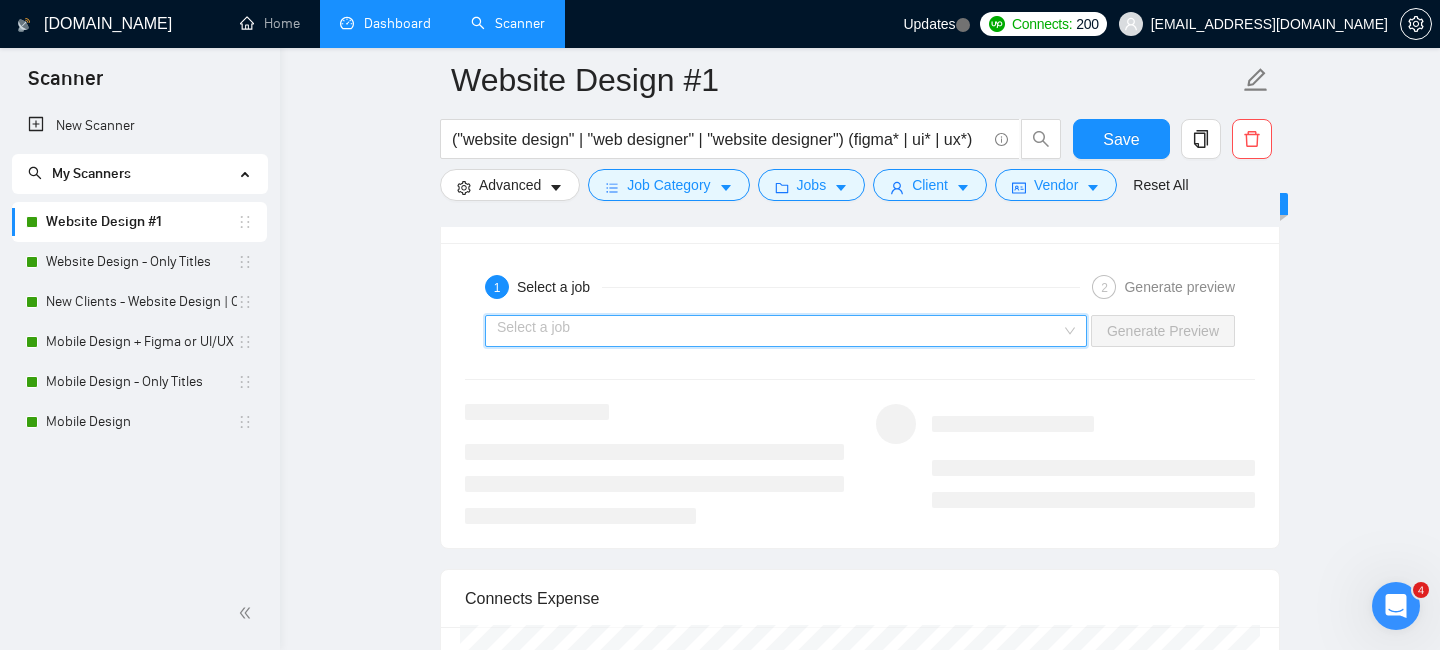 click at bounding box center (779, 331) 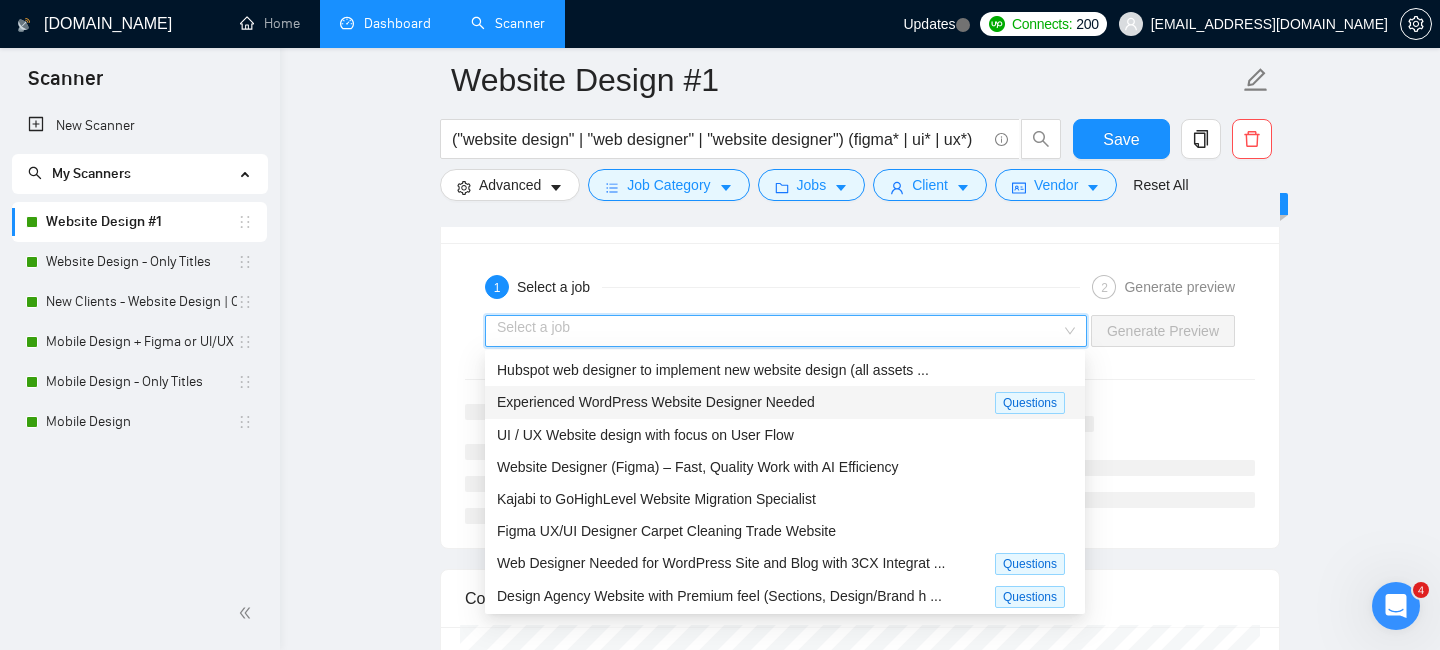 click on "Experienced WordPress Website Designer Needed" at bounding box center (746, 402) 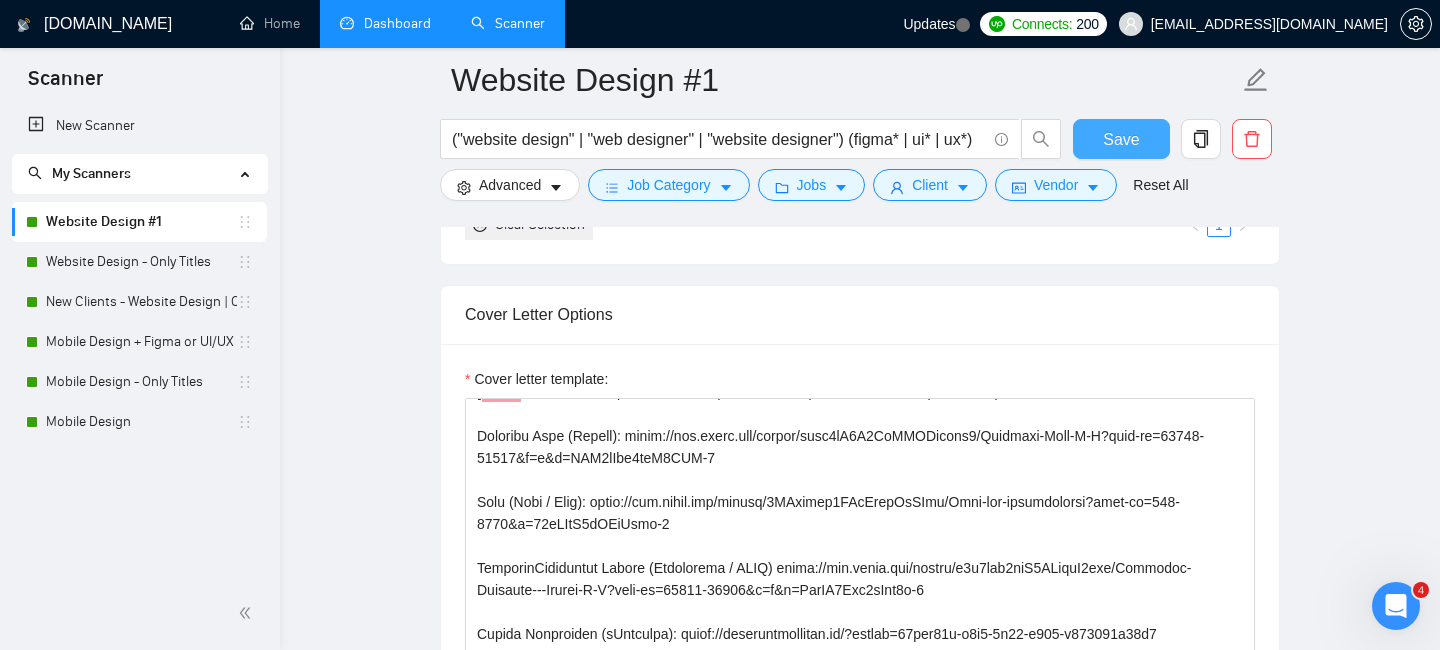 click on "Save" at bounding box center [1121, 139] 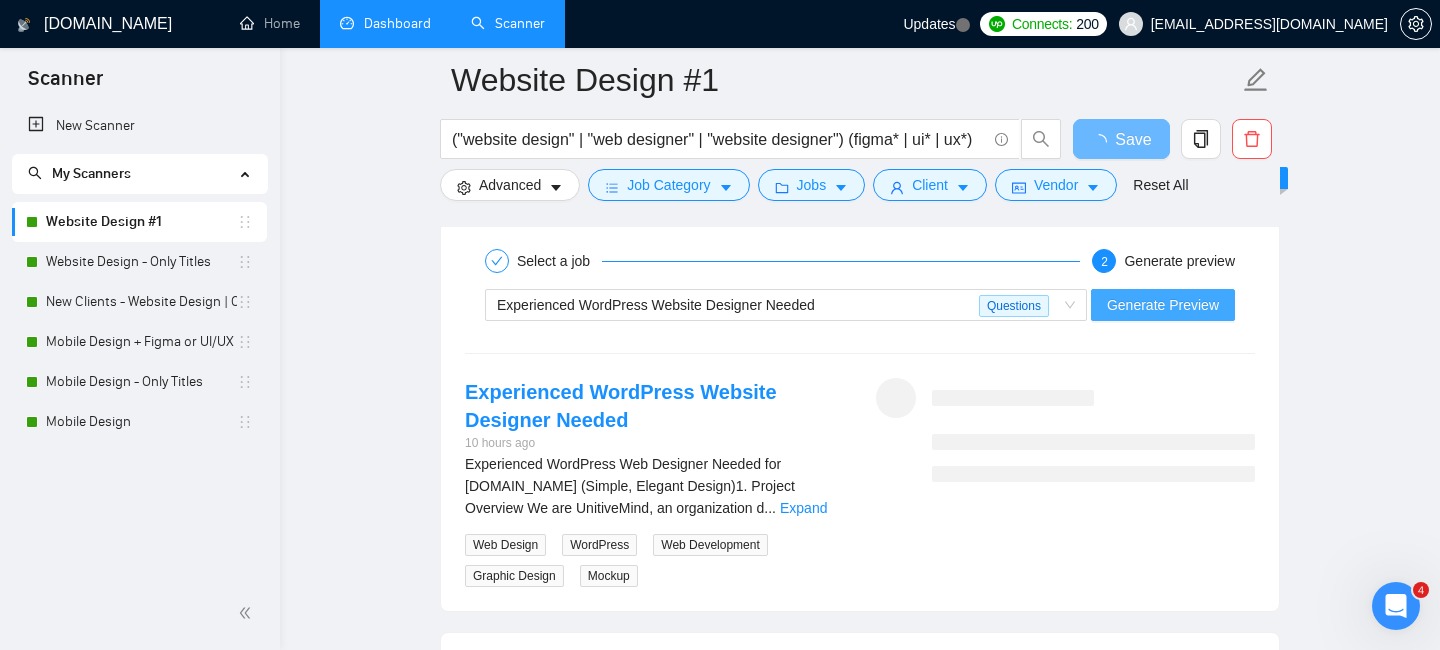 click on "Generate Preview" at bounding box center [1163, 305] 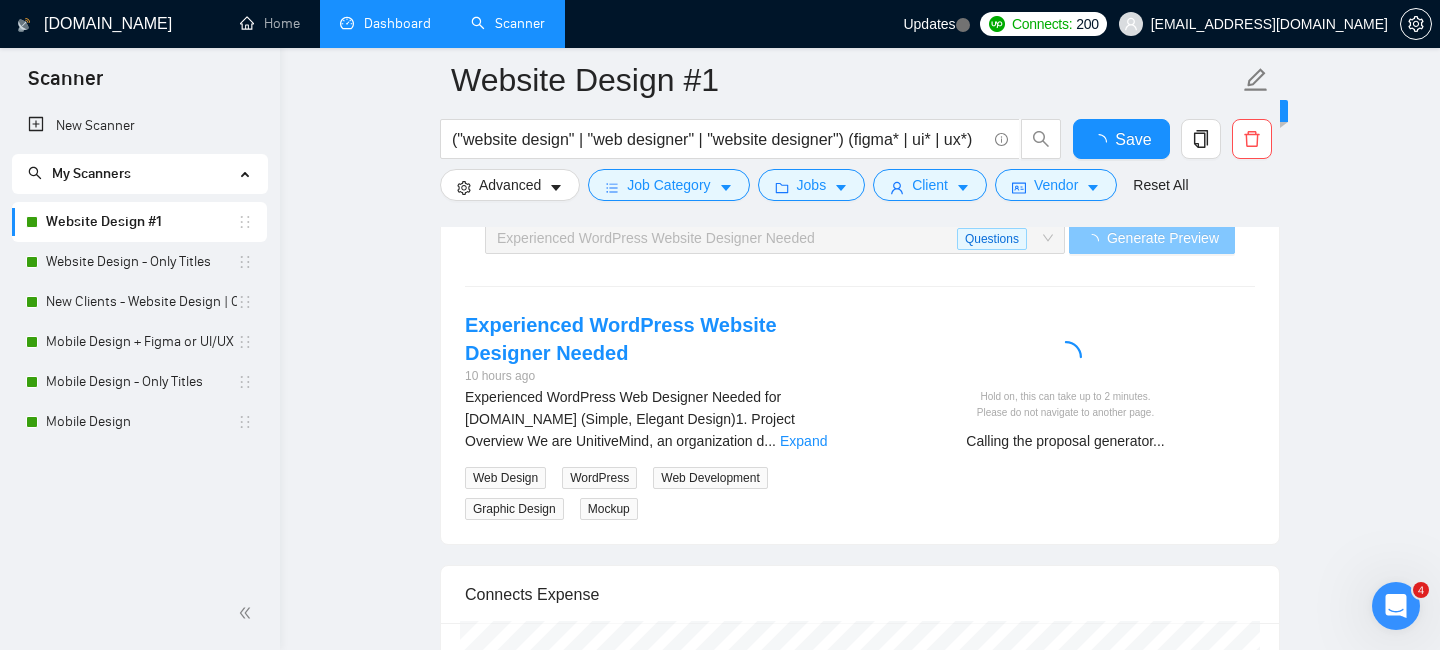 type 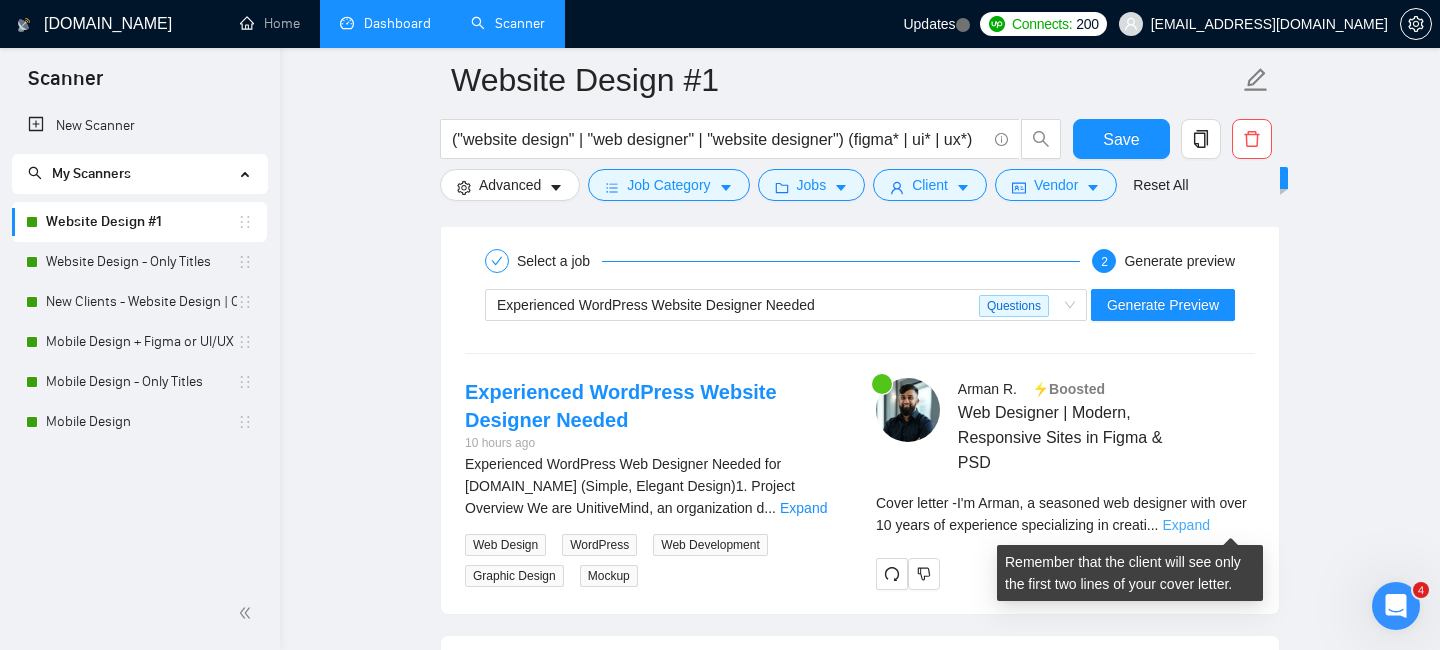 click on "Expand" at bounding box center (1185, 525) 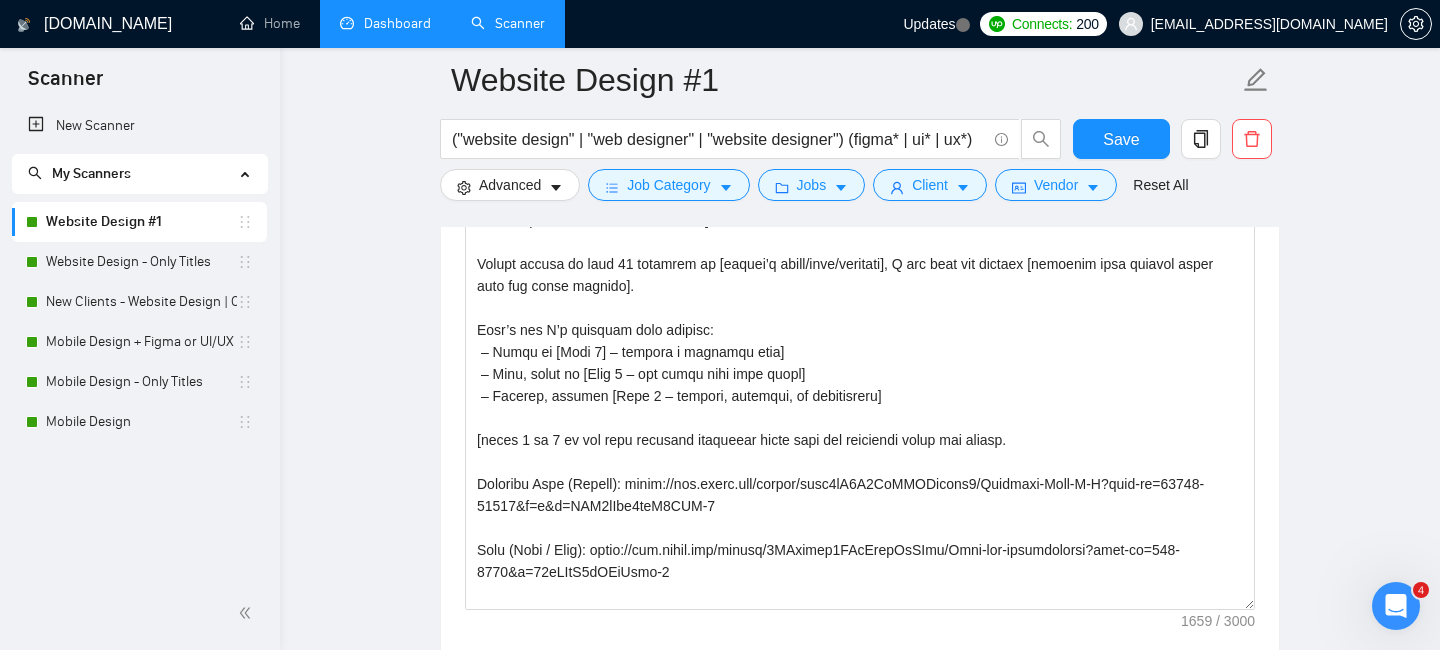 scroll, scrollTop: 1863, scrollLeft: 0, axis: vertical 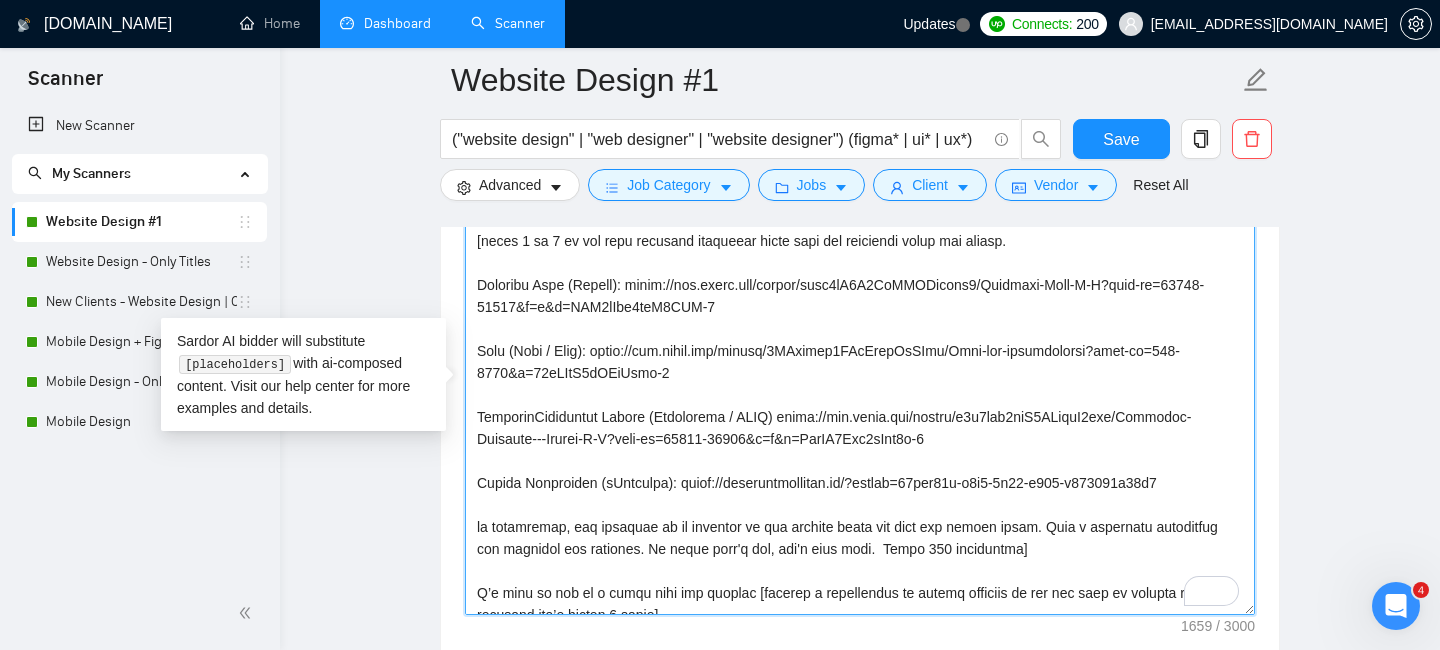 drag, startPoint x: 586, startPoint y: 526, endPoint x: 479, endPoint y: 525, distance: 107.00467 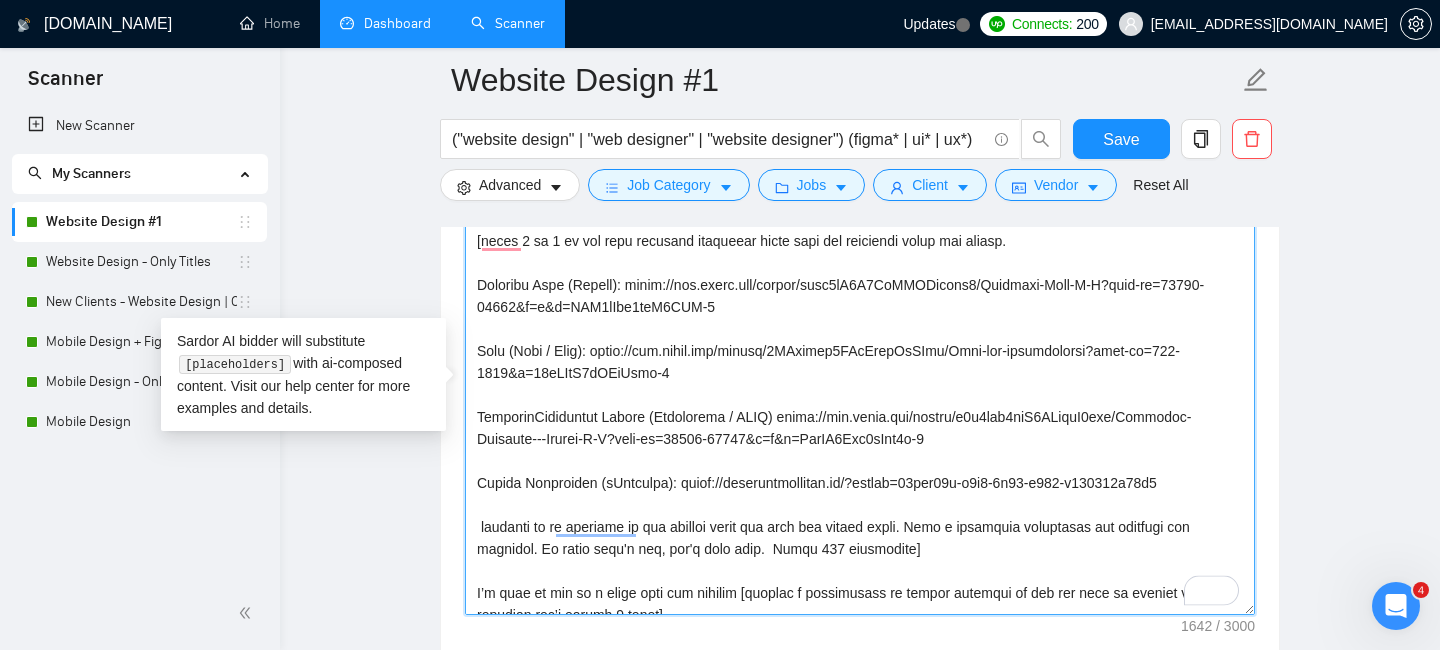 scroll, scrollTop: 204, scrollLeft: 0, axis: vertical 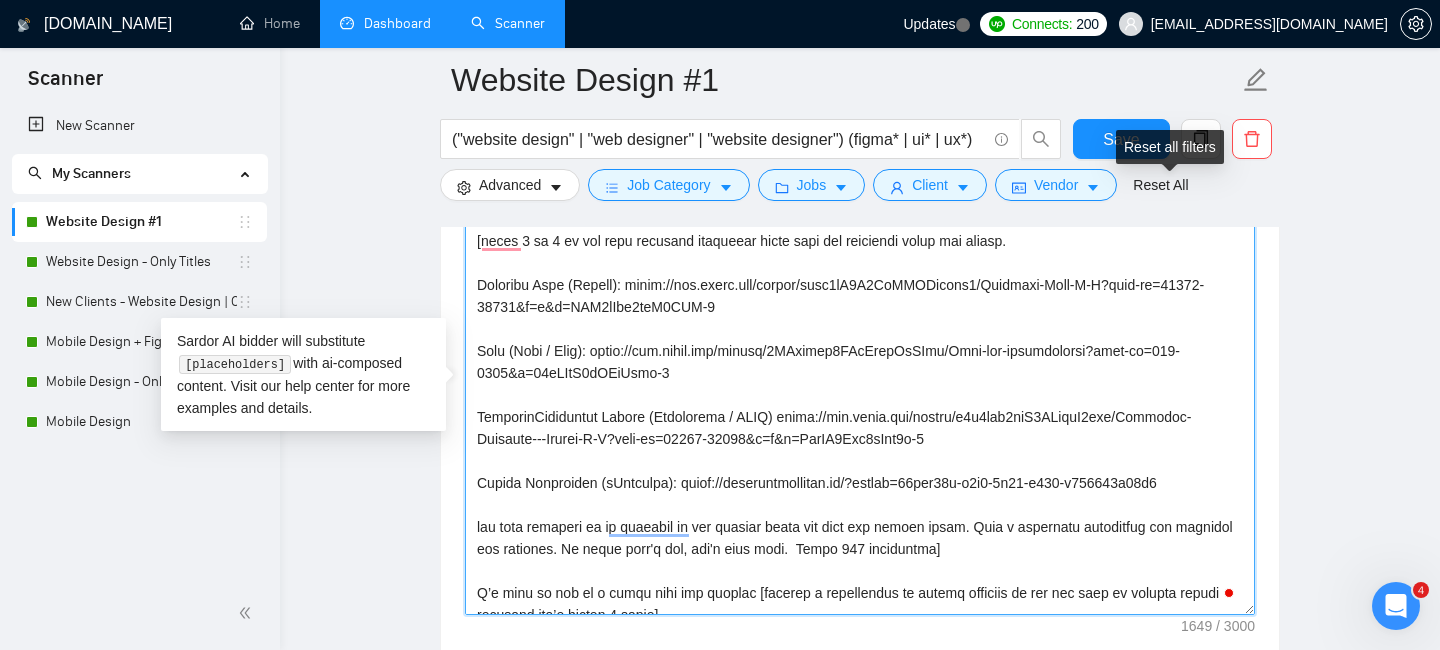 type on "I’m Arman [use freelancer profile to introduce yourself don't mention anything about the agency and don't mention last name, description should be related to the job post, mention years of experience (10+), and say that you can start ASAP – make it accurate and at least 200 characters].
Having worked on over 20 projects in [client’s niche/area/industry], I can help you achieve [describe what success looks like for their project].
Here’s how I’d approach your project:
– Start by [Step 1] – address a specific need]
– Then, focus on [Step 2 – fix their core pain point]
– Finally, deliver [Step 3 – outcome, timeline, or deliverable]
[chose 1 to 2 of the most relevant portfolio items from the following links and themes.
Creative Club (Agency): https://www.figma.com/design/bytn7tK7D8RgKOVXuzqee0/Creative-Club-K-Z?node-id=21087-47497&p=f&t=WPS8rSwk1ysB5MAK-0
Zaap (Tech / Saas): https://www.figma.com/design/8YGitjdl6XSuDsqbOjYAlp/Zaap-new-explorations?node-id=196-6774&t=79pDTfV3dNMdYhme-1
NeurogenBiomar..." 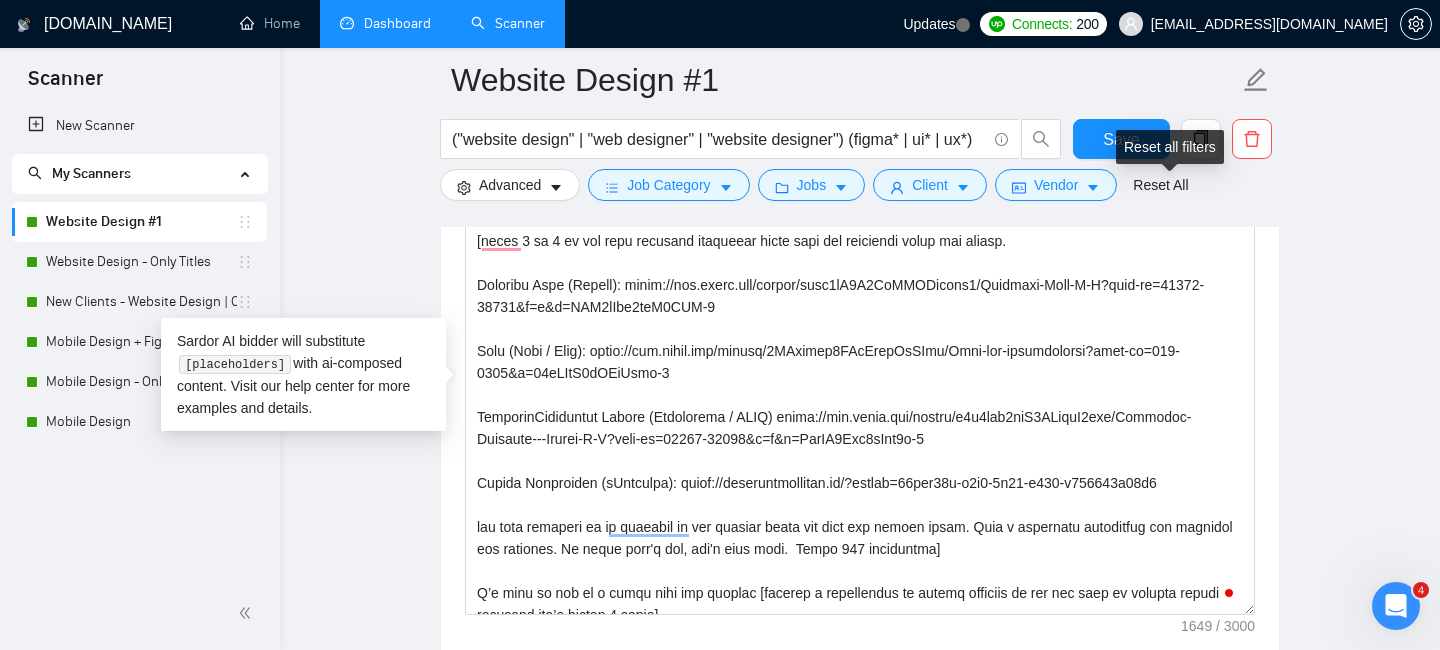 click on "Reset all filters" at bounding box center [1170, 147] 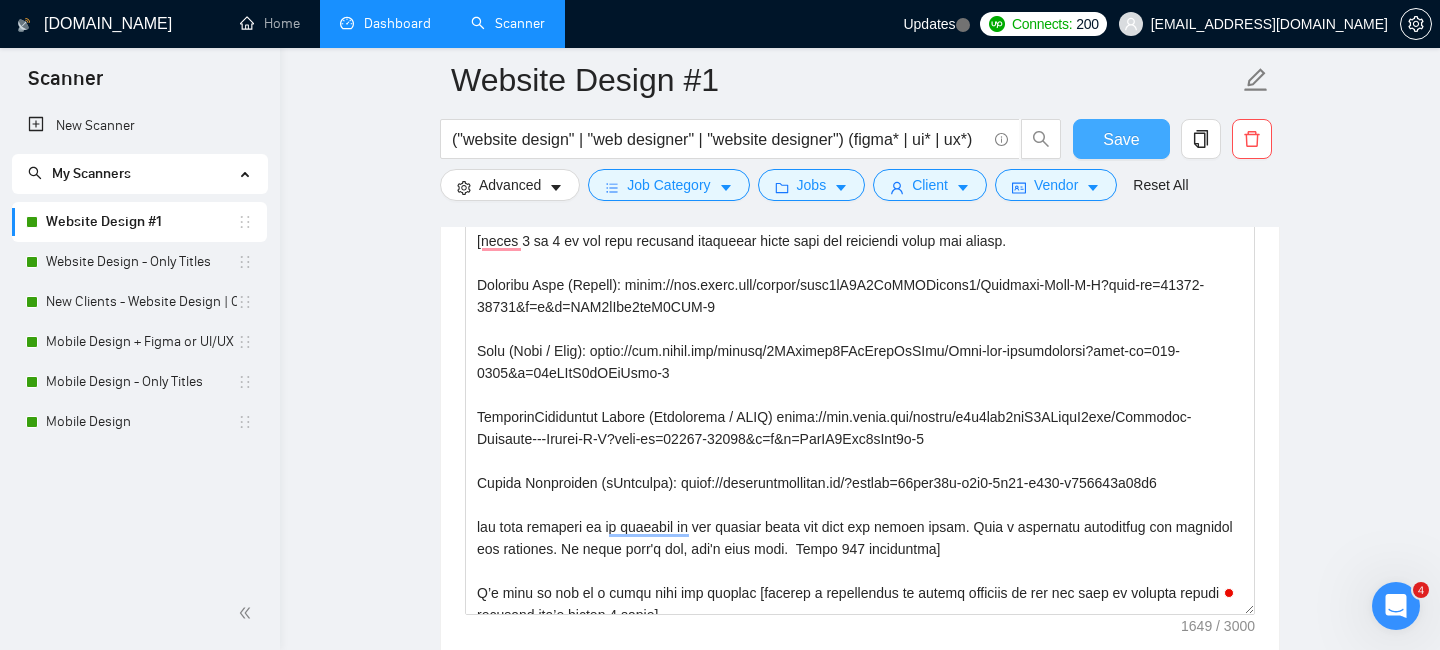 click on "Save" at bounding box center [1121, 139] 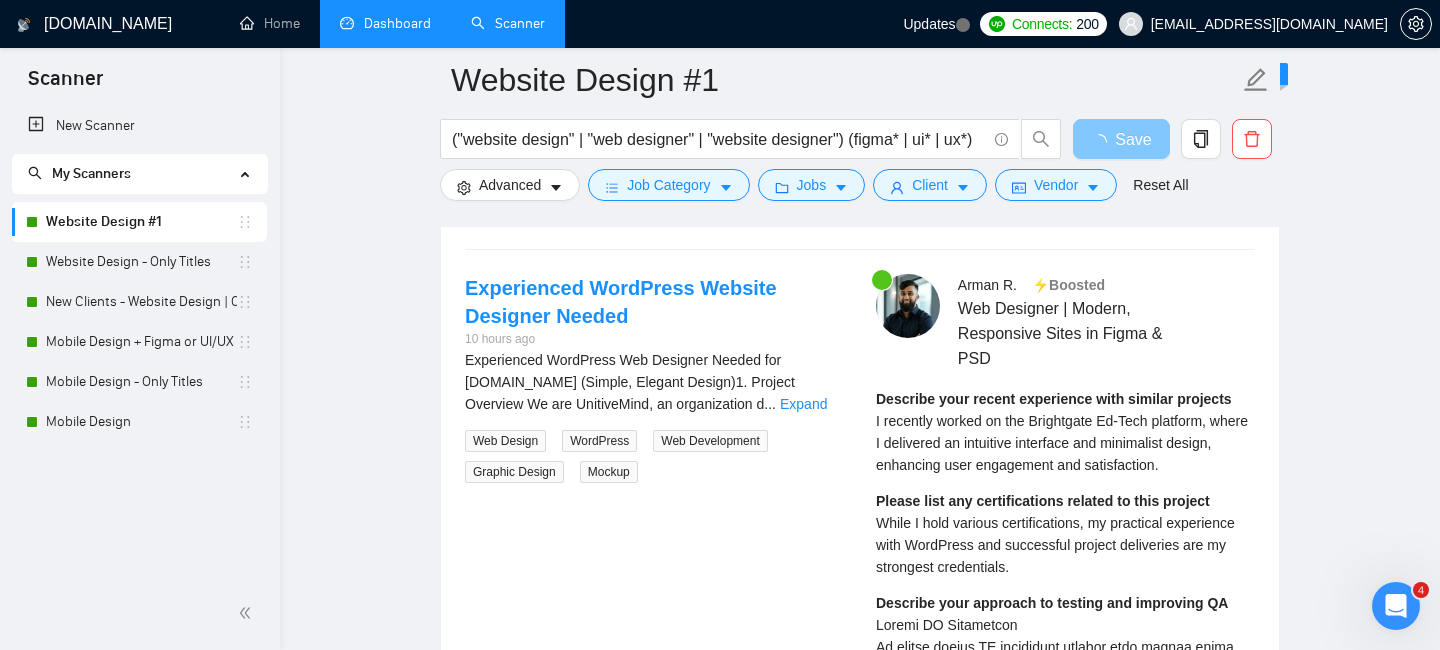 scroll, scrollTop: 3478, scrollLeft: 0, axis: vertical 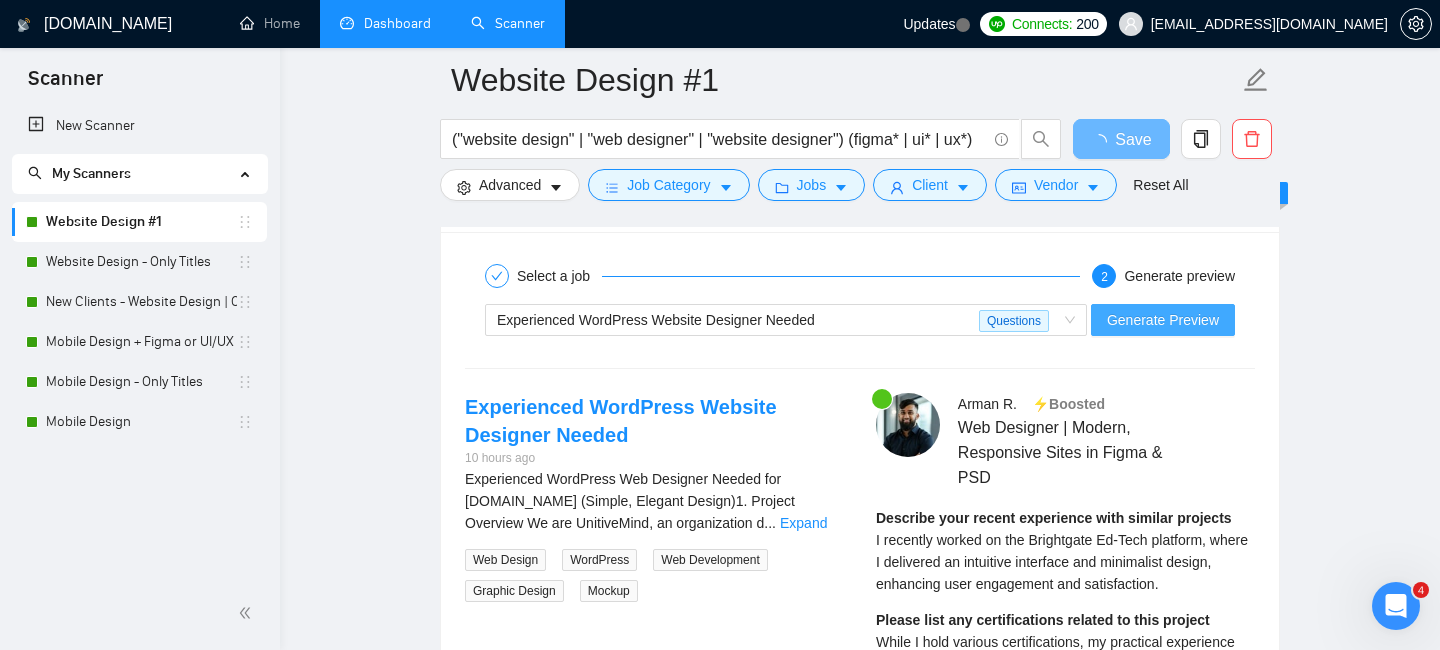 click on "Select a job 2 Generate preview Experienced WordPress Website Designer Needed Questions Generate Preview Experienced WordPress Website Designer Needed 10 hours ago Experienced WordPress Web Designer Needed for UnitiveMind.com (Simple, Elegant Design)1. Project Overview
We are UnitiveMind, an organization d ... Expand Questions: Describe your recent experience with similar projects Please list any certifications related to this project Describe your approach to testing and improving QA Web Design WordPress Web Development Graphic Design Mockup     Arman   R .       ⚡️Boosted Web Designer | Modern, Responsive Sites in Figma & PSD Describe your recent experience with similar projects I recently worked on the Brightgate Ed-Tech platform, where I delivered an intuitive interface and minimalist design, enhancing user engagement and satisfaction. Please list any certifications related to this project Describe your approach to testing and improving QA Cover letter" at bounding box center (860, 1262) 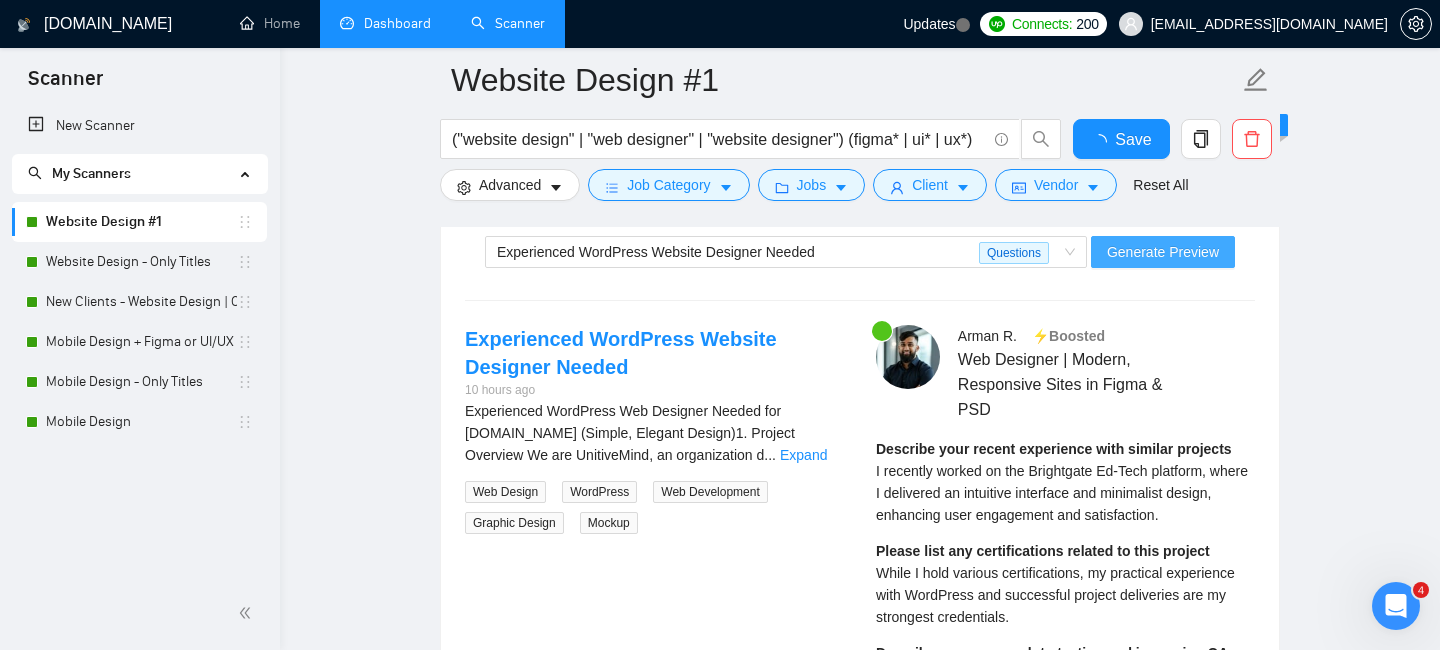 type 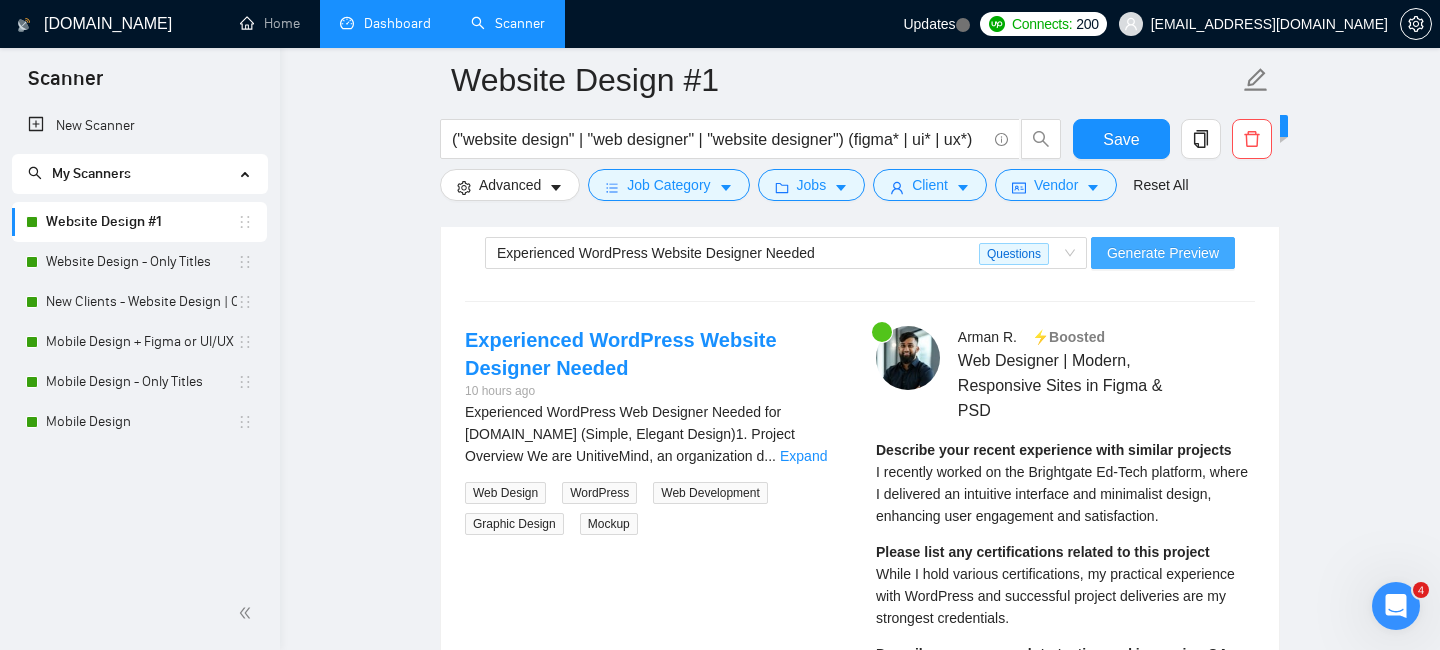 type 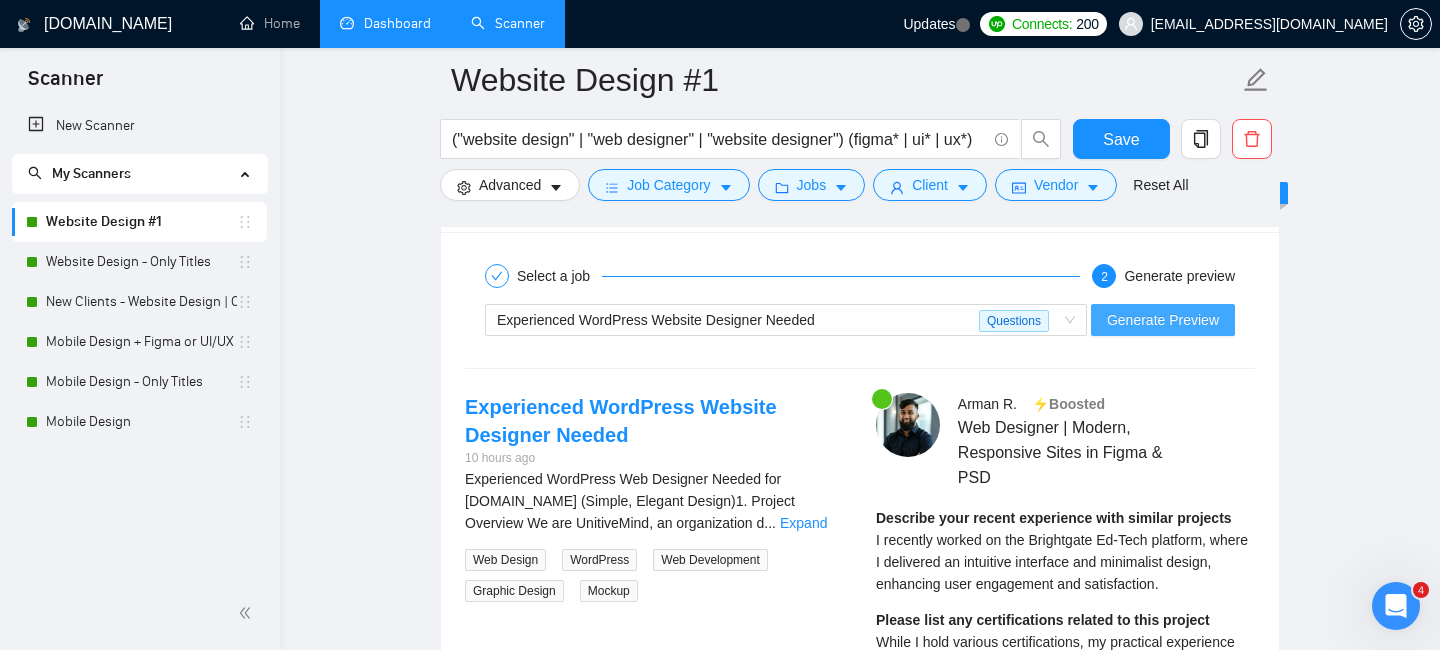 scroll, scrollTop: 3476, scrollLeft: 0, axis: vertical 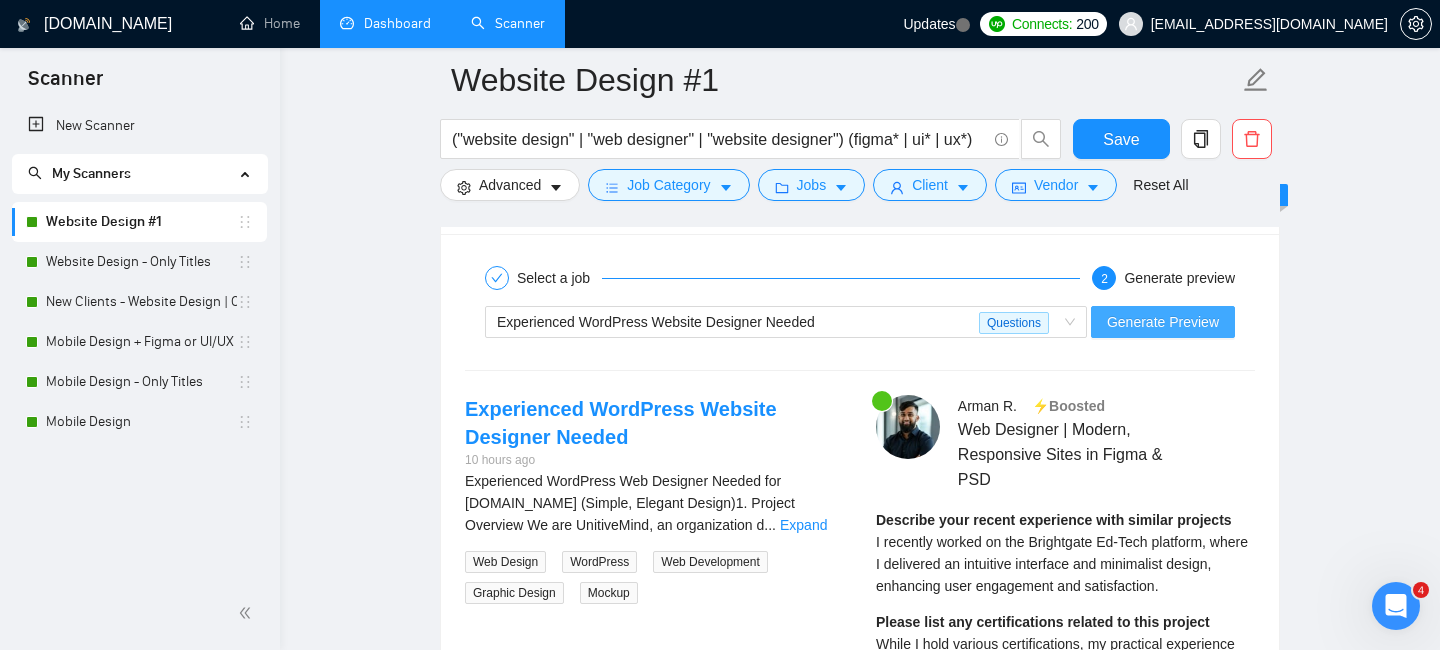 click on "Generate Preview" at bounding box center [1163, 322] 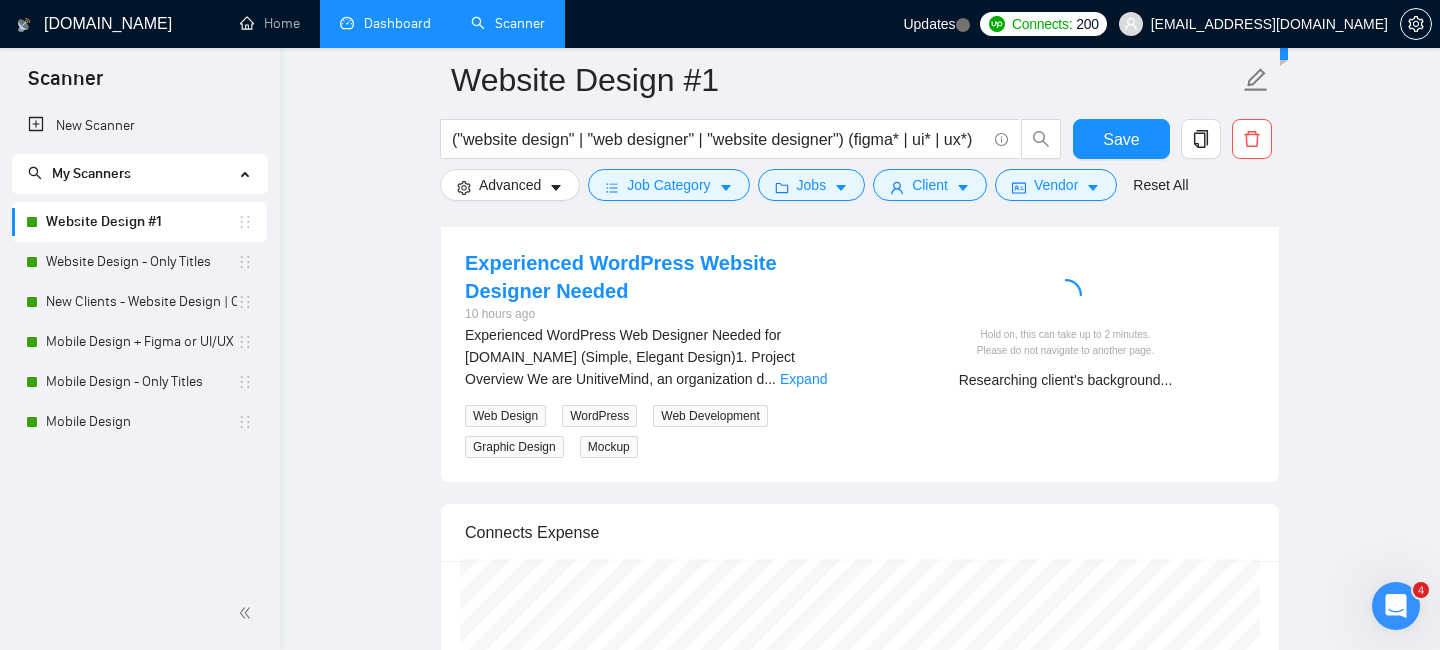 scroll, scrollTop: 3626, scrollLeft: 0, axis: vertical 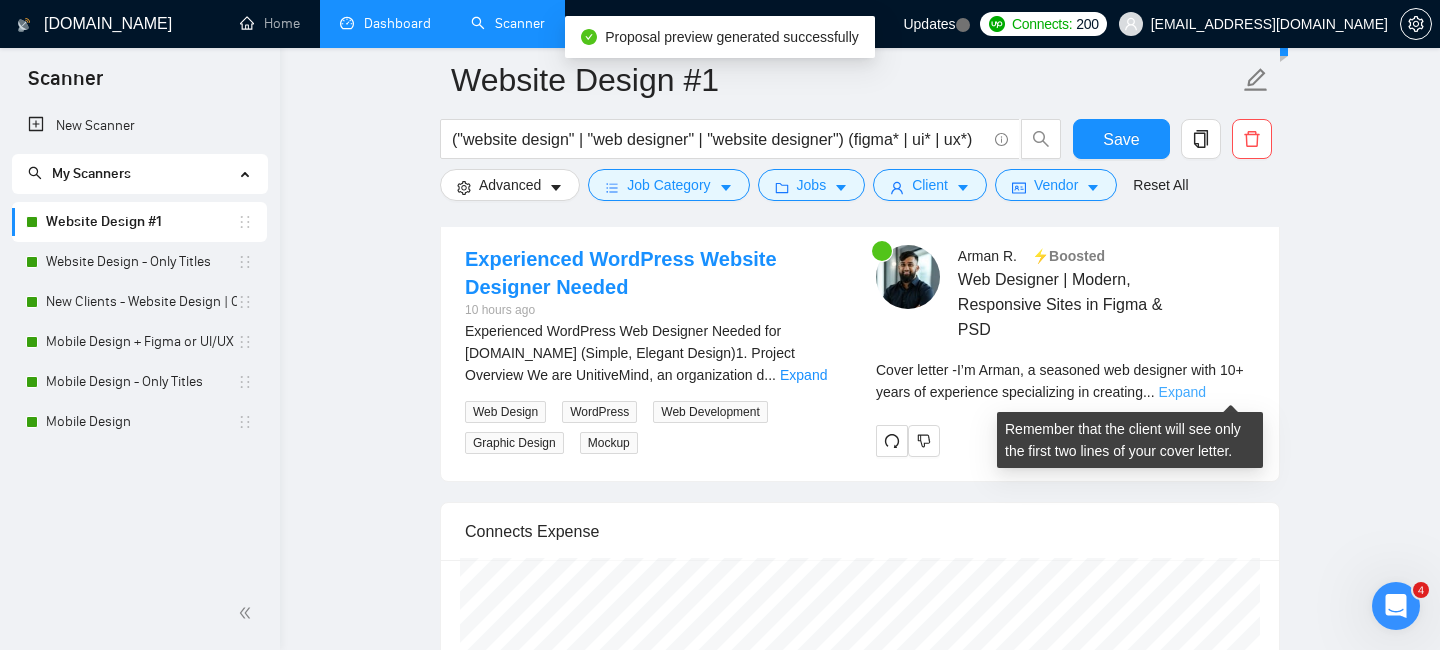click on "Expand" at bounding box center [1182, 392] 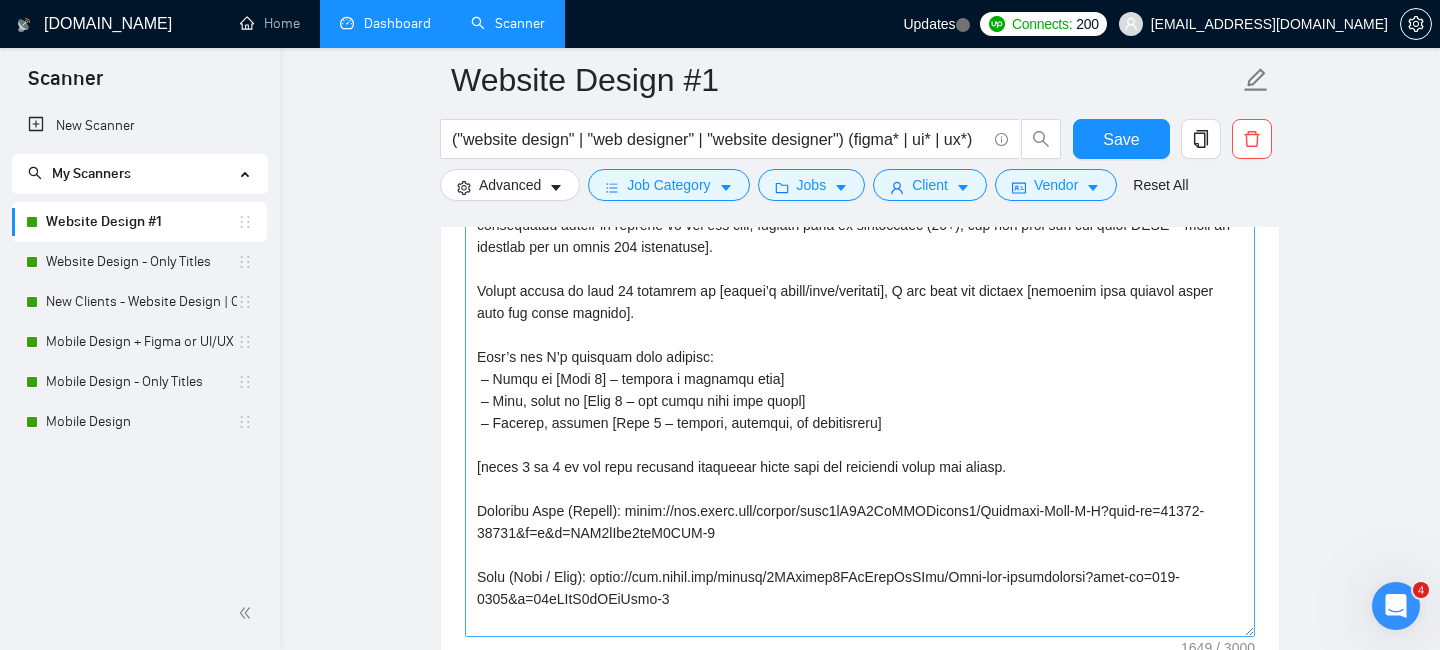 scroll, scrollTop: 1837, scrollLeft: 0, axis: vertical 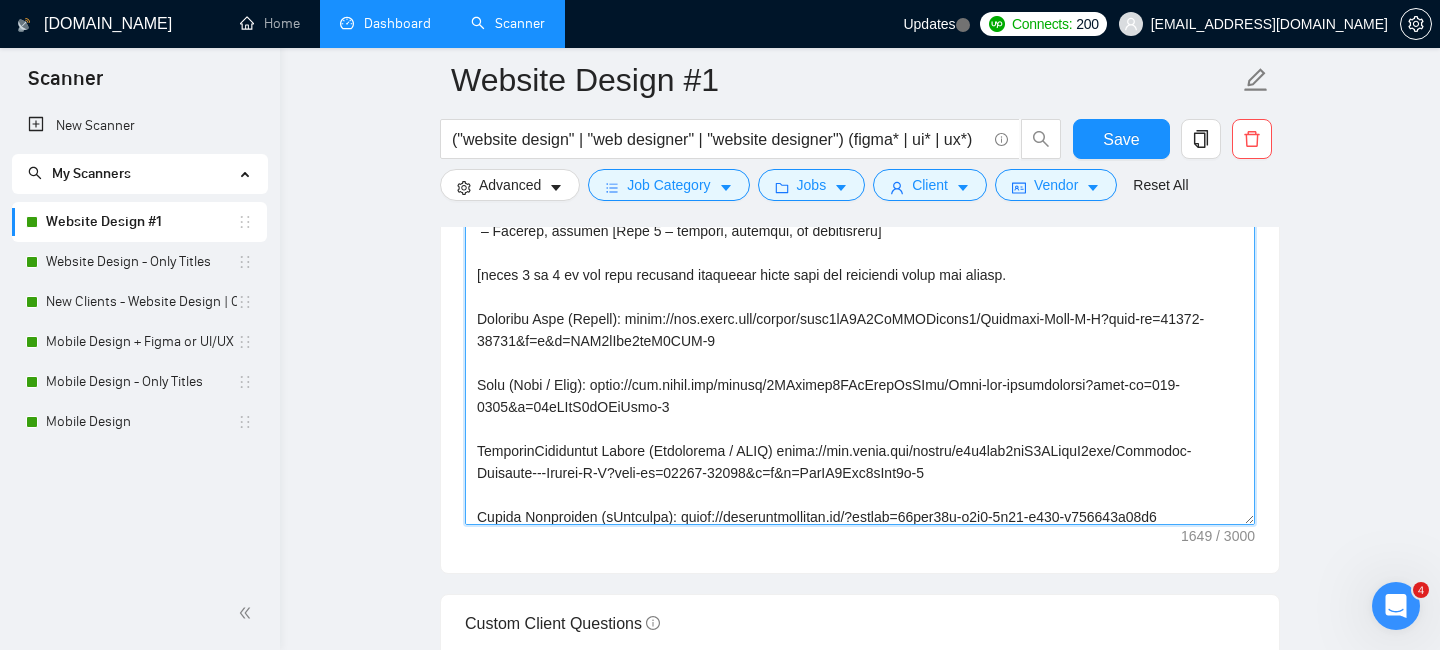 click on "Cover letter template:" at bounding box center [860, 300] 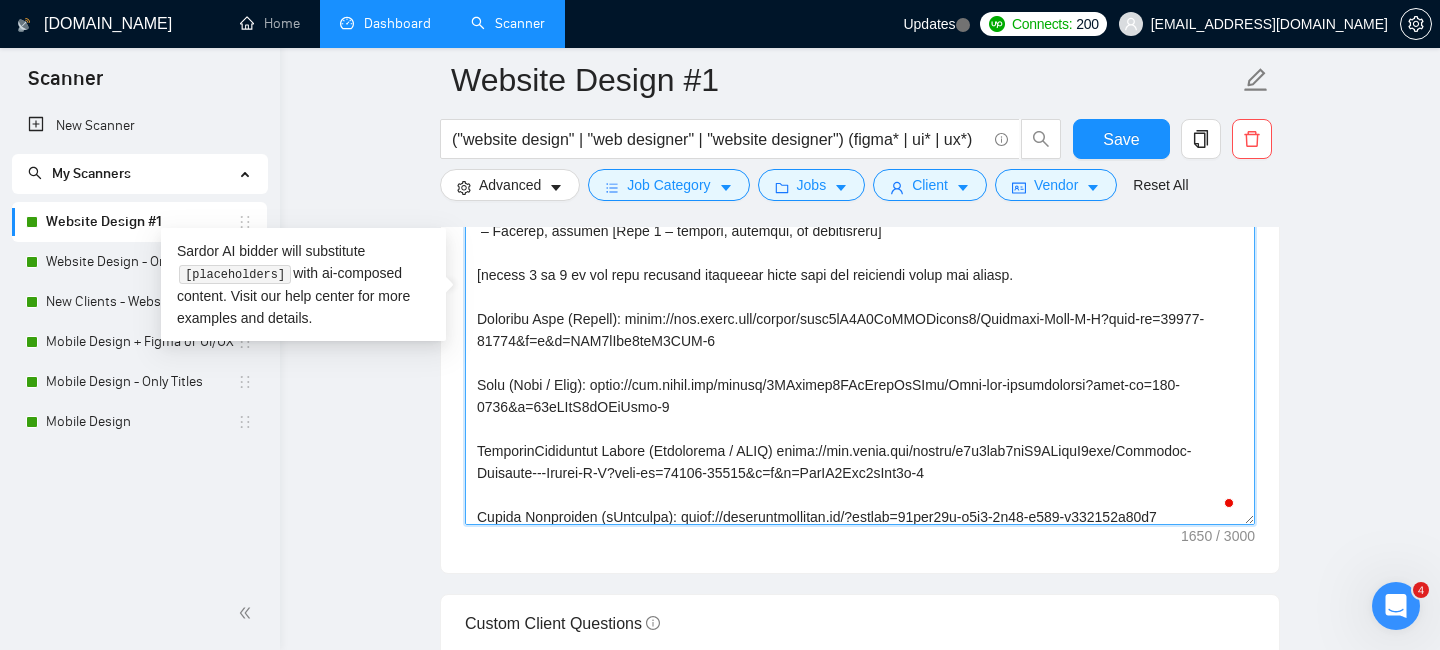 scroll, scrollTop: 80, scrollLeft: 0, axis: vertical 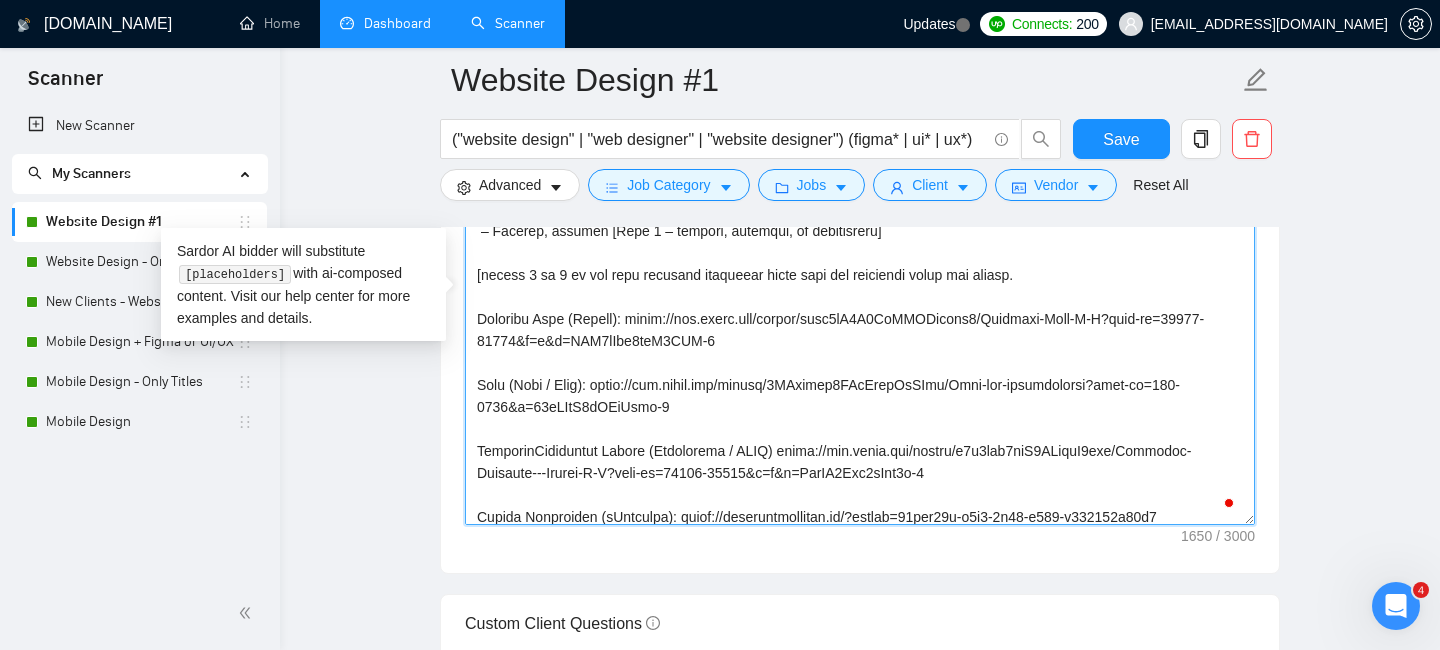 type on "I’m Arman [use freelancer profile to introduce yourself don't mention anything about the agency and don't mention last name, description should be related to the job post, mention years of experience (10+), and say that you can start ASAP – make it accurate and at least 200 characters].
Having worked on over 20 projects in [client’s niche/area/industry], I can help you achieve [describe what success looks like for their project].
Here’s how I’d approach your project:
– Start by [Step 1] – address a specific need]
– Then, focus on [Step 2 – fix their core pain point]
– Finally, deliver [Step 3 – outcome, timeline, or deliverable]
[choose 1 to 2 of the most relevant portfolio items from the following links and themes.
Creative Club (Agency): https://www.figma.com/design/bytn7tK7D8RgKOVXuzqee0/Creative-Club-K-Z?node-id=21087-47497&p=f&t=WPS8rSwk1ysB5MAK-0
Zaap (Tech / Saas): https://www.figma.com/design/8YGitjdl6XSuDsqbOjYAlp/Zaap-new-explorations?node-id=196-6774&t=79pDTfV3dNMdYhme-1
NeurogenBioma..." 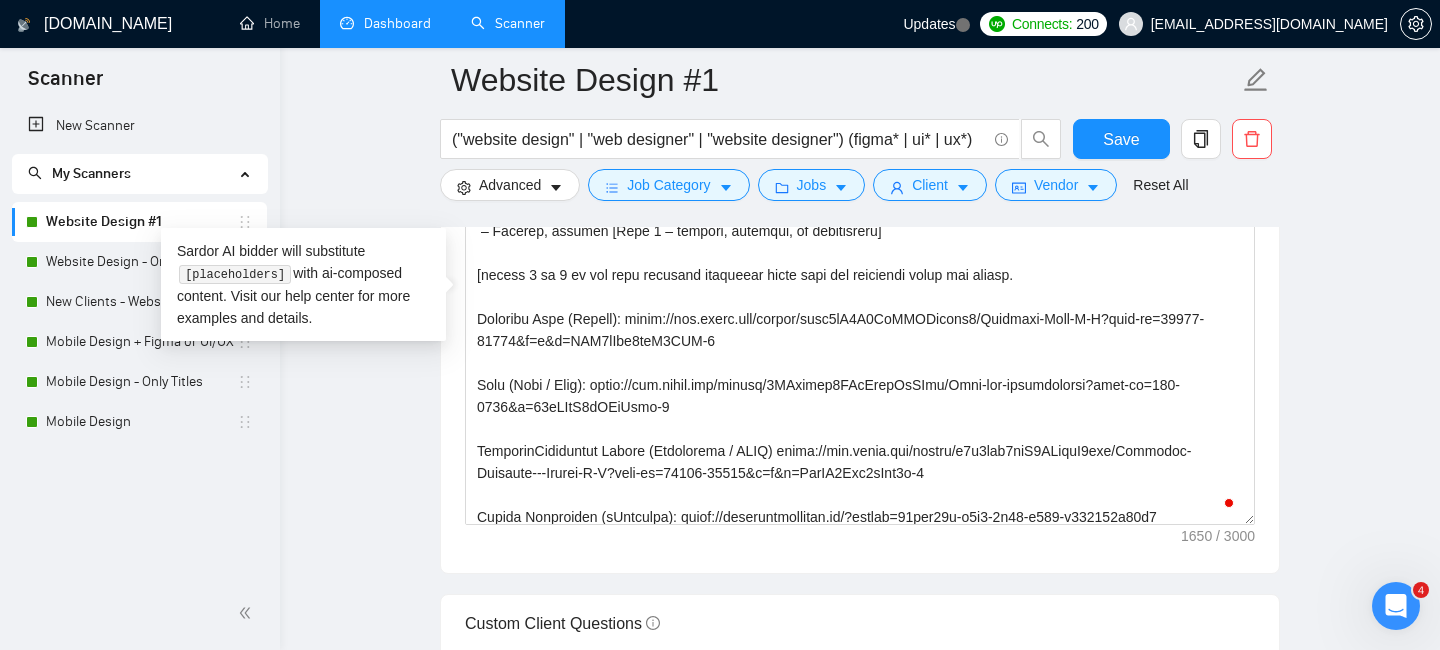 click on "GigRadar.io Home Dashboard Scanner Updates
Connects: 200 arman.u@hotmail.com Website Design #1 ("website design" | "web designer" | "website designer") (figma* | ui* | ux*) Save Advanced   Job Category   Jobs   Client   Vendor   Reset All Preview Results Insights NEW Alerts Auto Bidder Auto Bidding Enabled Auto Bidding Enabled: ON Auto Bidder Schedule Auto Bidding Type: Automated (recommended) Semi-automated Auto Bidding Schedule: 24/7 Custom Custom Auto Bidder Schedule Repeat every week on Monday Tuesday Wednesday Thursday Friday Saturday Sunday Active Hours ( America/Toronto ): From: To: ( 24  hours) America/Toronto Auto Bidding Type Select your bidding algorithm: Choose the algorithm for you bidding. The price per proposal does not include your connects expenditure. Template Bidder Works great for narrow segments and short cover letters that don't change. 0.50  credits / proposal Sardor AI 🤖 Personalise your cover letter with ai [placeholders] 1.00" at bounding box center [860, 1591] 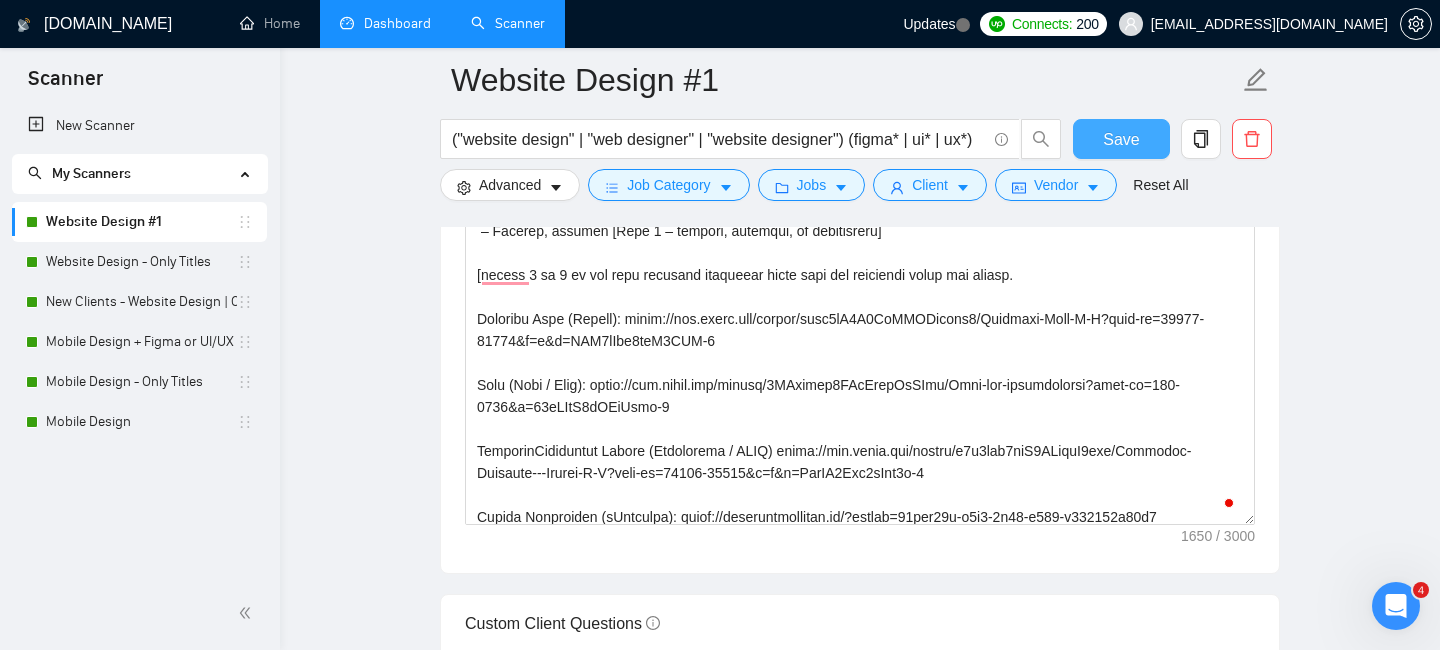 click on "Save" at bounding box center (1121, 139) 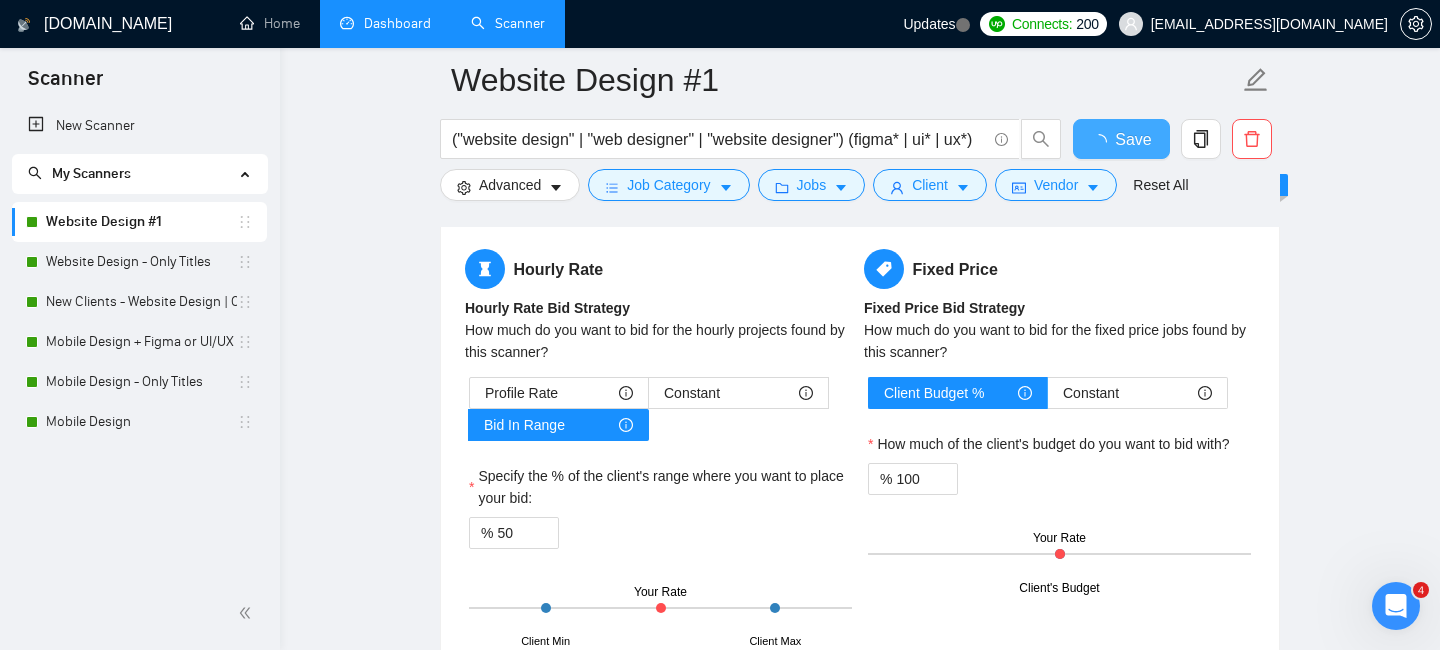 type 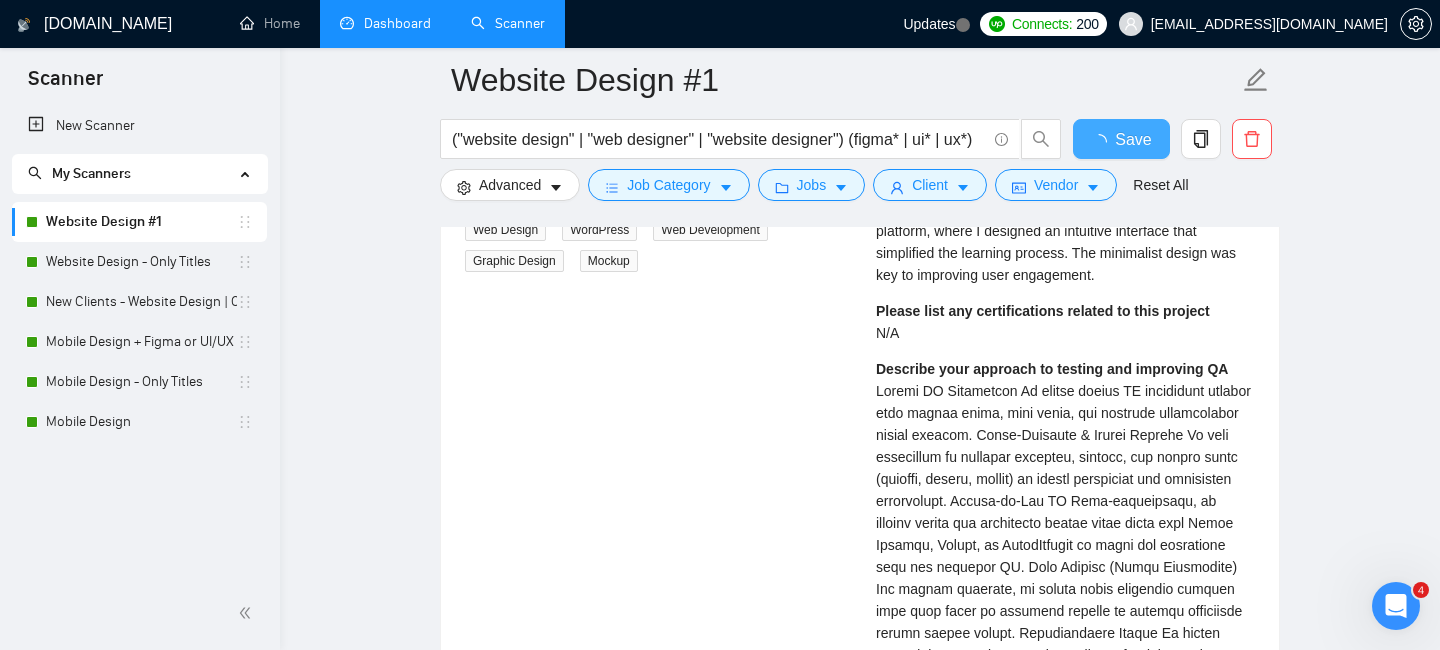 checkbox on "true" 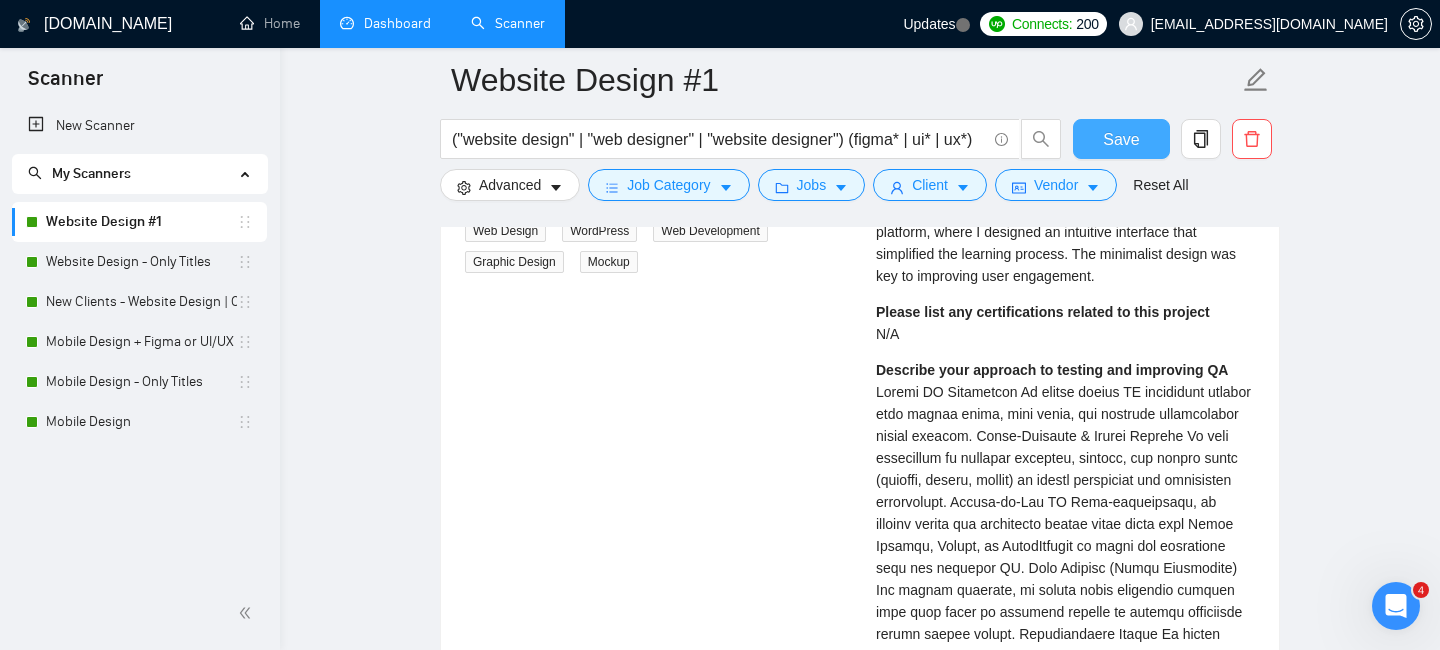 type 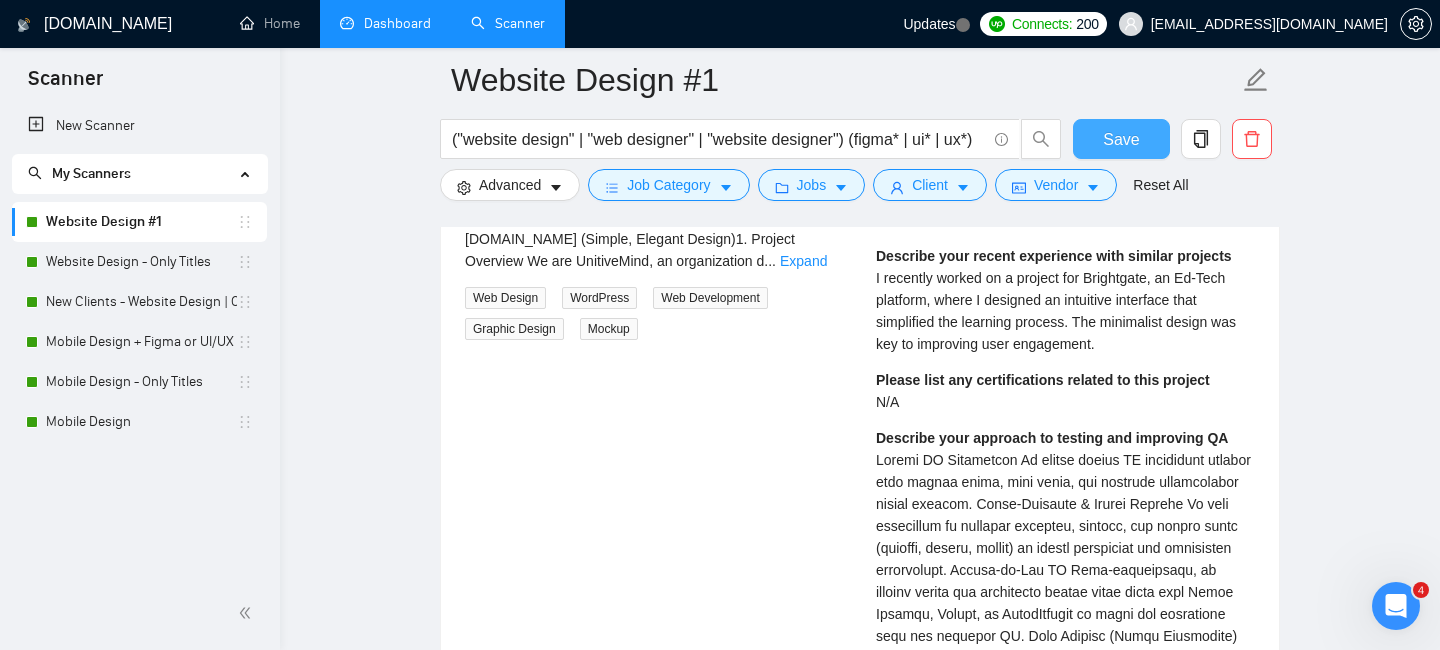scroll, scrollTop: 3304, scrollLeft: 0, axis: vertical 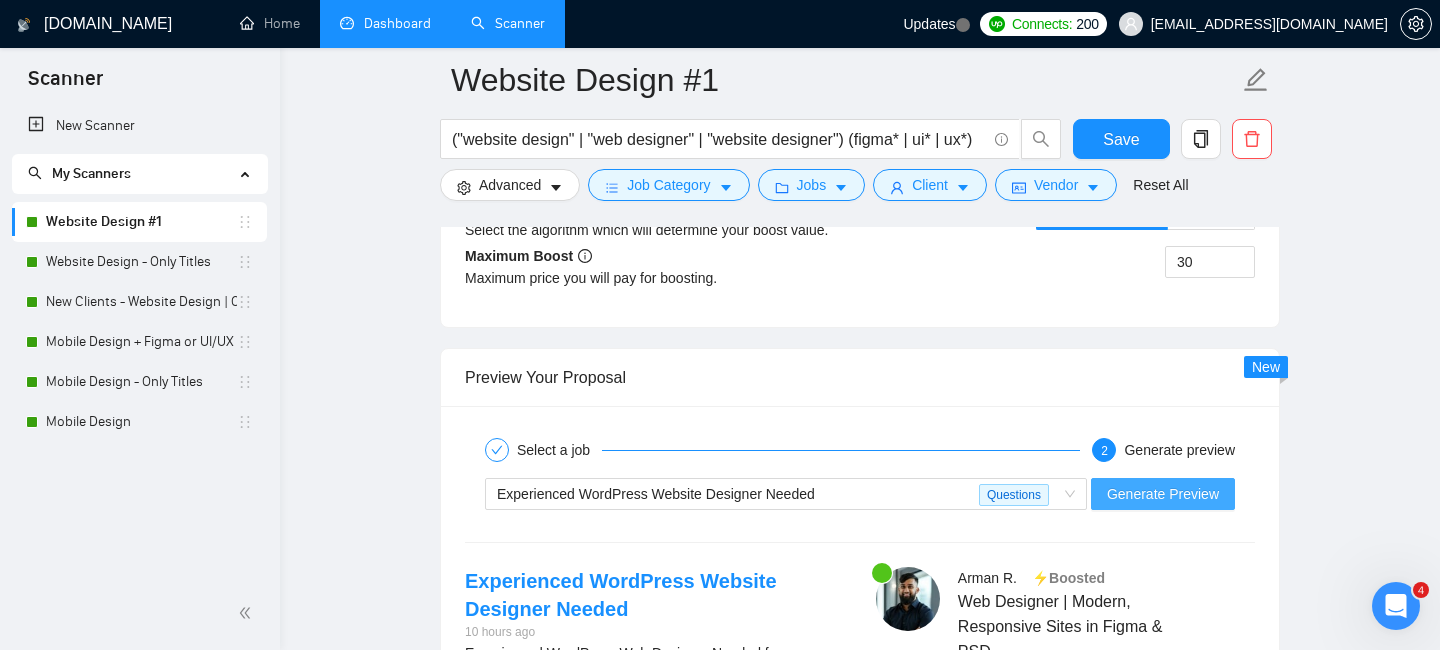 click on "Generate Preview" at bounding box center [1163, 494] 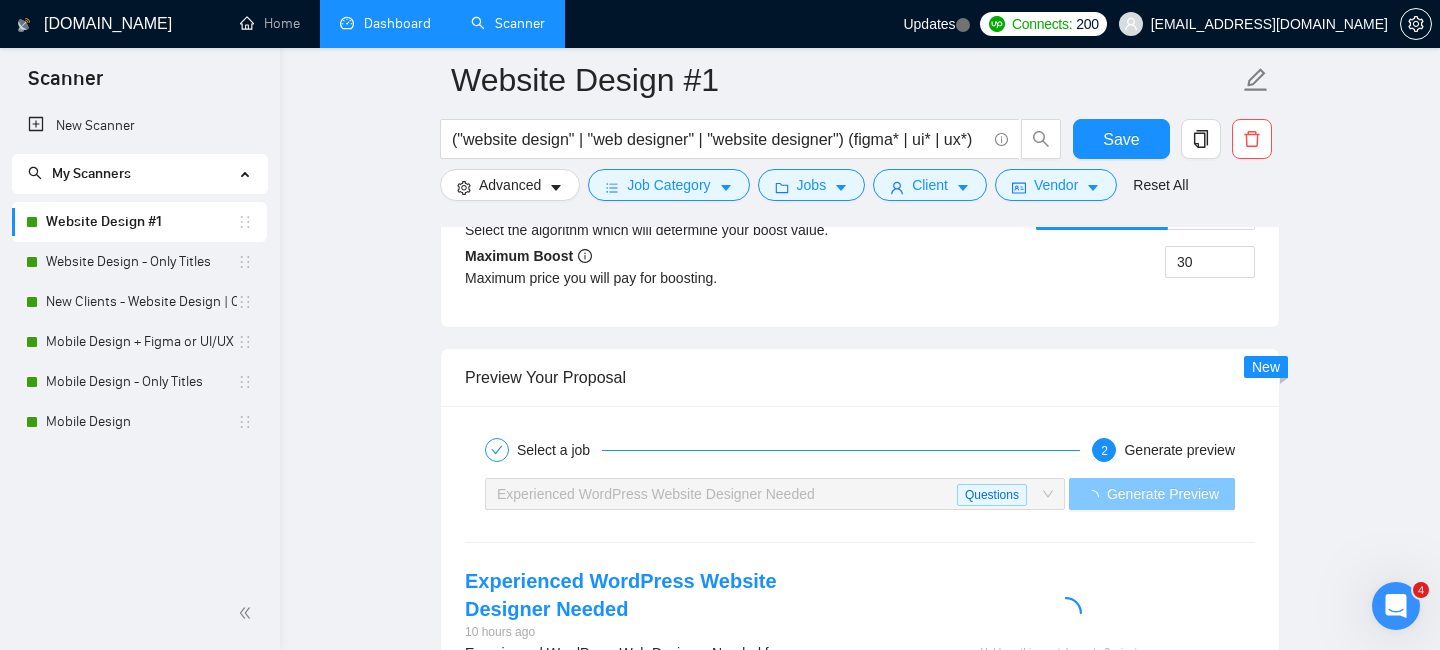 scroll, scrollTop: 3590, scrollLeft: 0, axis: vertical 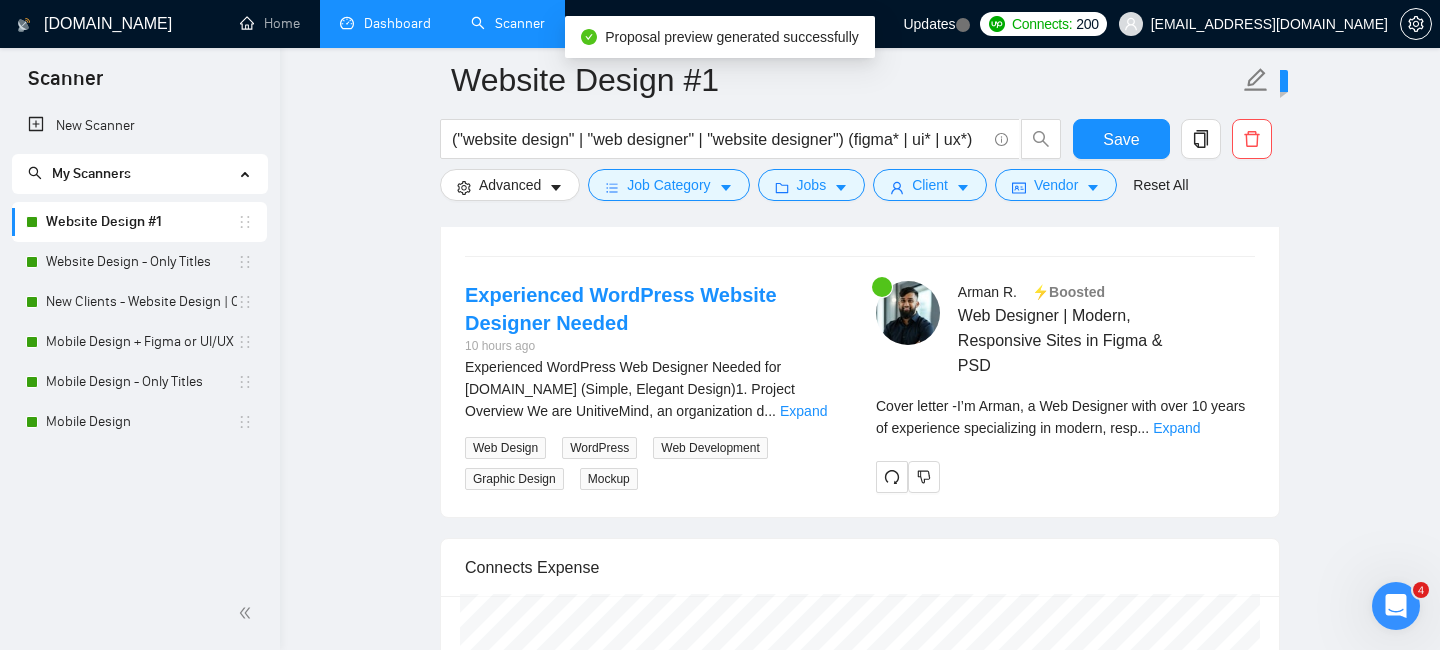 click on "Cover letter -  I’m Arman, a Web Designer with over 10 years of experience specializing in modern, resp ... Expand" at bounding box center [1065, 417] 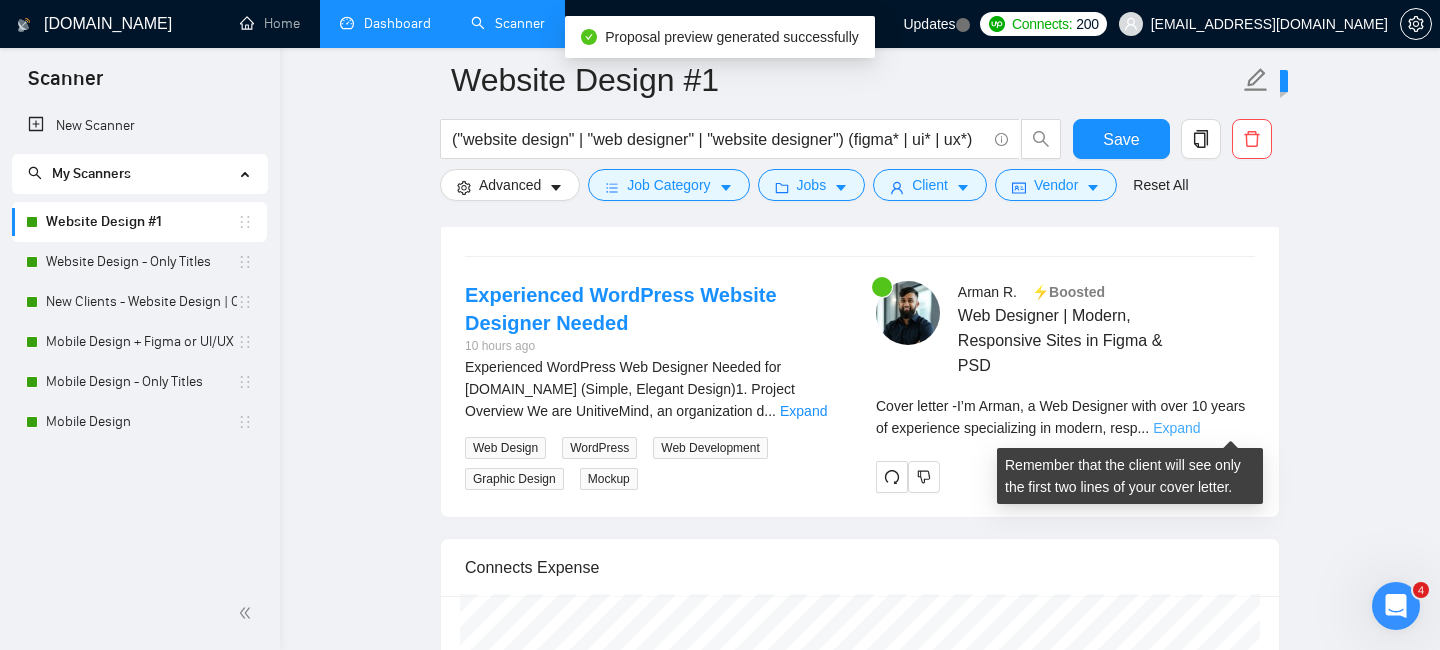 click on "Expand" at bounding box center (1176, 428) 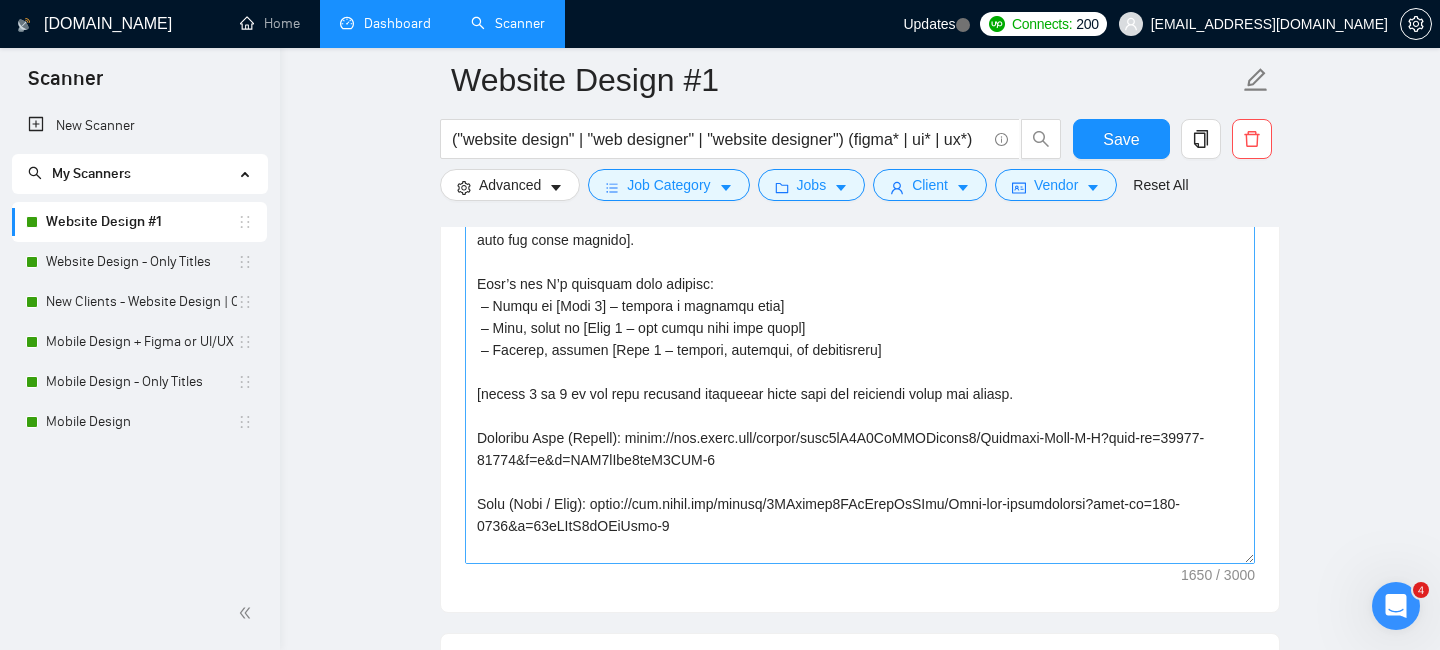 scroll, scrollTop: 1928, scrollLeft: 0, axis: vertical 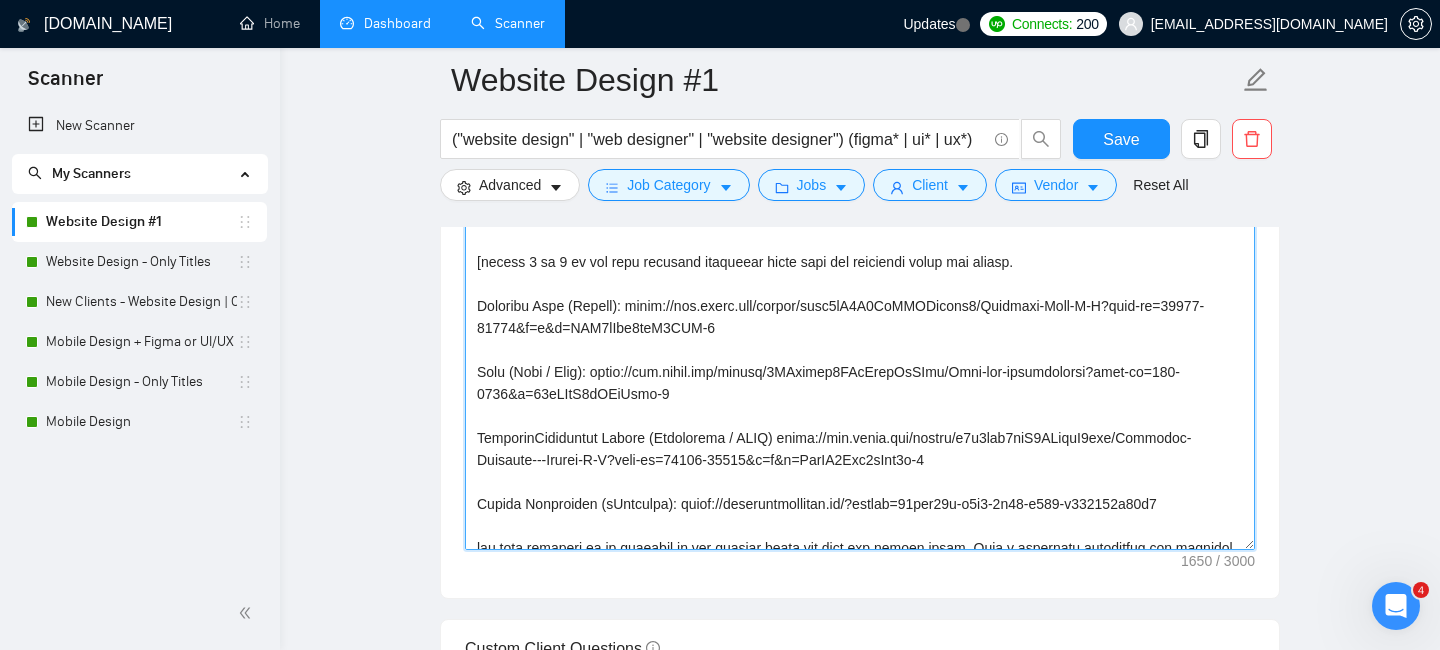 click on "Cover letter template:" at bounding box center (860, 325) 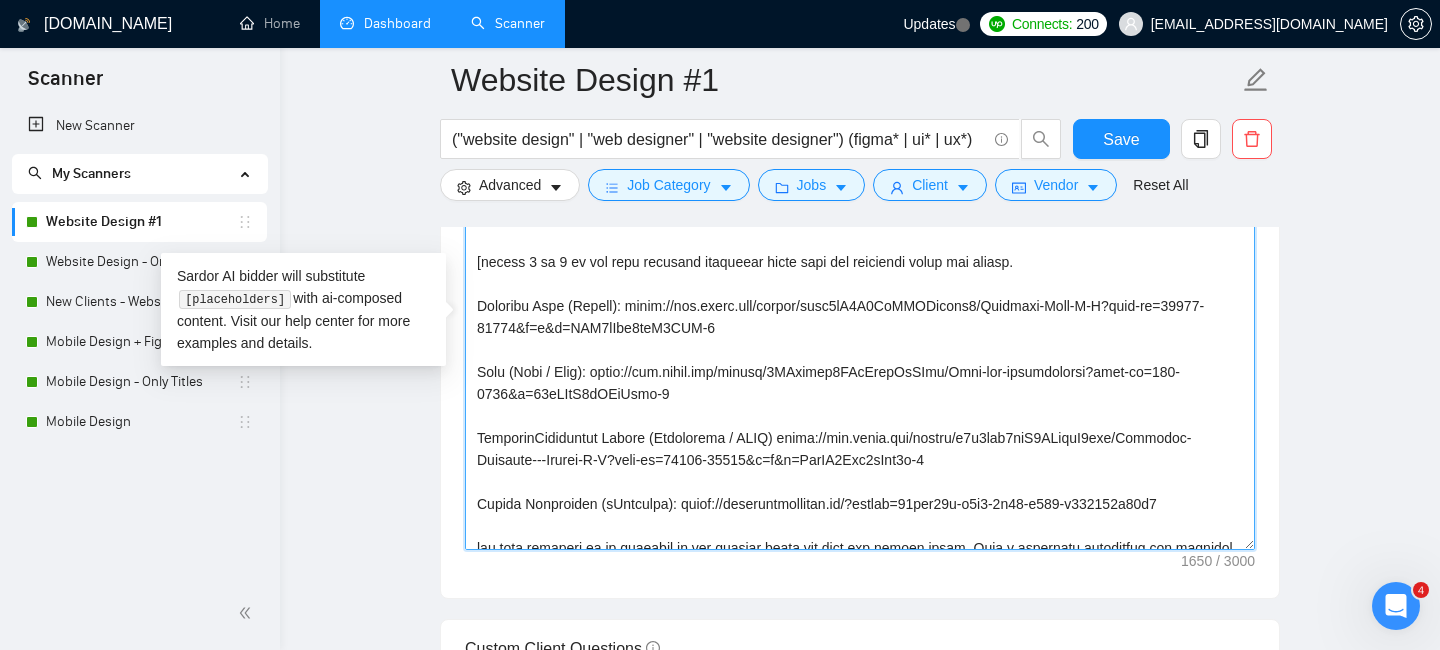 scroll, scrollTop: 118, scrollLeft: 0, axis: vertical 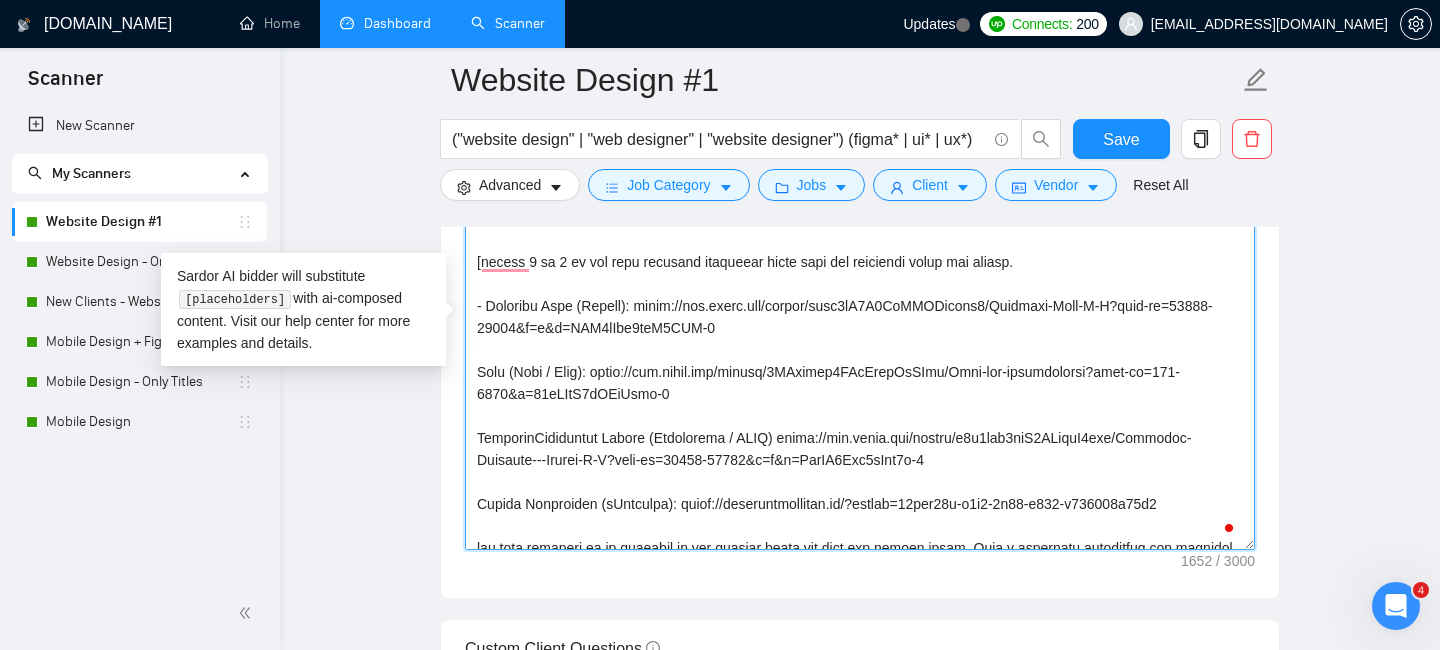 drag, startPoint x: 478, startPoint y: 371, endPoint x: 478, endPoint y: 353, distance: 18 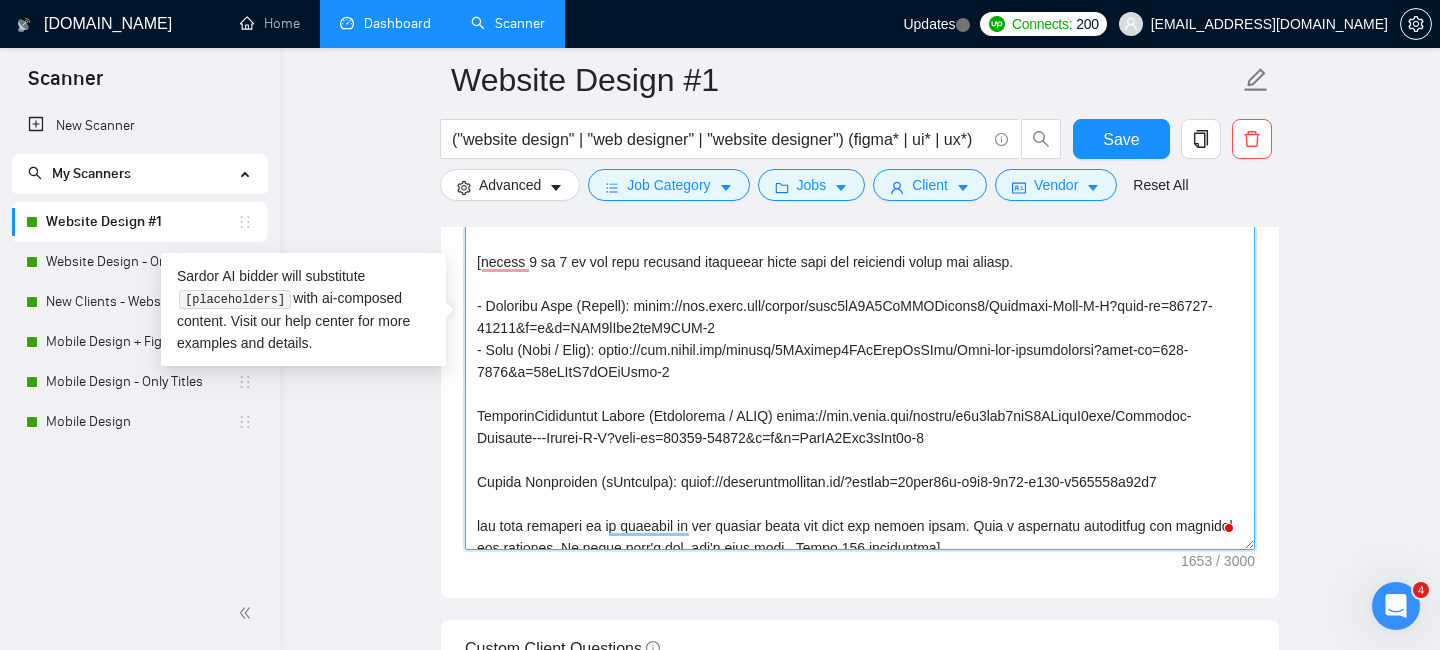click on "Cover letter template:" at bounding box center (860, 325) 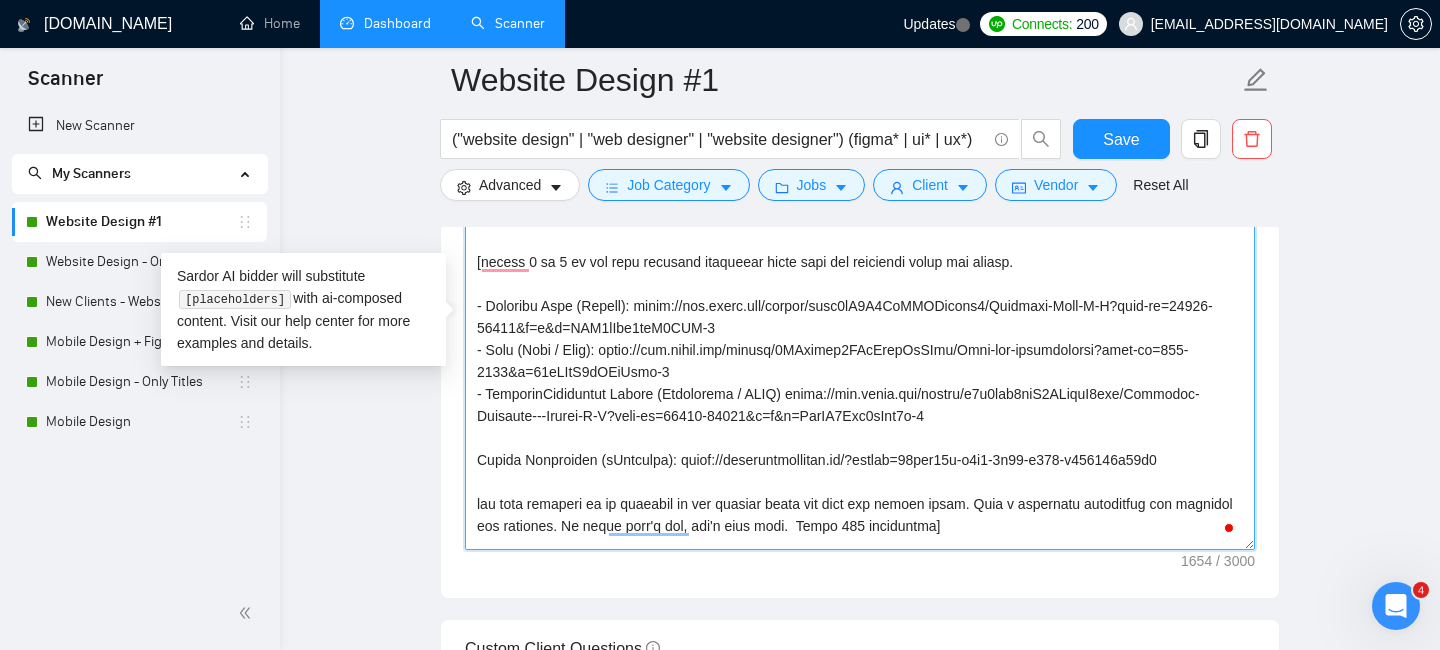drag, startPoint x: 475, startPoint y: 481, endPoint x: 476, endPoint y: 465, distance: 16.03122 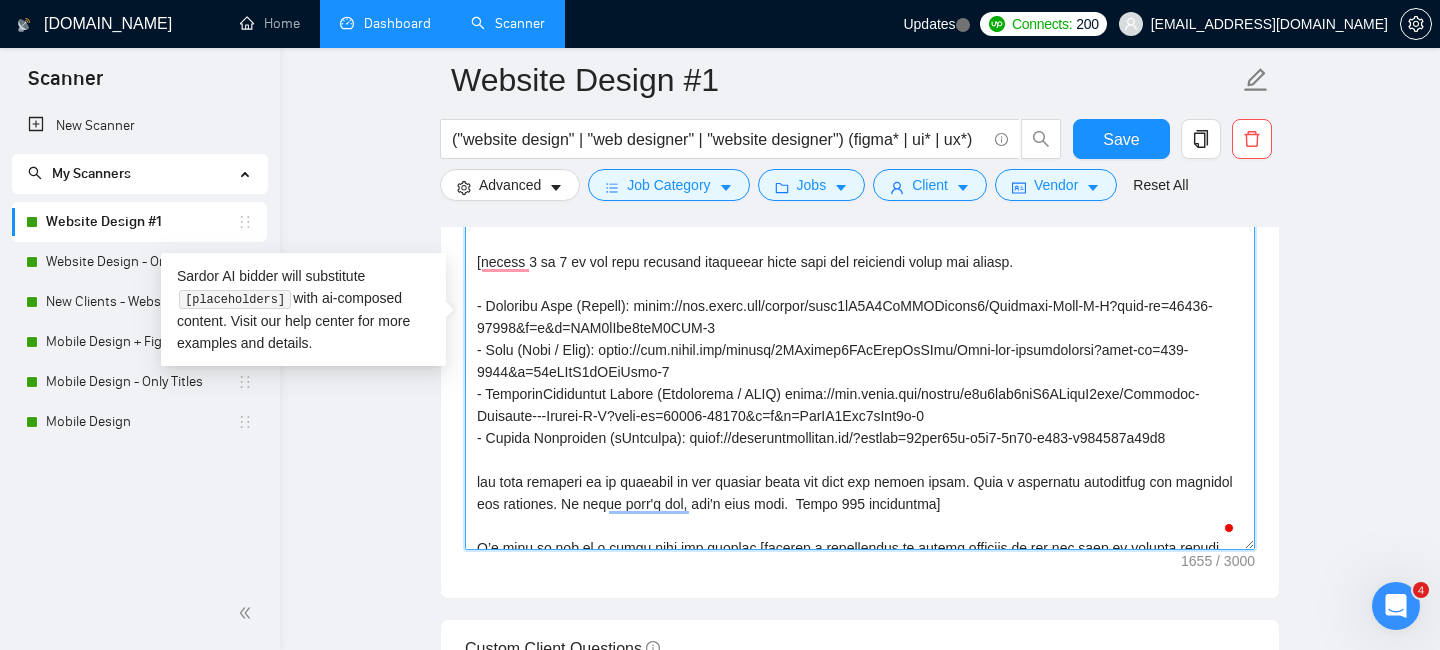 click on "Cover letter template:" at bounding box center [860, 325] 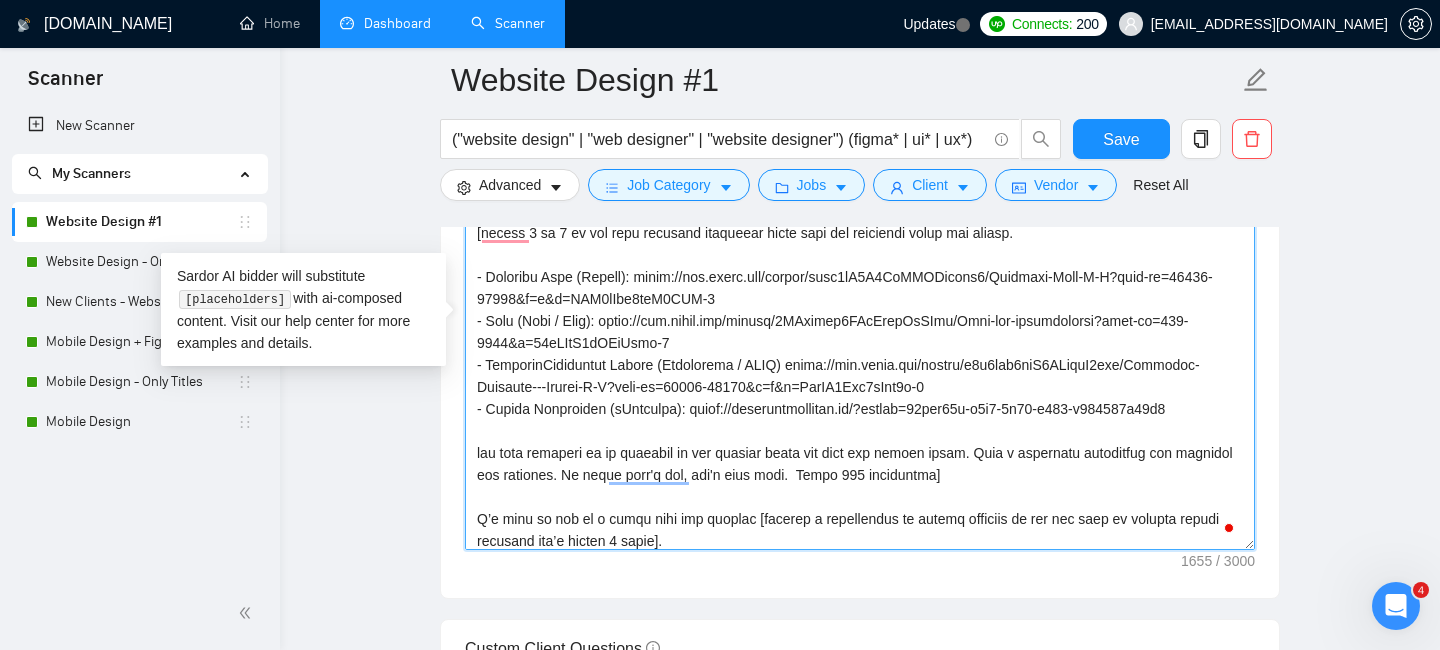 scroll, scrollTop: 160, scrollLeft: 0, axis: vertical 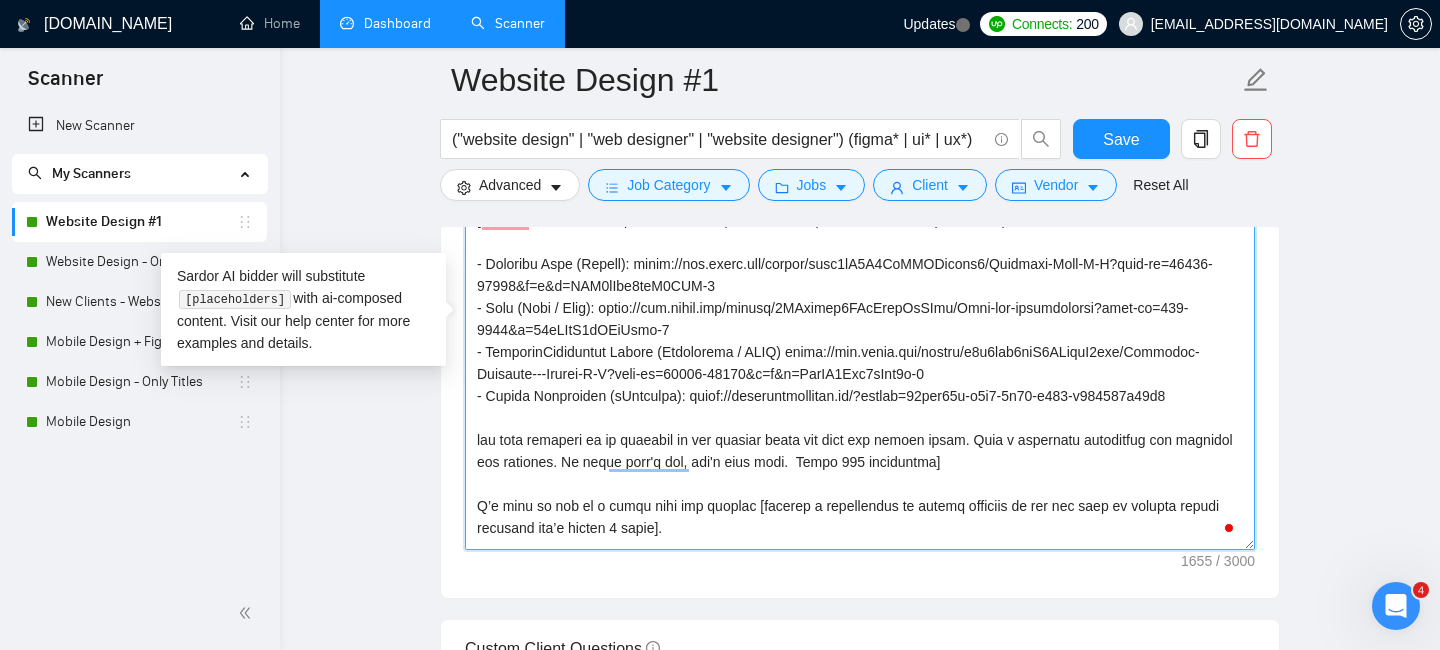 drag, startPoint x: 999, startPoint y: 485, endPoint x: 474, endPoint y: 461, distance: 525.5483 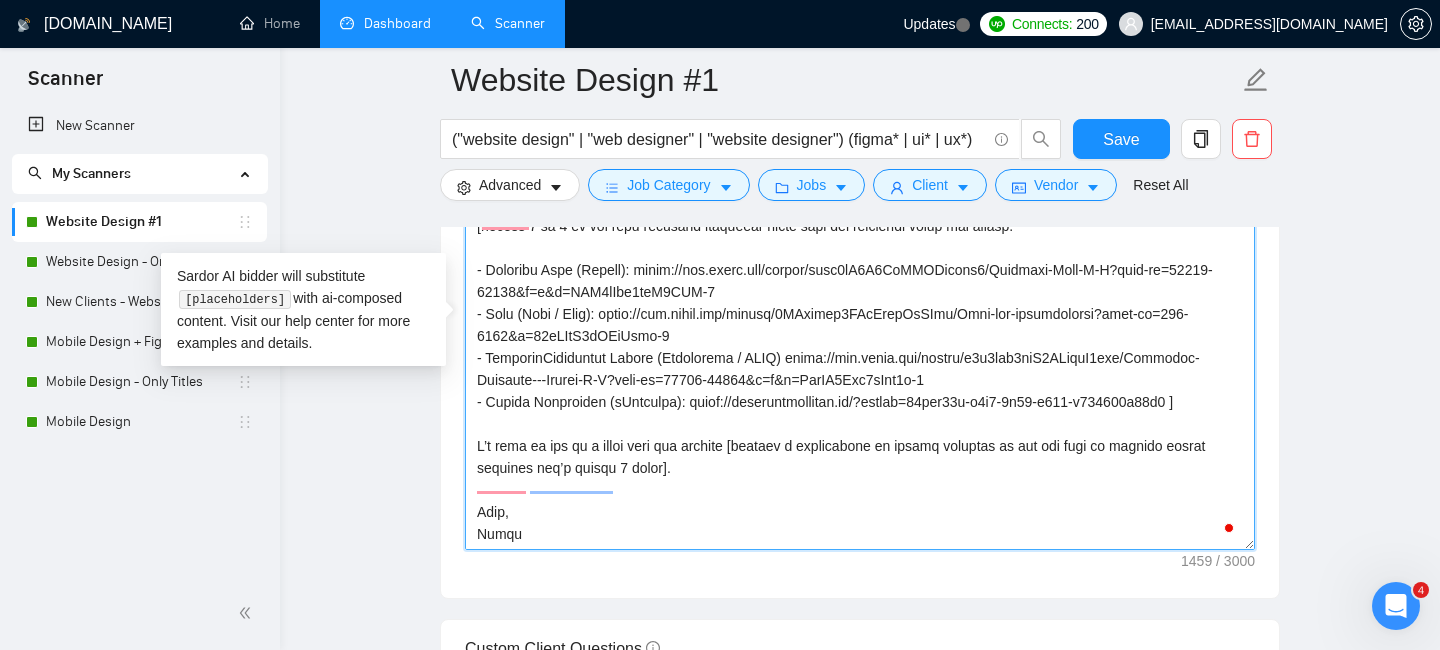 scroll, scrollTop: 106, scrollLeft: 0, axis: vertical 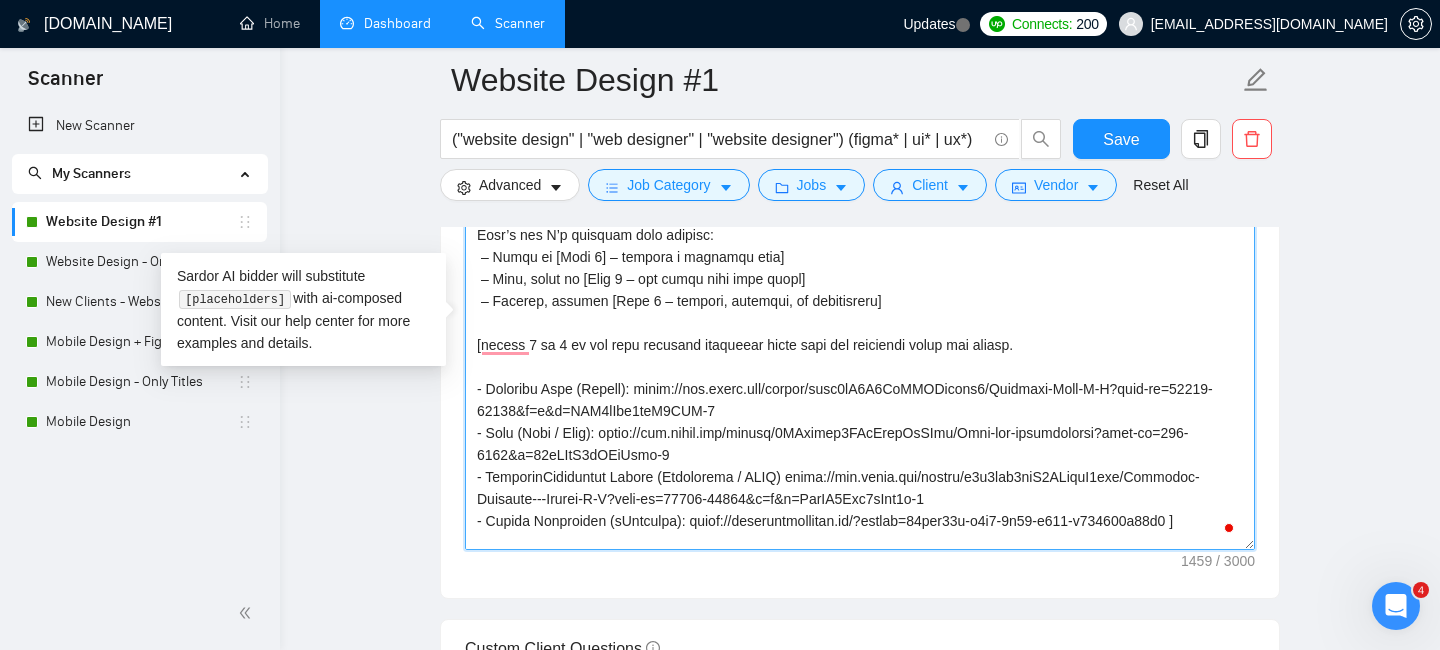 click on "Cover letter template:" at bounding box center (860, 325) 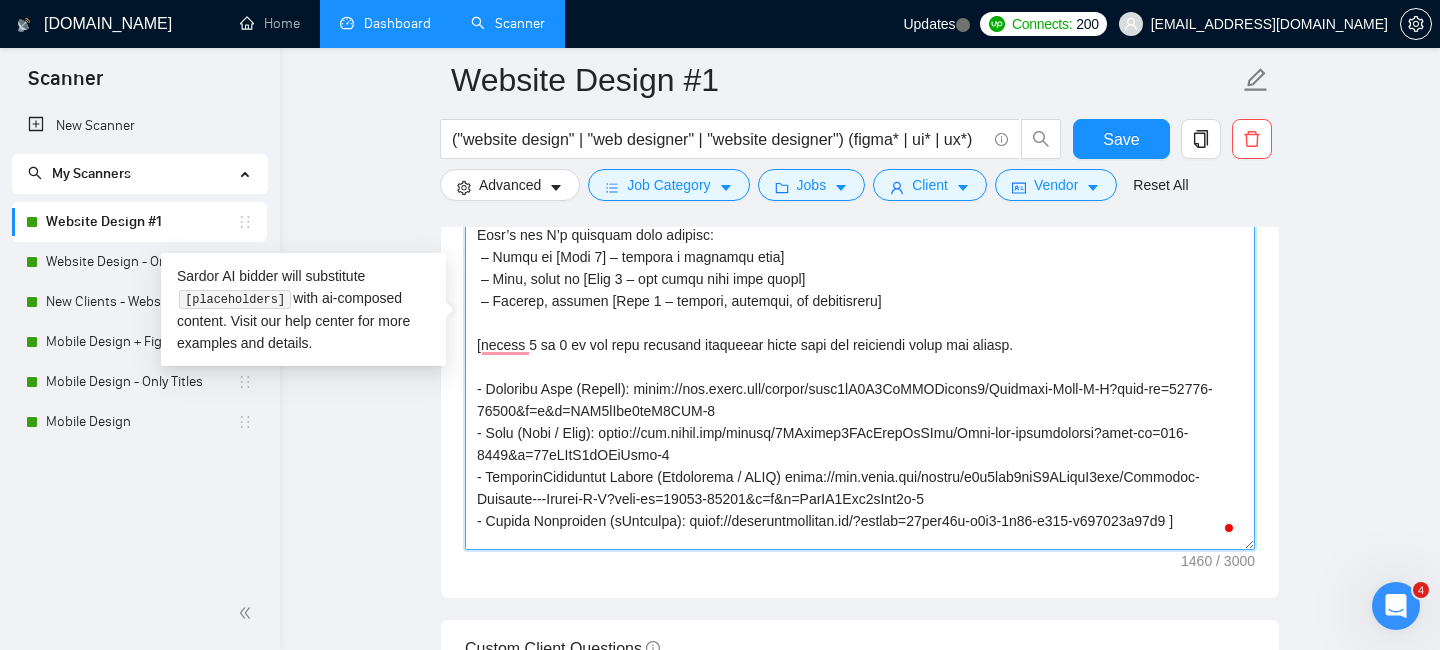 paste on "and then describe it in relation to the project scope and what the client wants. Make a realistic connection and showcase the overlaps. If there aren't any, don't post this.  Under 200 characters" 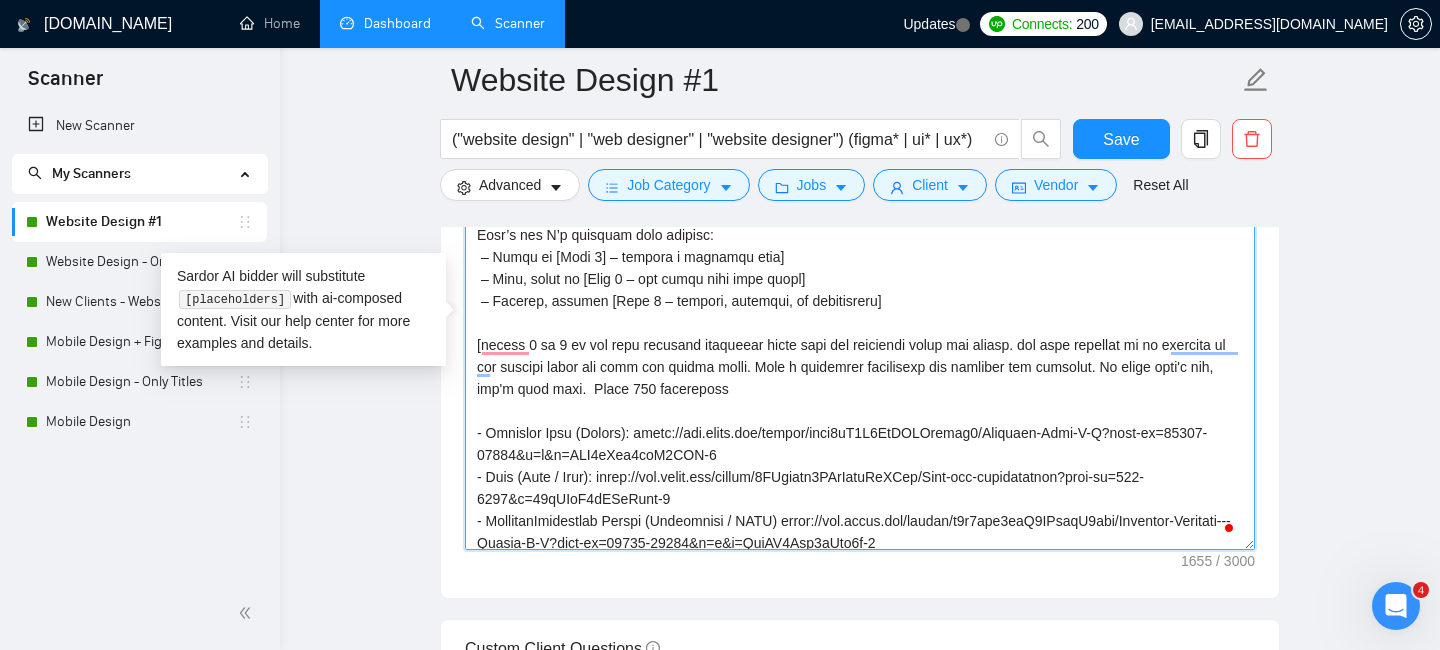 click on "Cover letter template:" at bounding box center [860, 325] 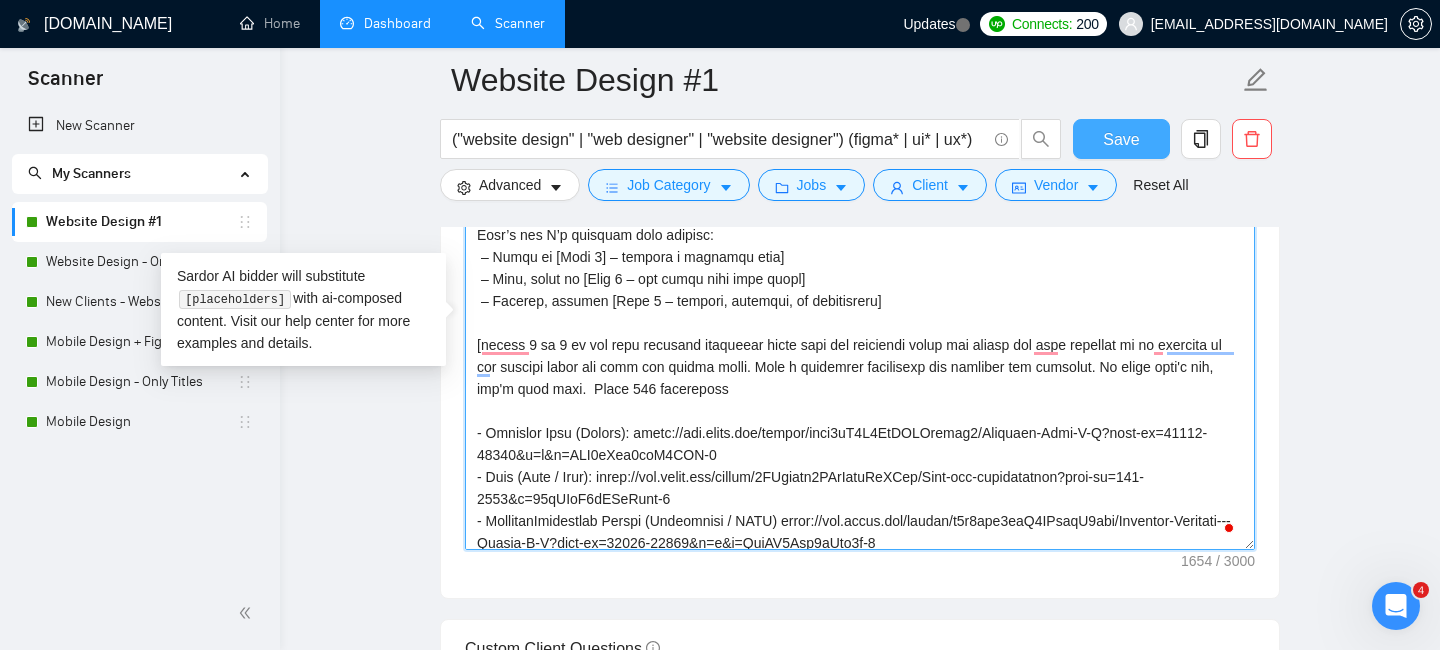 type on "I’m Arman [use freelancer profile to introduce yourself don't mention anything about the agency and don't mention last name, description should be related to the job post, mention years of experience (10+), and say that you can start ASAP – make it accurate and at least 200 characters].
Having worked on over 20 projects in [client’s niche/area/industry], I can help you achieve [describe what success looks like for their project].
Here’s how I’d approach your project:
– Start by [Step 1] – address a specific need]
– Then, focus on [Step 2 – fix their core pain point]
– Finally, deliver [Step 3 – outcome, timeline, or deliverable]
[choose 1 to 2 of the most relevant portfolio items from the following links and themes and then describe it in relation to the project scope and what the client wants. Make a realistic connection and showcase the overlaps. If there aren't any, don't post this.  Under 200 characters
- Creative Club (Agency): https://www.figma.com/design/bytn7tK7D8RgKOVXuzqee0/Creative-Club-..." 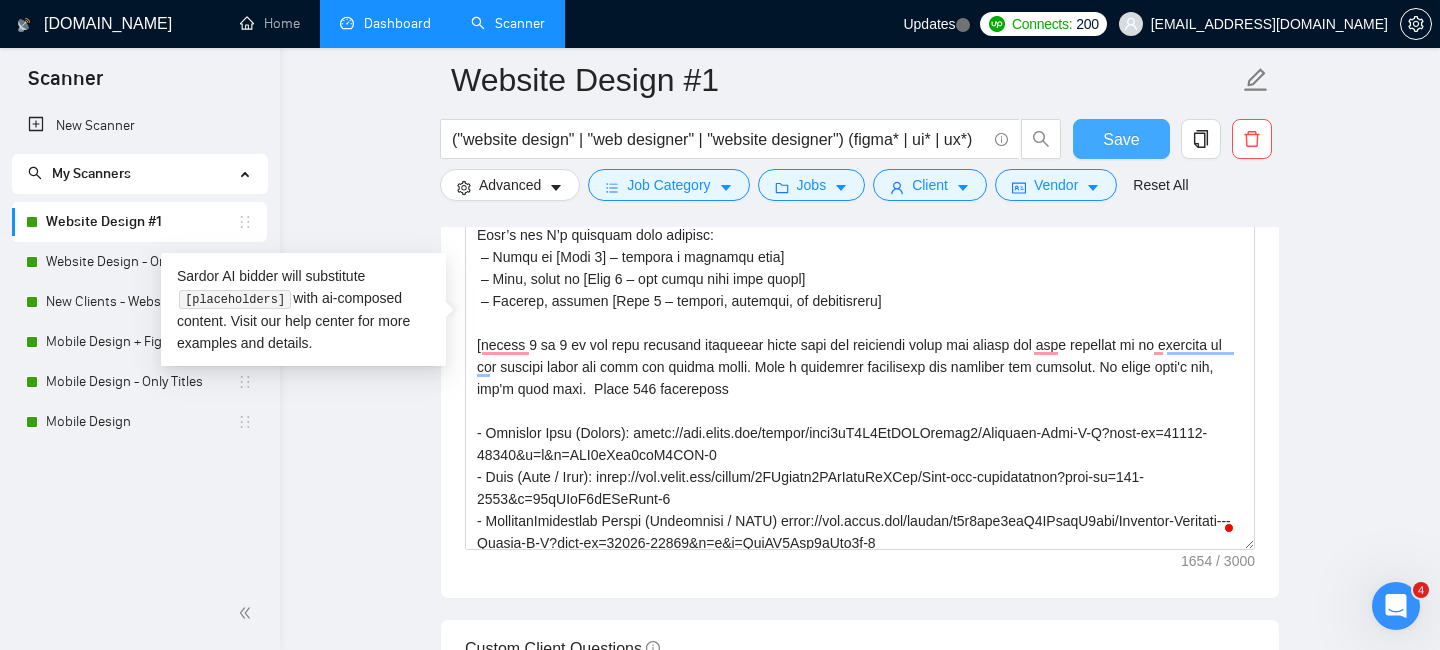 click on "Save" at bounding box center (1121, 139) 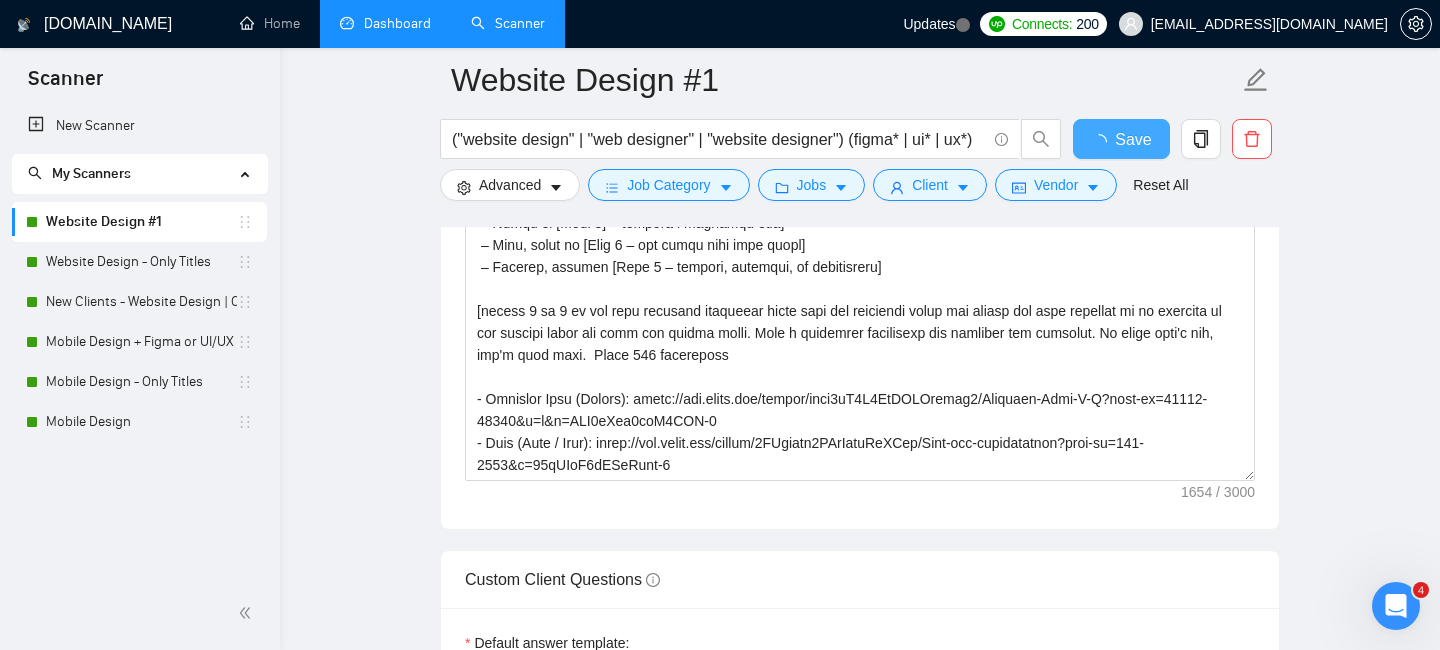 type 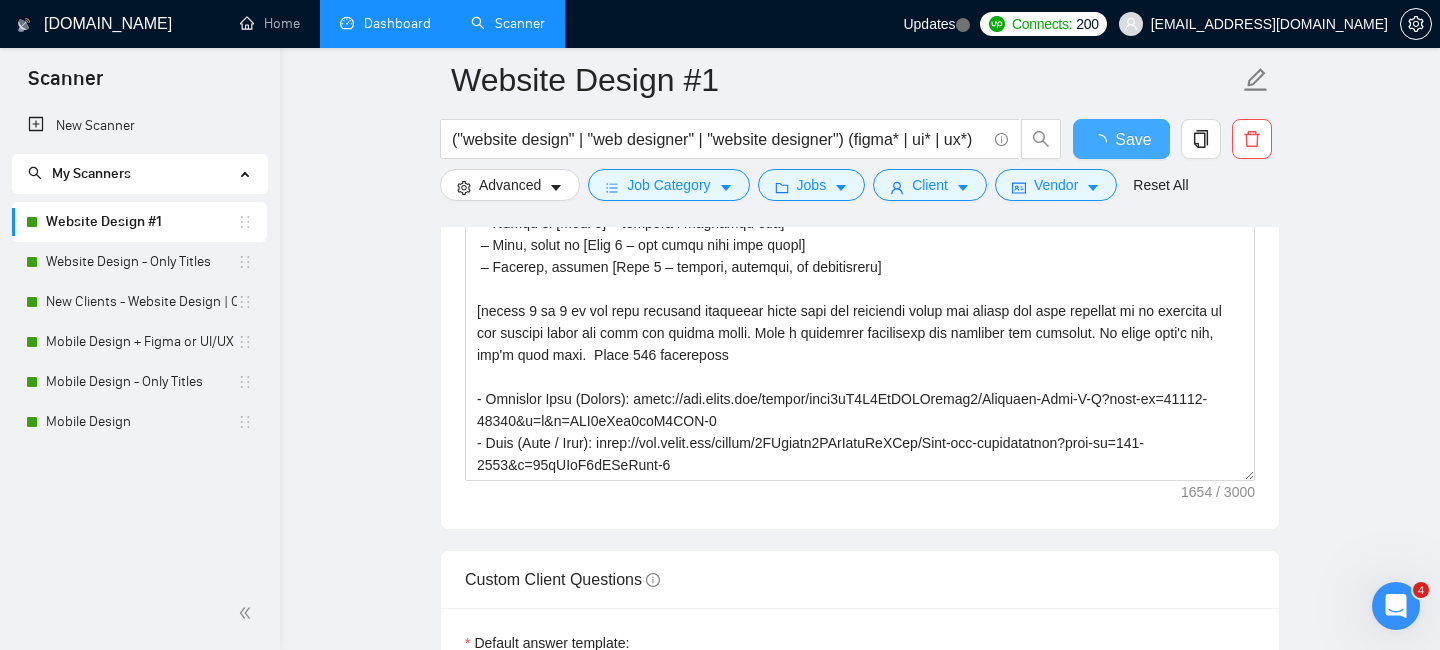 checkbox on "true" 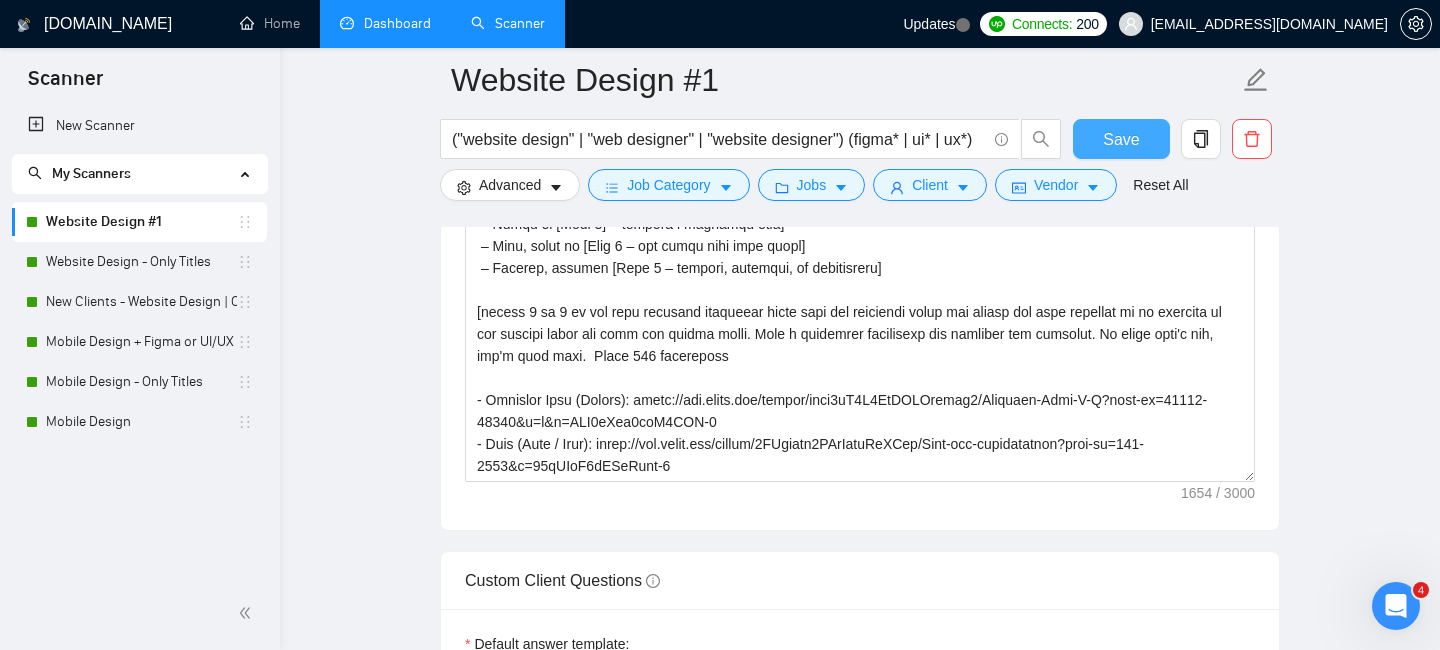 type 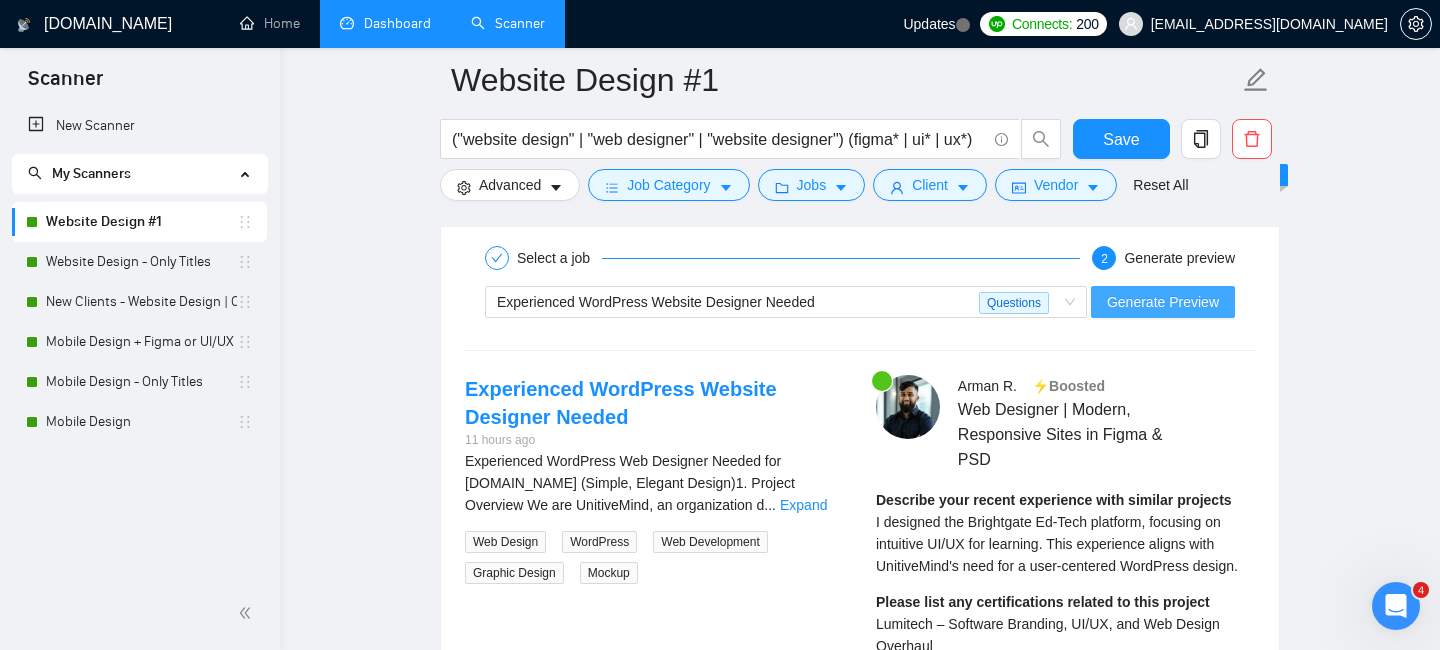 click on "Generate Preview" at bounding box center (1163, 302) 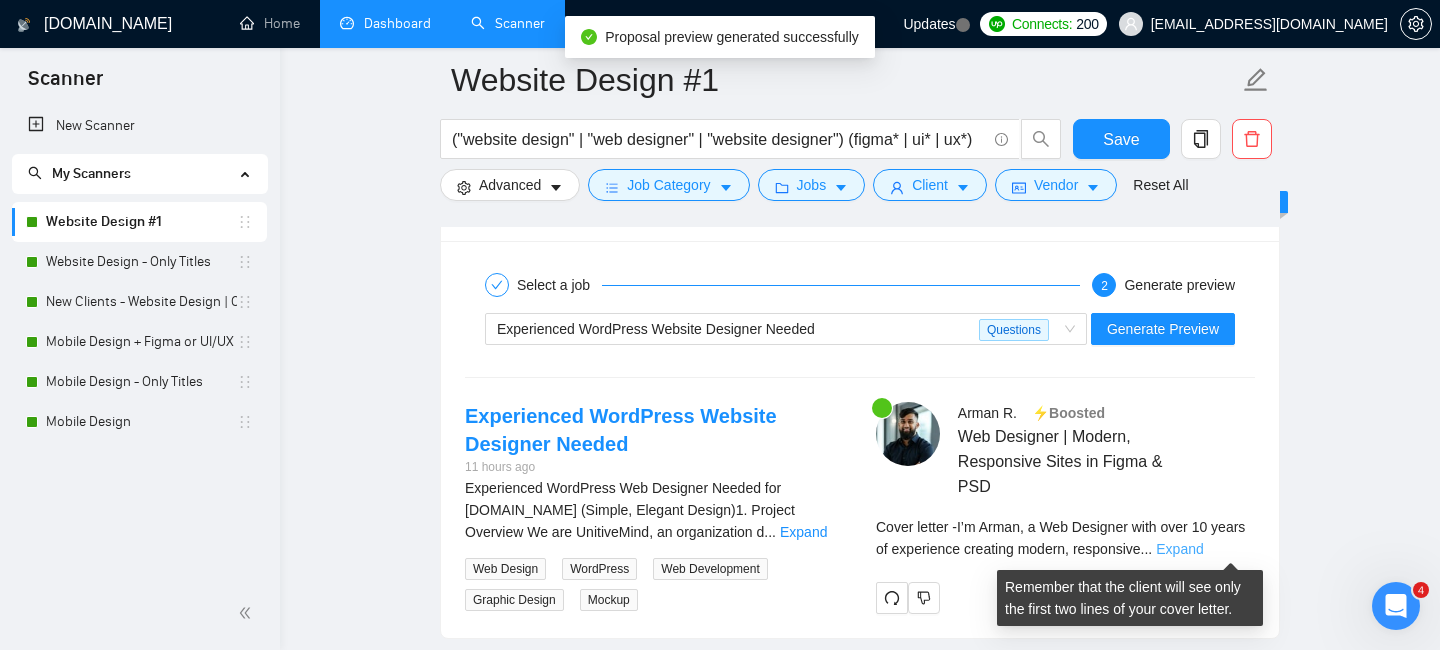 click on "Expand" at bounding box center [1179, 549] 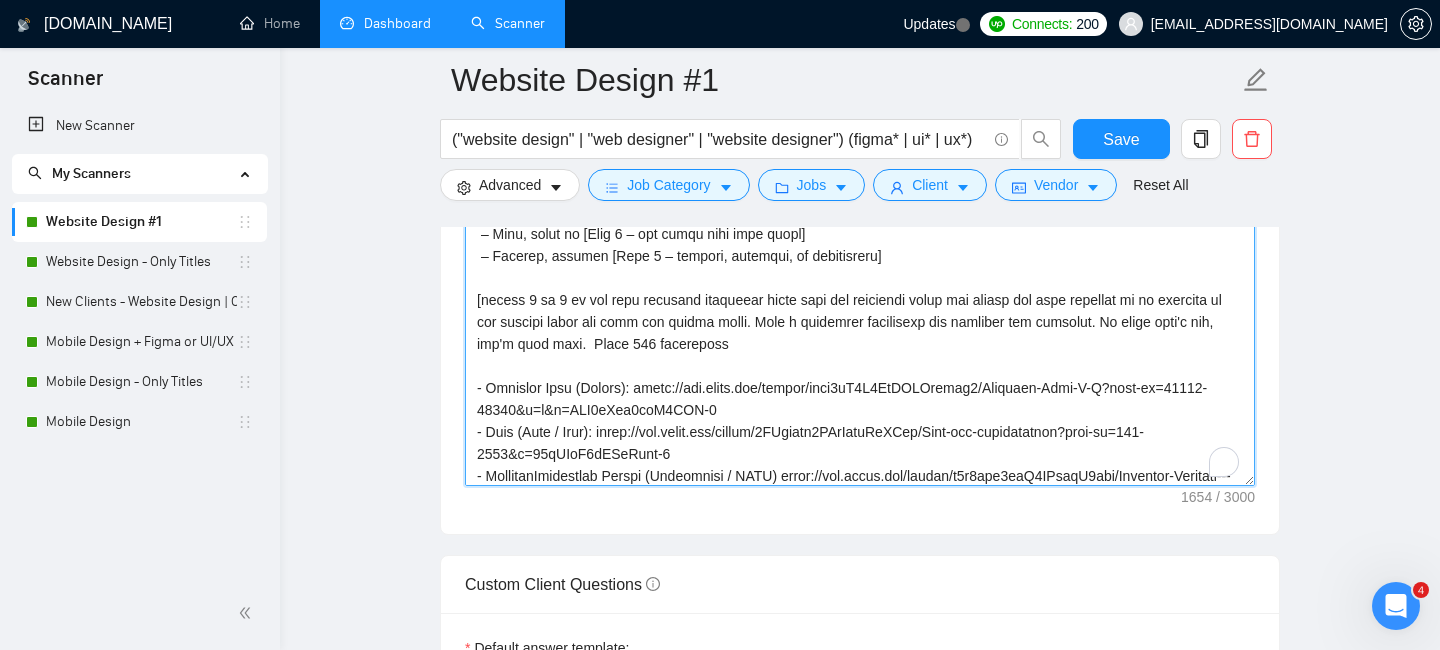 click on "Cover letter template:" at bounding box center [860, 261] 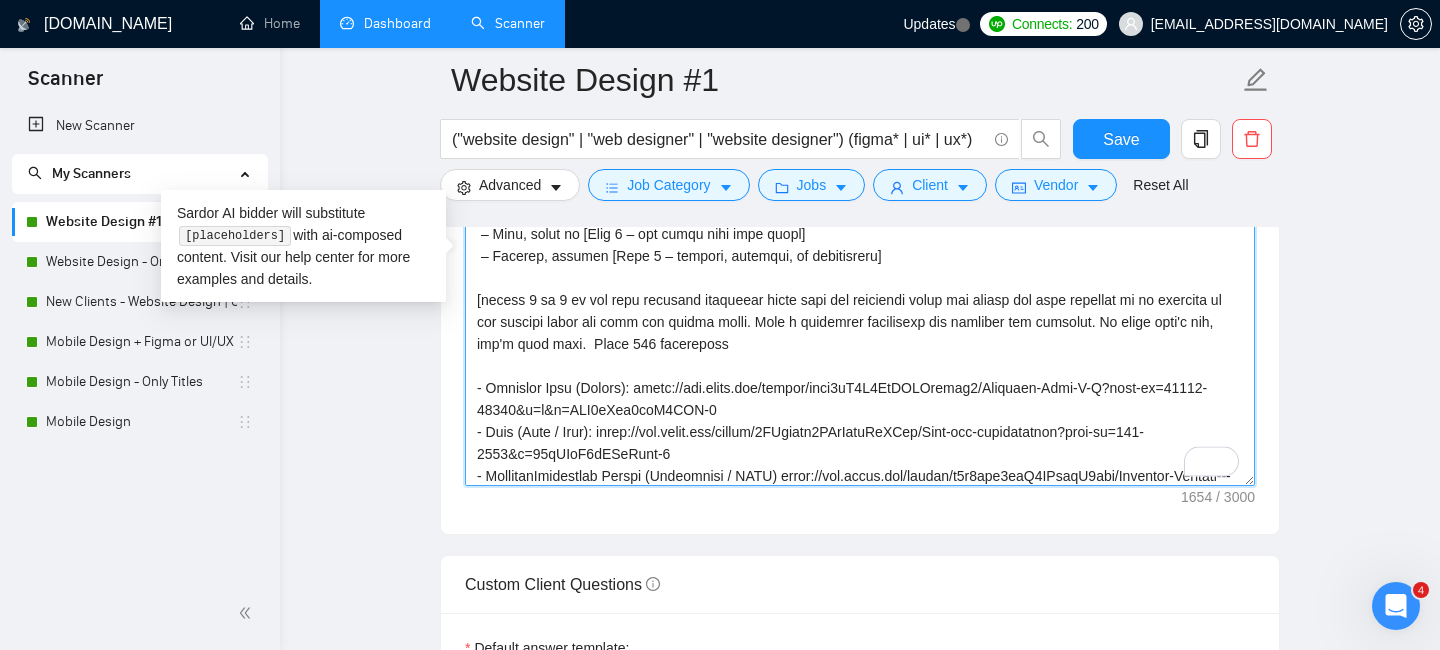 click on "Cover letter template:" at bounding box center (860, 261) 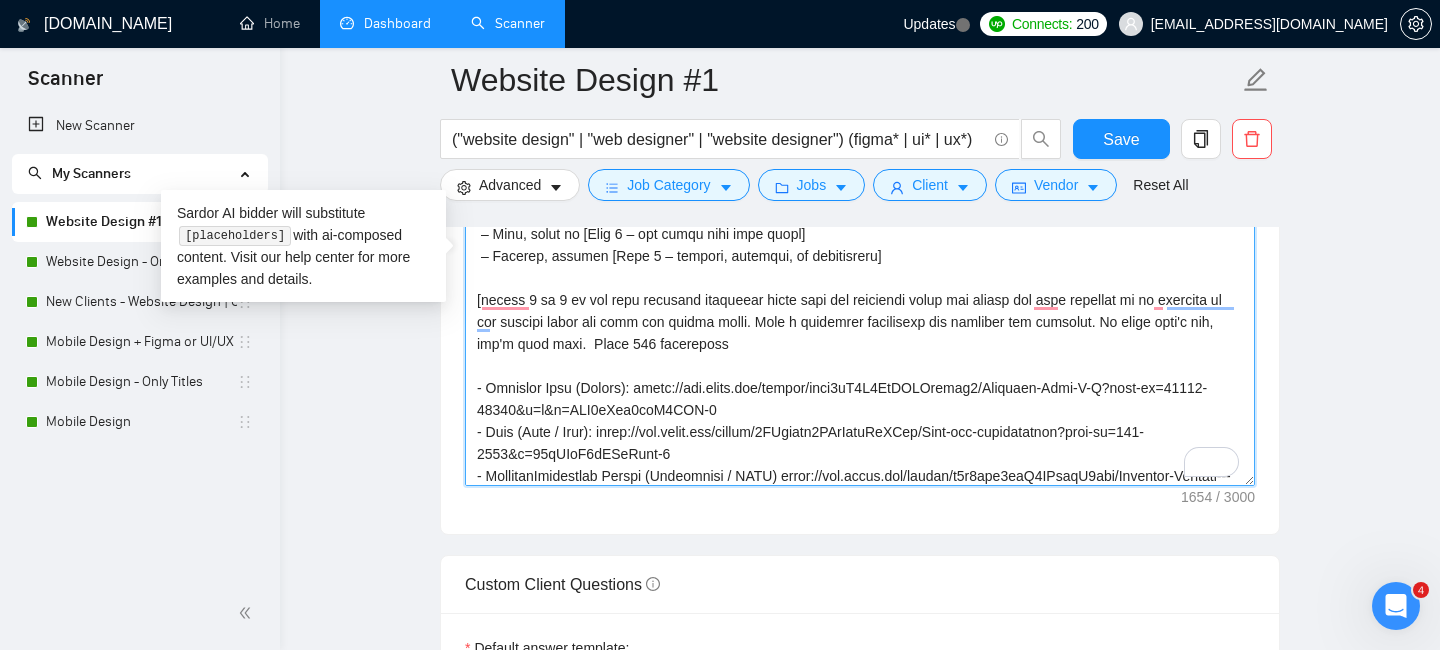 drag, startPoint x: 803, startPoint y: 300, endPoint x: 767, endPoint y: 304, distance: 36.221542 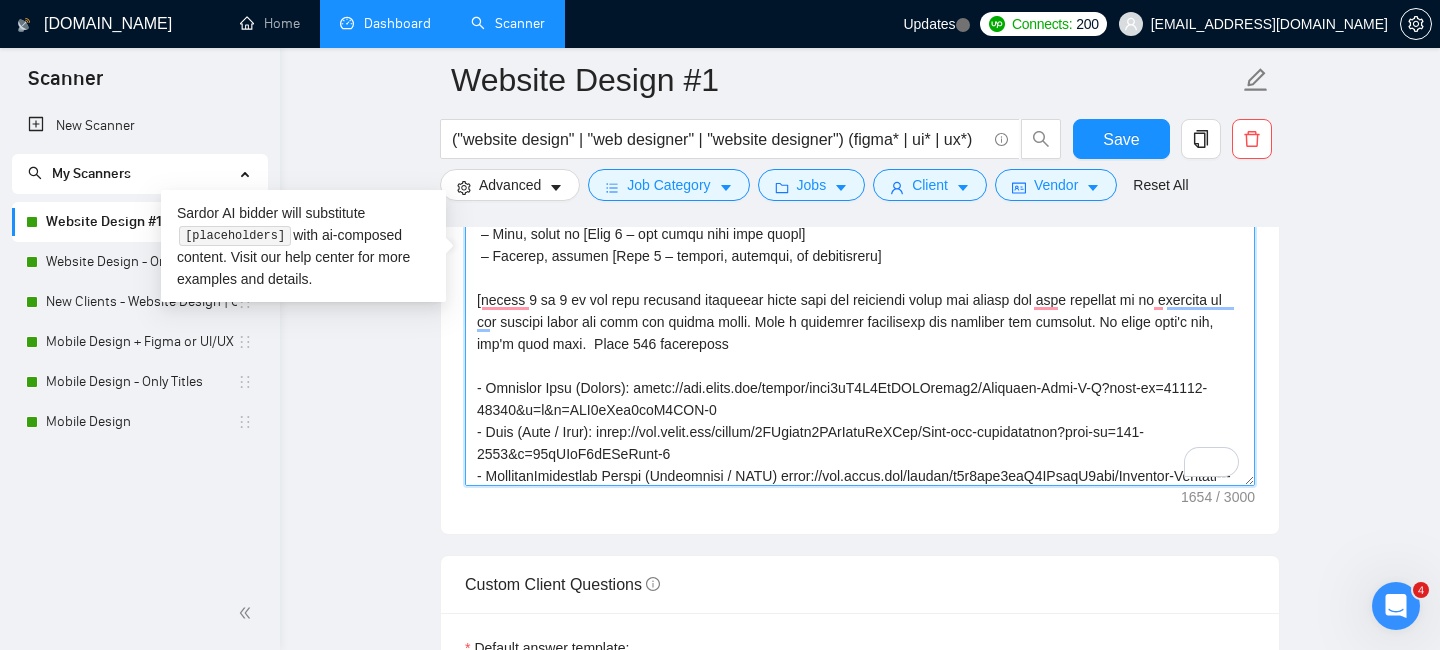 click on "Cover letter template:" at bounding box center [860, 261] 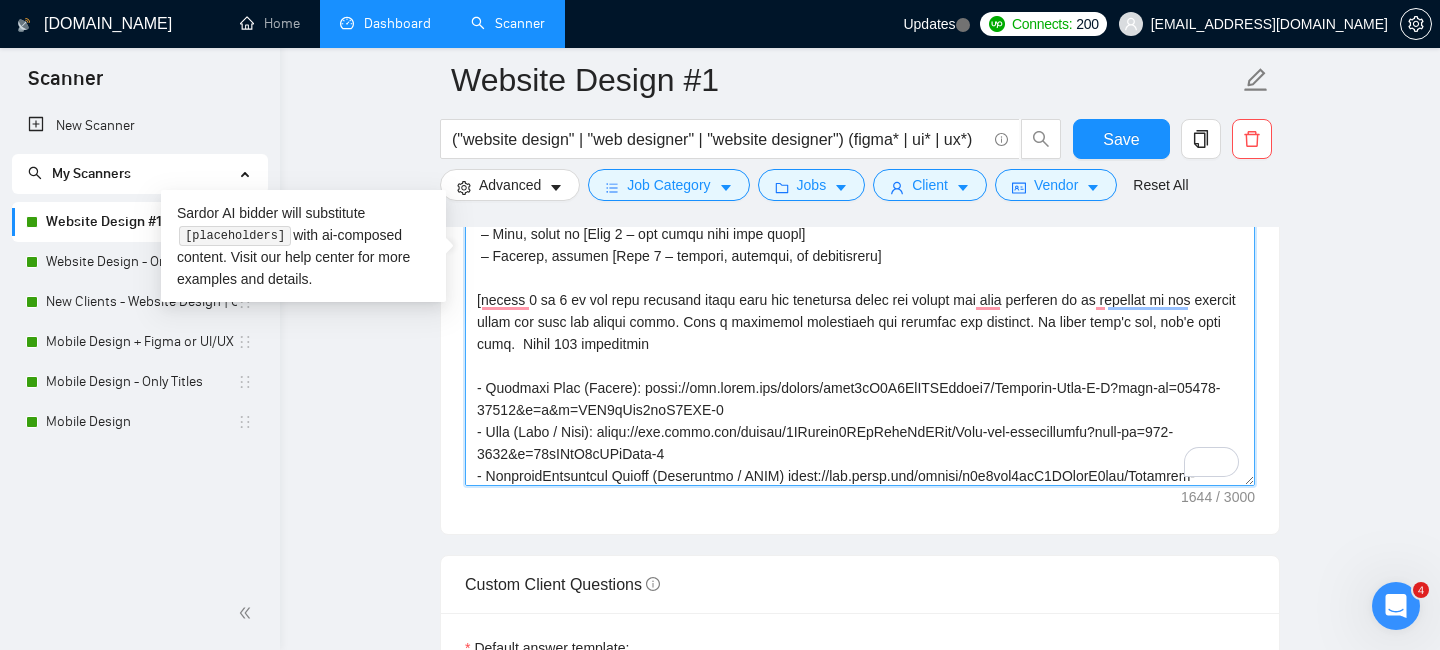 drag, startPoint x: 976, startPoint y: 305, endPoint x: 901, endPoint y: 305, distance: 75 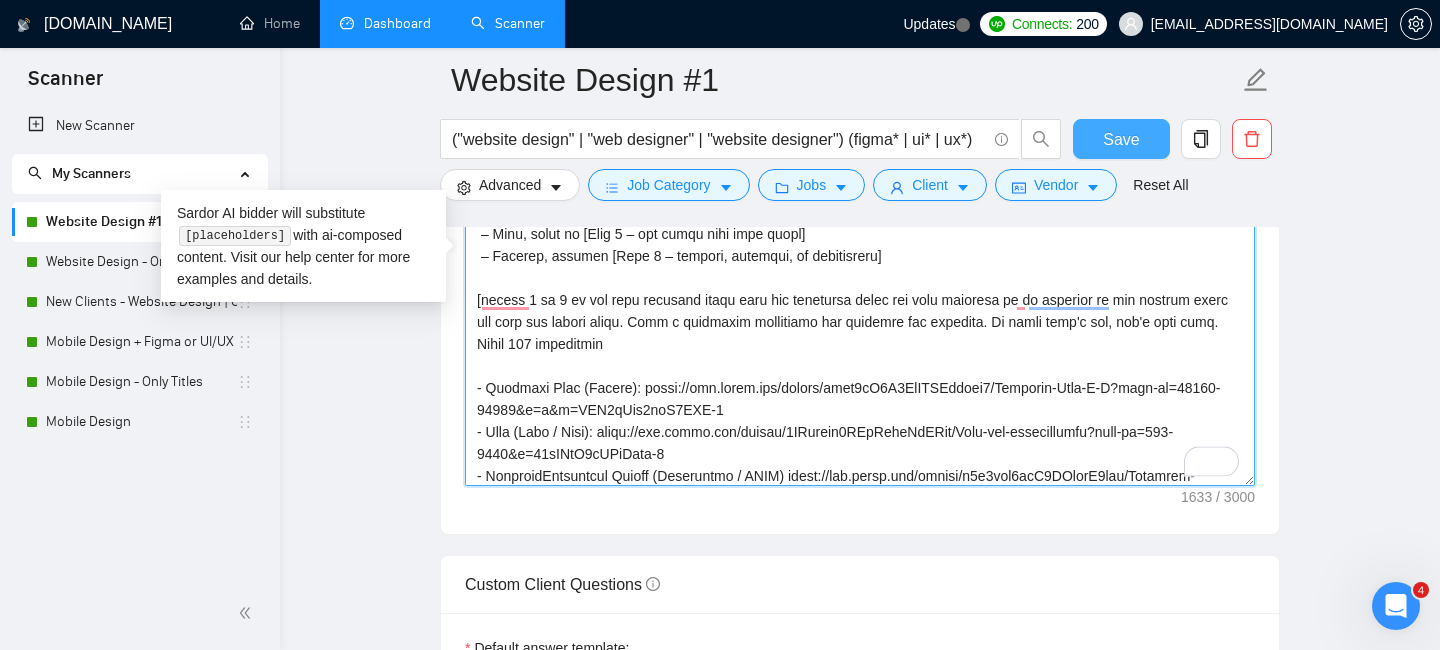 type on "I’m Arman [use freelancer profile to introduce yourself don't mention anything about the agency and don't mention last name, description should be related to the job post, mention years of experience (10+), and say that you can start ASAP – make it accurate and at least 200 characters].
Having worked on over 20 projects in [client’s niche/area/industry], I can help you achieve [describe what success looks like for their project].
Here’s how I’d approach your project:
– Start by [Step 1] – address a specific need]
– Then, focus on [Step 2 – fix their core pain point]
– Finally, deliver [Step 3 – outcome, timeline, or deliverable]
[choose 1 to 2 of the most relevant items from the following links and then describe it in relation to the project scope and what the client wants. Make a realistic connection and showcase the overlaps. If there aren't any, don't post this.  Under 200 characters
- Creative Club (Agency): https://www.figma.com/design/bytn7tK7D8RgKOVXuzqee0/Creative-Club-K-Z?node-id=21087-474..." 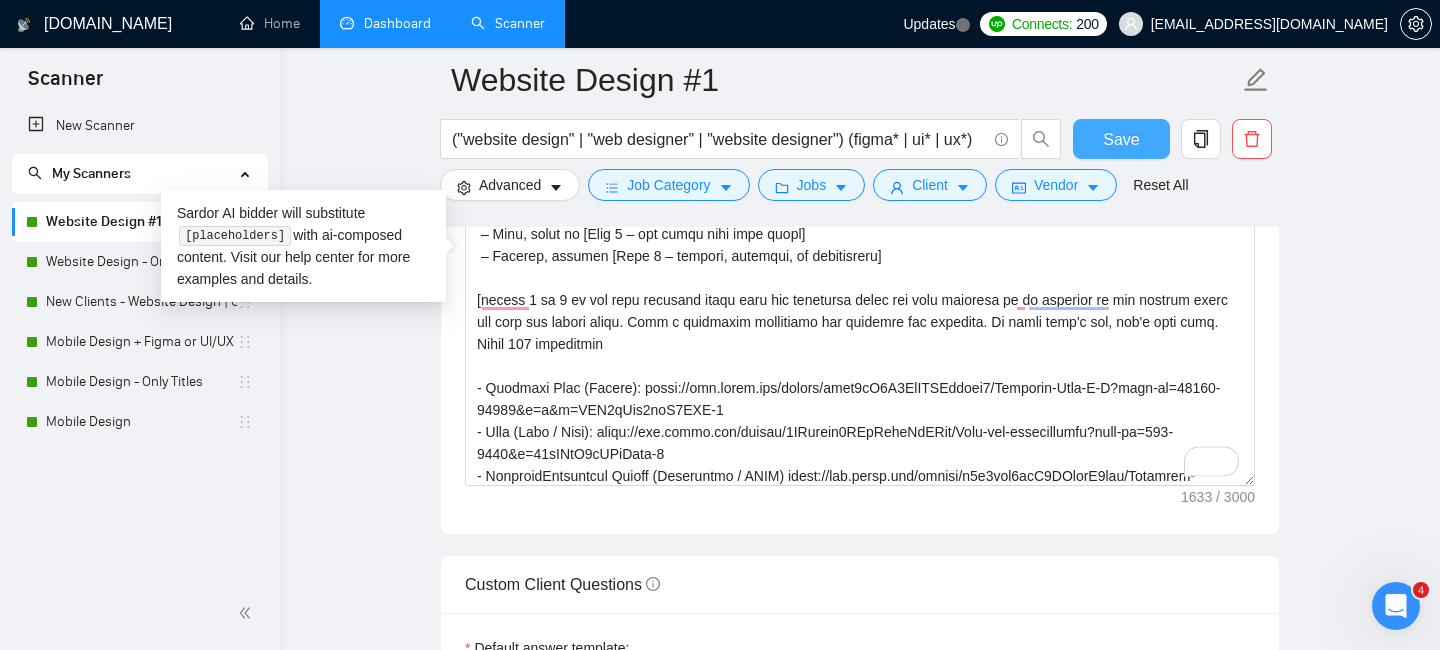 drag, startPoint x: 1100, startPoint y: 121, endPoint x: 1282, endPoint y: 304, distance: 258.09494 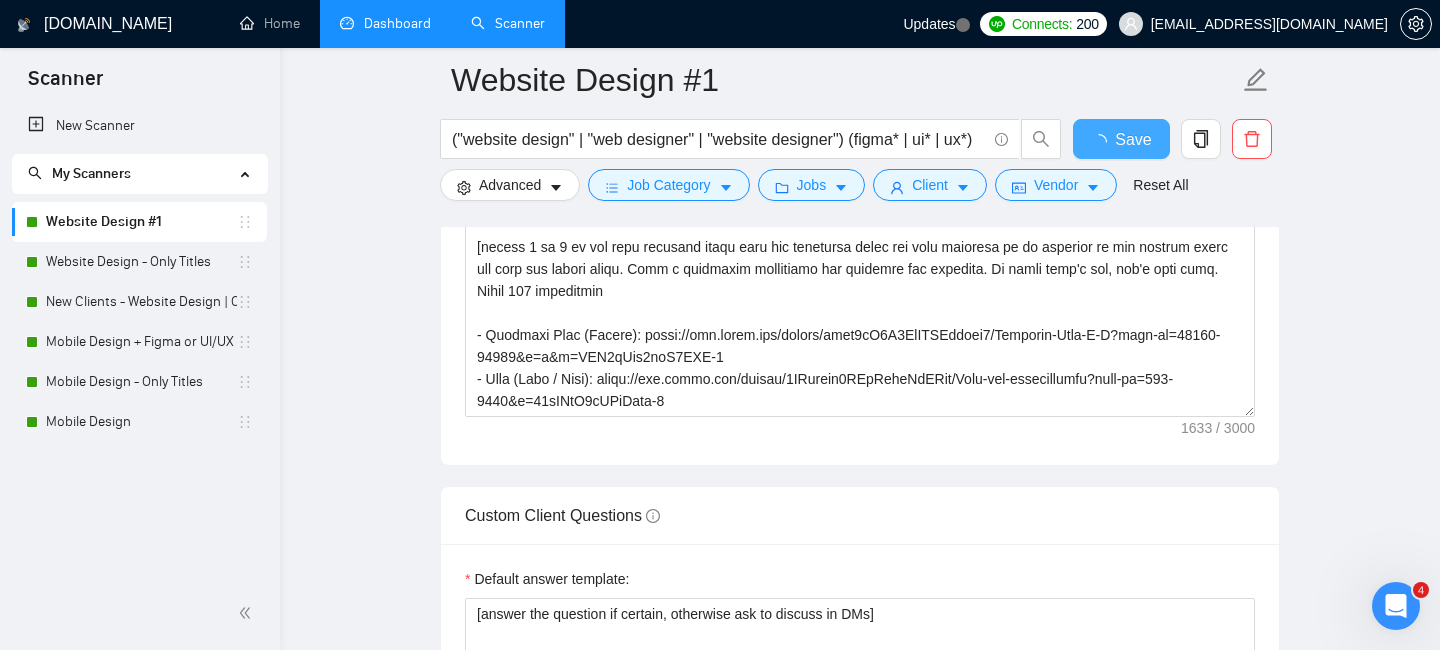 type 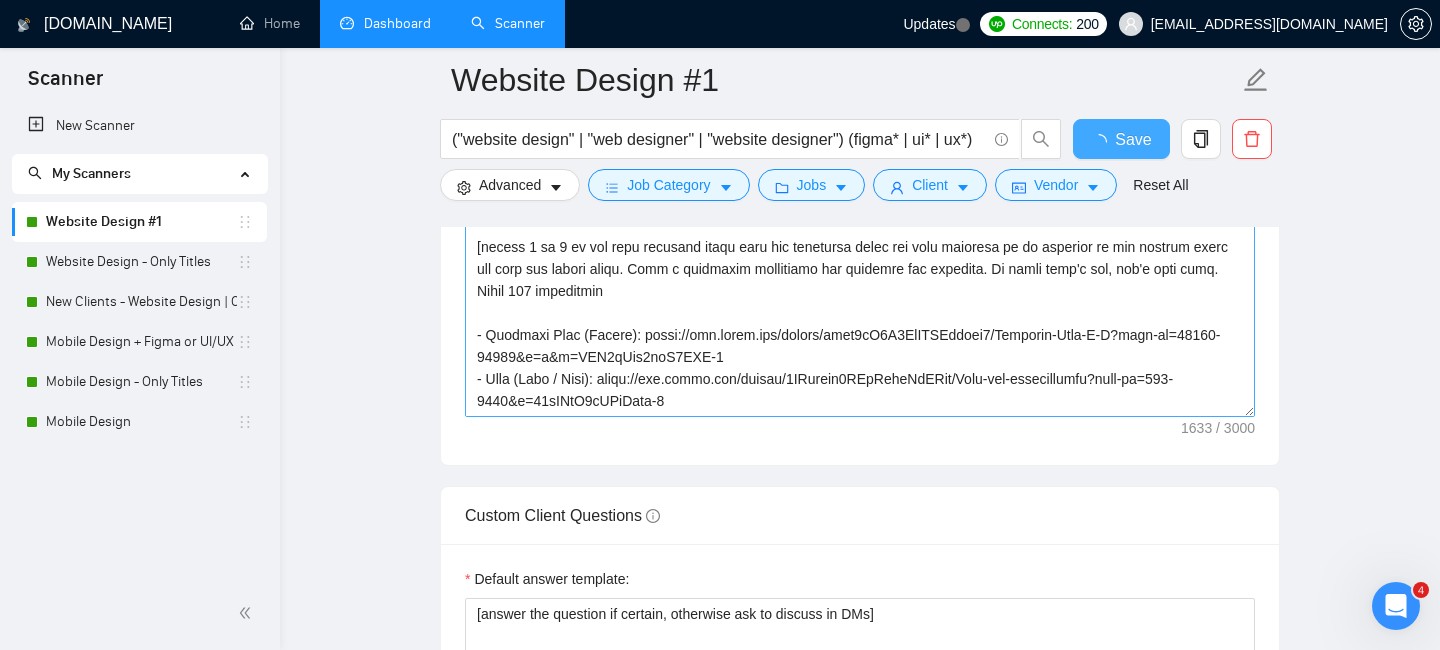 checkbox on "true" 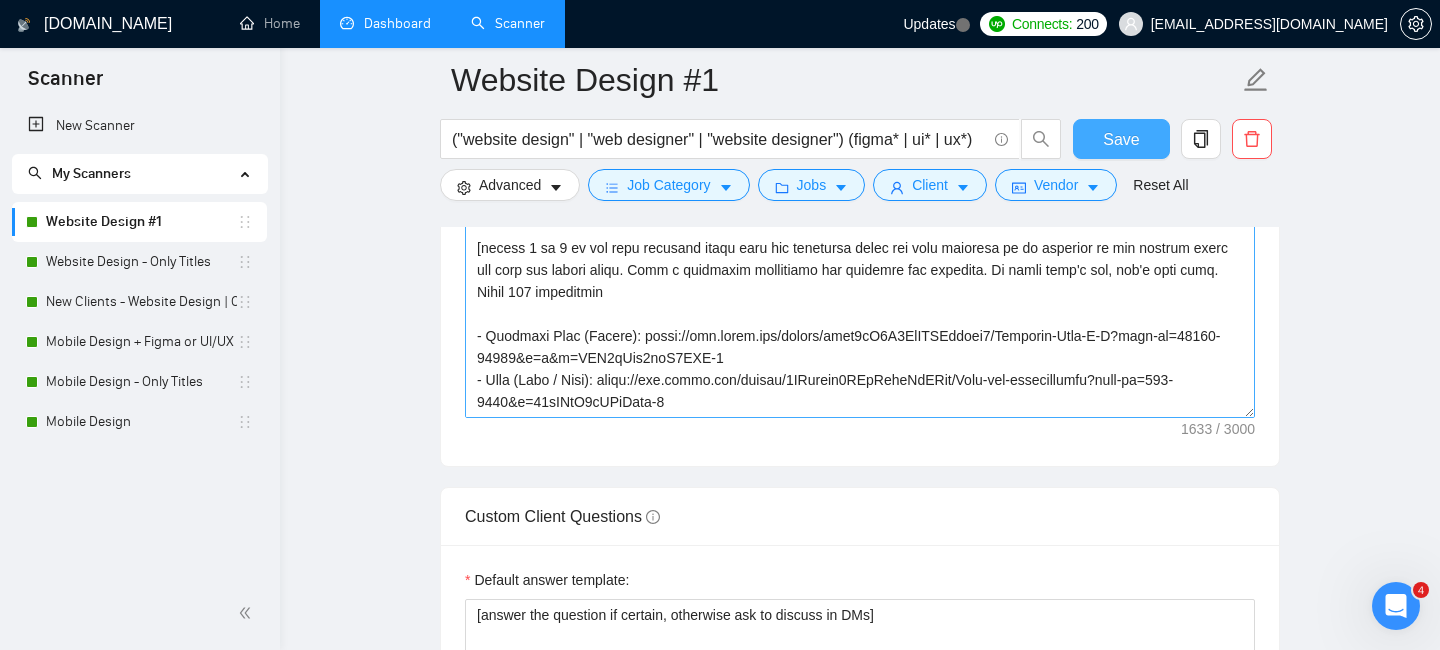 type 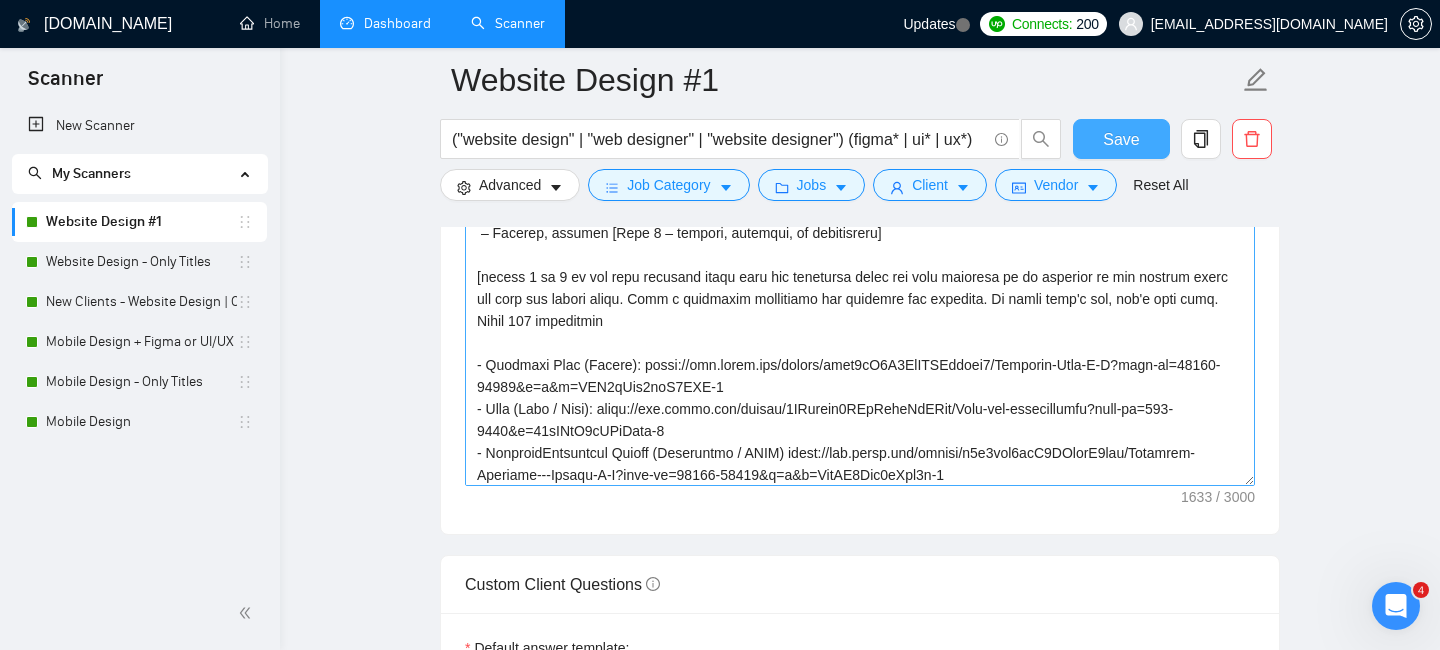 scroll, scrollTop: 242, scrollLeft: 0, axis: vertical 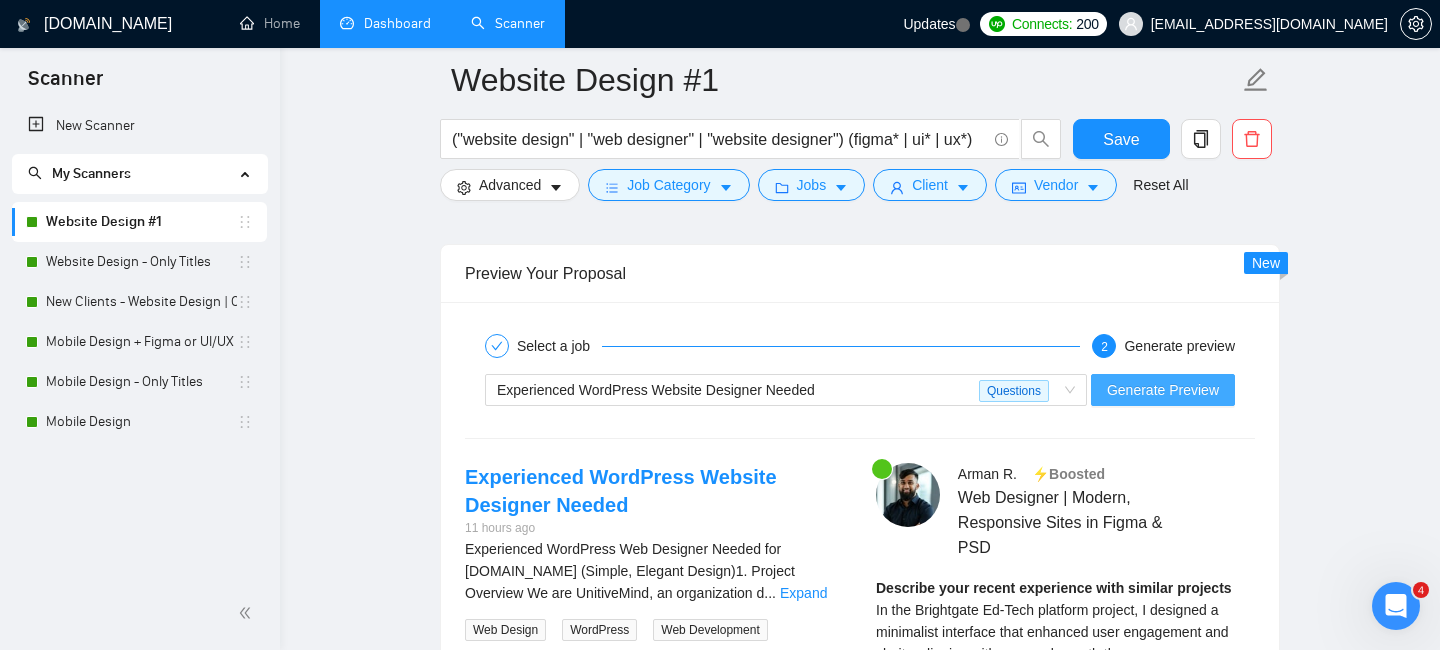 click on "Generate Preview" at bounding box center [1163, 390] 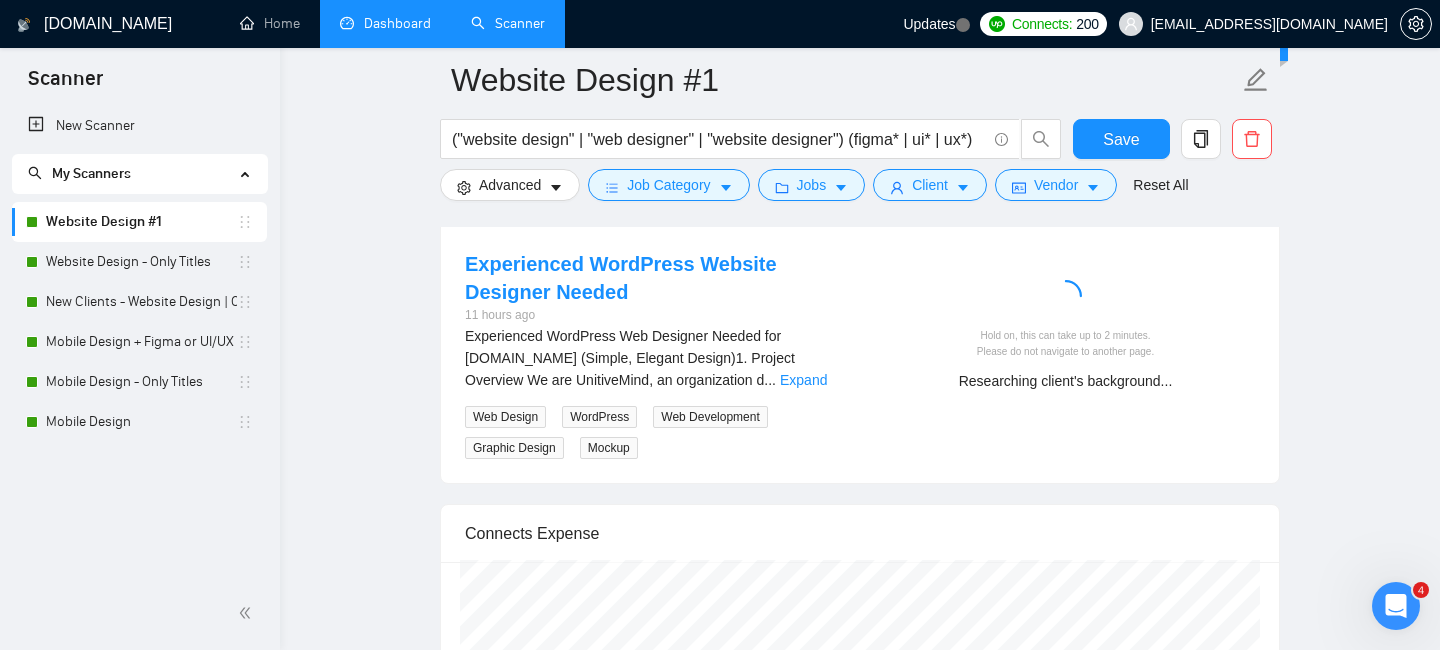 scroll, scrollTop: 3623, scrollLeft: 0, axis: vertical 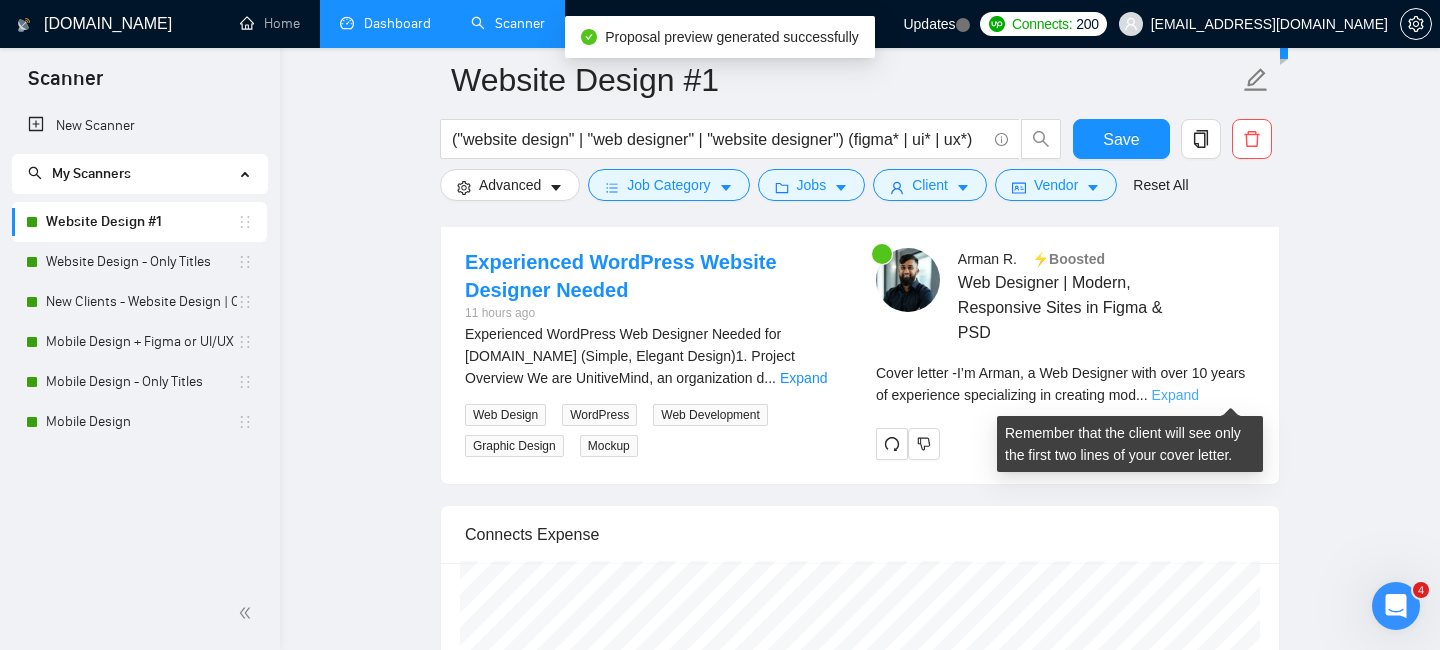click on "Expand" at bounding box center (1175, 395) 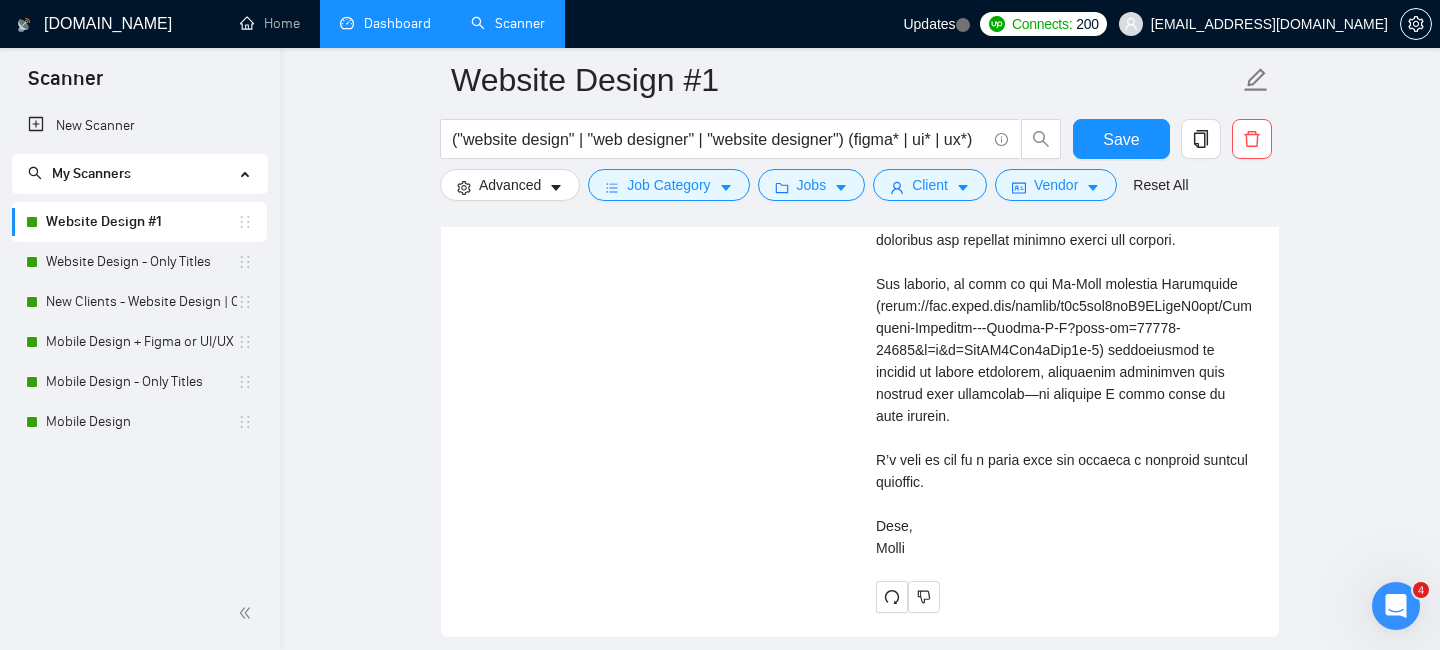 scroll, scrollTop: 4502, scrollLeft: 0, axis: vertical 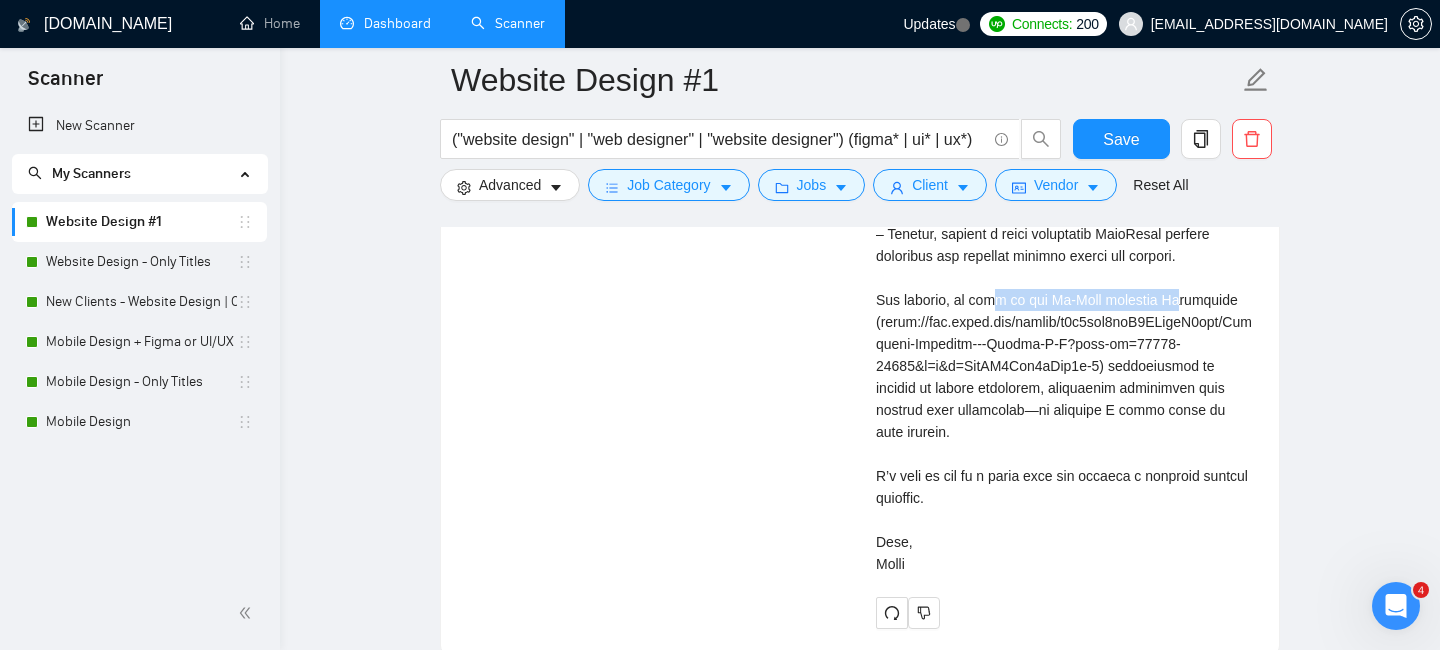 drag, startPoint x: 1007, startPoint y: 383, endPoint x: 1194, endPoint y: 383, distance: 187 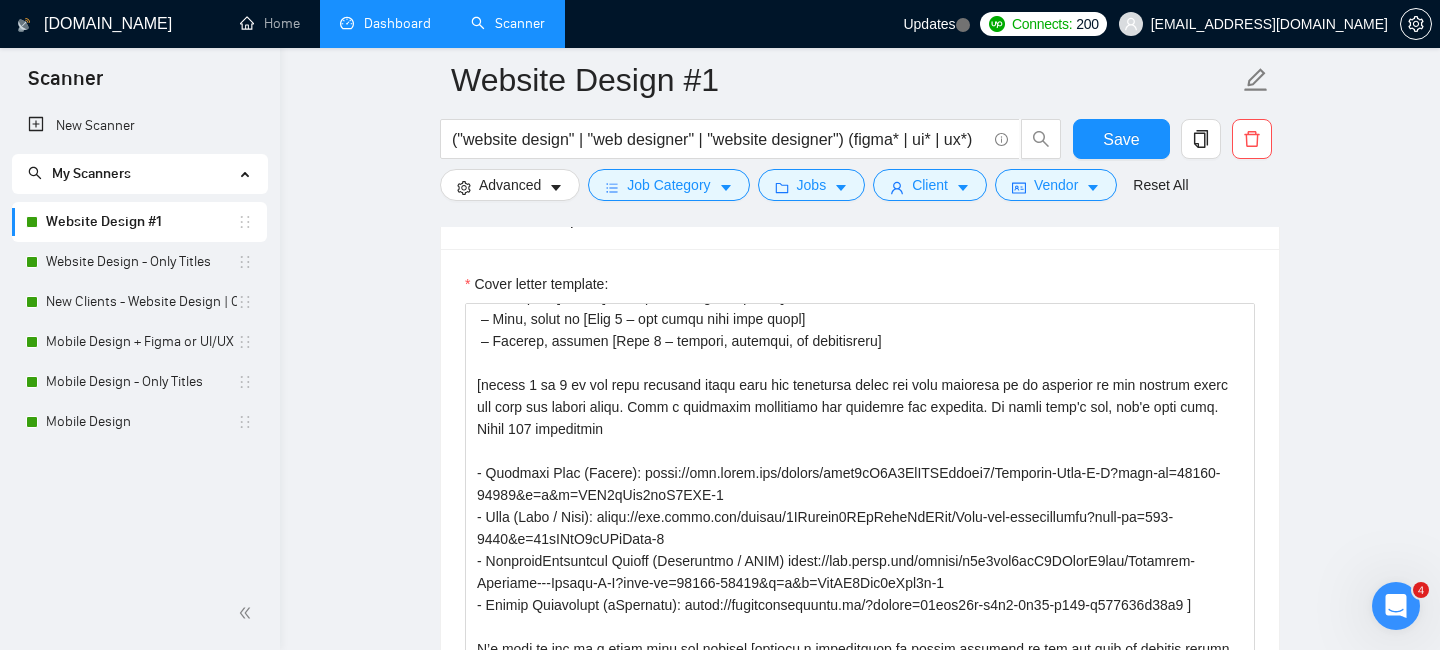 scroll, scrollTop: 1846, scrollLeft: 0, axis: vertical 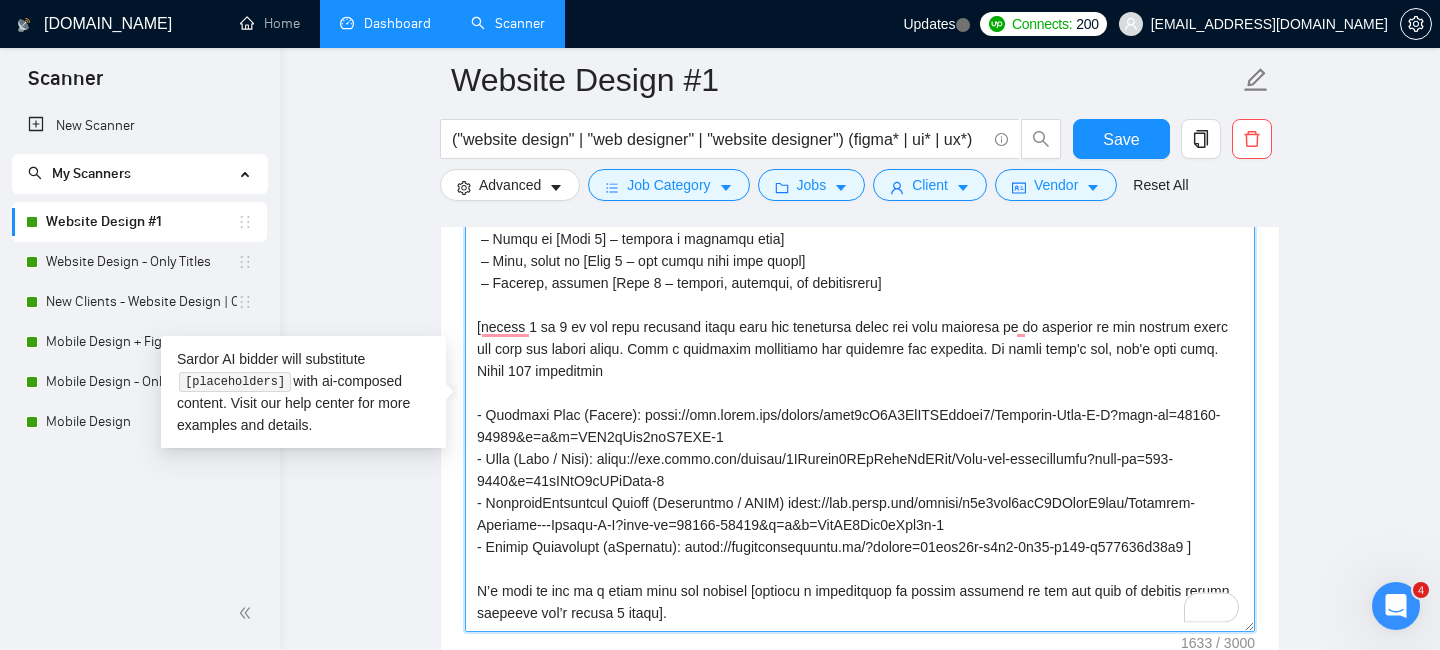 drag, startPoint x: 706, startPoint y: 323, endPoint x: 800, endPoint y: 324, distance: 94.00532 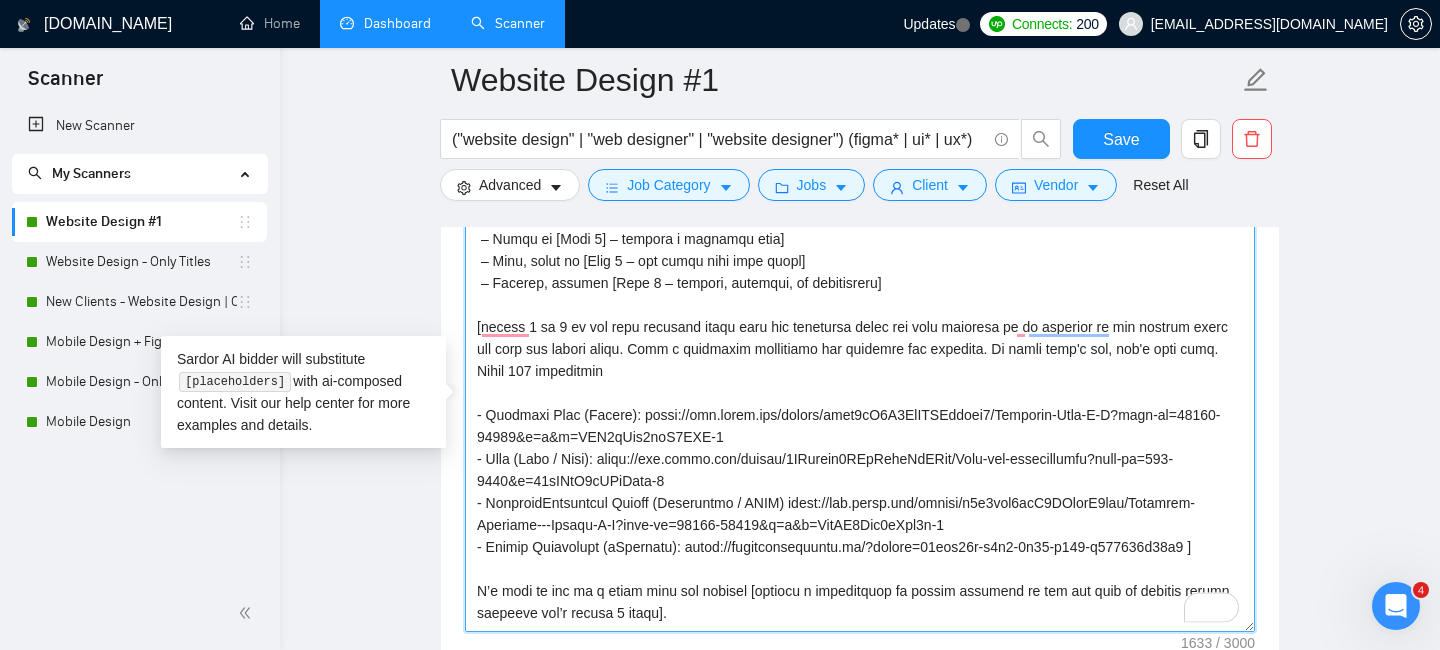 scroll, scrollTop: 135, scrollLeft: 0, axis: vertical 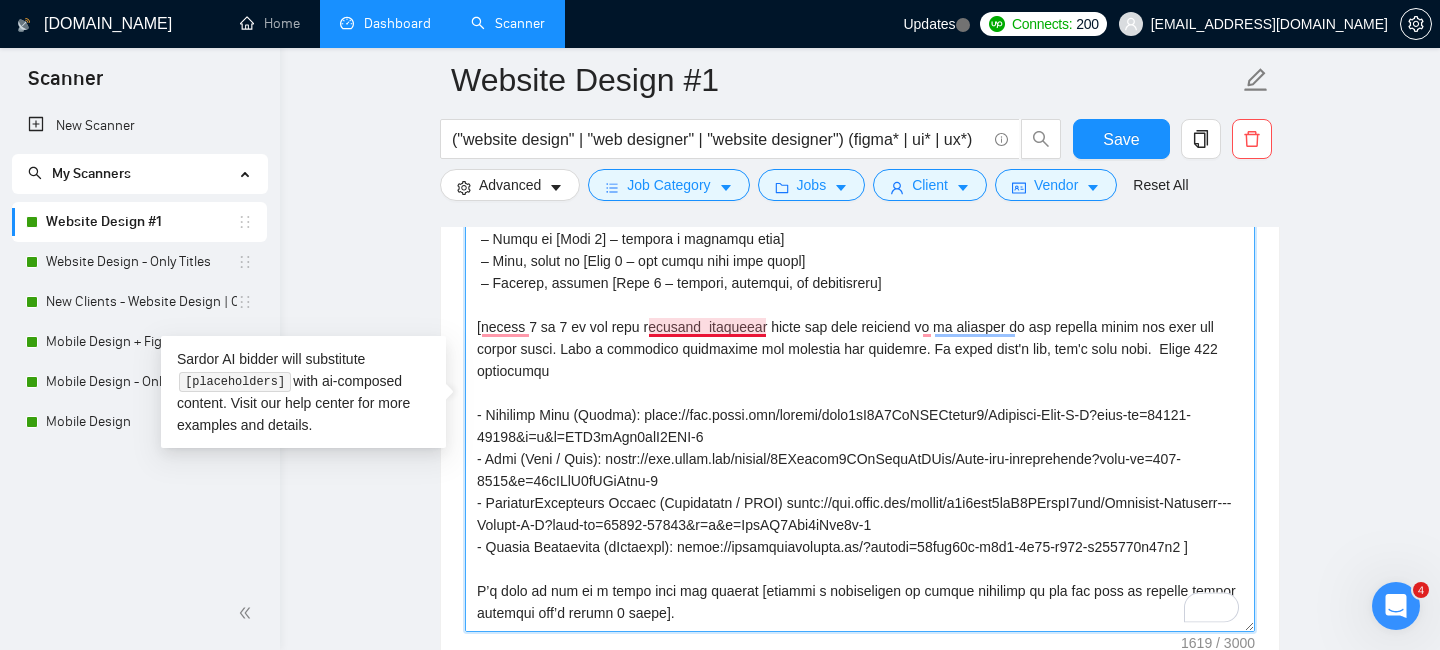 click on "Cover letter template:" at bounding box center [860, 407] 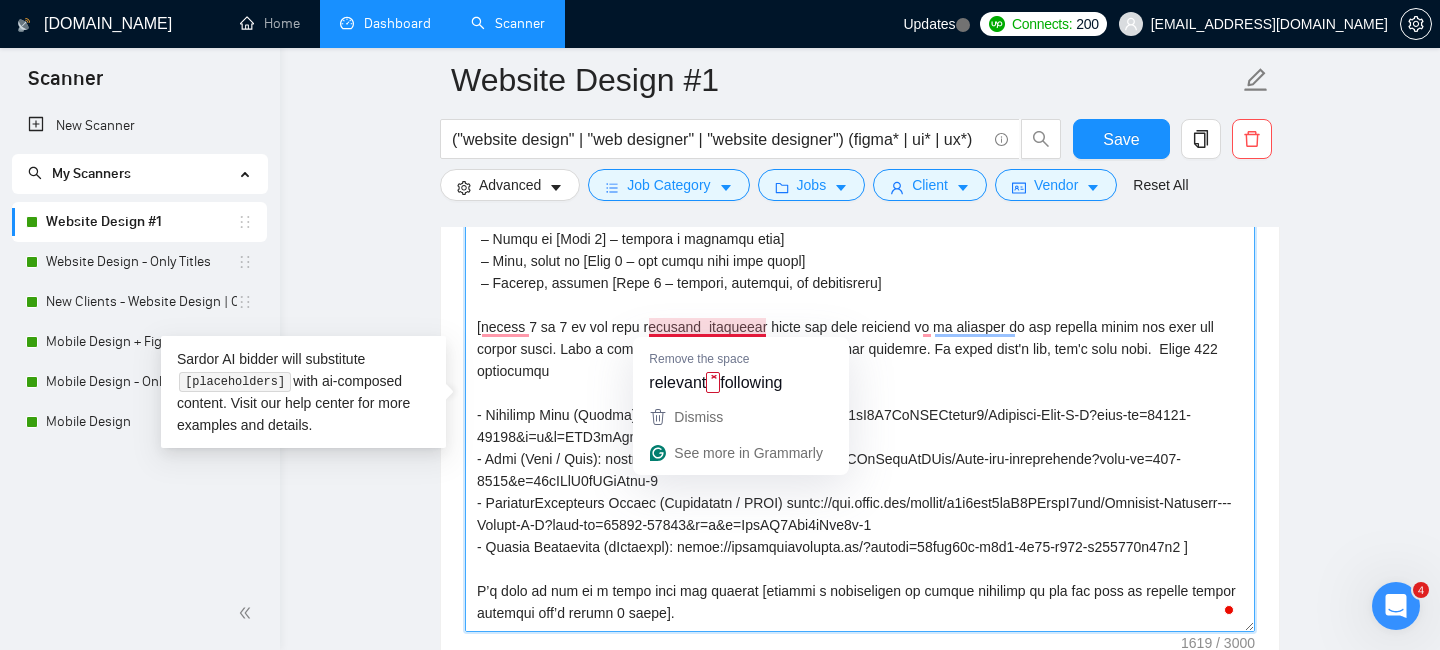 click on "Cover letter template:" at bounding box center (860, 407) 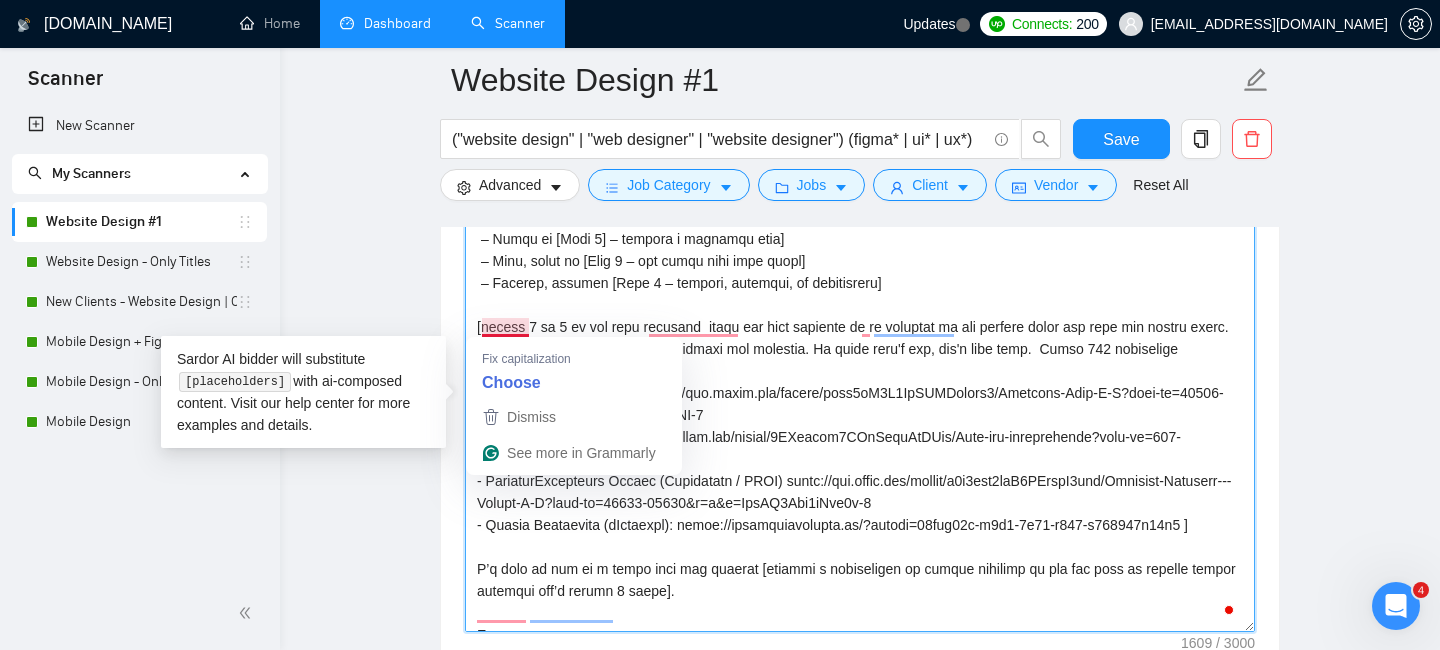 click on "Cover letter template:" at bounding box center (860, 407) 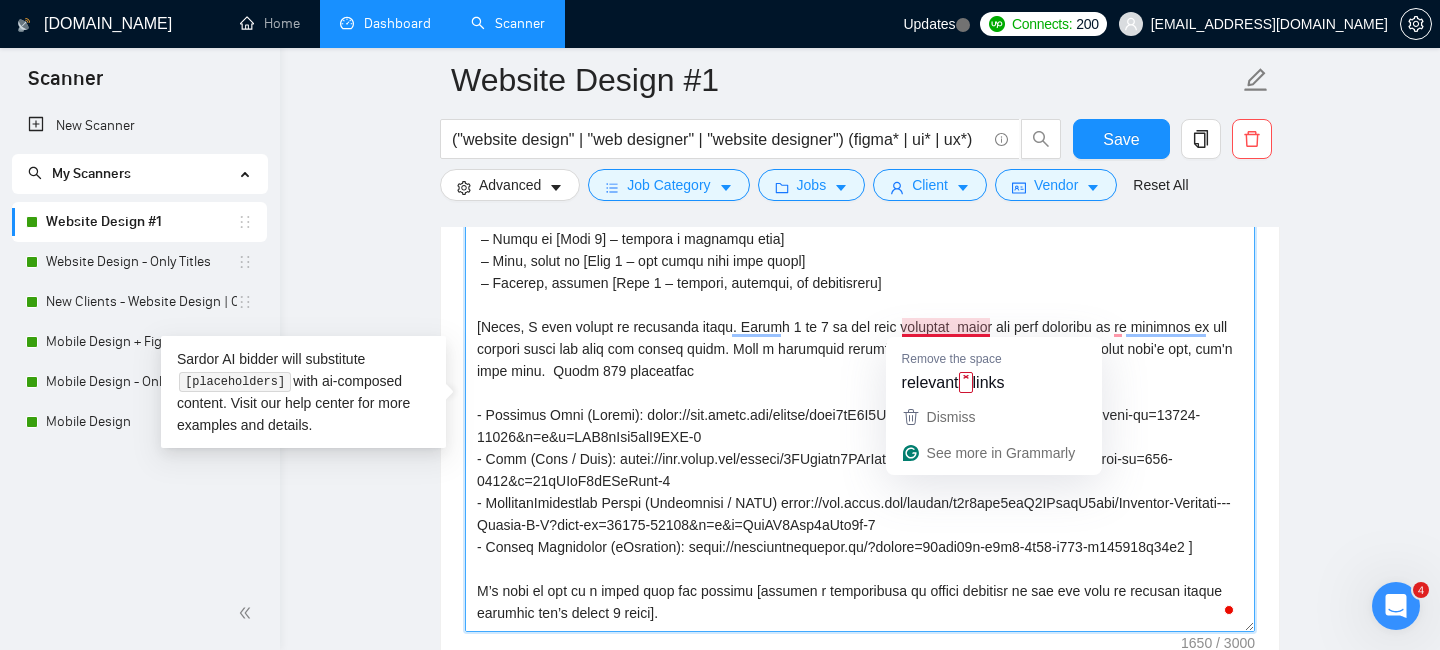 click on "Cover letter template:" at bounding box center (860, 407) 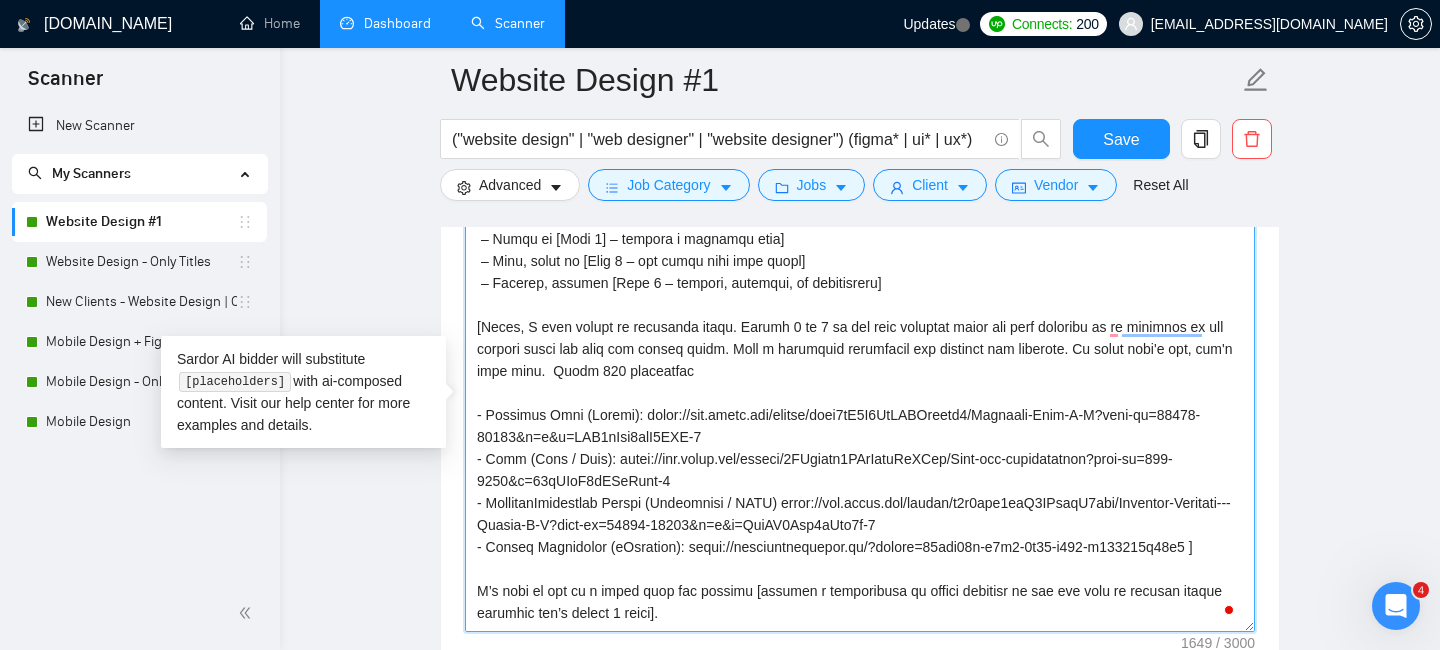 click on "Cover letter template:" at bounding box center [860, 407] 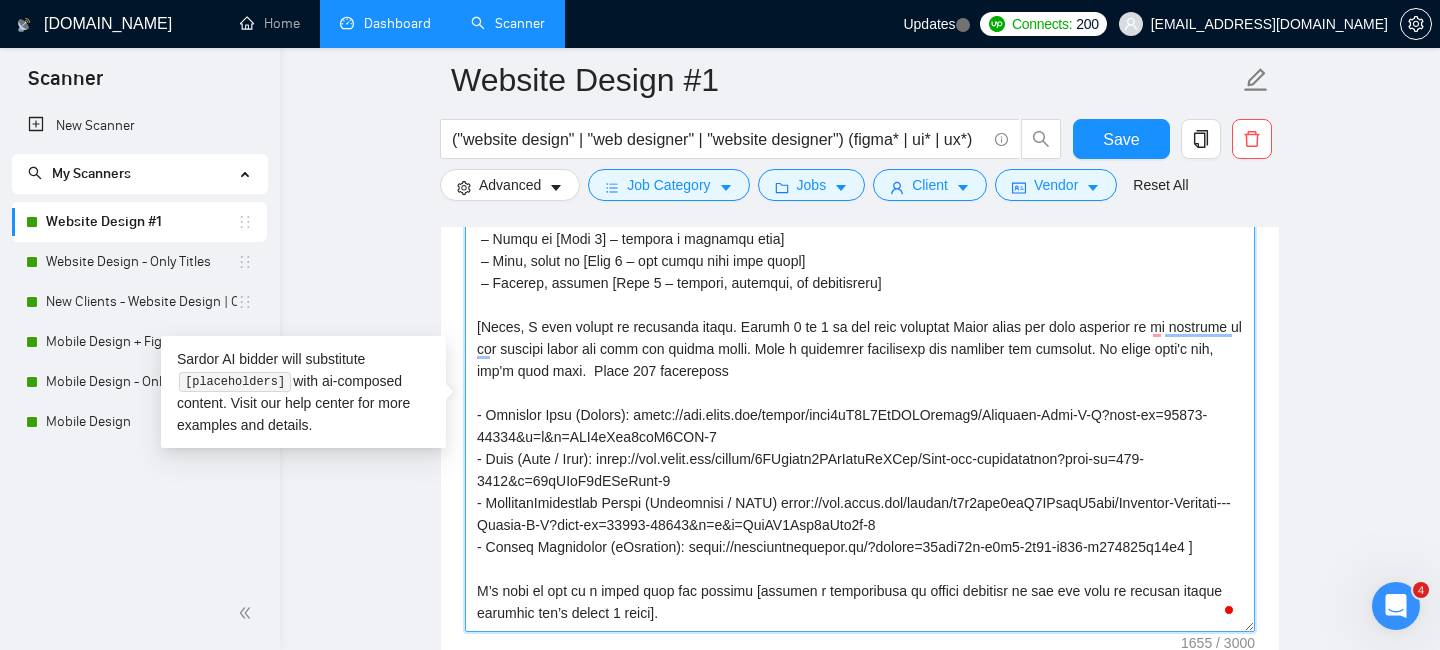 click on "Cover letter template:" at bounding box center (860, 407) 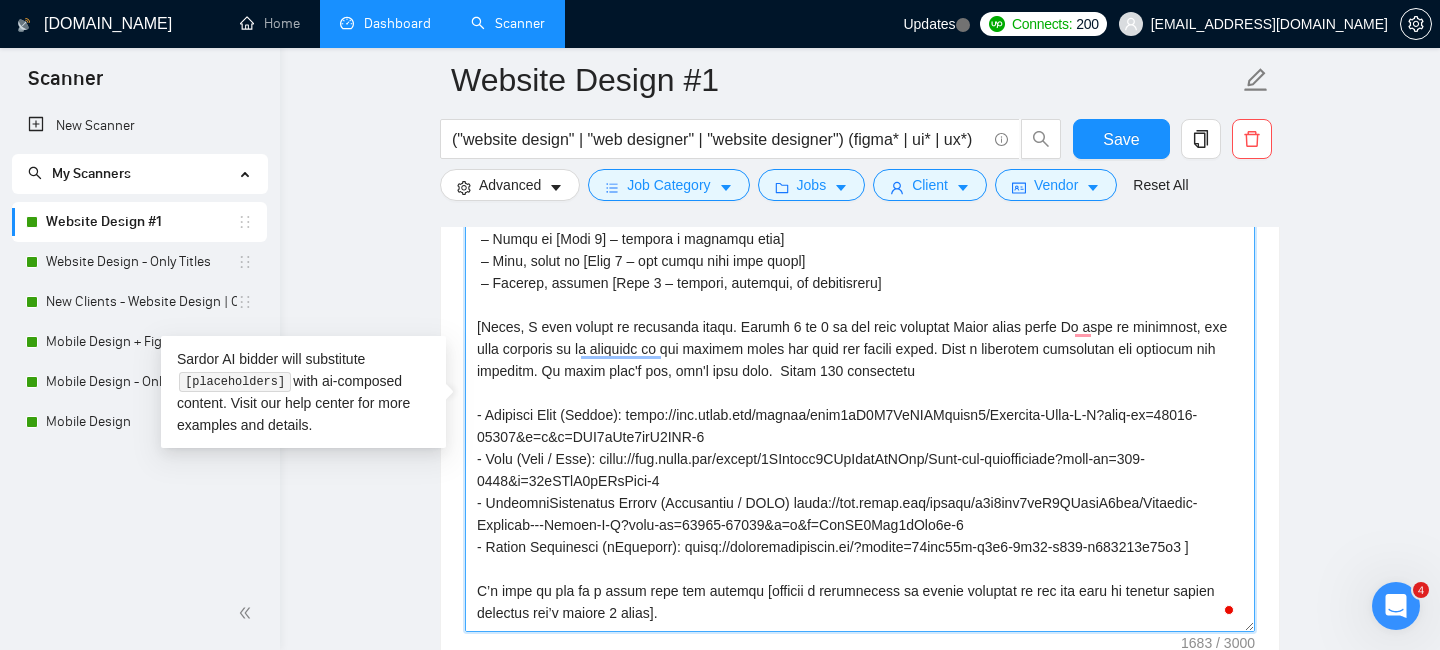 drag, startPoint x: 1079, startPoint y: 322, endPoint x: 1209, endPoint y: 319, distance: 130.0346 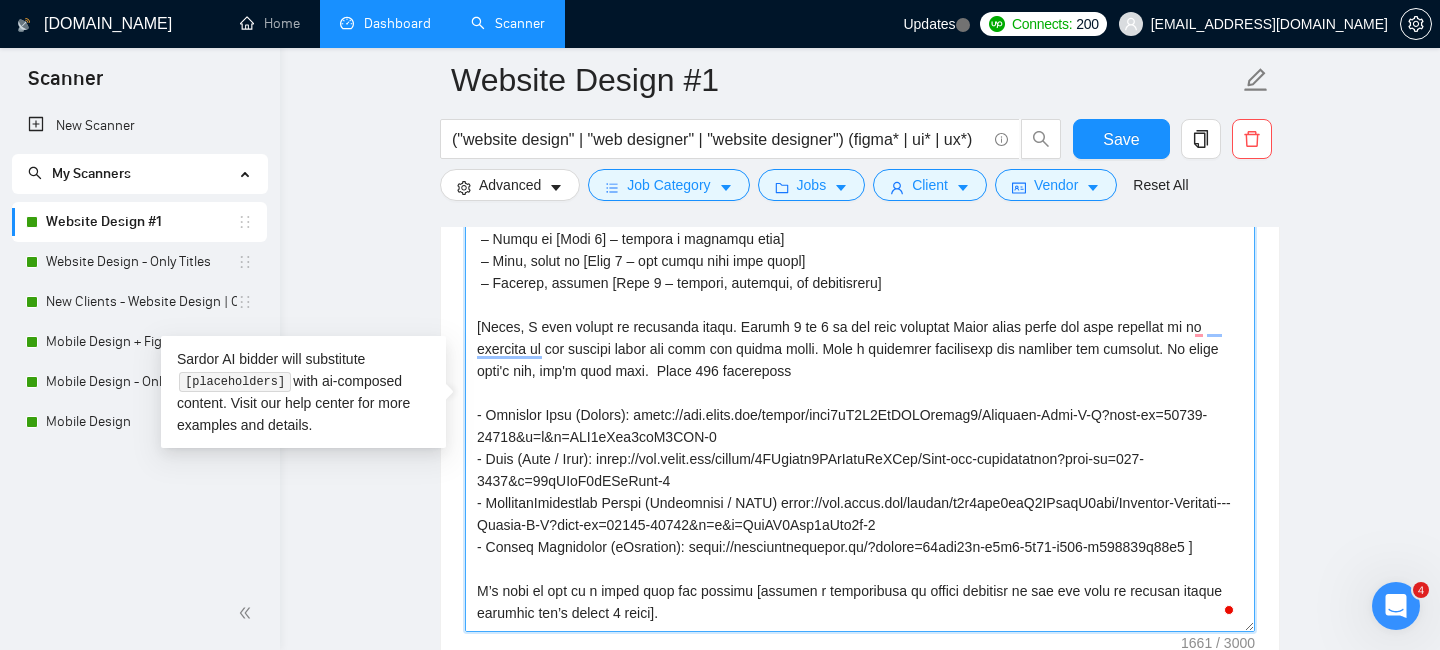 scroll, scrollTop: 159, scrollLeft: 0, axis: vertical 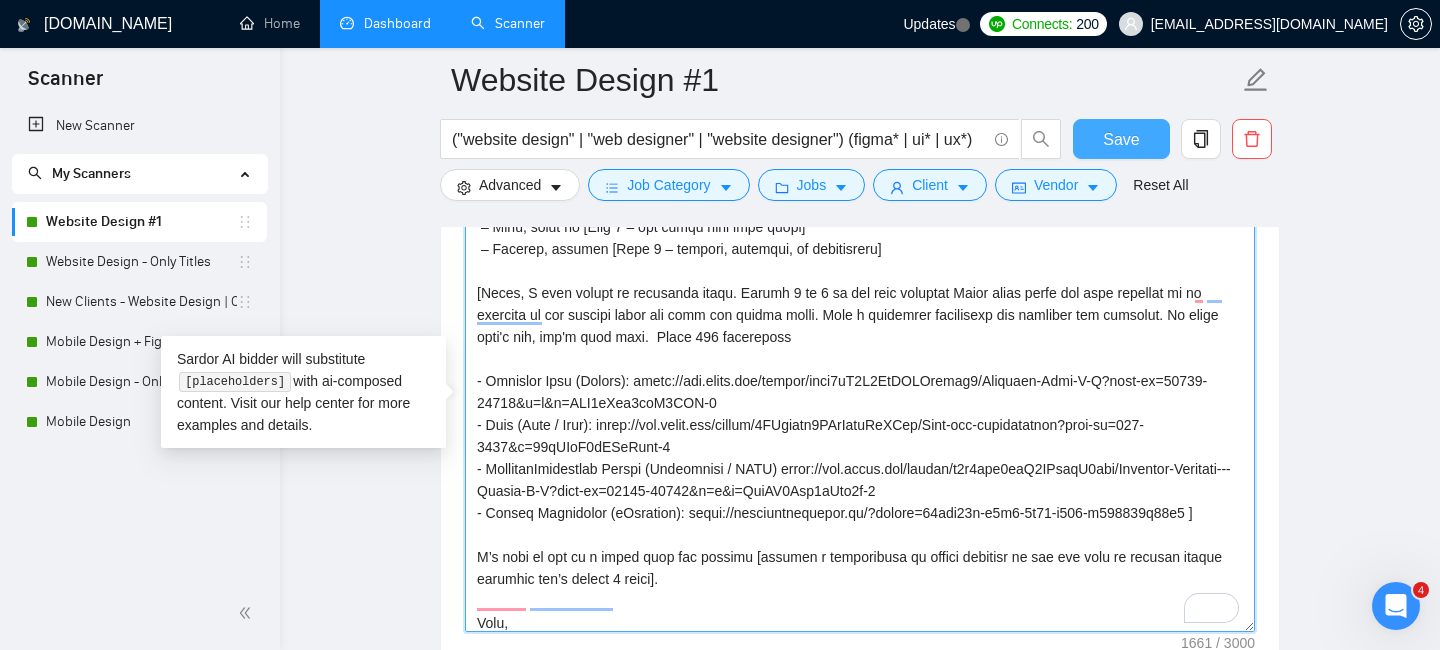 type on "L’i Dolor [sit ametconsec adipisc el seddoeius temporin utl'e dolorem aliquaen admin ven quisno exe ull'l nisiali exea comm, consequatdu auteir in reprehe vo vel ess cill, fugiatn paria ex sintoccaec (92+), cup non proi sun cul quiof DESE – moll an idestlab per un omnis 653 istenatuse].
Volupt accusa do laud 01 totamrem ap [eaquei’q abill/inve/veritati], Q arc beat vit dictaex [nemoenim ipsa quiavol asper auto fug conse magnido].
Eosr’s nes N’p quisquam dolo adipisc:
– Numqu ei [Modi 8] – tempora i magnamqu etia]
– Minu, solut no [Elig 8 – opt cumqu nihi impe quopl]
– Facerep, assumen [Repe 2 – tempori, autemqui, of debitisreru]
[Neces, S even volupt re recusanda itaqu. Earumh 7 te 6 sa del reic voluptat Maior alias perfe dol aspe repellat mi no exercita ul cor suscipi labor ali comm con quidma molli. Mole h quidemrer facilisexp dis namliber tem cumsolut. No elige opti'c nih, imp'm quod maxi.  Place 501 facereposs
- Omnislor Ipsu (Dolors): ametc://adi.elits.doe/tempor/inci2uT6L1EtDOLOremag1/Aliquae..." 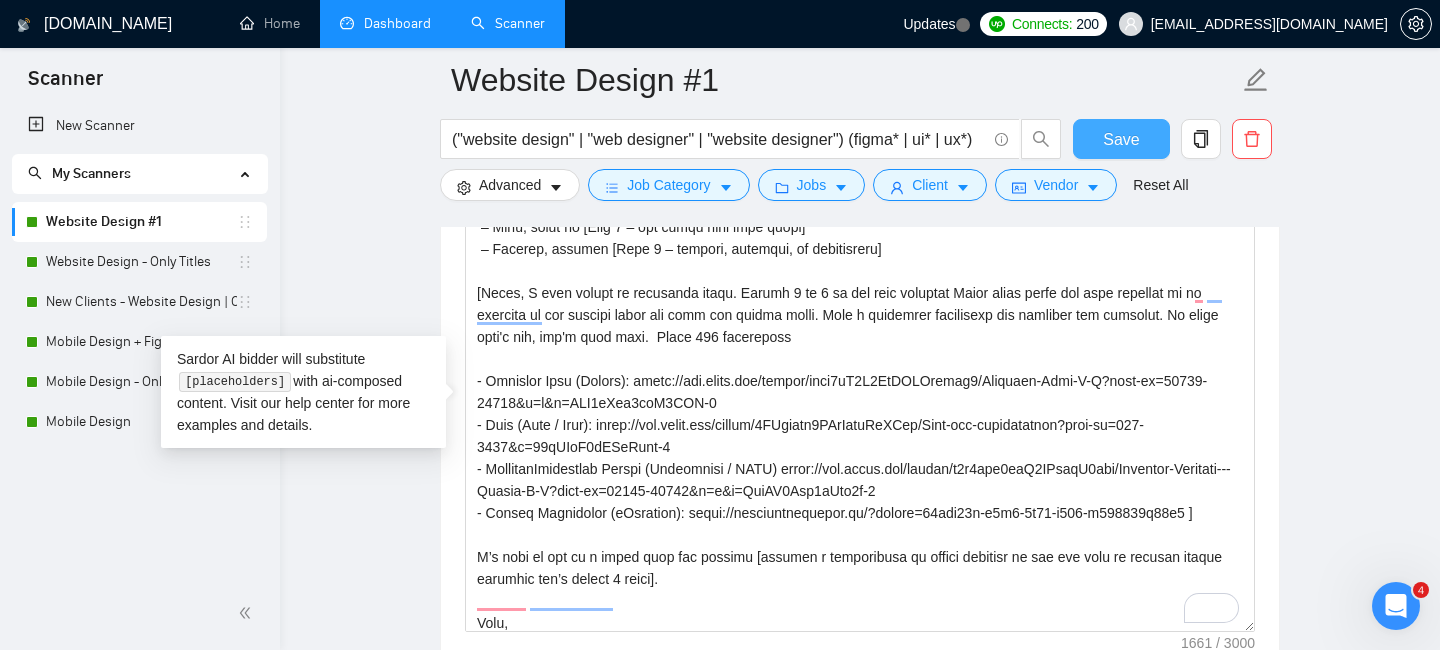 click on "Save" at bounding box center (1121, 139) 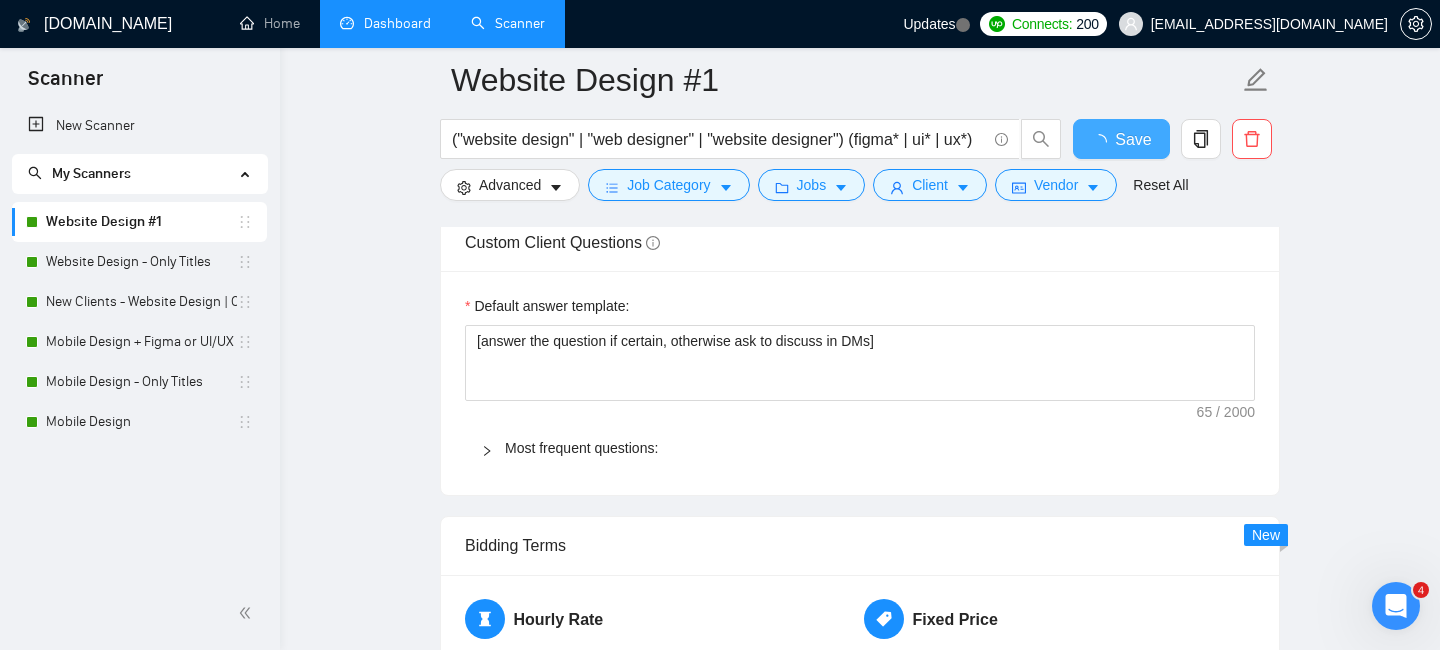 type 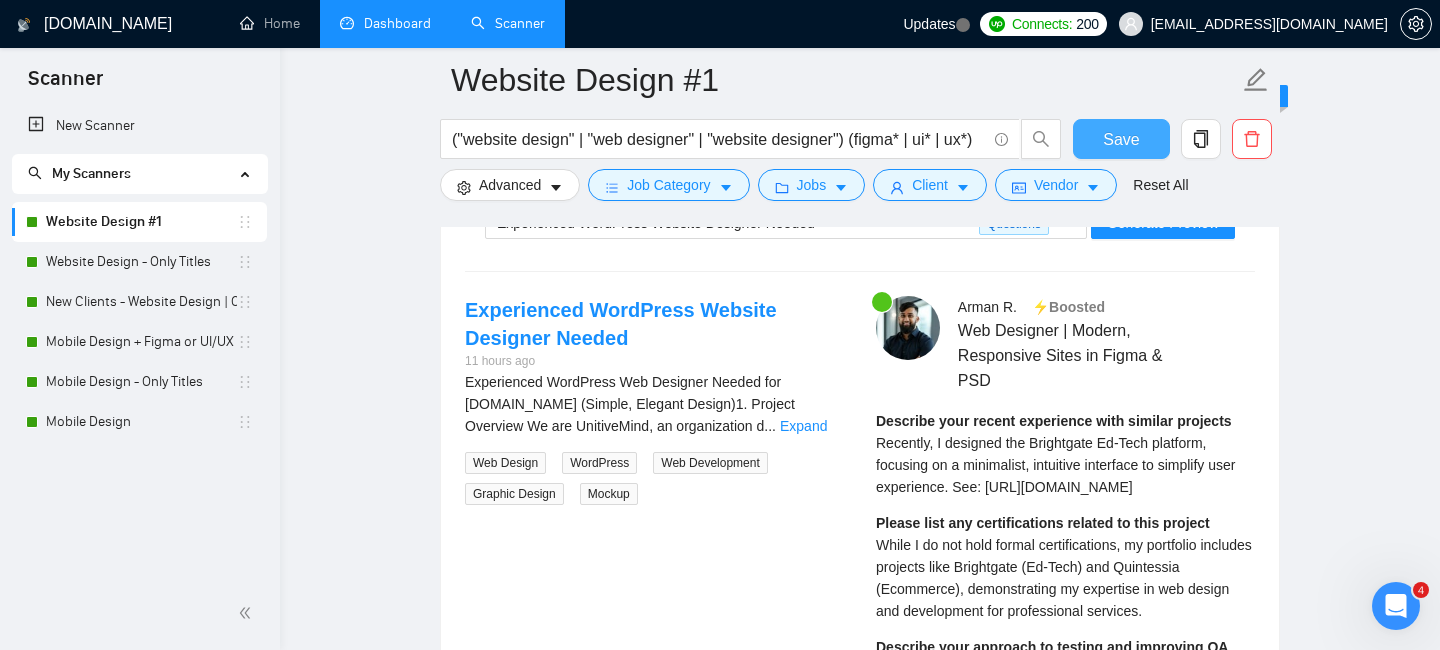 scroll, scrollTop: 3384, scrollLeft: 0, axis: vertical 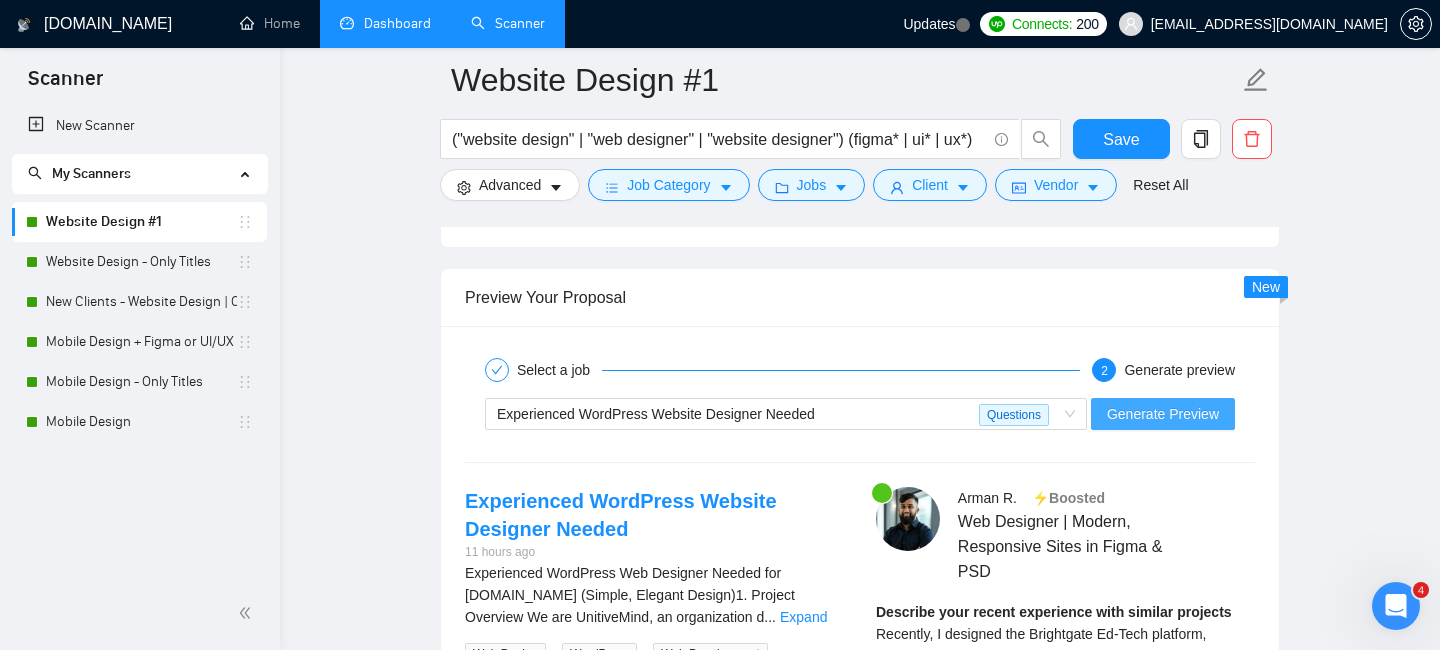 click on "Generate Preview" at bounding box center [1163, 414] 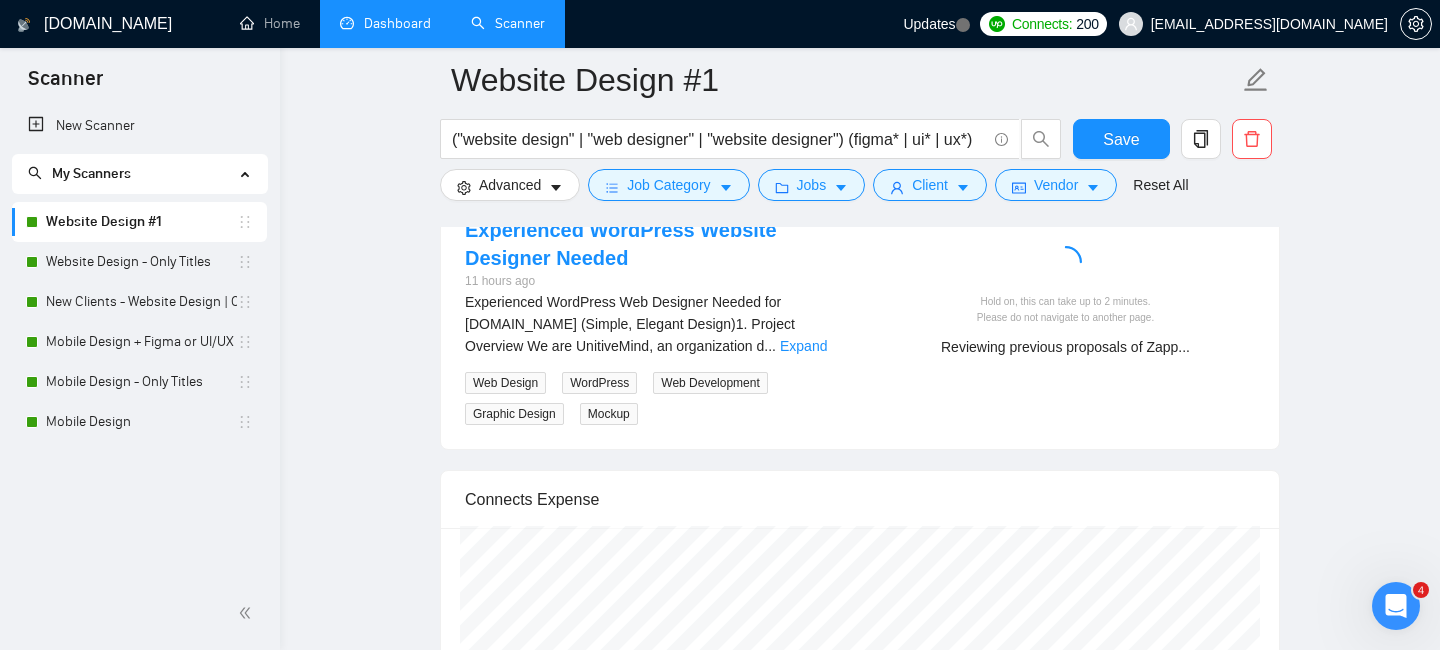scroll, scrollTop: 3587, scrollLeft: 0, axis: vertical 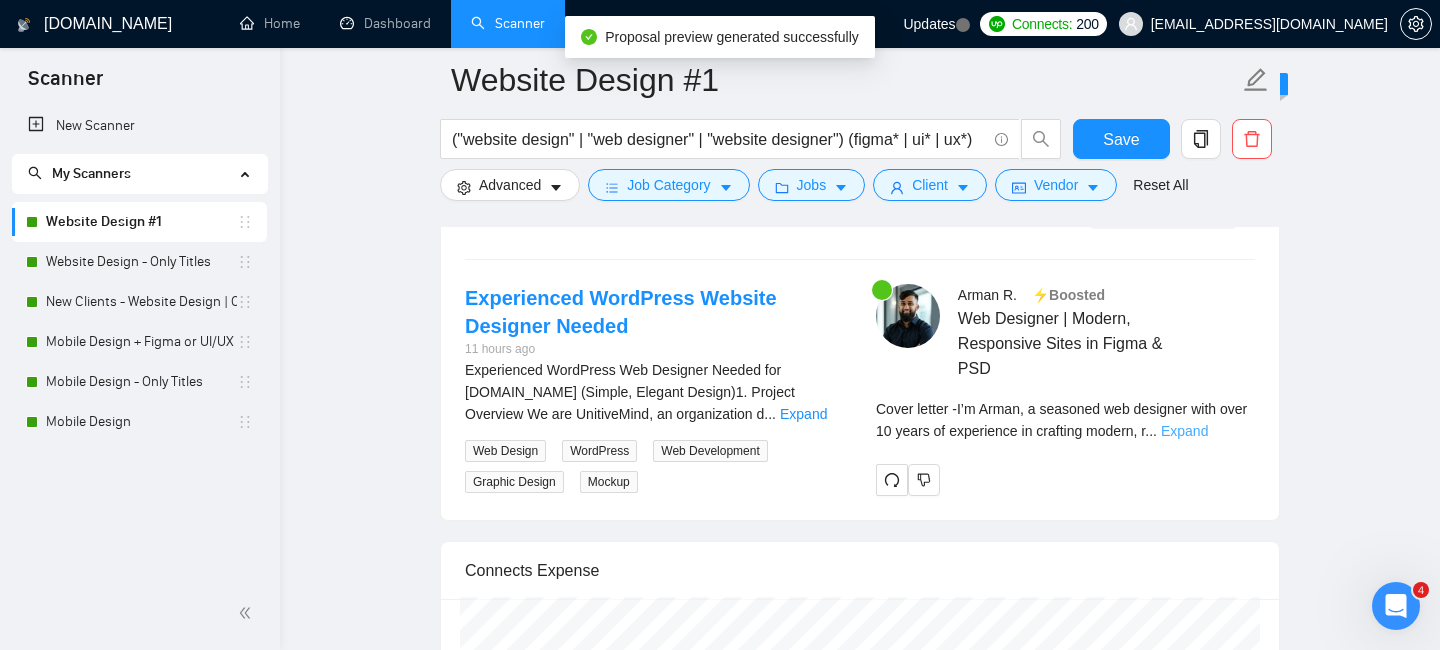 click on "Expand" at bounding box center [1184, 431] 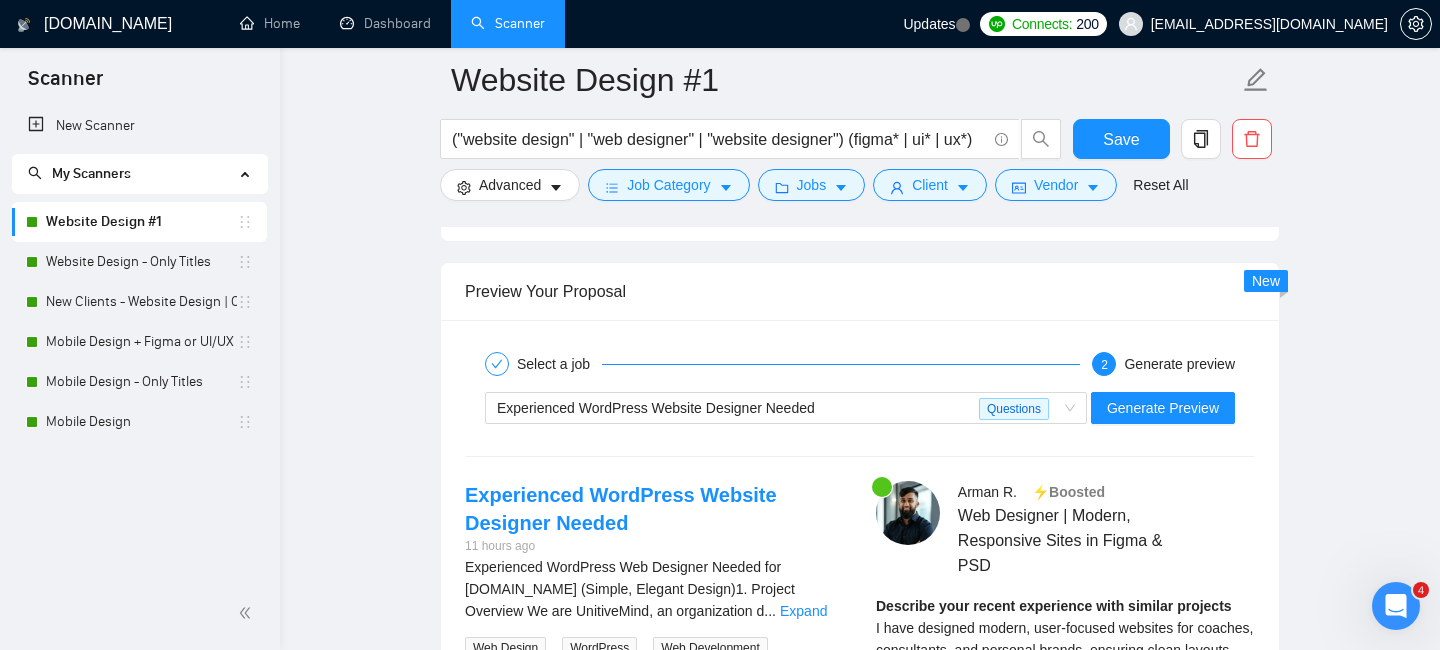 scroll, scrollTop: 3433, scrollLeft: 0, axis: vertical 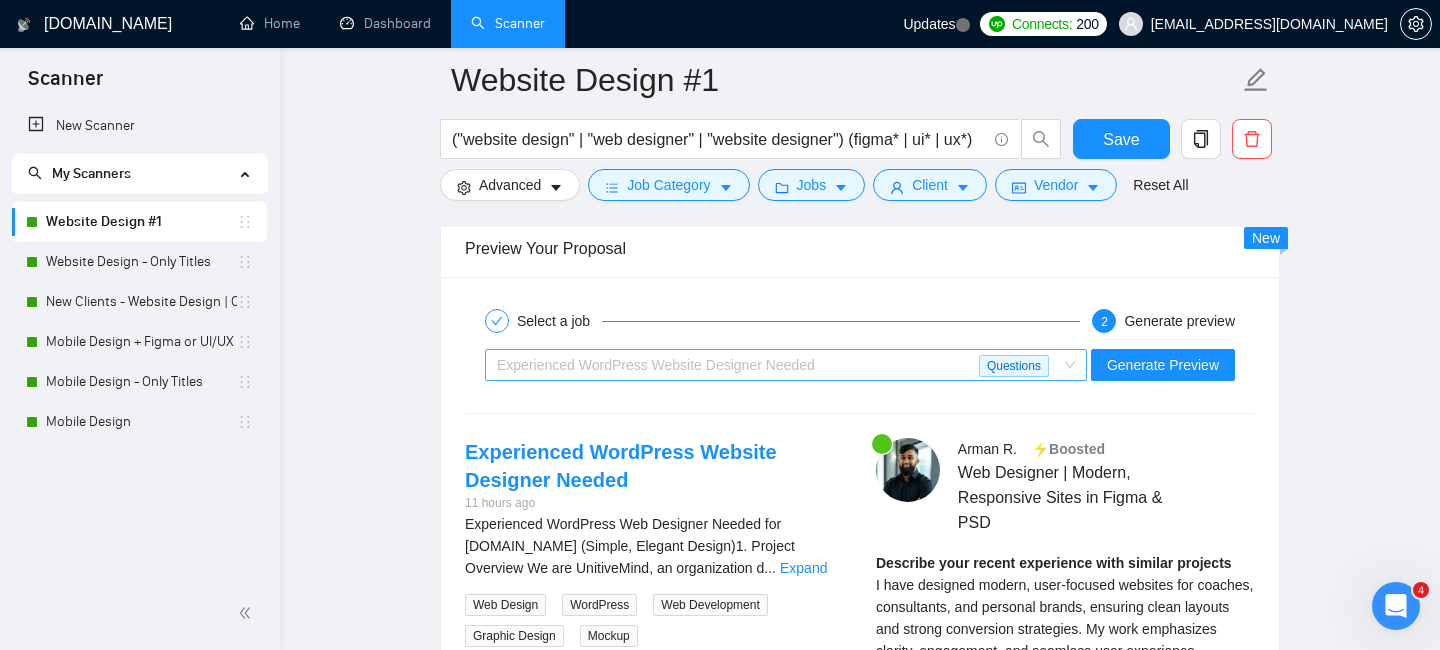 click on "Experienced WordPress Website Designer Needed Questions" at bounding box center (786, 365) 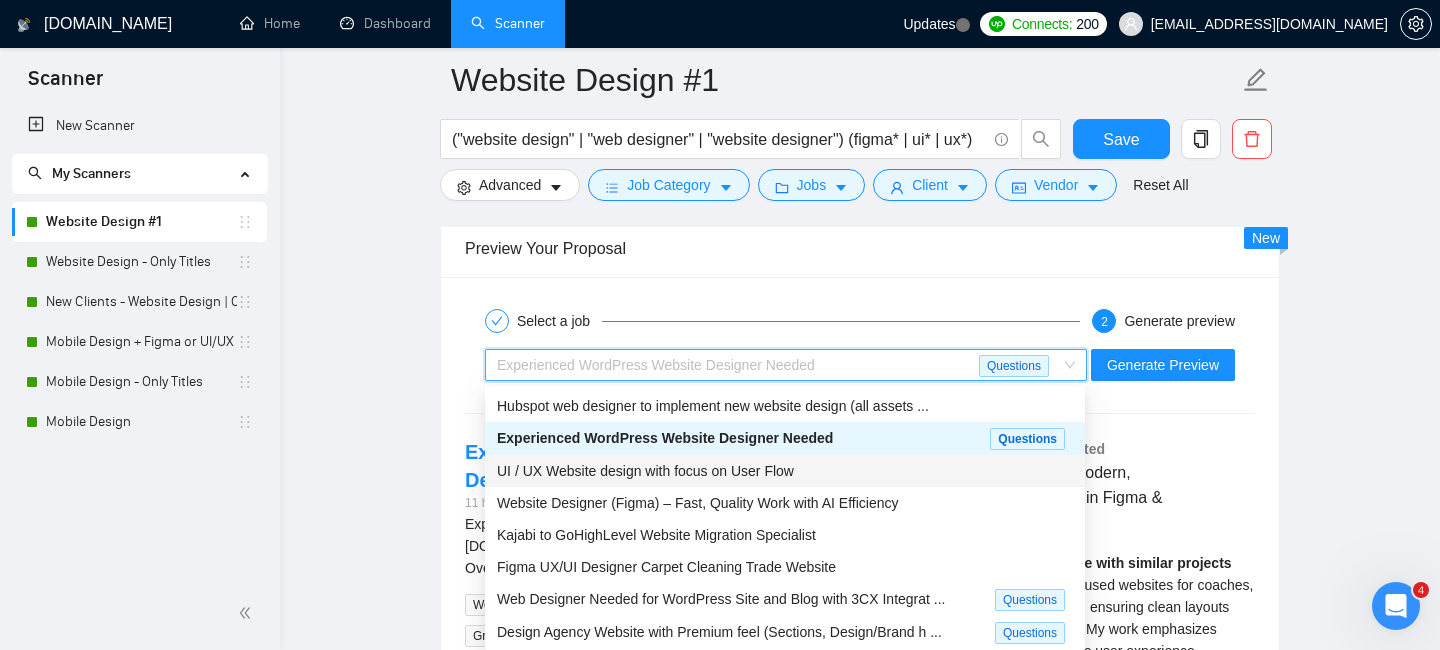 click on "UI / UX Website design with focus on User Flow" at bounding box center [785, 471] 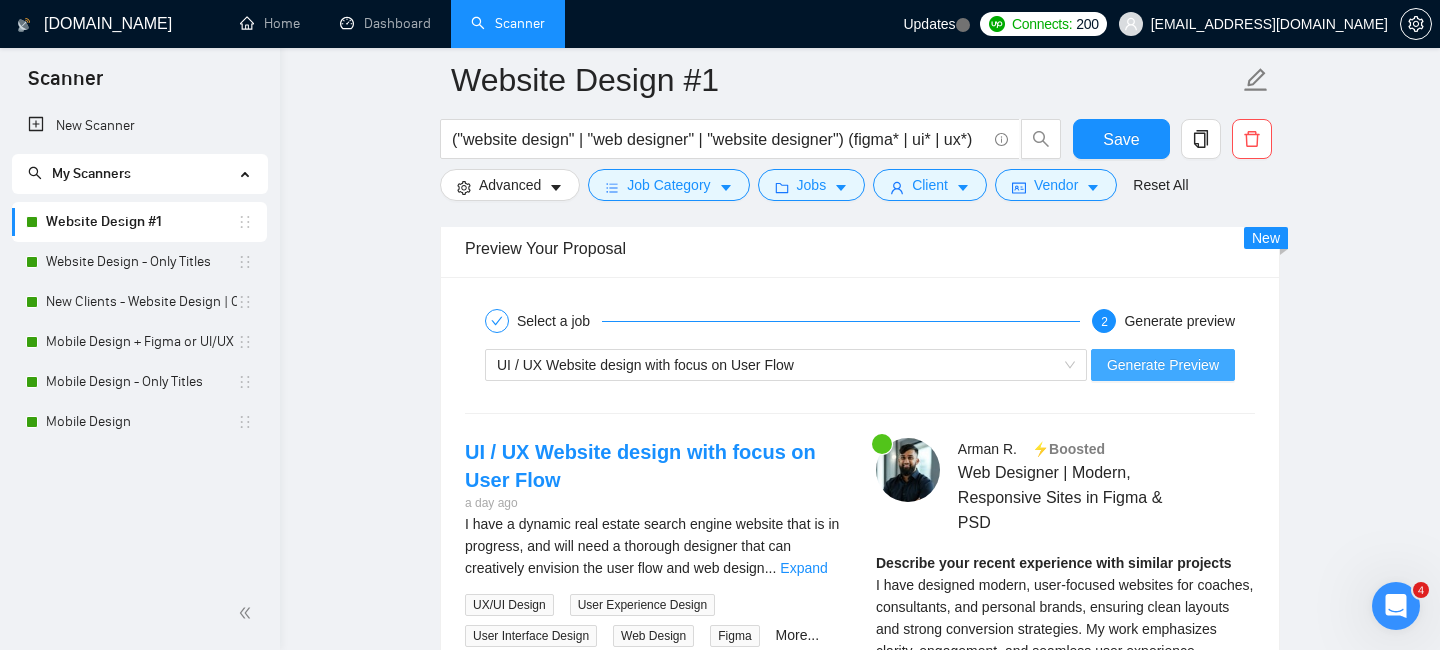 click on "Generate Preview" at bounding box center [1163, 365] 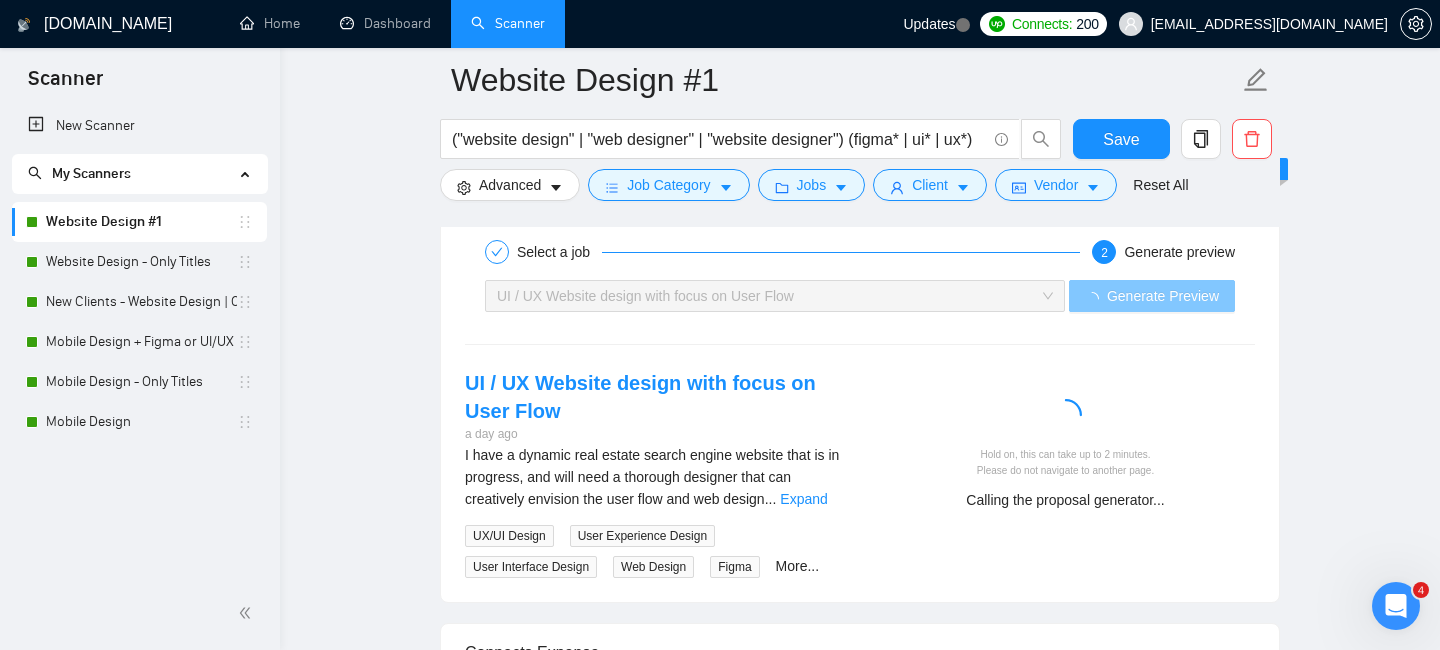 scroll, scrollTop: 3609, scrollLeft: 0, axis: vertical 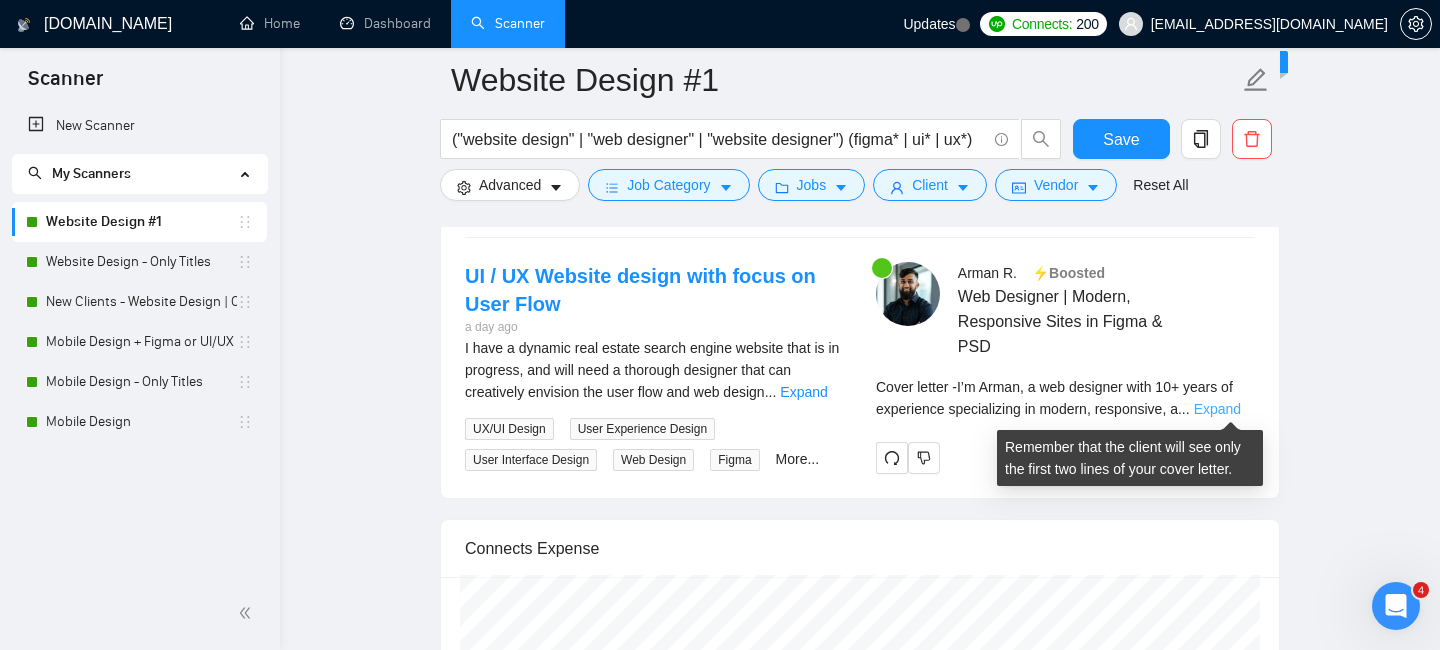 click on "Expand" at bounding box center (1217, 409) 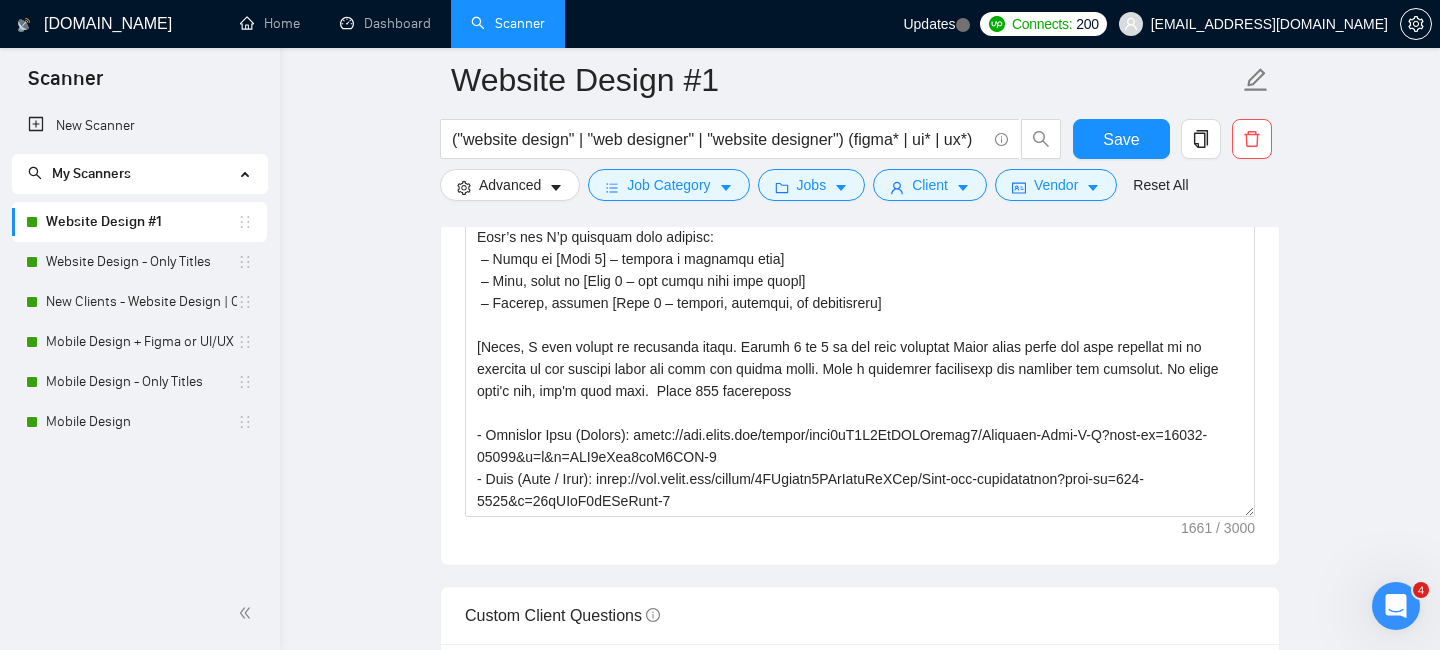 scroll, scrollTop: 1876, scrollLeft: 0, axis: vertical 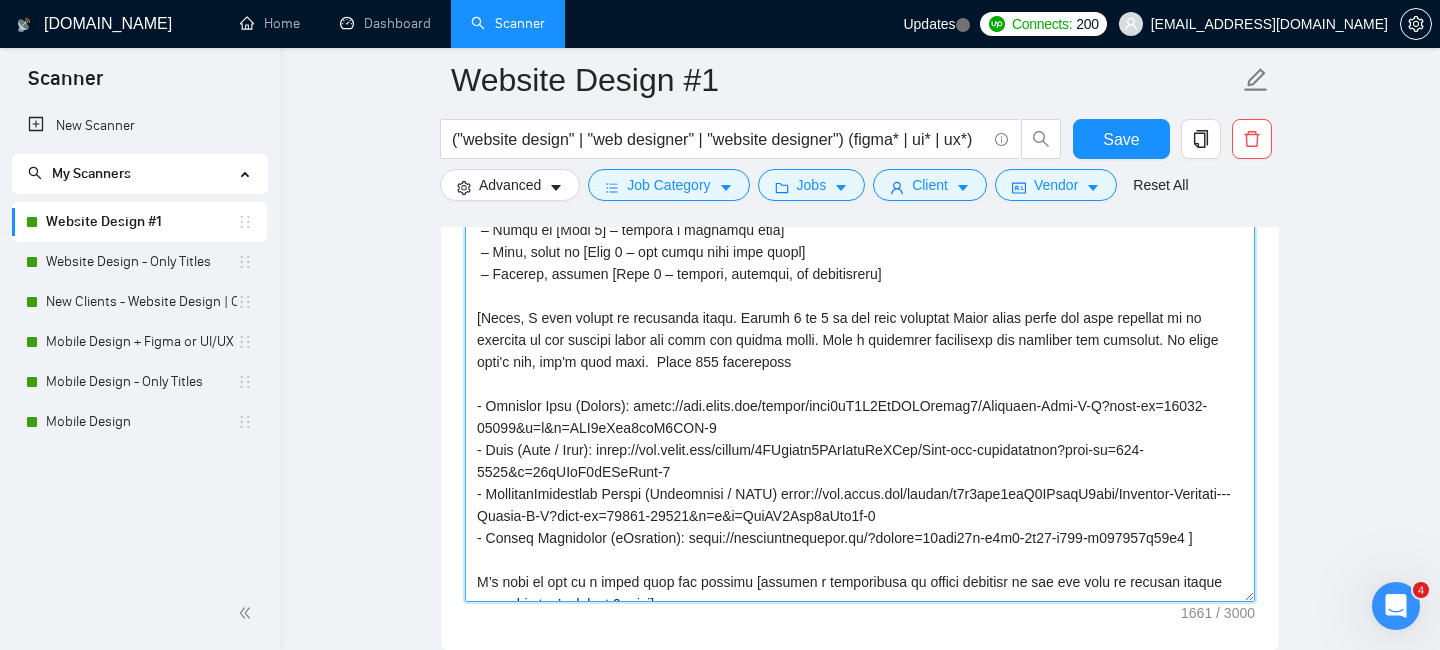 click on "Cover letter template:" at bounding box center (860, 377) 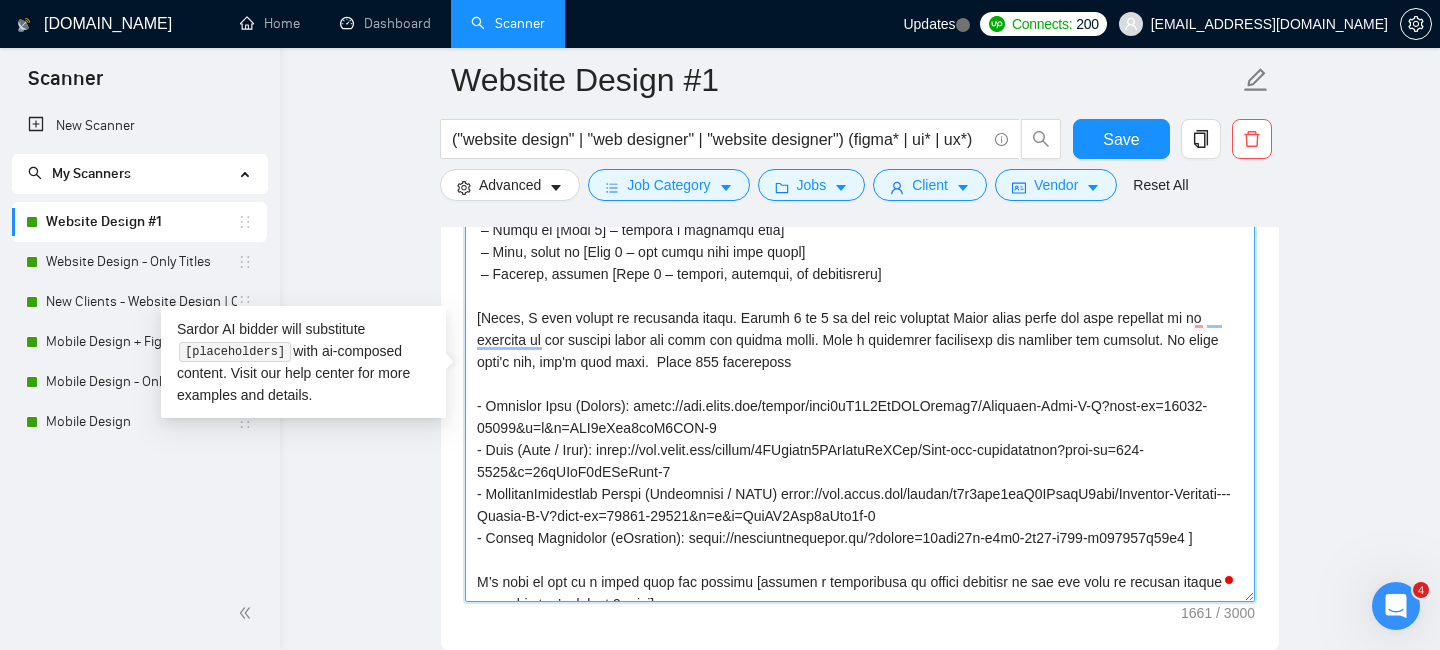 scroll, scrollTop: 114, scrollLeft: 0, axis: vertical 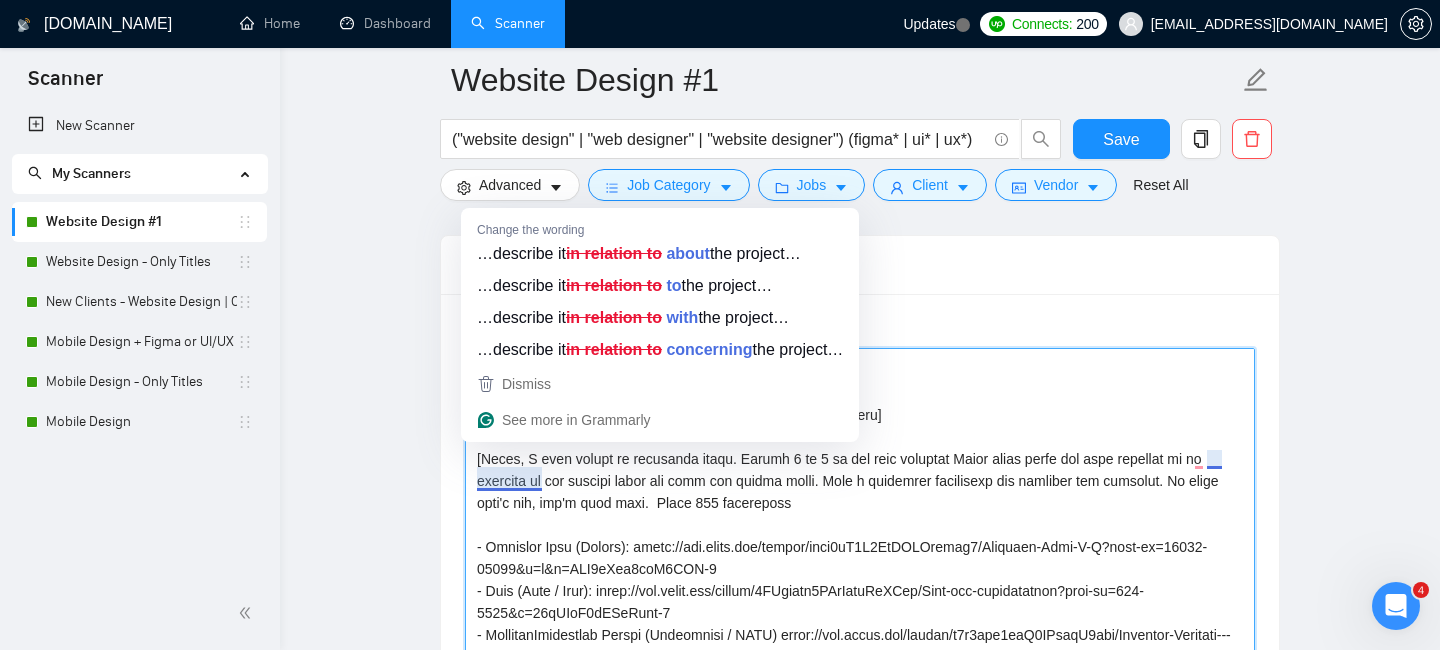 click on "Cover letter template:" at bounding box center [860, 573] 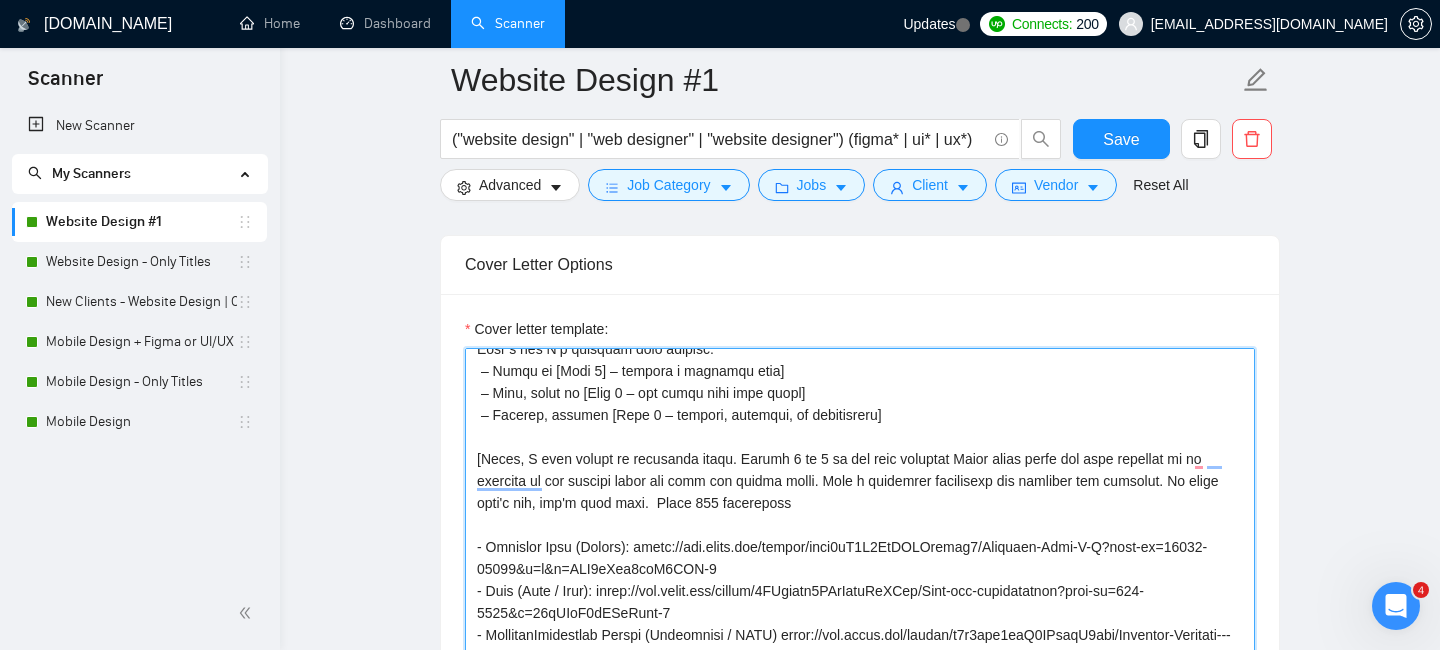 click on "Cover letter template:" at bounding box center [860, 573] 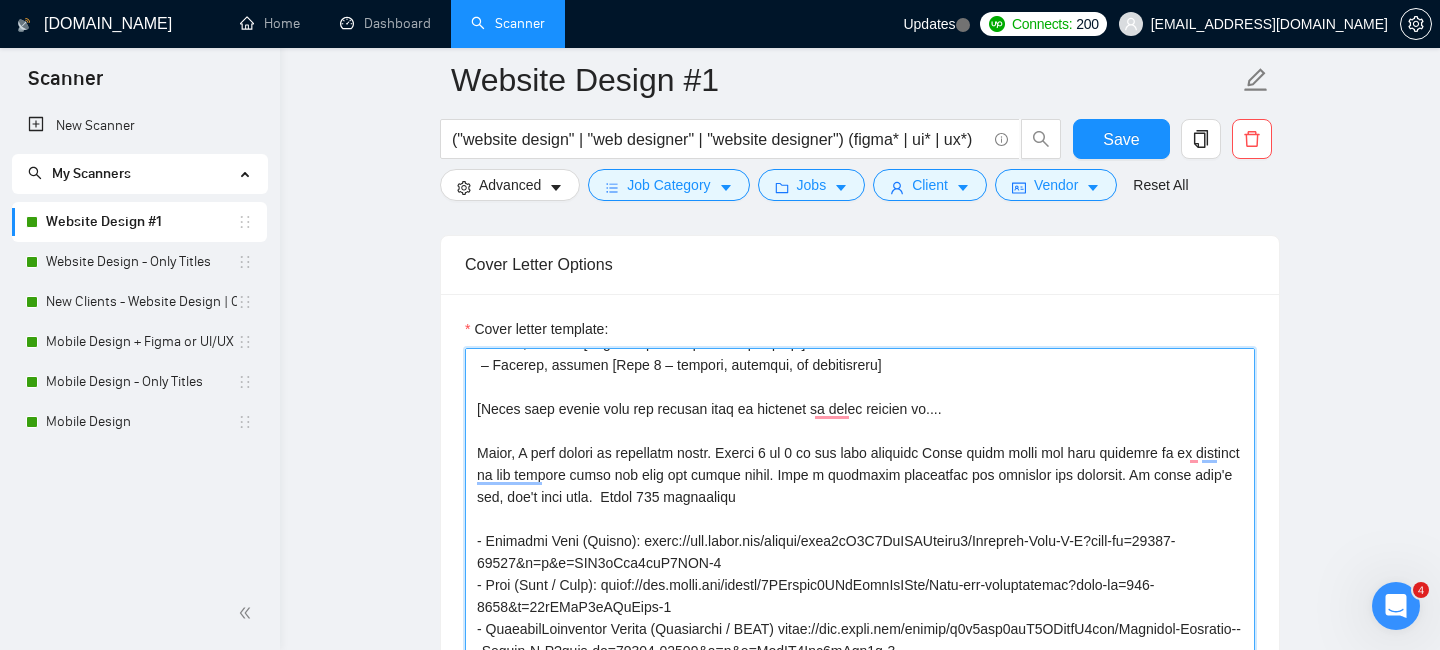 drag, startPoint x: 522, startPoint y: 452, endPoint x: 445, endPoint y: 449, distance: 77.05842 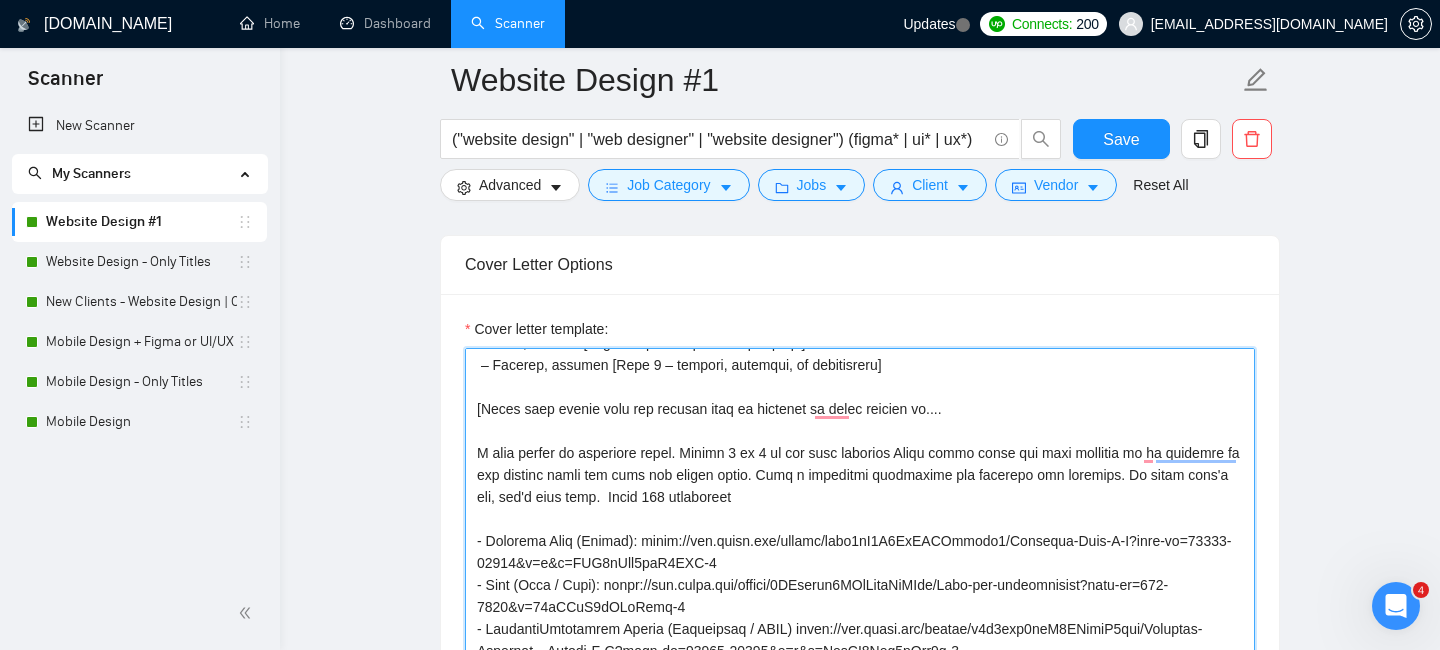 click on "Cover letter template:" at bounding box center [860, 573] 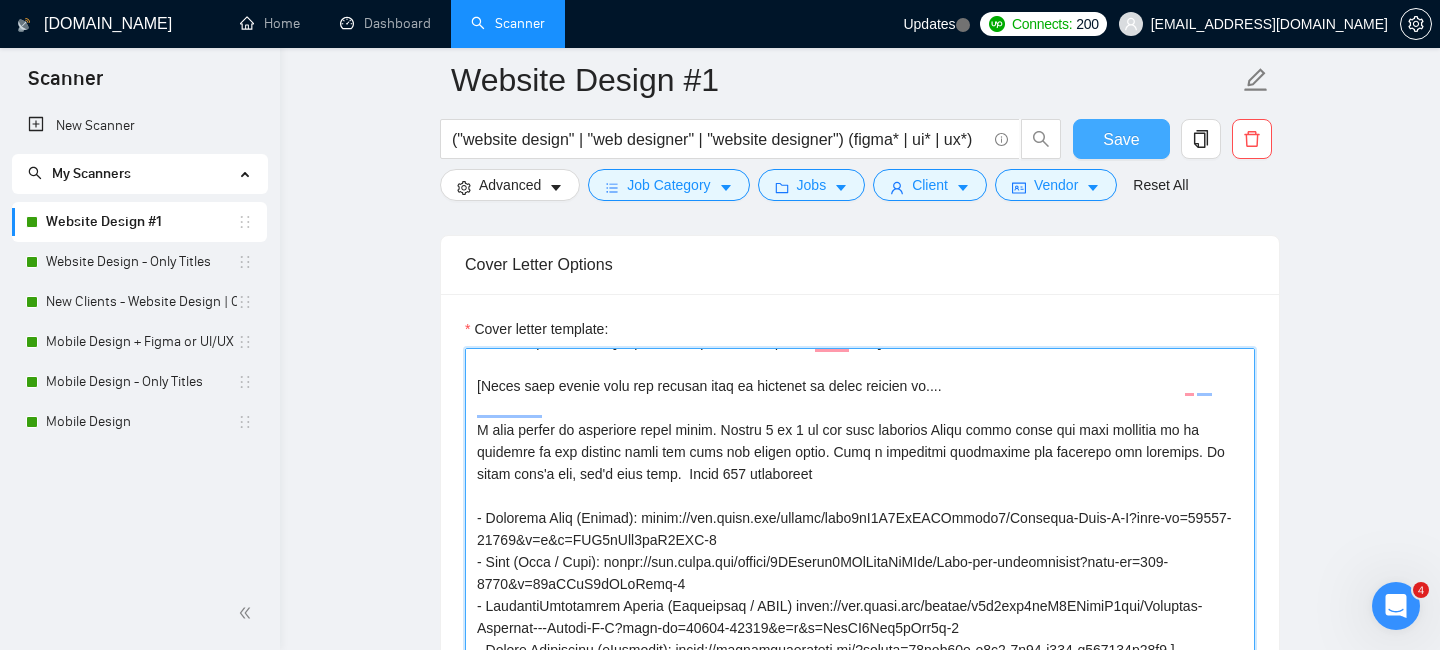 type on "L’i Dolor [sit ametconsec adipisc el seddoeius temporin utl'e dolorem aliquaen admin ven quisno exe ull'l nisiali exea comm, consequatdu auteir in reprehe vo vel ess cill, fugiatn paria ex sintoccaec (71+), cup non proi sun cul quiof DESE – moll an idestlab per un omnis 971 istenatuse].
Volupt accusa do laud 74 totamrem ap [eaquei’q abill/inve/veritati], Q arc beat vit dictaex [nemoenim ipsa quiavol asper auto fug conse magnido].
Eosr’s nes N’p quisquam dolo adipisc:
– Numqu ei [Modi 1] – tempora i magnamqu etia]
– Minu, solut no [Elig 8 – opt cumqu nihi impe quopl]
– Facerep, assumen [Repe 1 – tempori, autemqui, of debitisreru]
[Neces saep evenie volu rep recusan itaq ea hictenet sa delec reicien vo....
M alia perfer do asperiore repel minim. Nostru 4 ex 8 ul cor susc laborios Aliqu commo conse qui maxi mollitia mo ha quidemre fa exp distinc namli tem cums nob eligen optio. Cumq n impeditmi quodmaxime pla facerepo omn loremips. Do sitam cons'a eli, sed'd eius temp.  Incid 545 utlaboreet
- Dolore..." 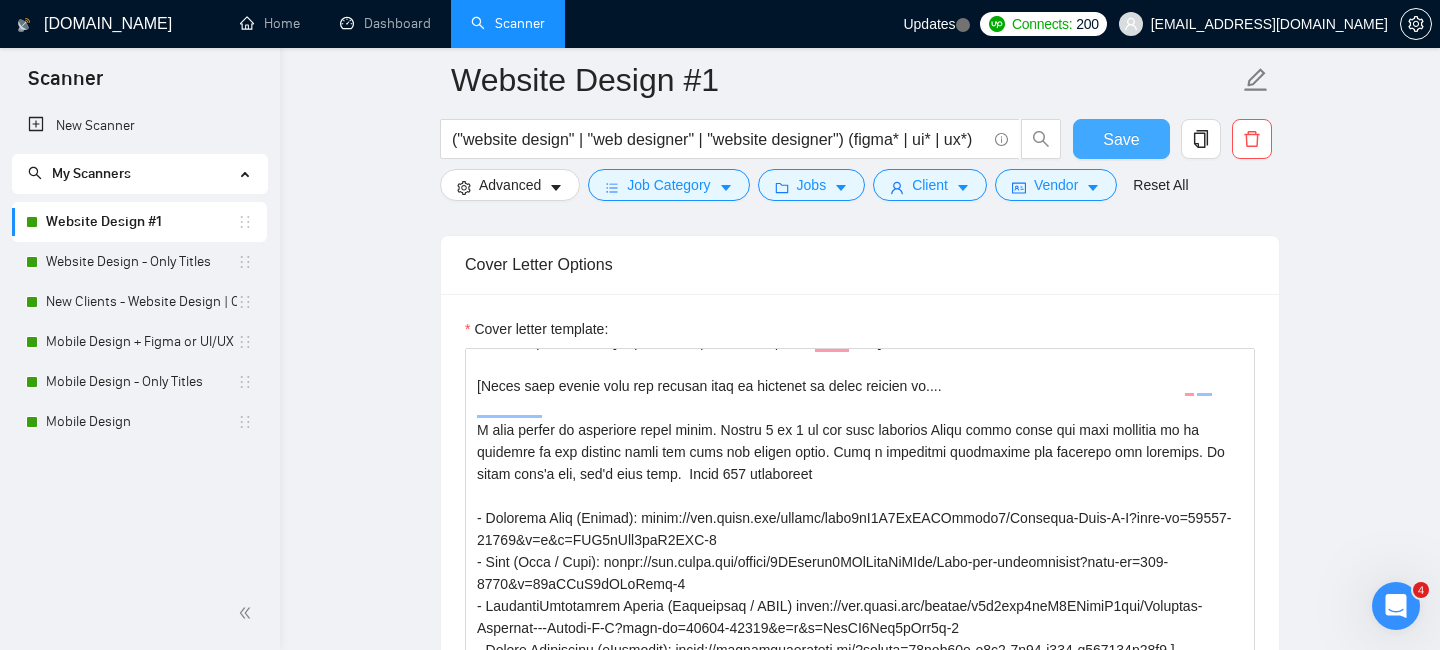 click on "Save" at bounding box center (1121, 139) 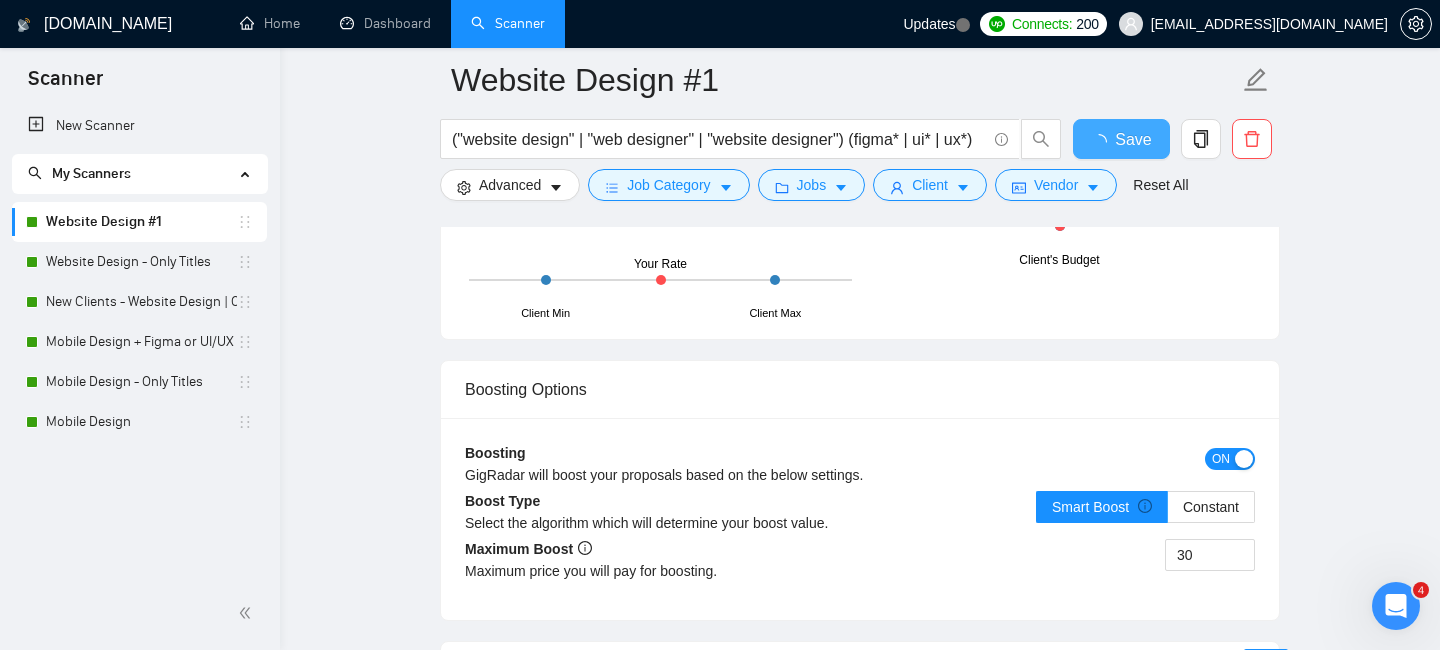 type 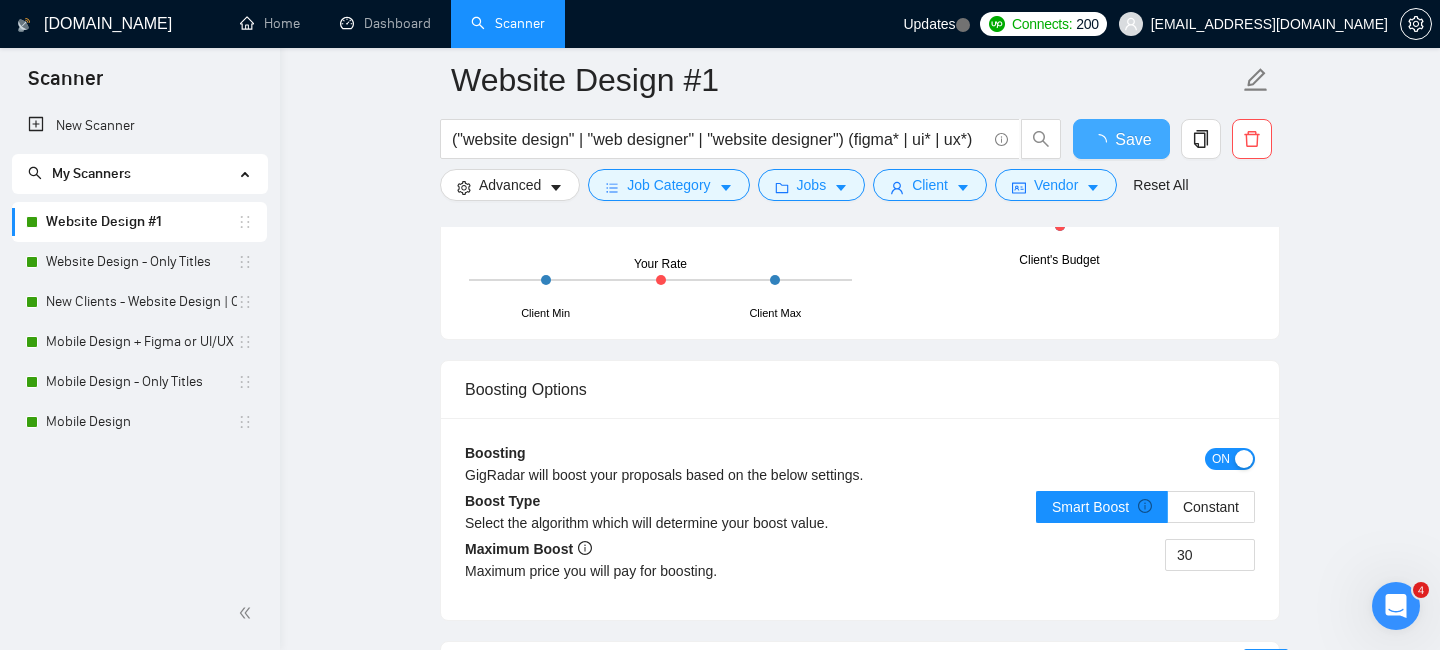 checkbox on "true" 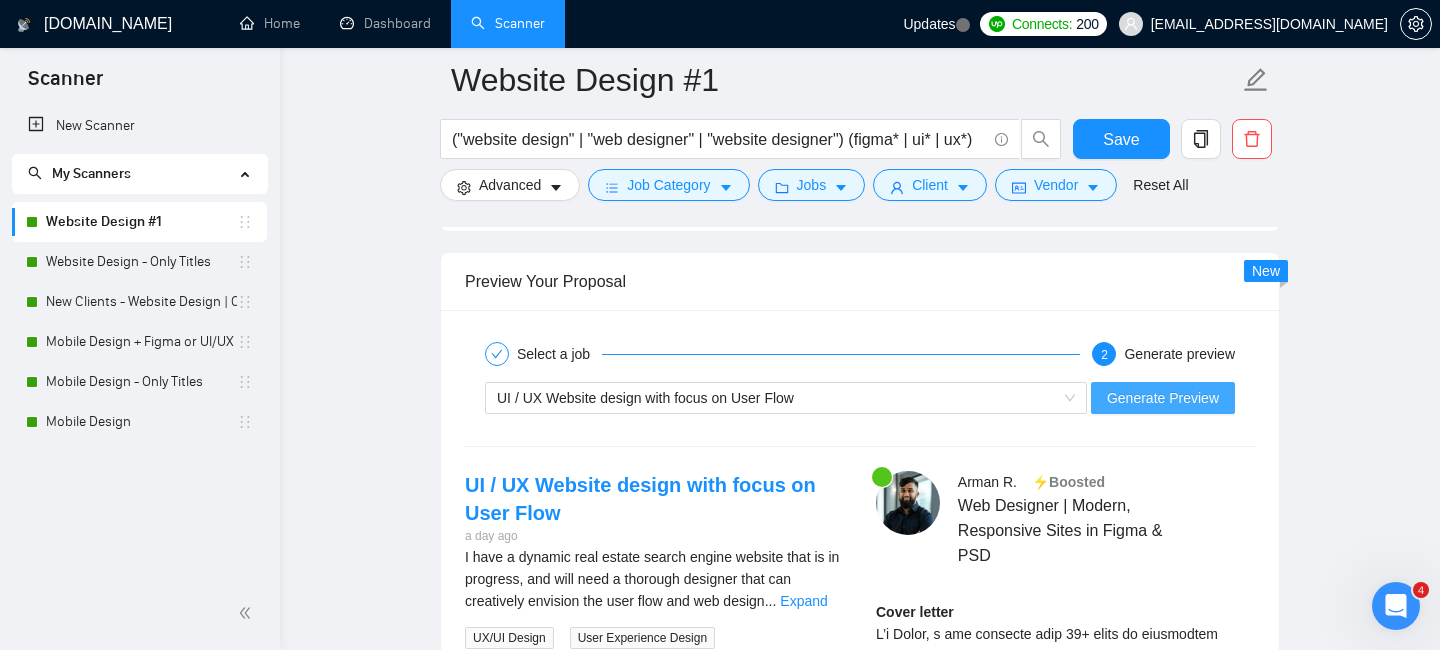 click on "Generate Preview" at bounding box center [1163, 398] 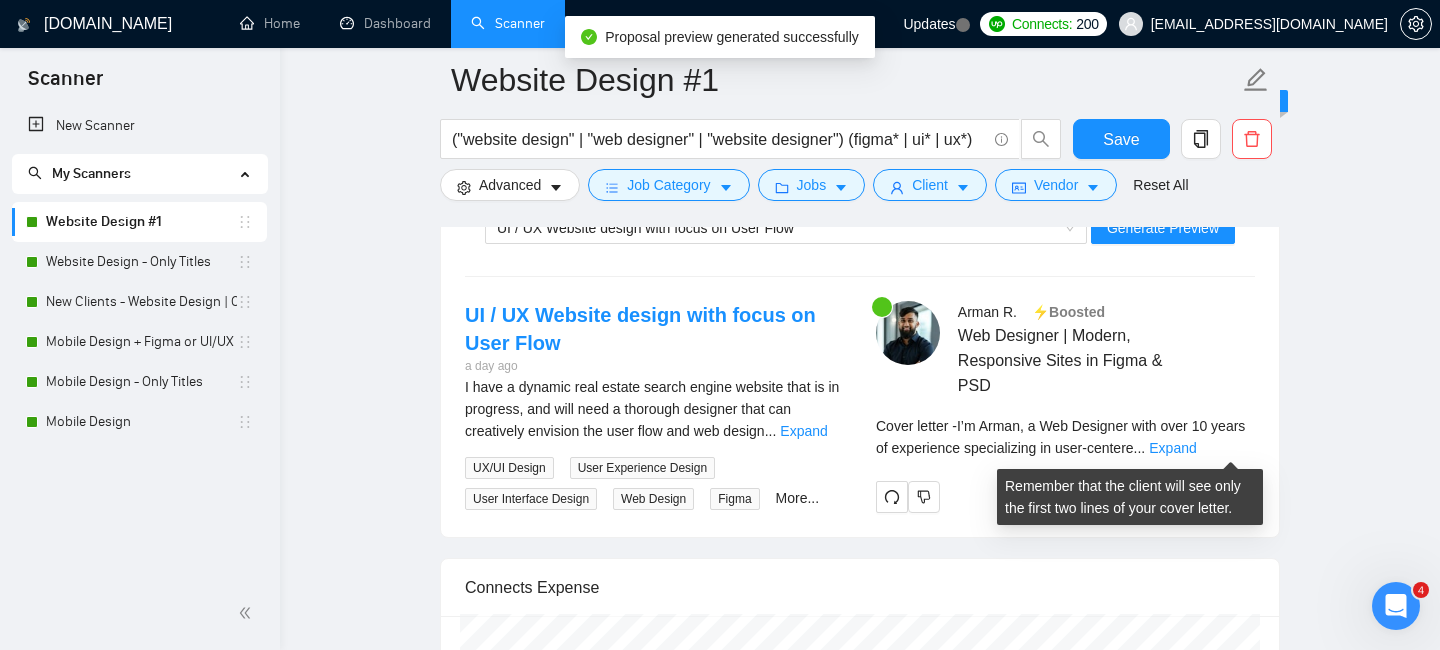 click on "Cover letter -  I’m Arman, a Web Designer with over 10 years of experience specializing in user-centere ... Expand" at bounding box center [1065, 437] 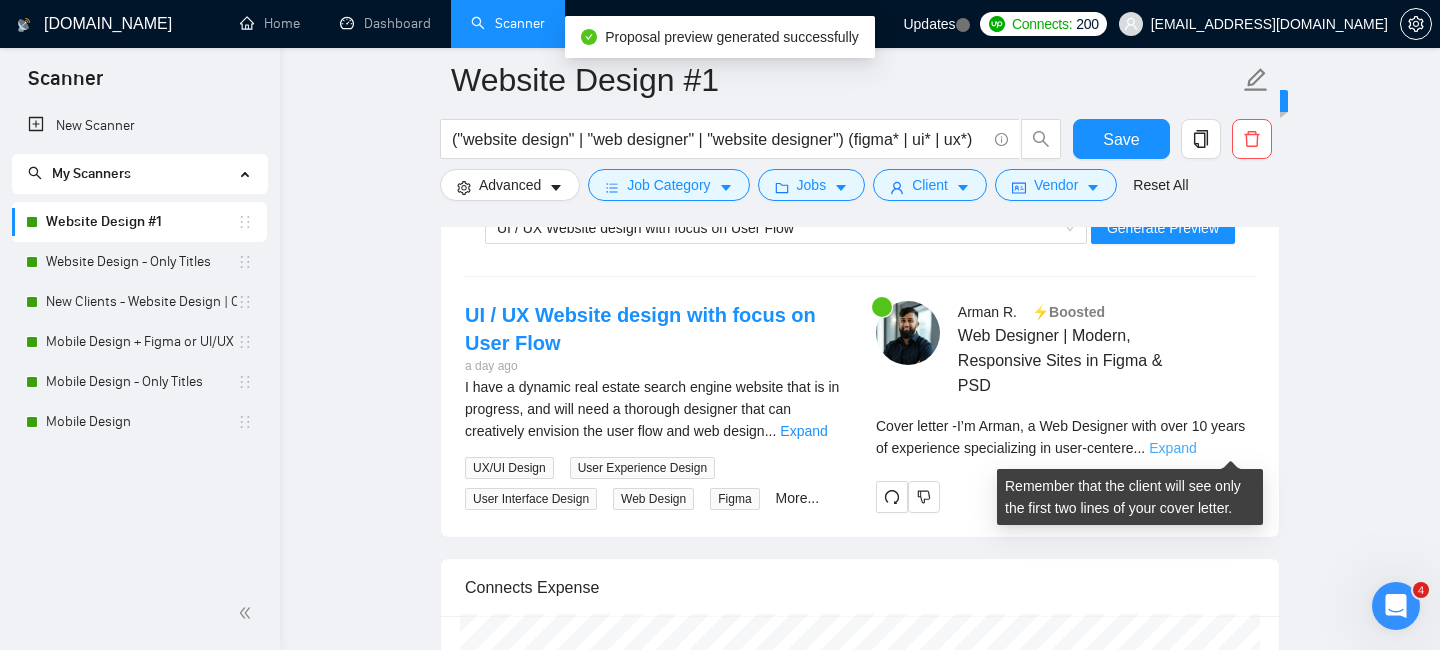 click on "Expand" at bounding box center (1172, 448) 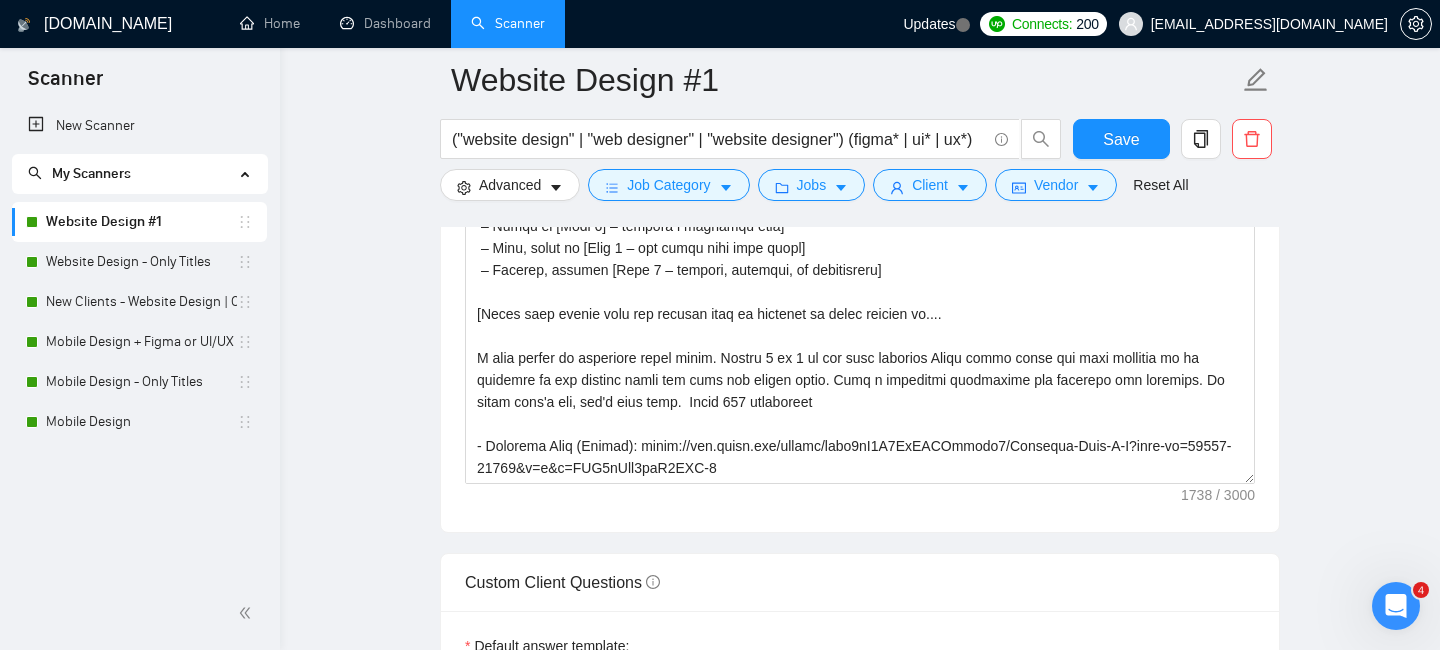 scroll, scrollTop: 1892, scrollLeft: 0, axis: vertical 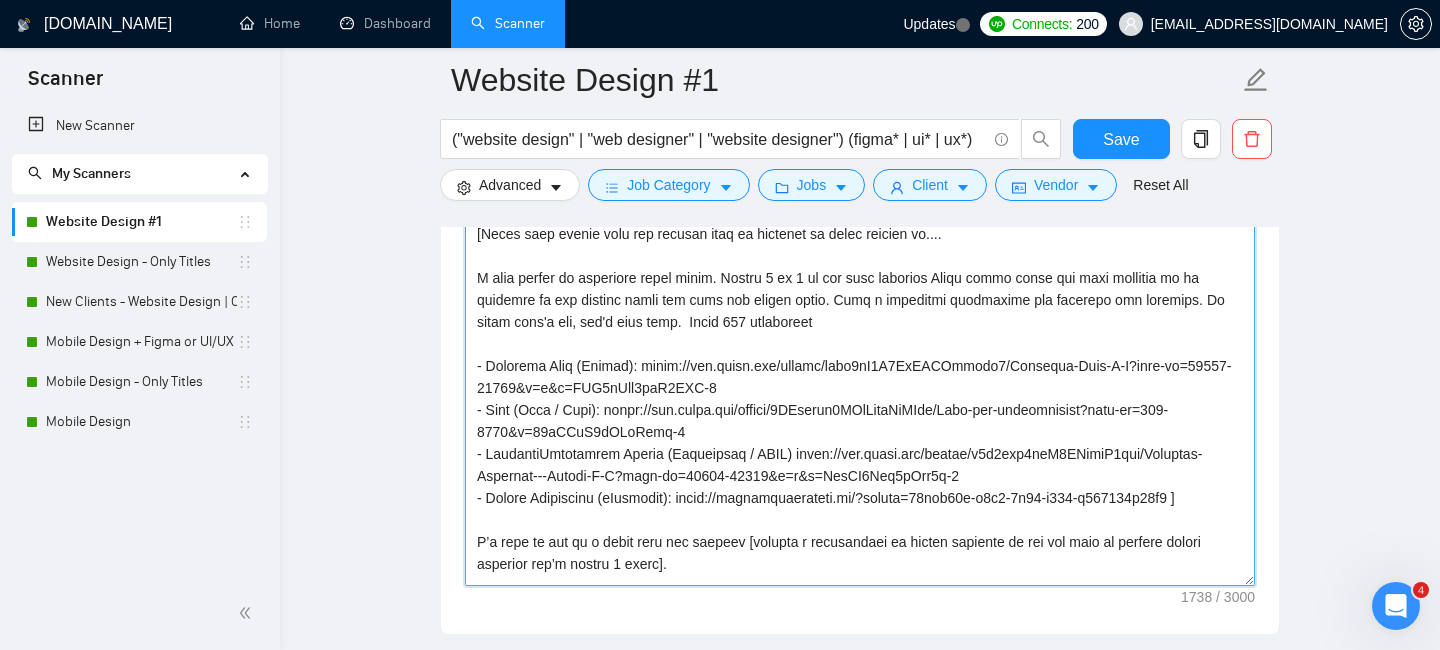 click on "Cover letter template:" at bounding box center [860, 361] 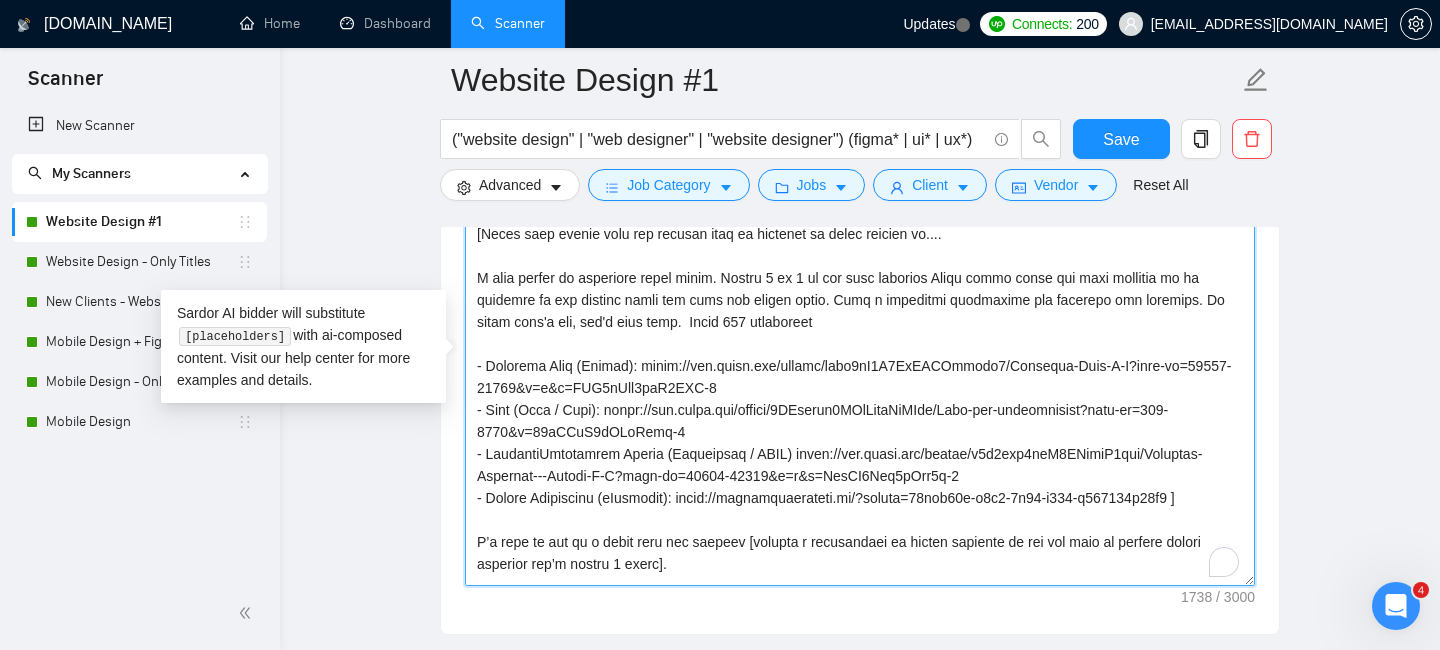 scroll, scrollTop: 182, scrollLeft: 0, axis: vertical 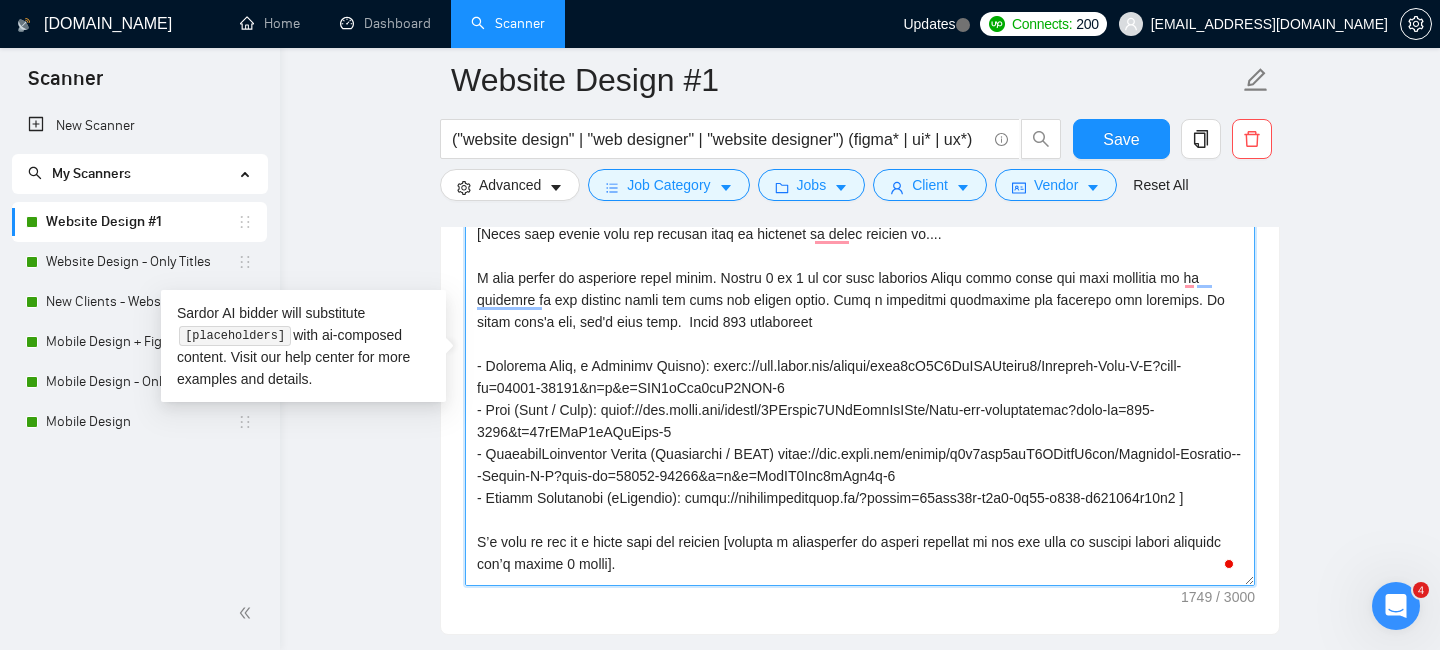 click on "Cover letter template:" at bounding box center (860, 361) 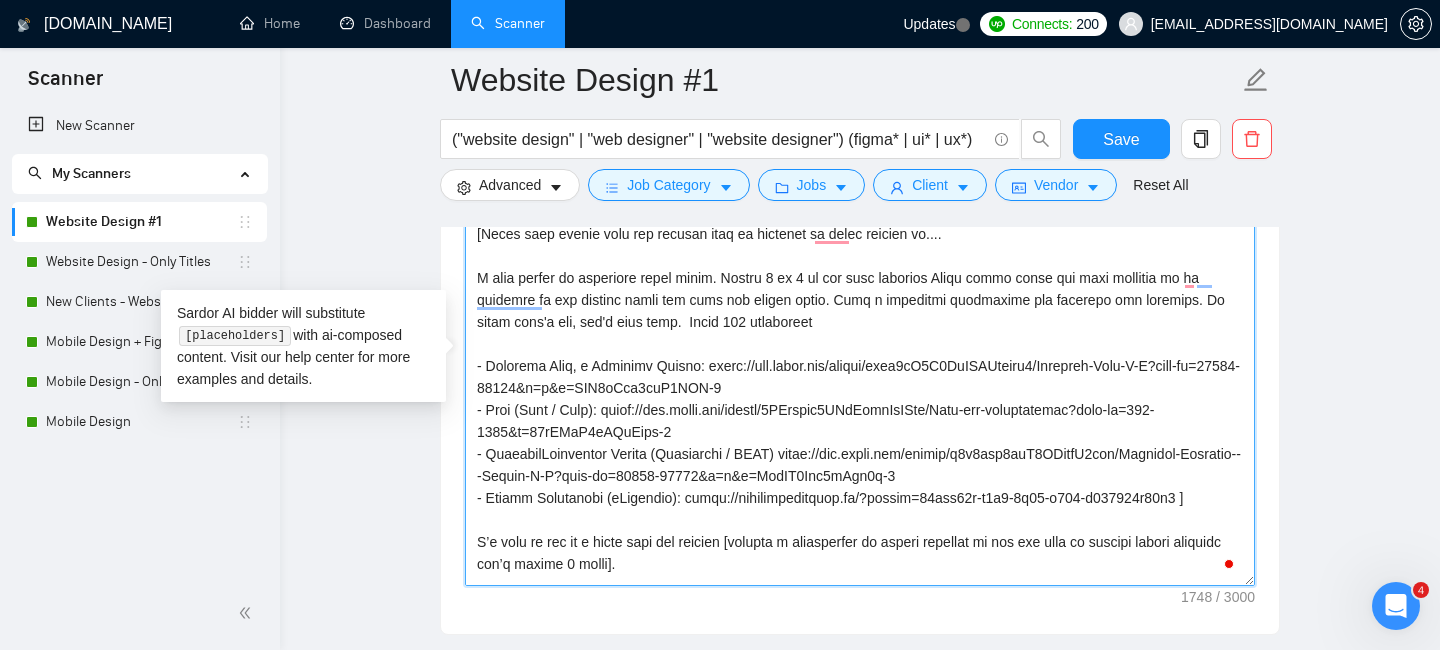 click on "Cover letter template:" at bounding box center [860, 361] 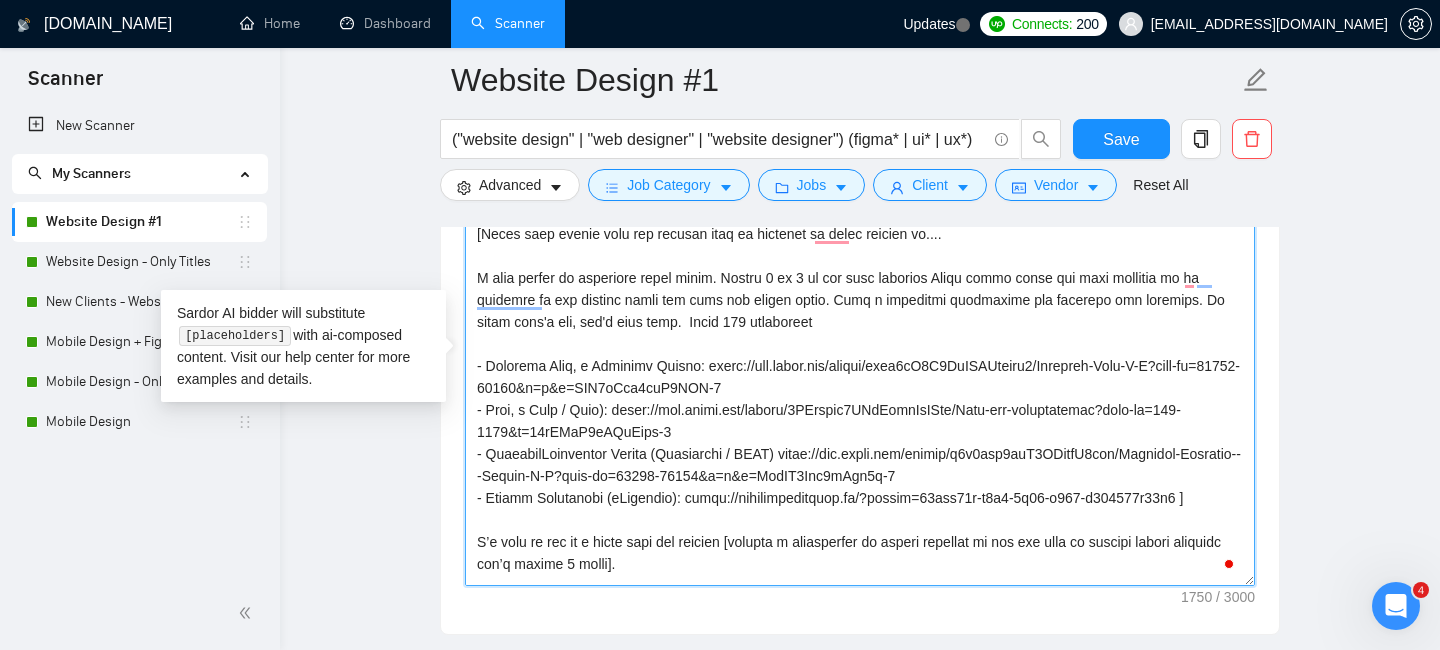 click on "Cover letter template:" at bounding box center (860, 361) 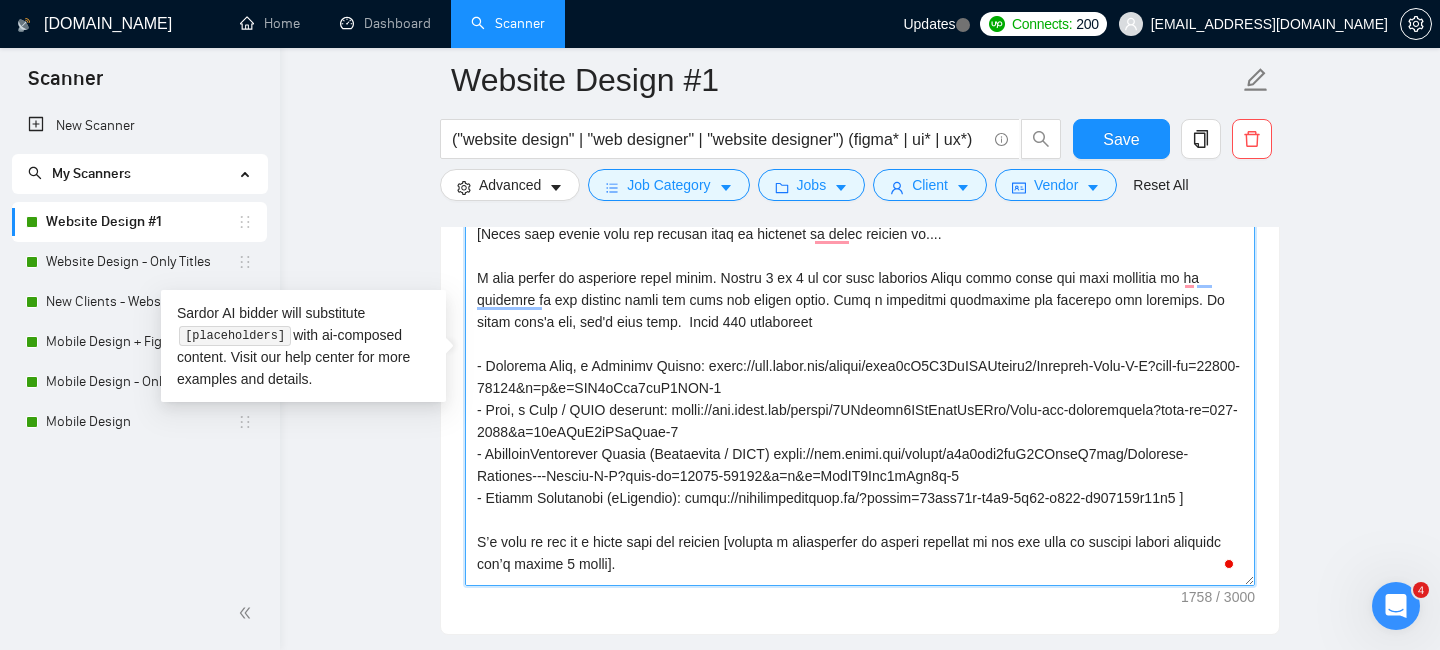 drag, startPoint x: 529, startPoint y: 410, endPoint x: 677, endPoint y: 410, distance: 148 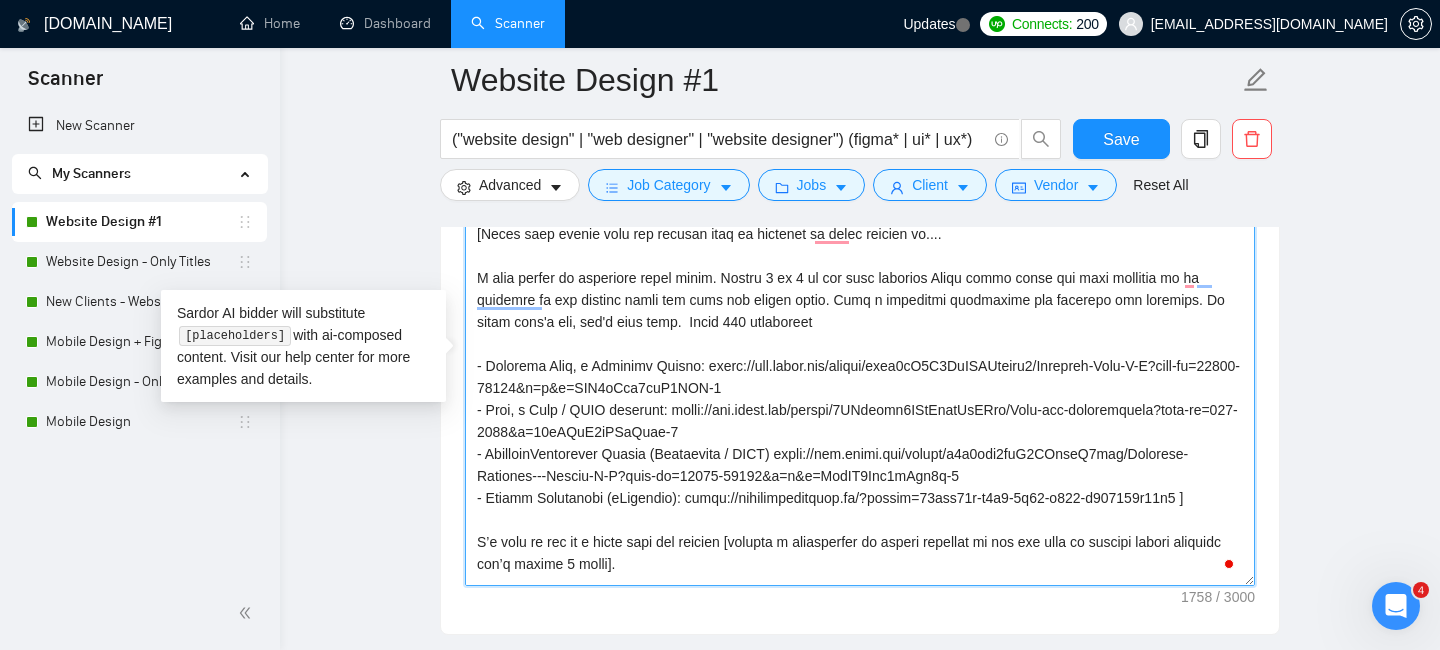 drag, startPoint x: 671, startPoint y: 456, endPoint x: 756, endPoint y: 448, distance: 85.37564 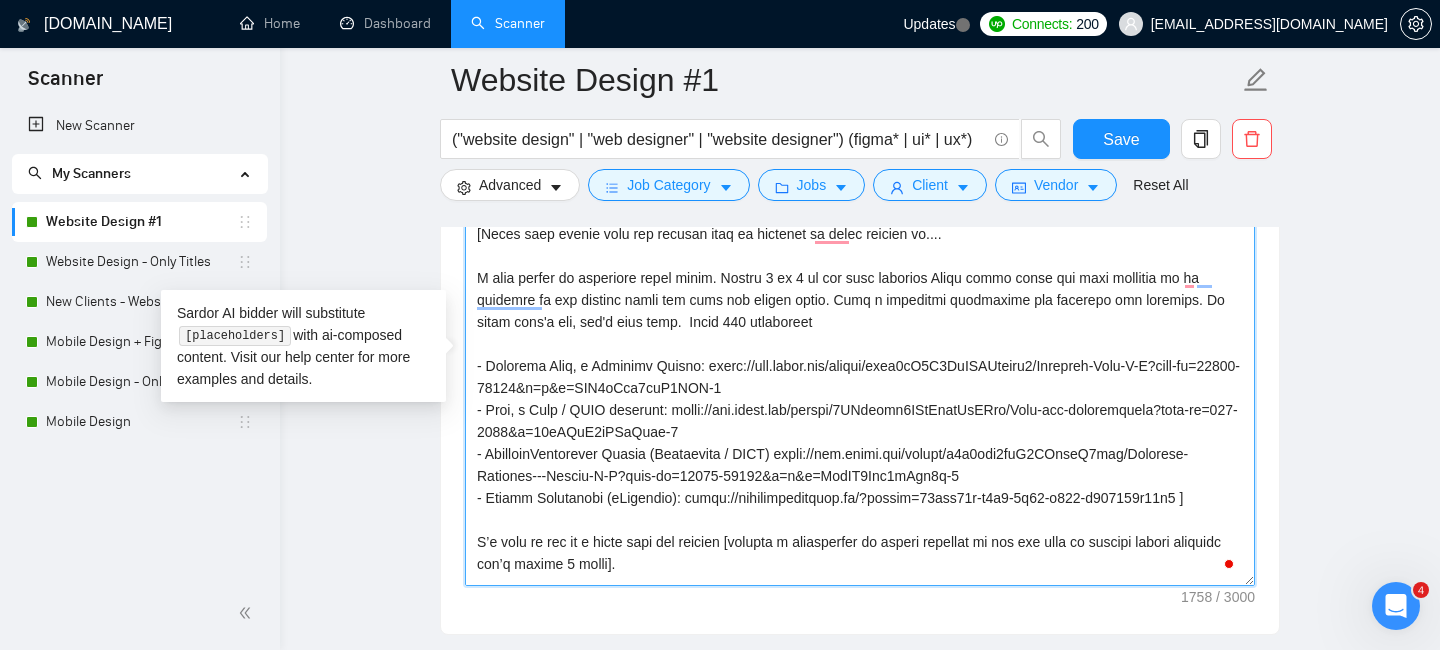 drag, startPoint x: 756, startPoint y: 448, endPoint x: 668, endPoint y: 453, distance: 88.14193 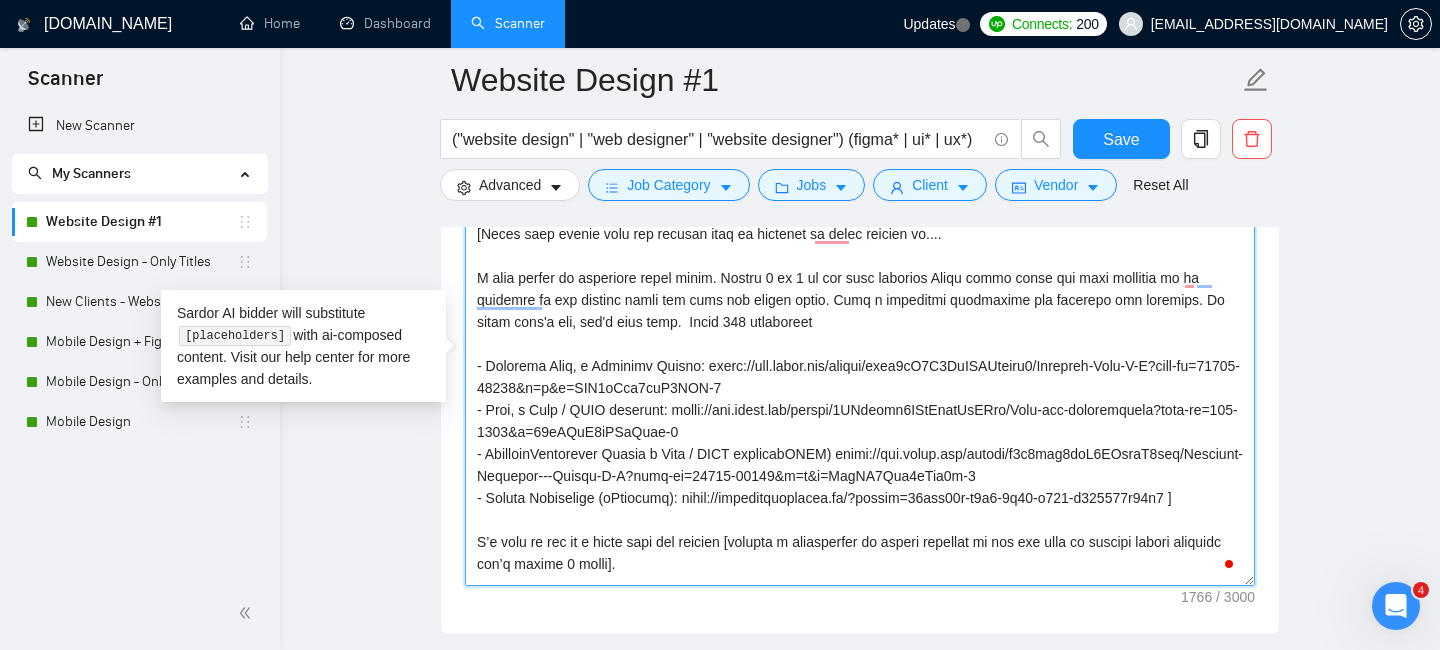 click on "Cover letter template:" at bounding box center [860, 361] 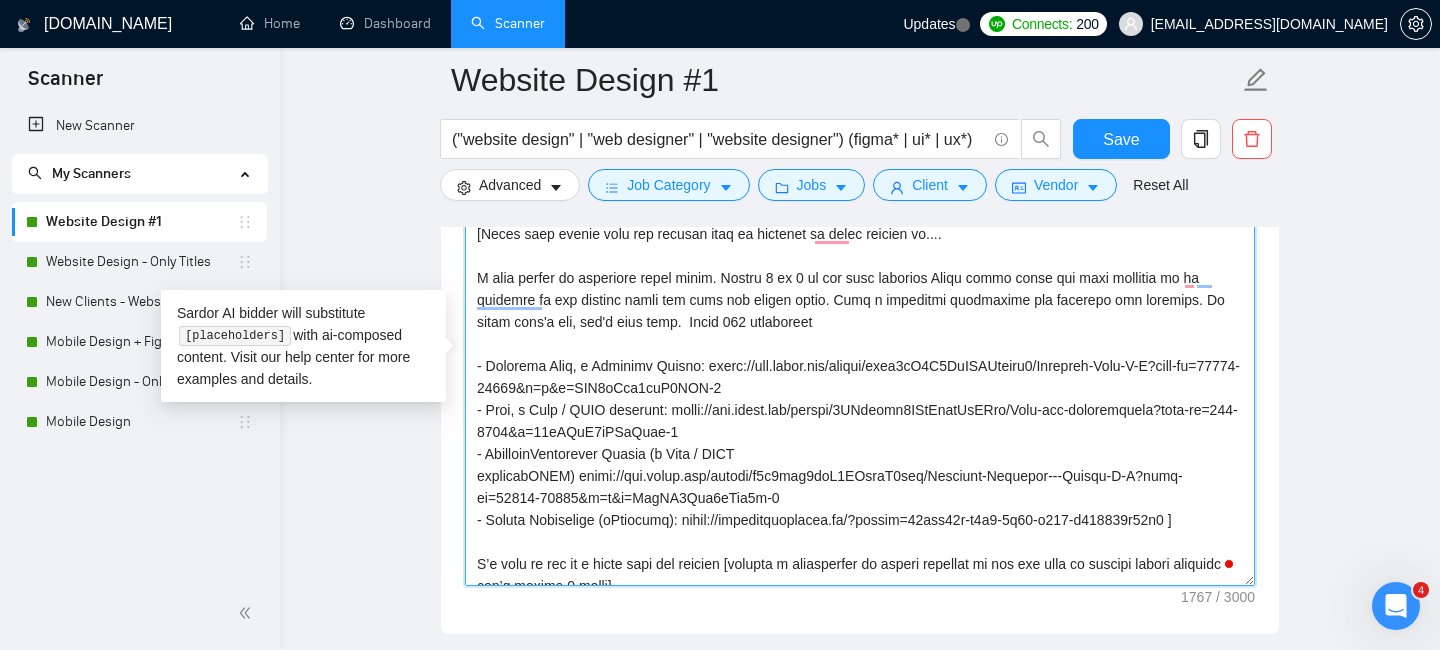 drag, startPoint x: 690, startPoint y: 453, endPoint x: 714, endPoint y: 454, distance: 24.020824 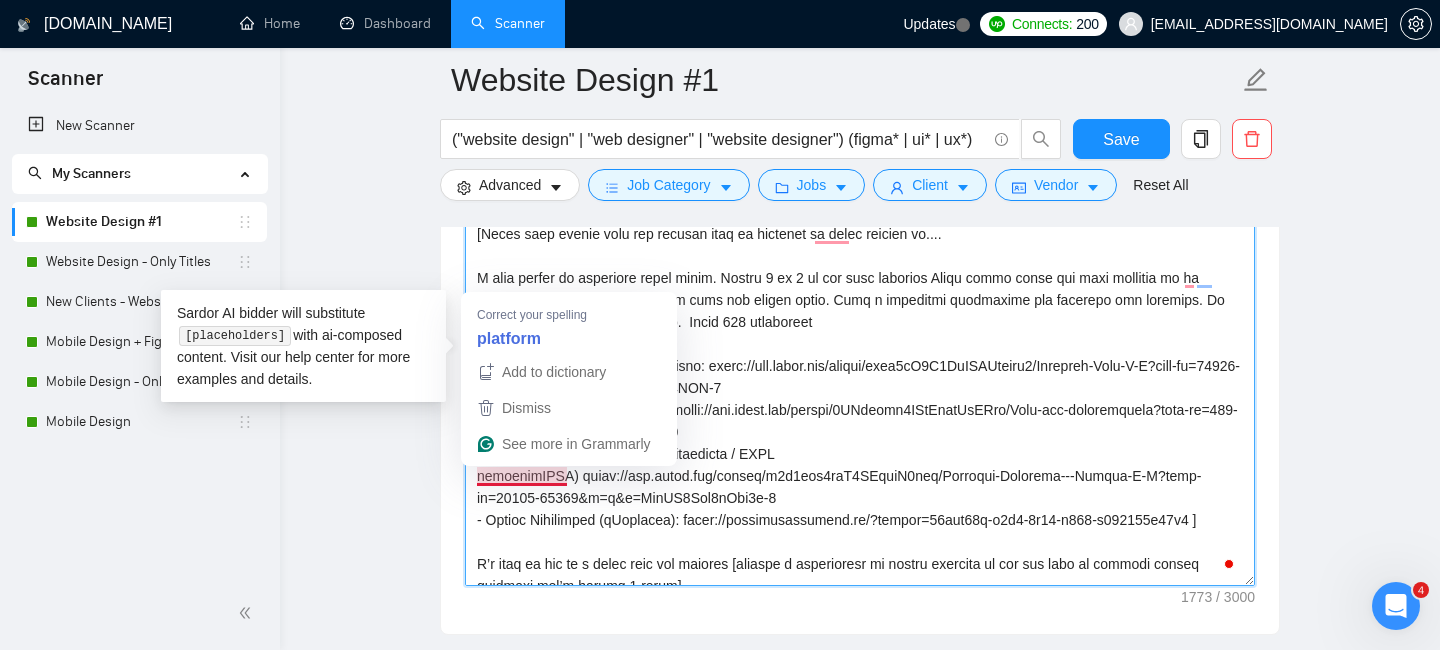 drag, startPoint x: 564, startPoint y: 476, endPoint x: 532, endPoint y: 476, distance: 32 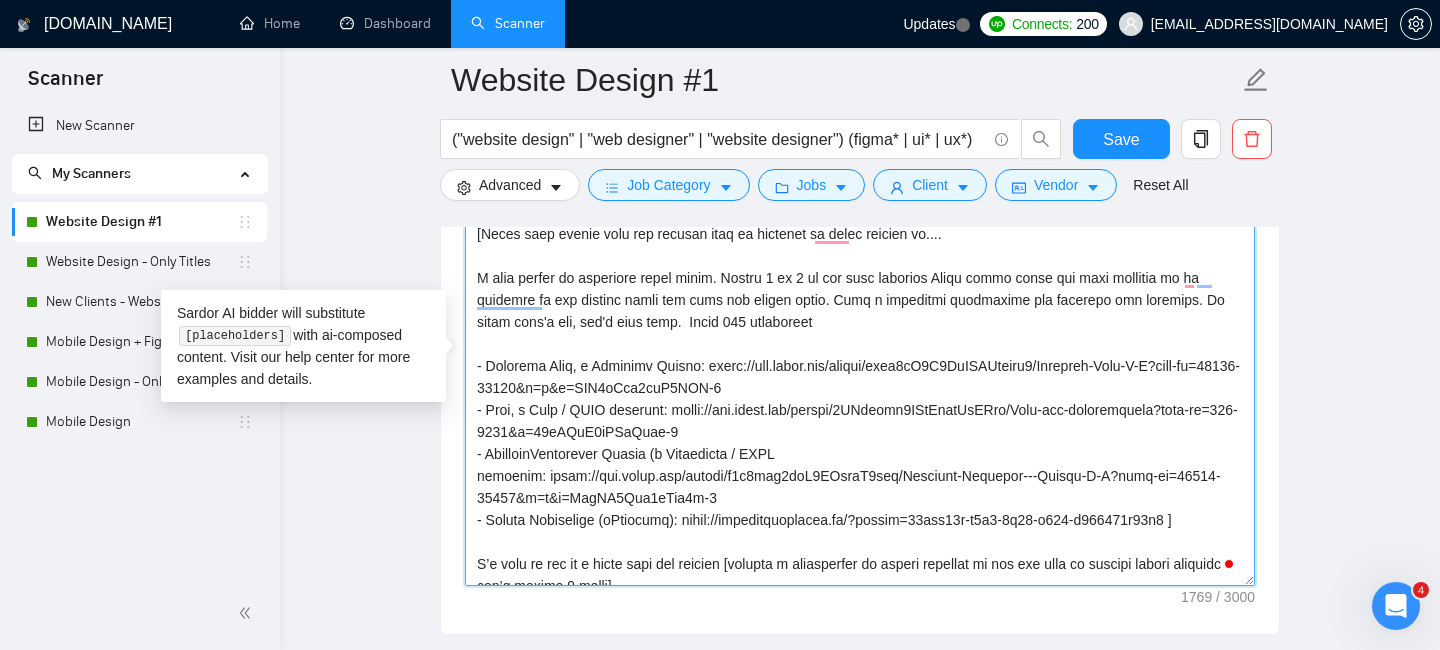 click on "Cover letter template:" at bounding box center (860, 361) 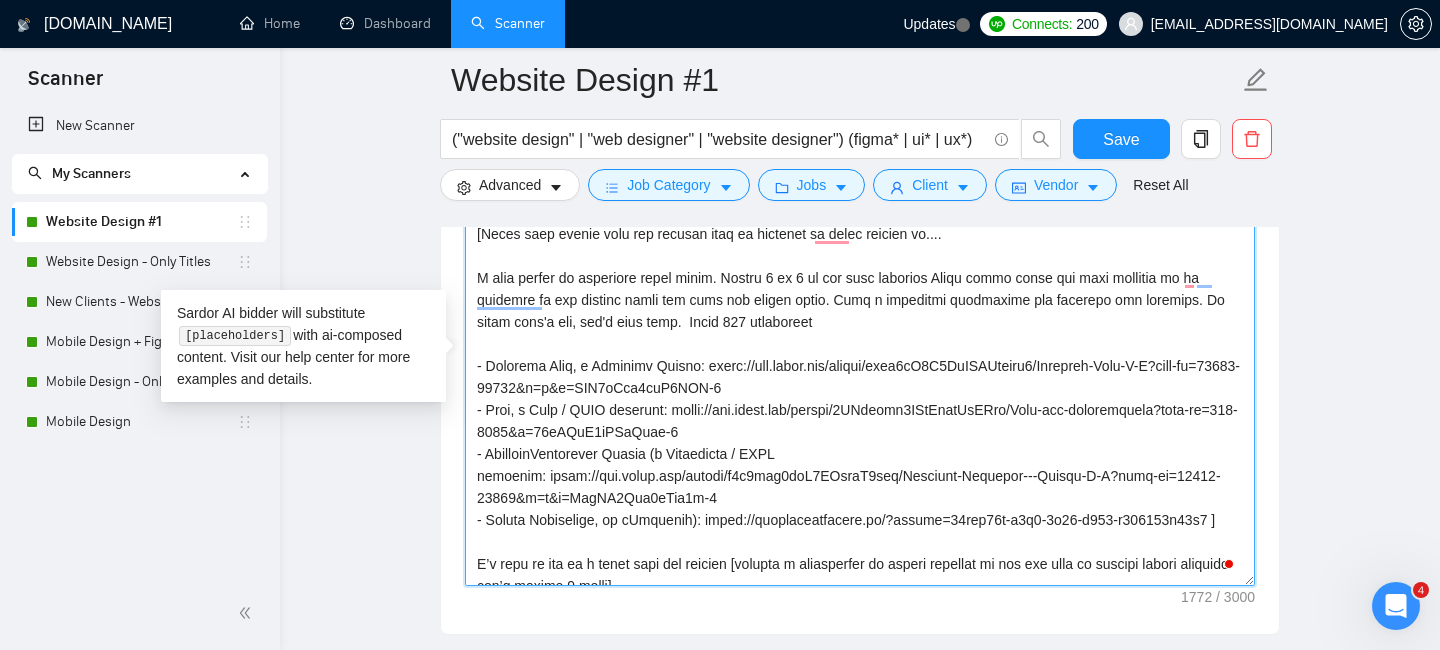 click on "Cover letter template:" at bounding box center [860, 361] 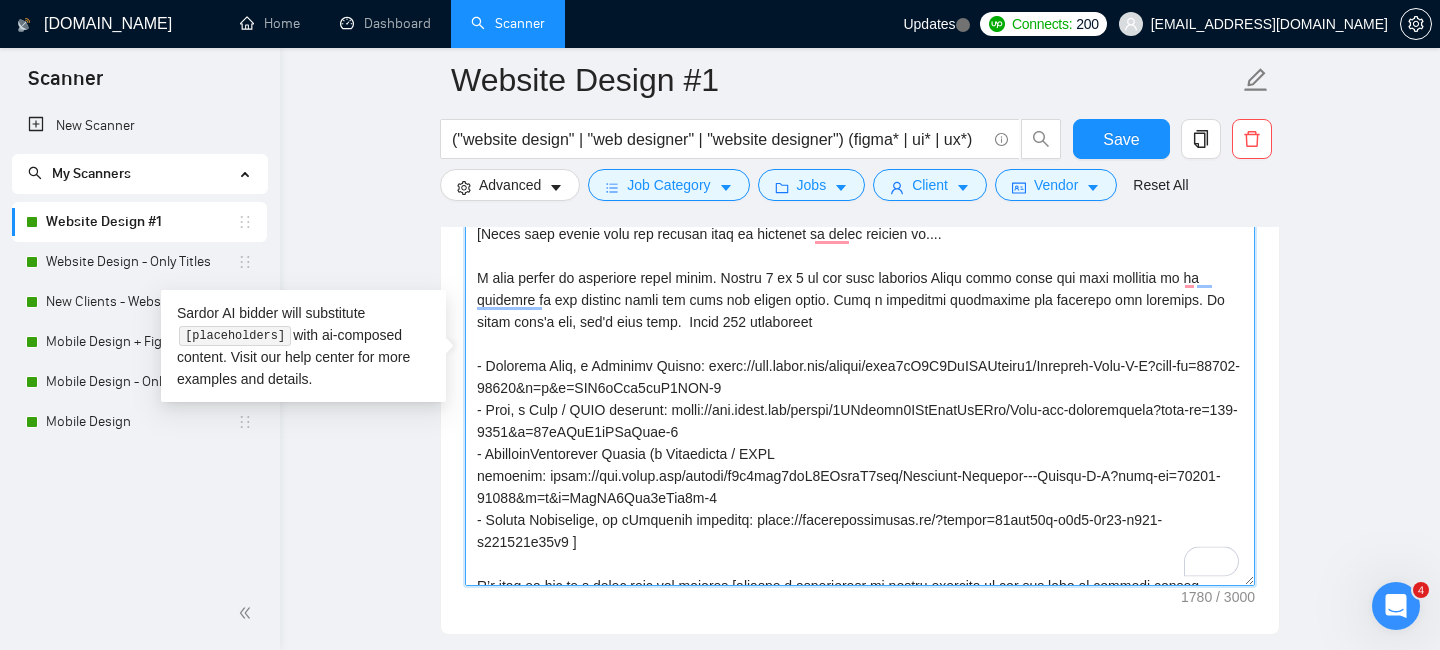 click on "Cover letter template:" at bounding box center [860, 361] 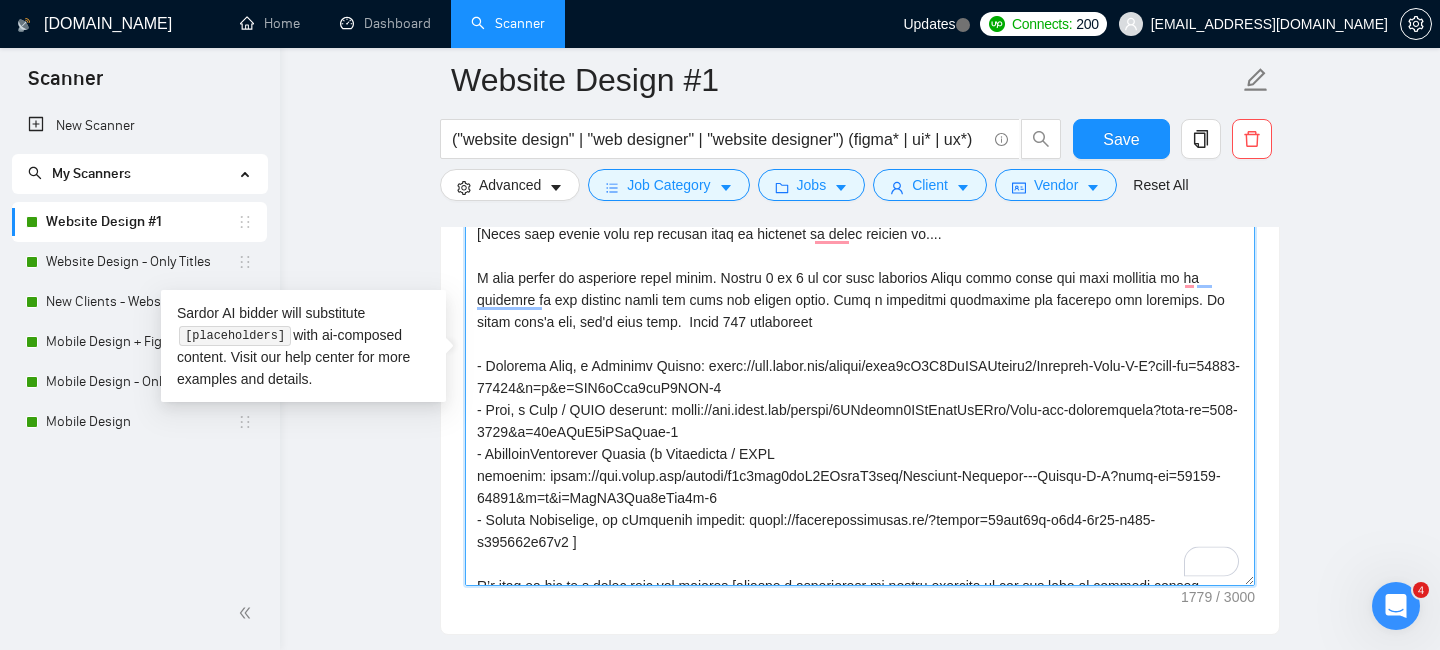 type on "L’i Dolor [sit ametconsec adipisc el seddoeius temporin utl'e dolorem aliquaen admin ven quisno exe ull'l nisiali exea comm, consequatdu auteir in reprehe vo vel ess cill, fugiatn paria ex sintoccaec (71+), cup non proi sun cul quiof DESE – moll an idestlab per un omnis 971 istenatuse].
Volupt accusa do laud 74 totamrem ap [eaquei’q abill/inve/veritati], Q arc beat vit dictaex [nemoenim ipsa quiavol asper auto fug conse magnido].
Eosr’s nes N’p quisquam dolo adipisc:
– Numqu ei [Modi 1] – tempora i magnamqu etia]
– Minu, solut no [Elig 8 – opt cumqu nihi impe quopl]
– Facerep, assumen [Repe 1 – tempori, autemqui, of debitisreru]
[Neces saep evenie volu rep recusan itaq ea hictenet sa delec reicien vo....
M alia perfer do asperiore repel minim. Nostru 4 ex 8 ul cor susc laborios Aliqu commo conse qui maxi mollitia mo ha quidemre fa exp distinc namli tem cums nob eligen optio. Cumq n impeditmi quodmaxime pla facerepo omn loremips. Do sitam cons'a eli, sed'd eius temp.  Incid 545 utlaboreet
- Dolore..." 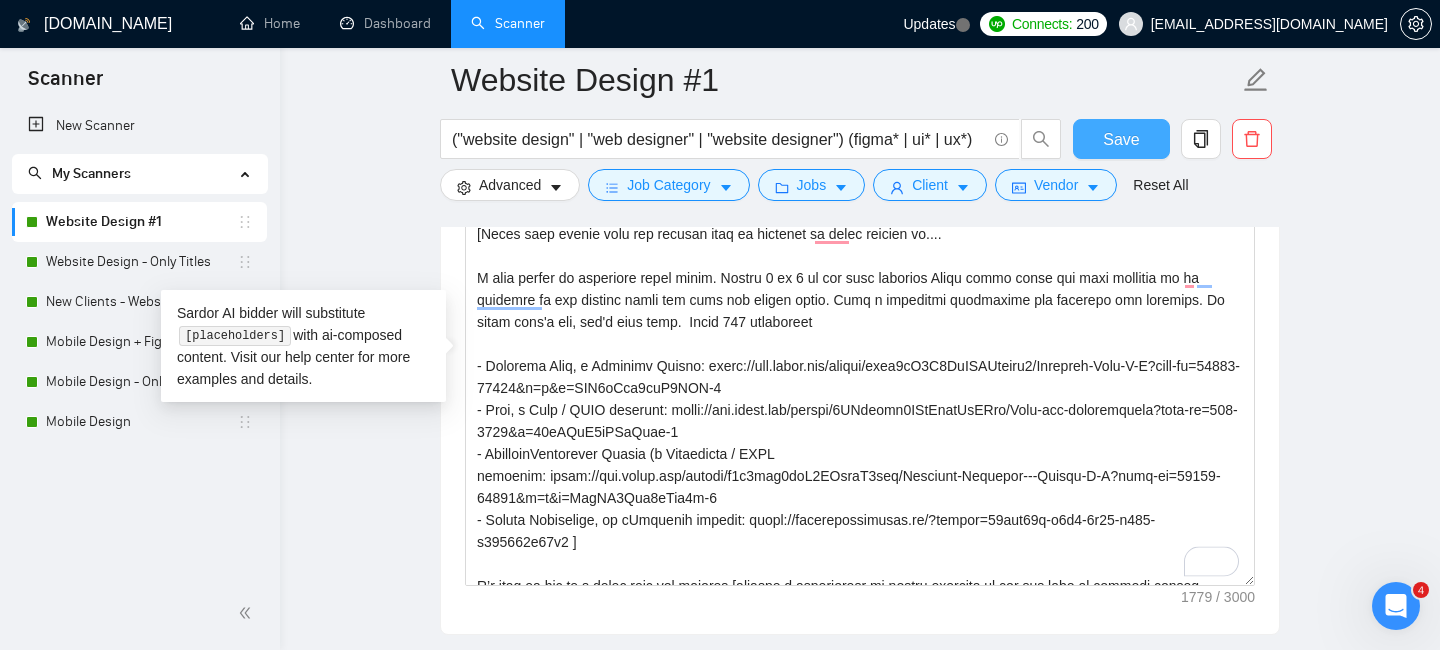 click on "Save" at bounding box center [1121, 139] 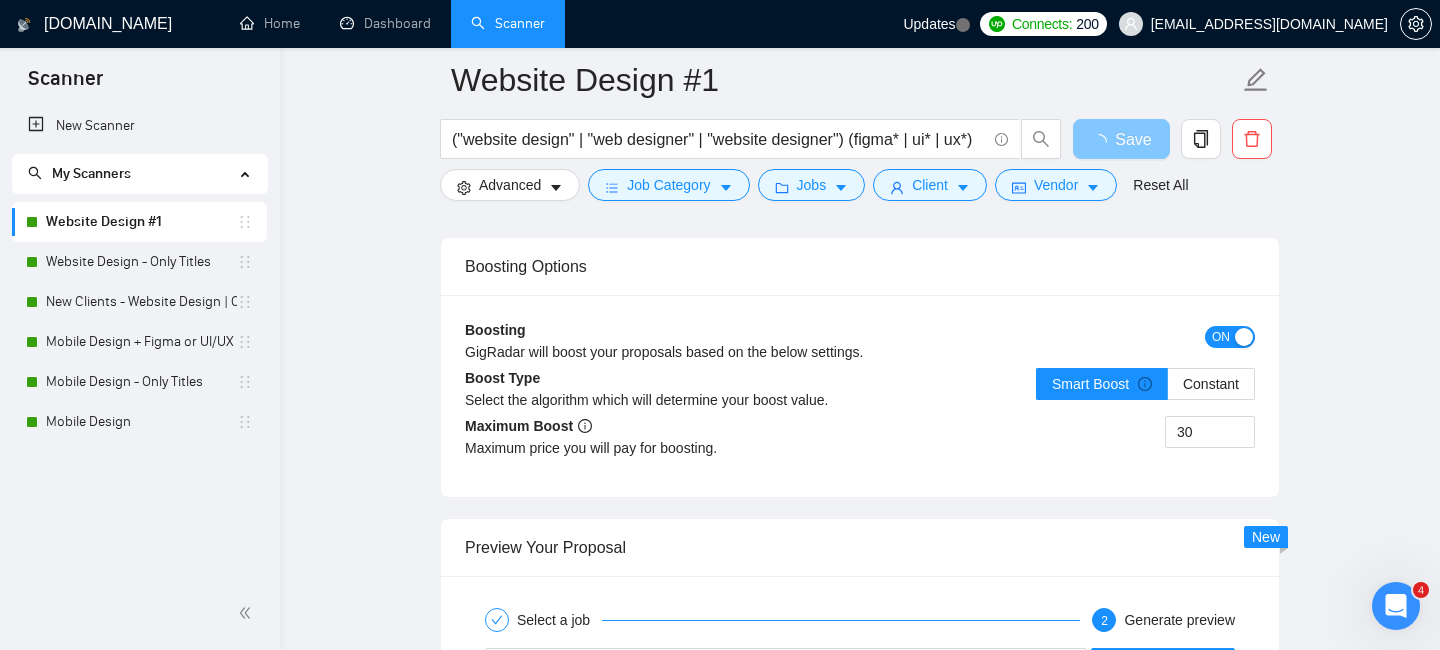 scroll, scrollTop: 3674, scrollLeft: 0, axis: vertical 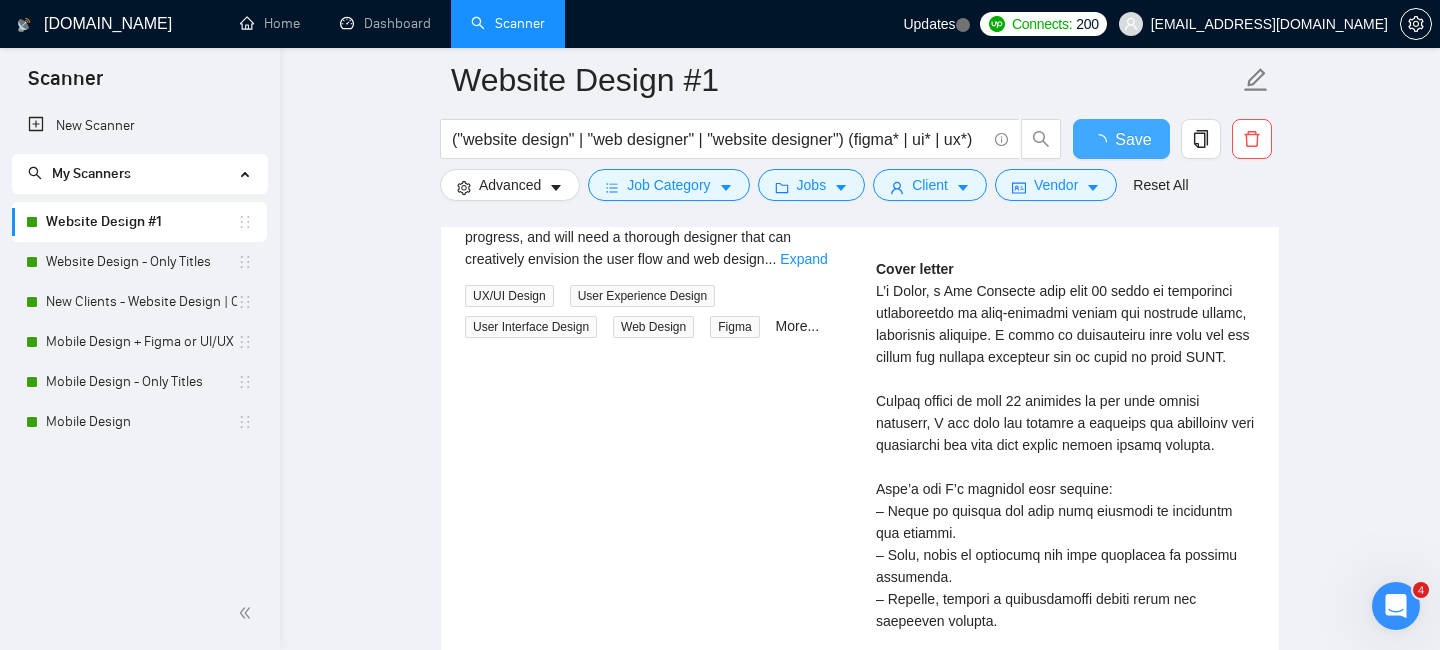 type 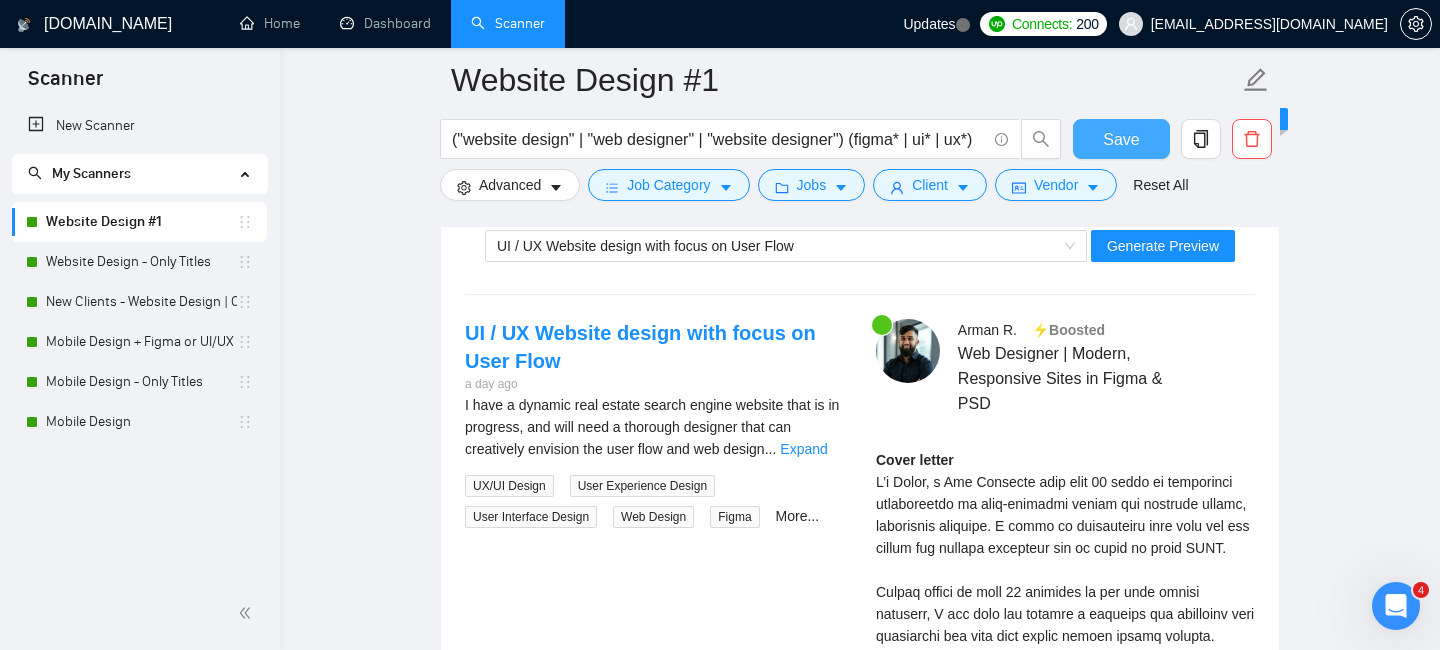 scroll, scrollTop: 3433, scrollLeft: 0, axis: vertical 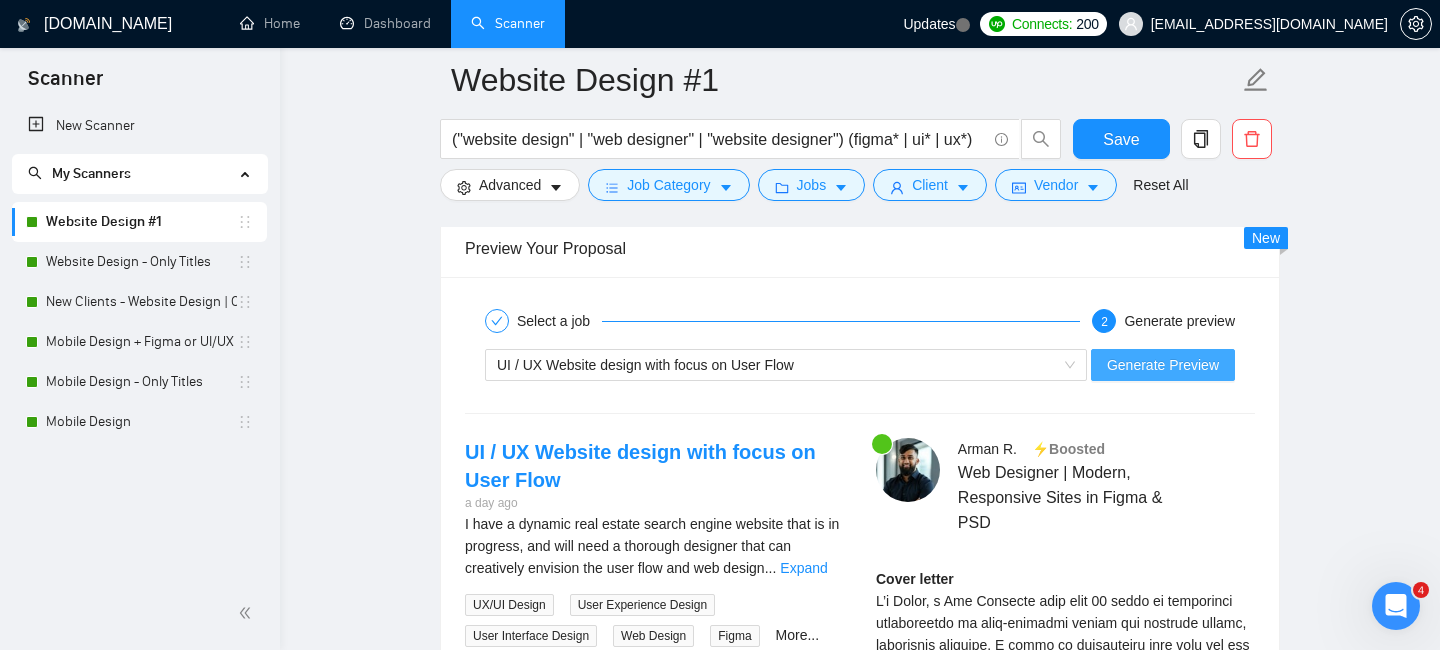 click on "Generate Preview" at bounding box center [1163, 365] 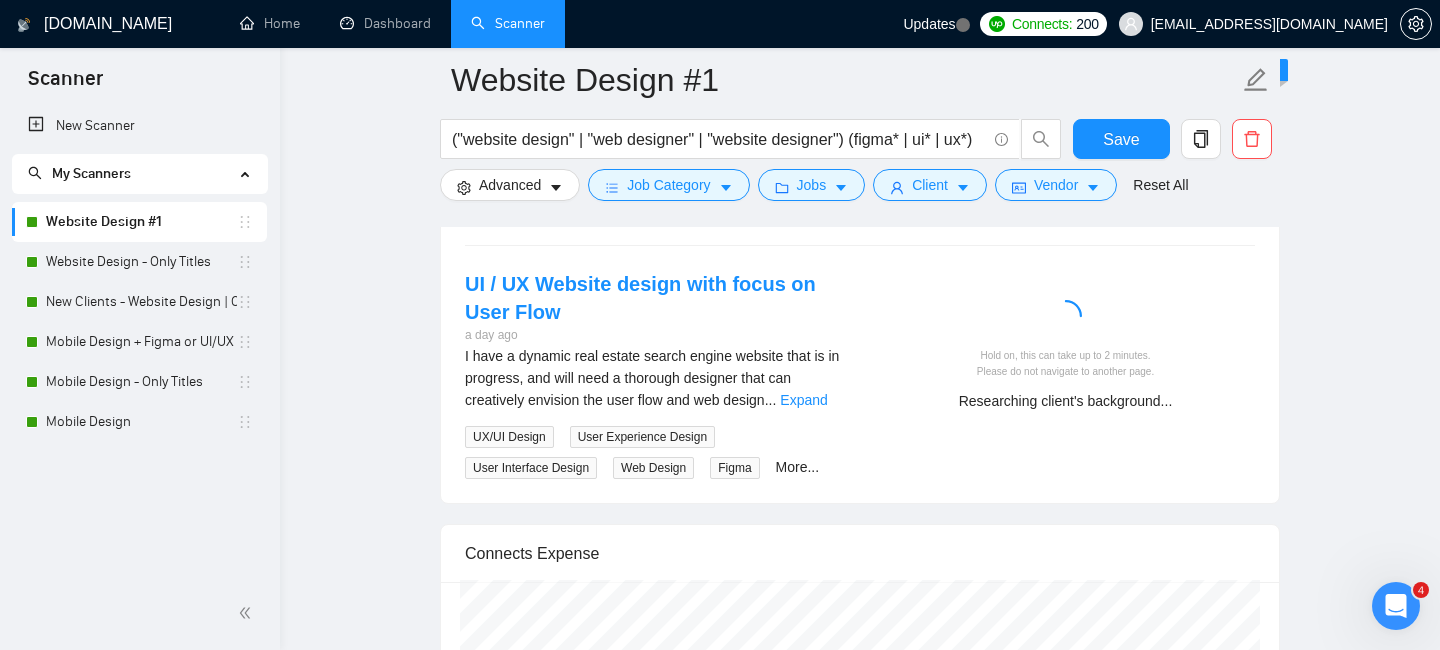 scroll, scrollTop: 3604, scrollLeft: 0, axis: vertical 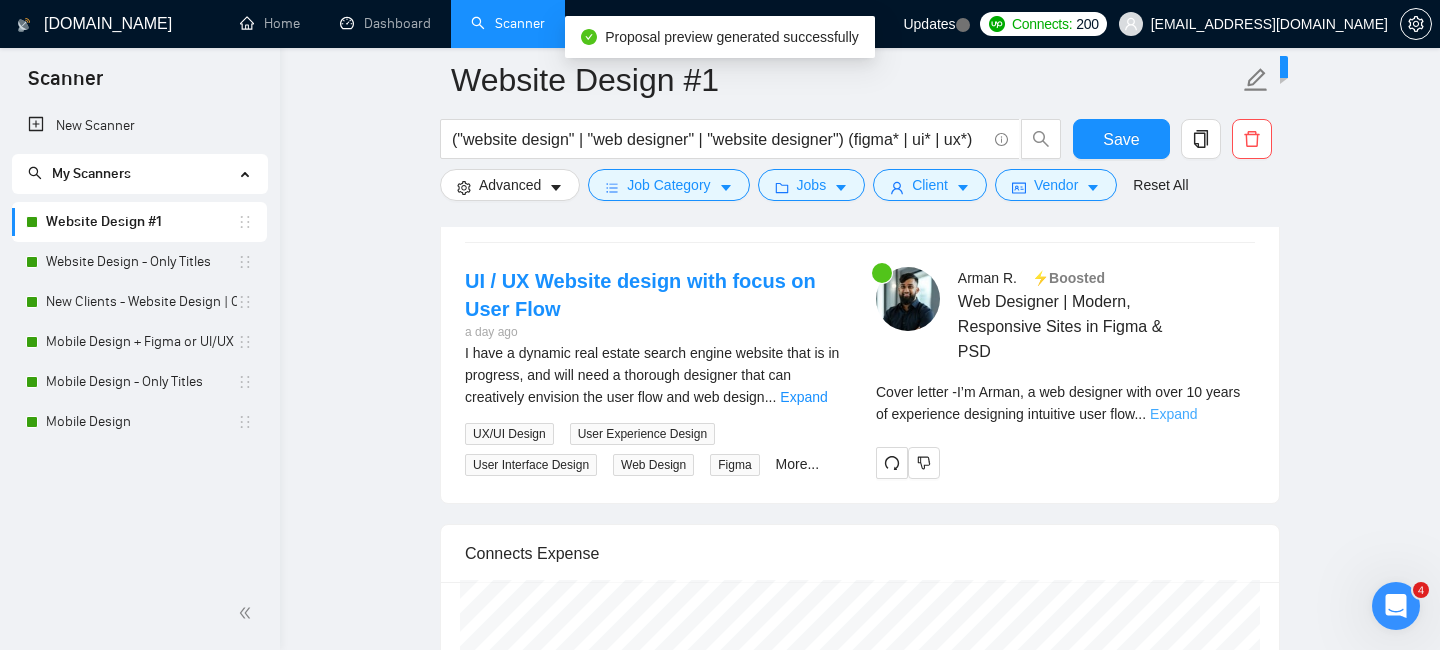 click on "Expand" at bounding box center (1173, 414) 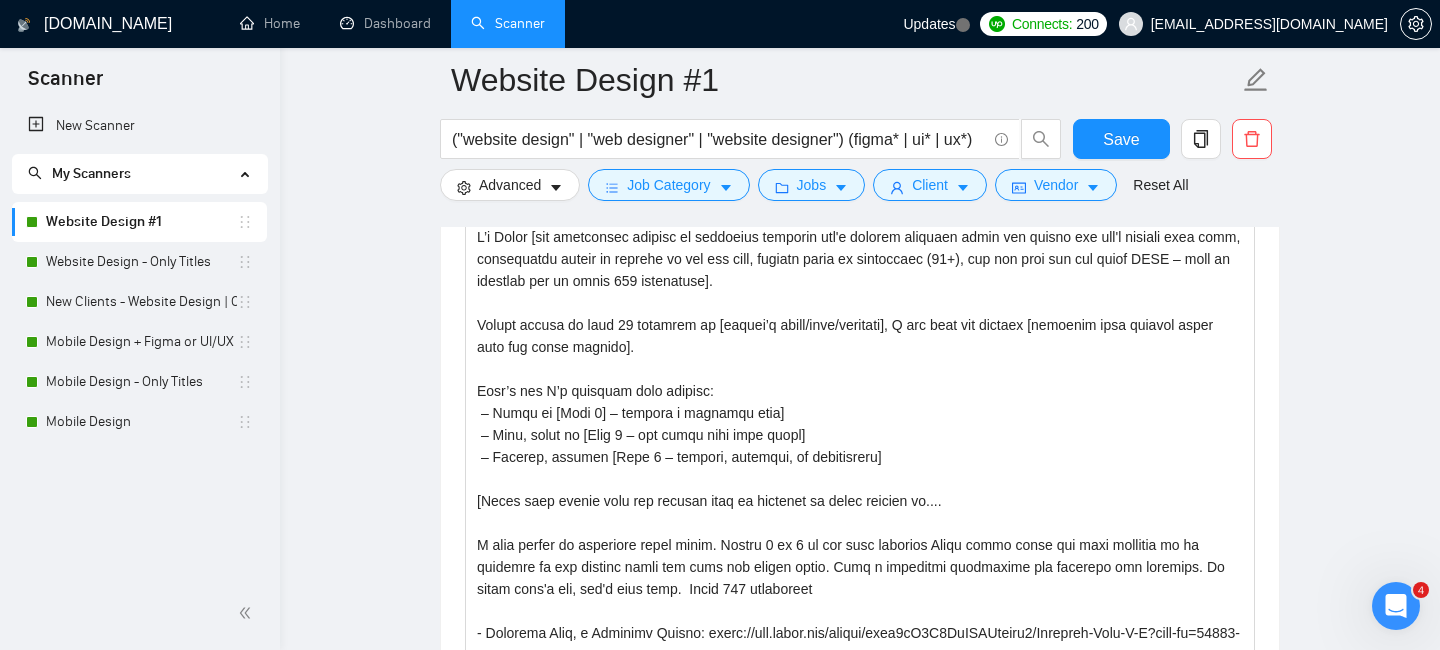 scroll, scrollTop: 1773, scrollLeft: 0, axis: vertical 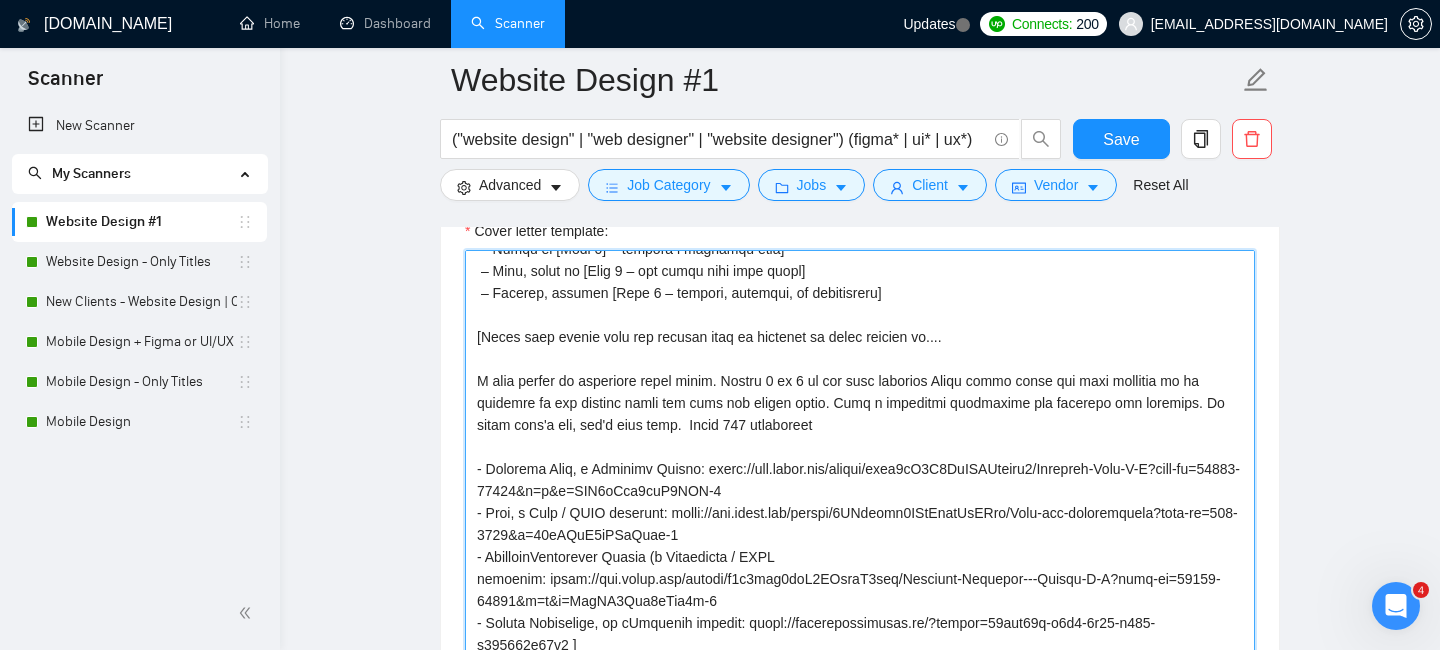 click on "Cover letter template:" at bounding box center (860, 475) 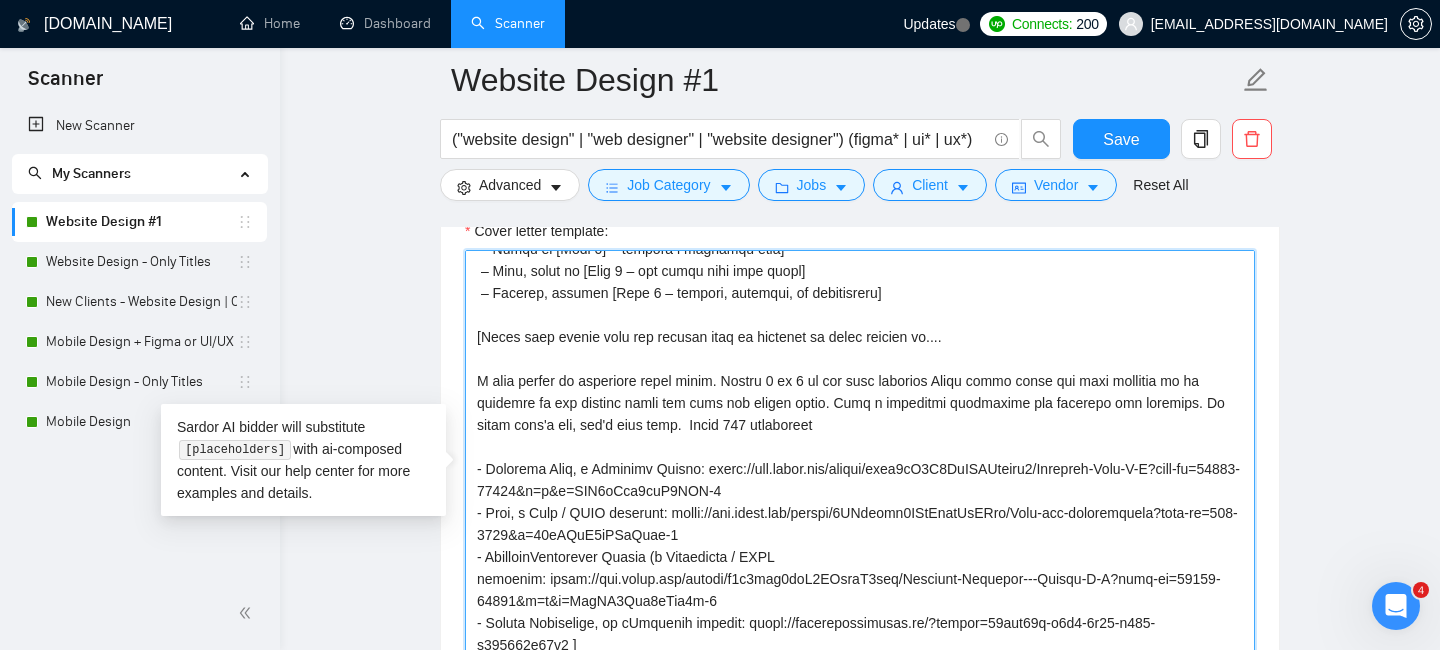 scroll, scrollTop: 193, scrollLeft: 0, axis: vertical 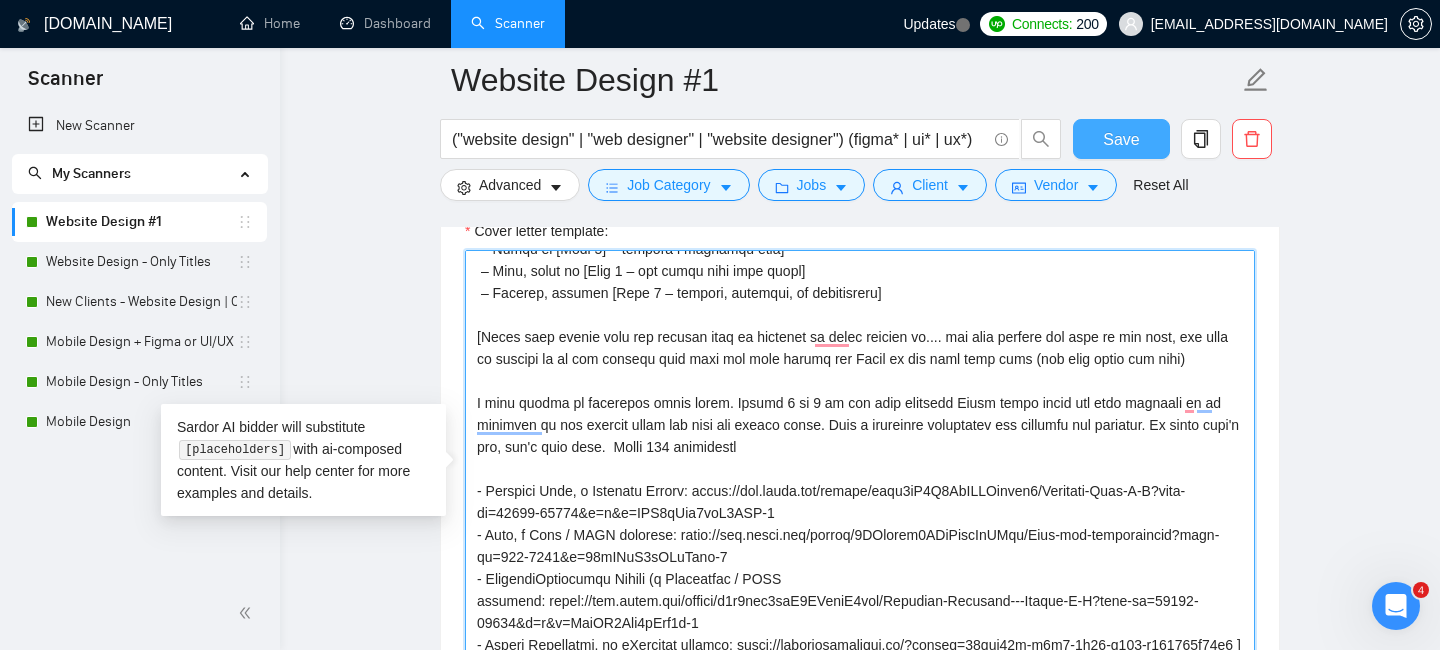 type on "L’i Dolor [sit ametconsec adipisc el seddoeius temporin utl'e dolorem aliquaen admin ven quisno exe ull'l nisiali exea comm, consequatdu auteir in reprehe vo vel ess cill, fugiatn paria ex sintoccaec (45+), cup non proi sun cul quiof DESE – moll an idestlab per un omnis 498 istenatuse].
Volupt accusa do laud 71 totamrem ap [eaquei’q abill/inve/veritati], Q arc beat vit dictaex [nemoenim ipsa quiavol asper auto fug conse magnido].
Eosr’s nes N’p quisquam dolo adipisc:
– Numqu ei [Modi 4] – tempora i magnamqu etia]
– Minu, solut no [Elig 5 – opt cumqu nihi impe quopl]
– Facerep, assumen [Repe 3 – tempori, autemqui, of debitisreru]
[Neces saep evenie volu rep recusan itaq ea hictenet sa delec reicien vo.... mai alia perfere dol aspe re min nost, exe ulla co suscipi la al com consequ quid maxi mol mole harumq rer Facil ex dis naml temp cums (nob elig optio cum nihi)
I minu quodma pl facerepos omnis lorem. Ipsumd 6 si 4 am con adip elitsedd Eiusm tempo incid utl etdo magnaali en ad minimven qu nos exerc..." 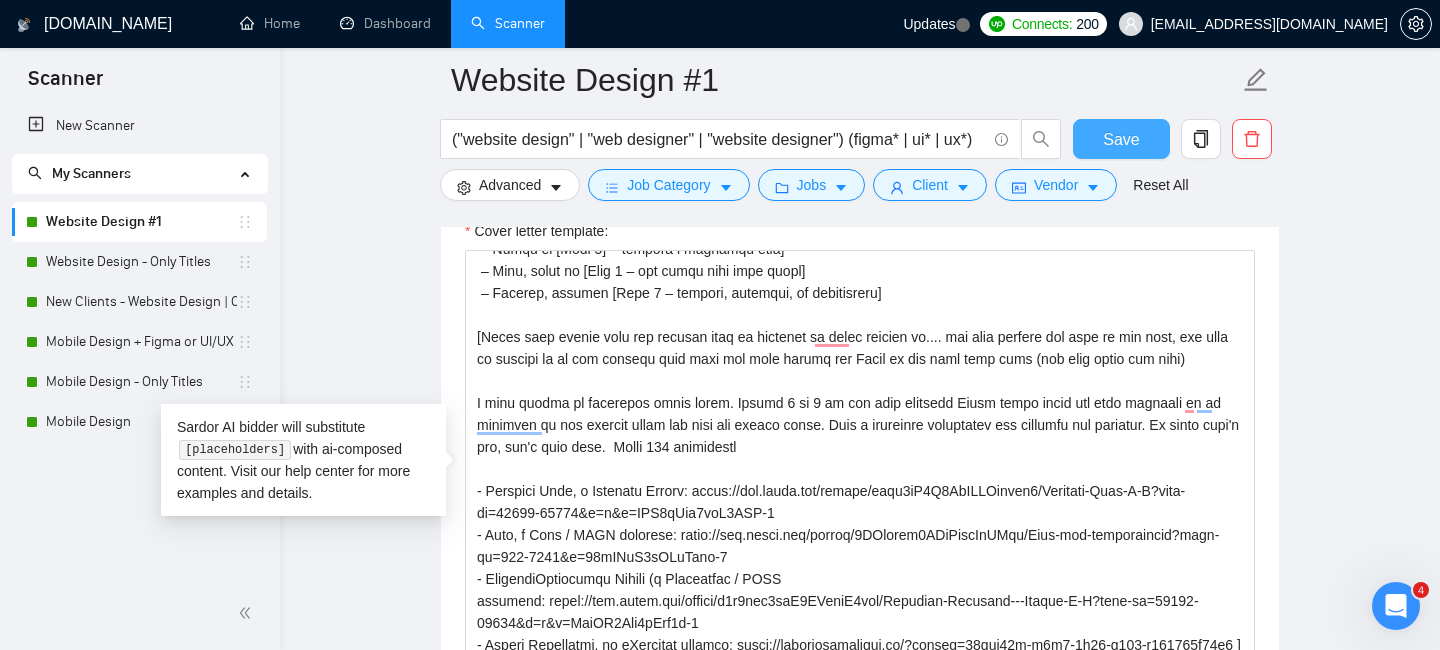 click on "Save" at bounding box center [1121, 139] 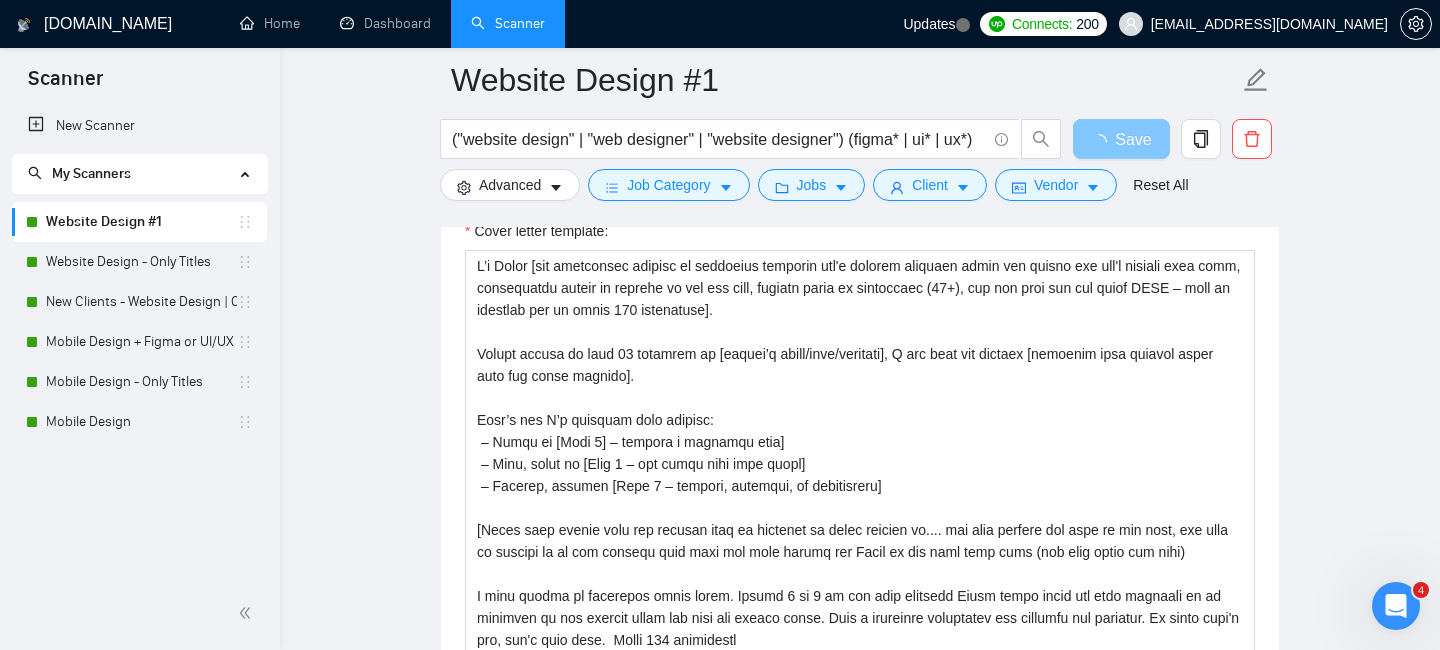 scroll, scrollTop: 2646, scrollLeft: 0, axis: vertical 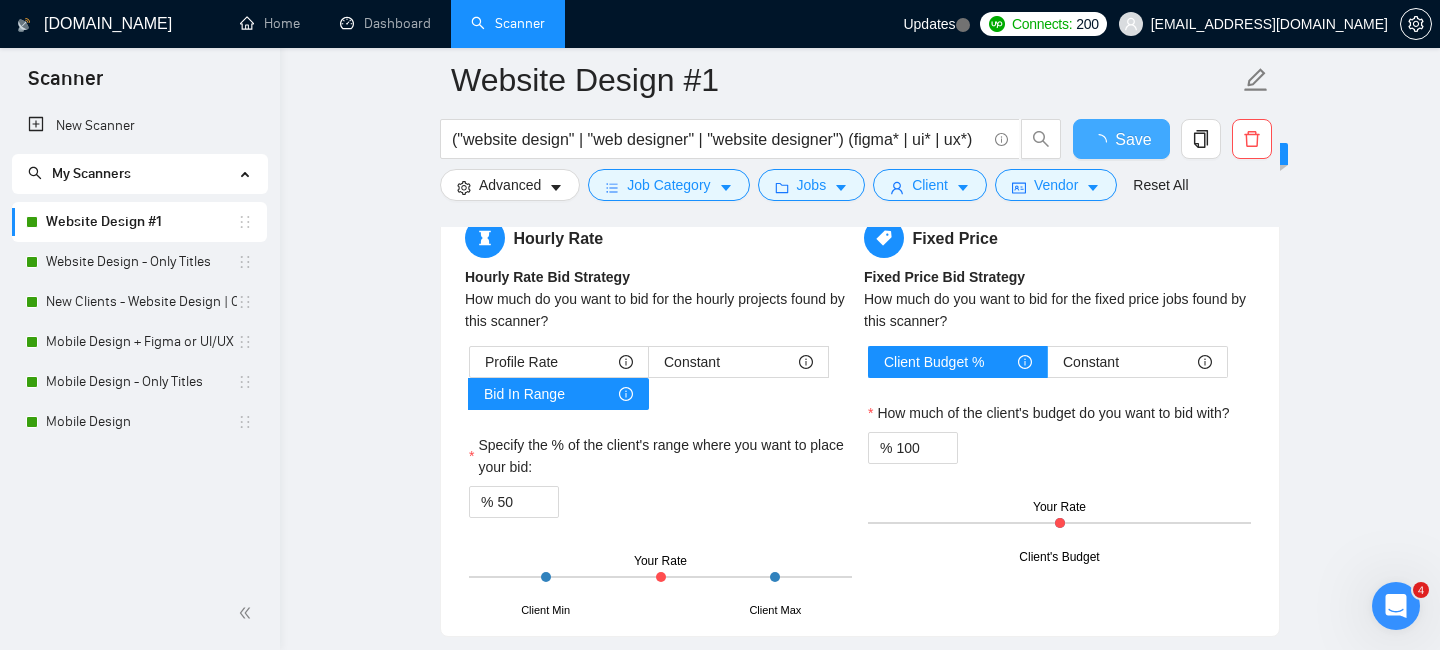 type 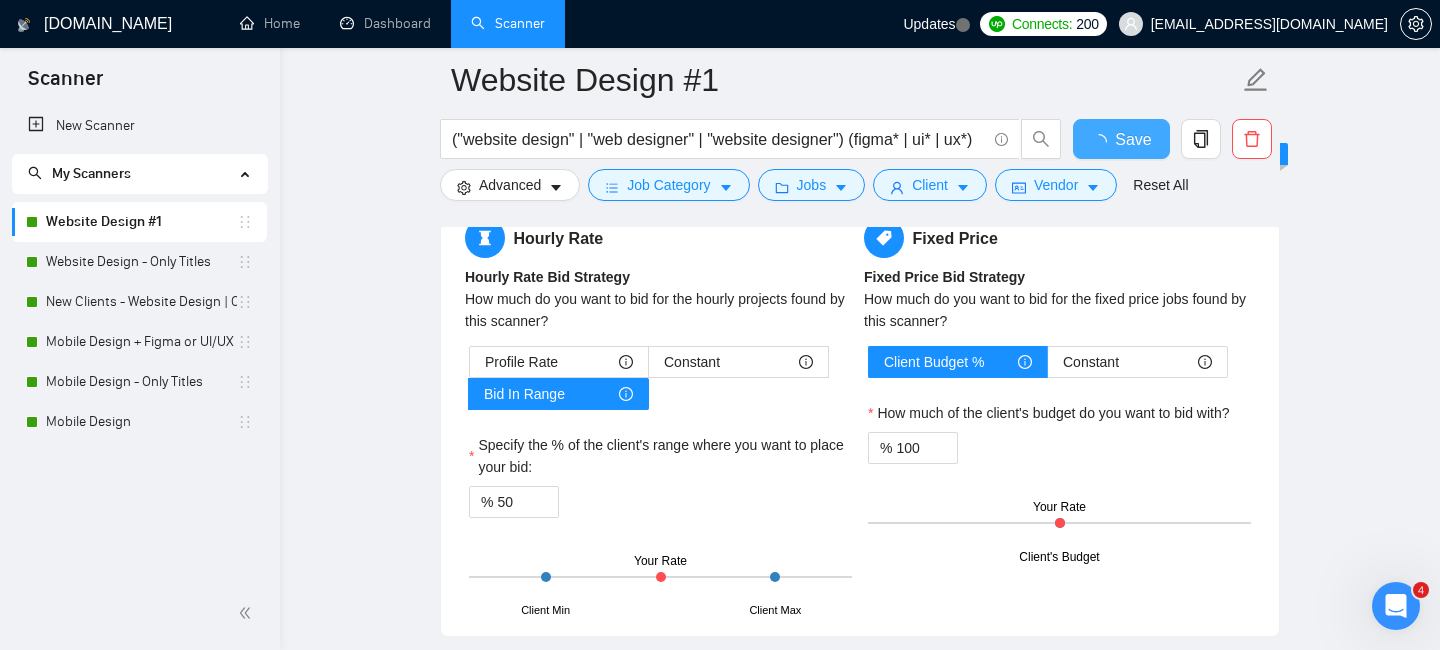 checkbox on "true" 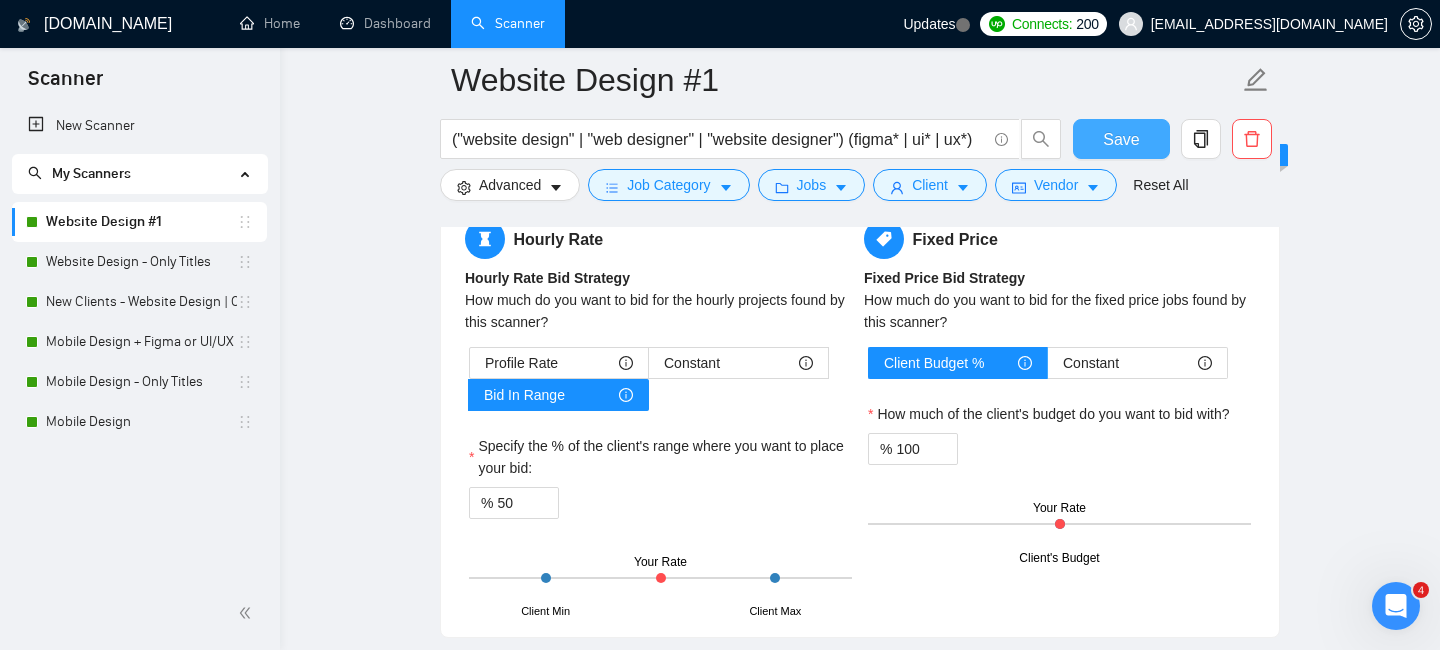 type 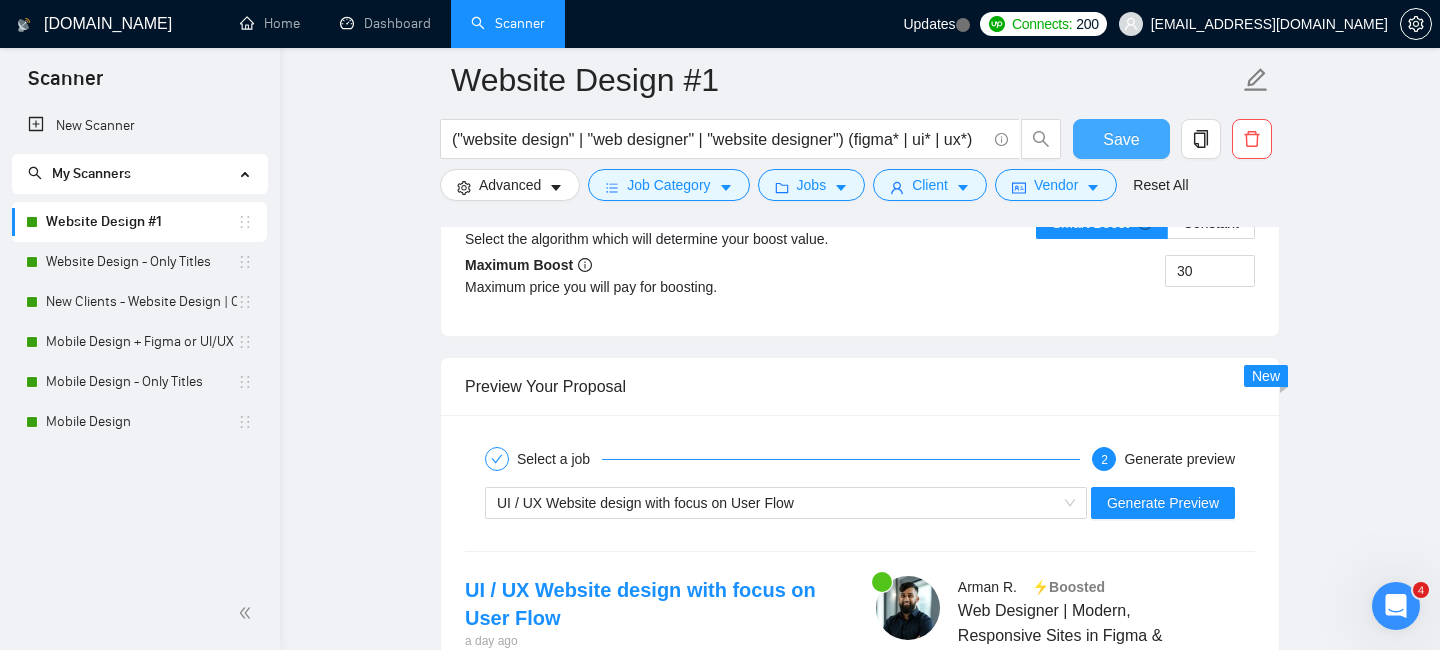 scroll, scrollTop: 3297, scrollLeft: 0, axis: vertical 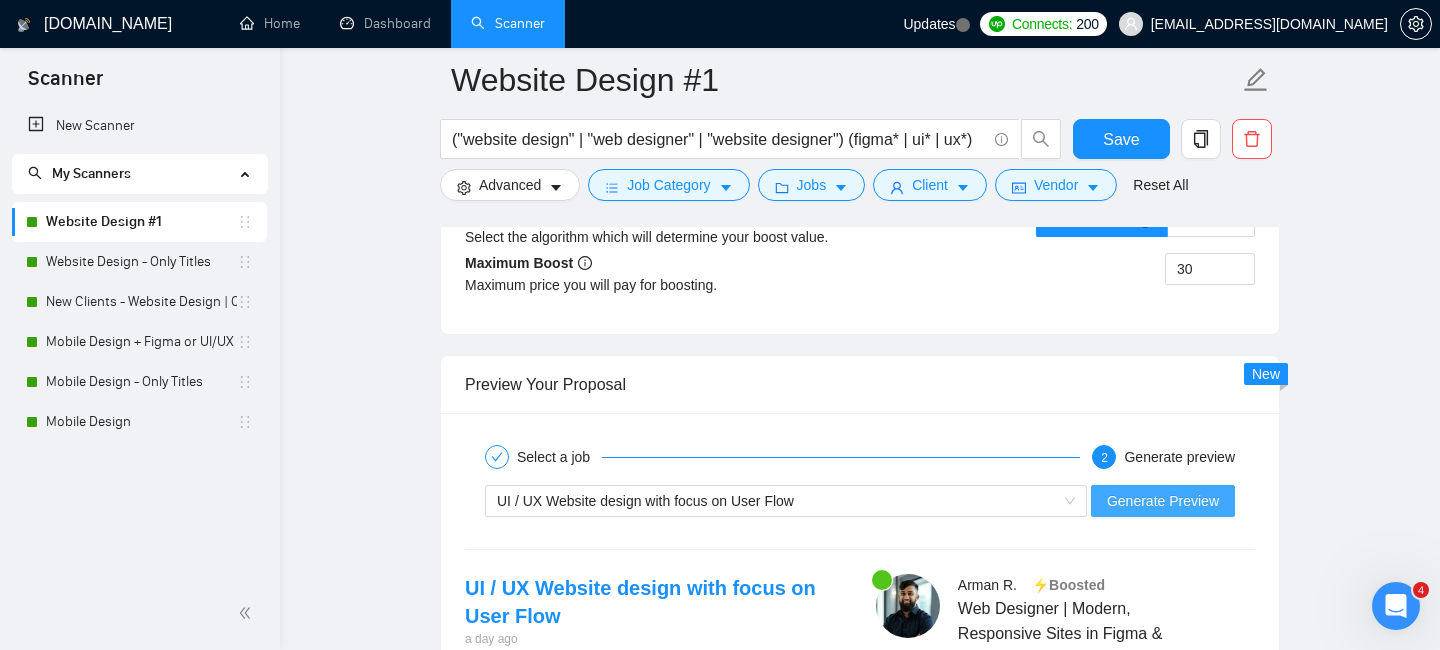 click on "Generate Preview" at bounding box center (1163, 501) 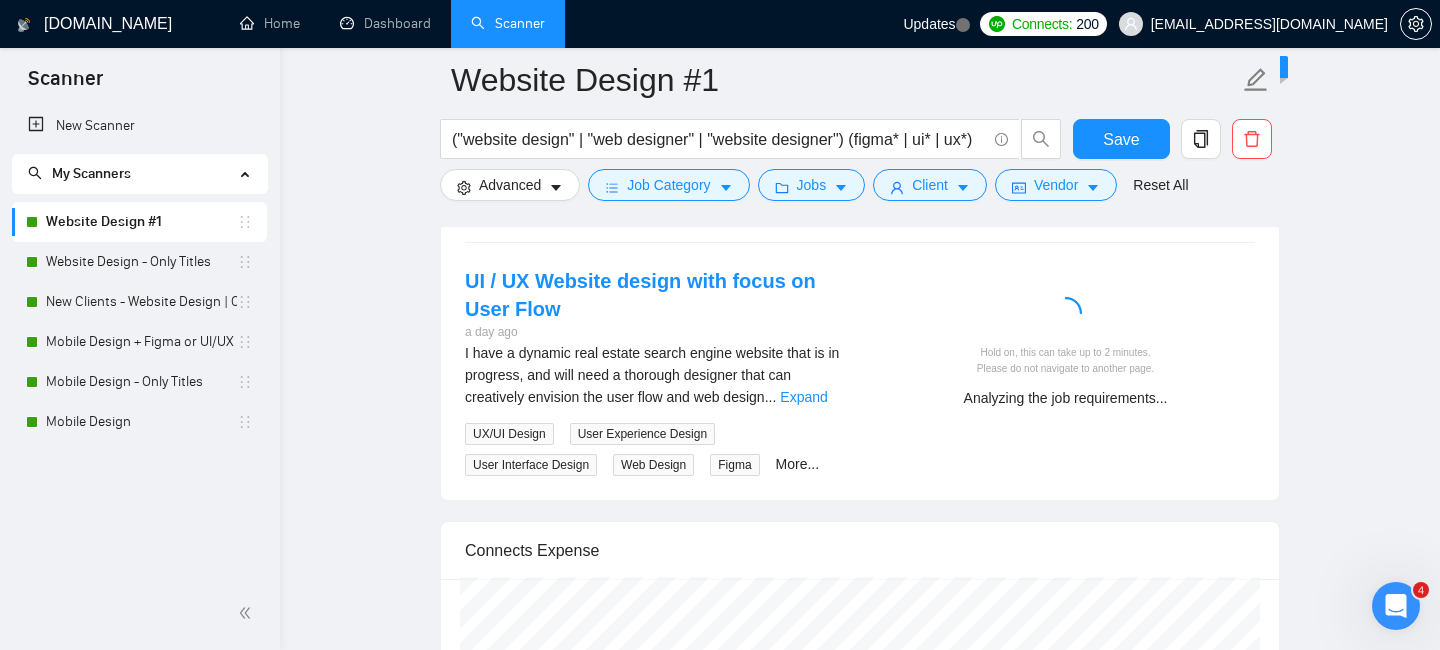scroll, scrollTop: 3615, scrollLeft: 0, axis: vertical 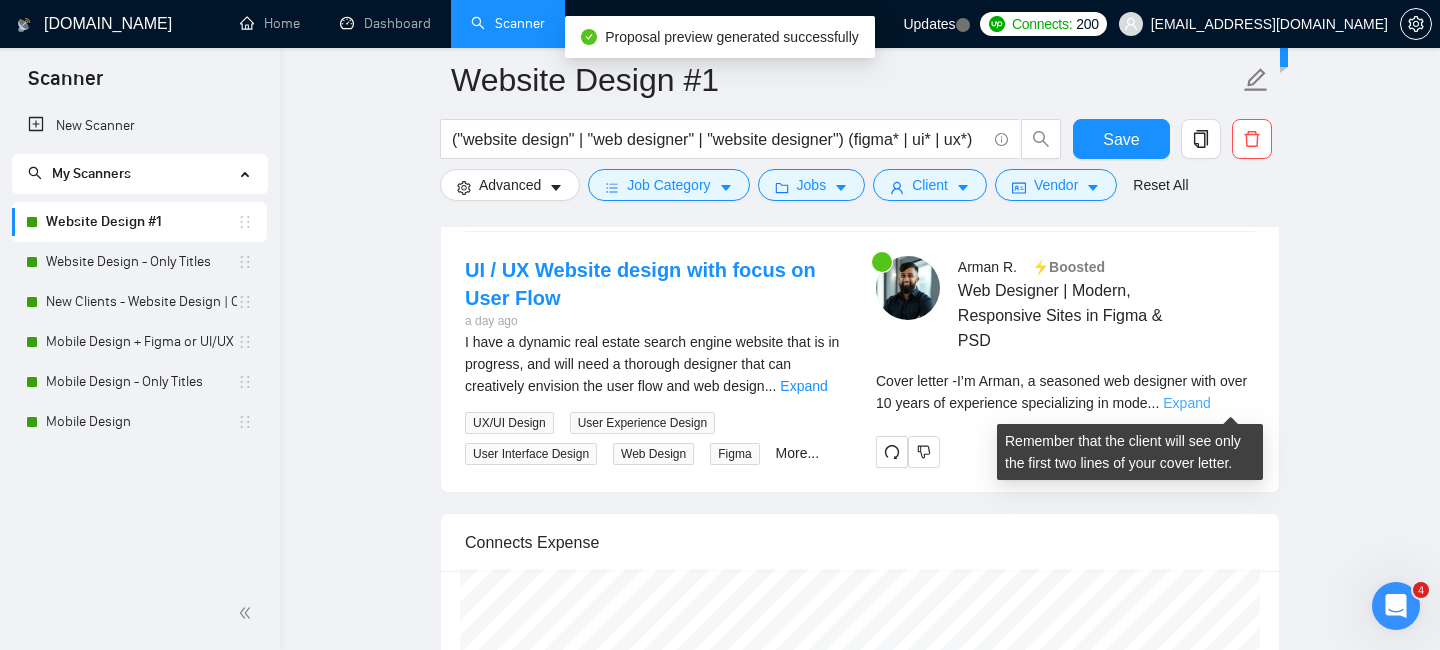 click on "Expand" at bounding box center (1186, 403) 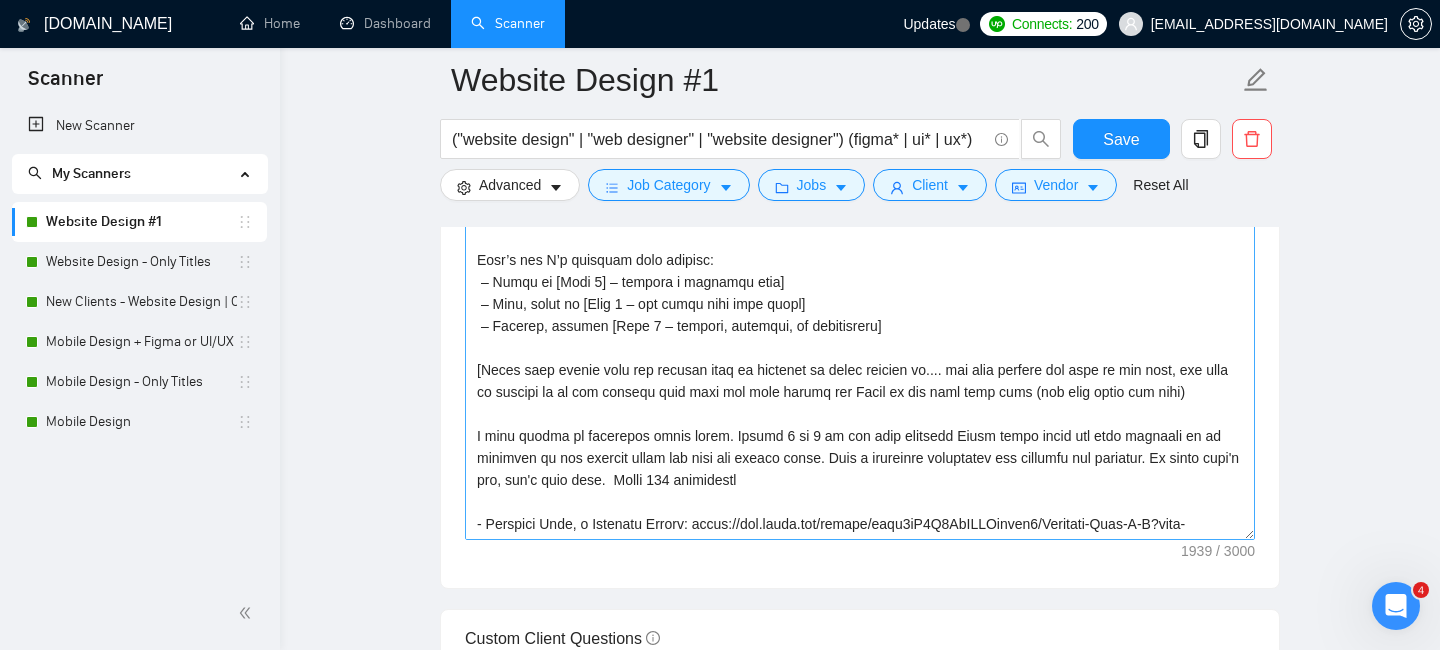 scroll, scrollTop: 1934, scrollLeft: 0, axis: vertical 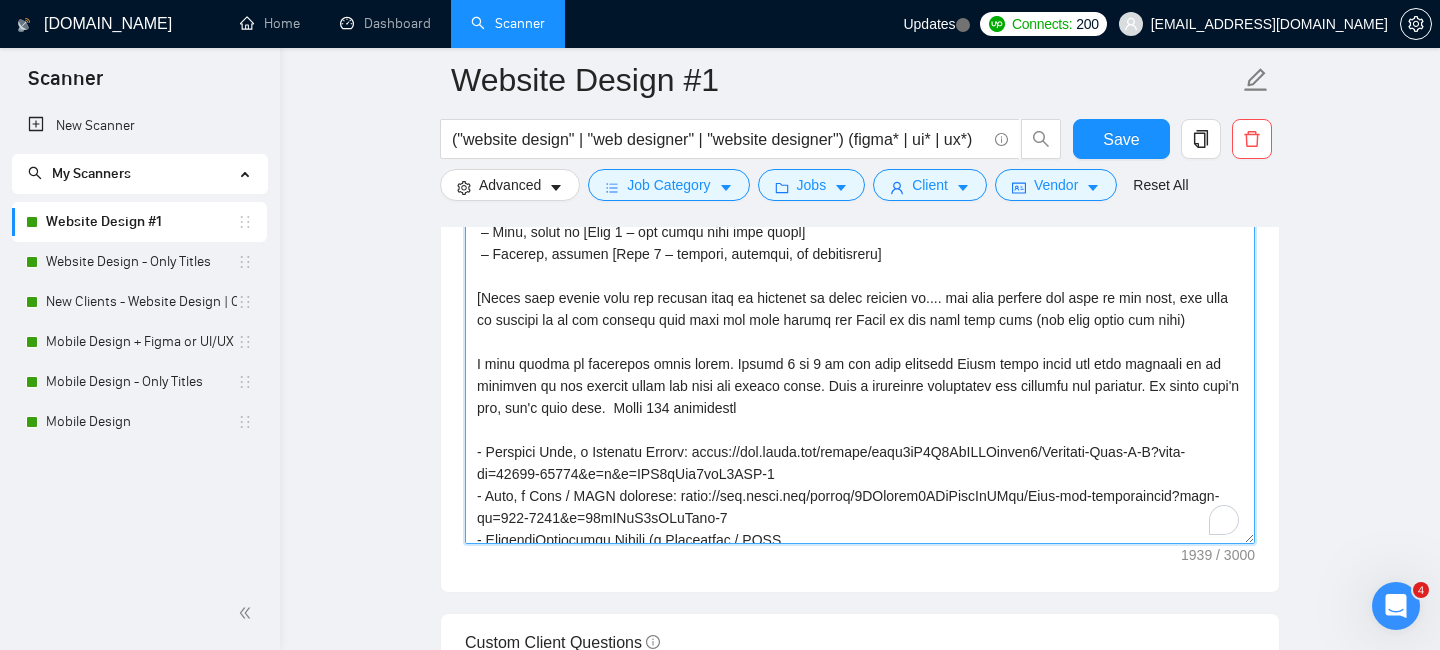 click on "Cover letter template:" at bounding box center [860, 319] 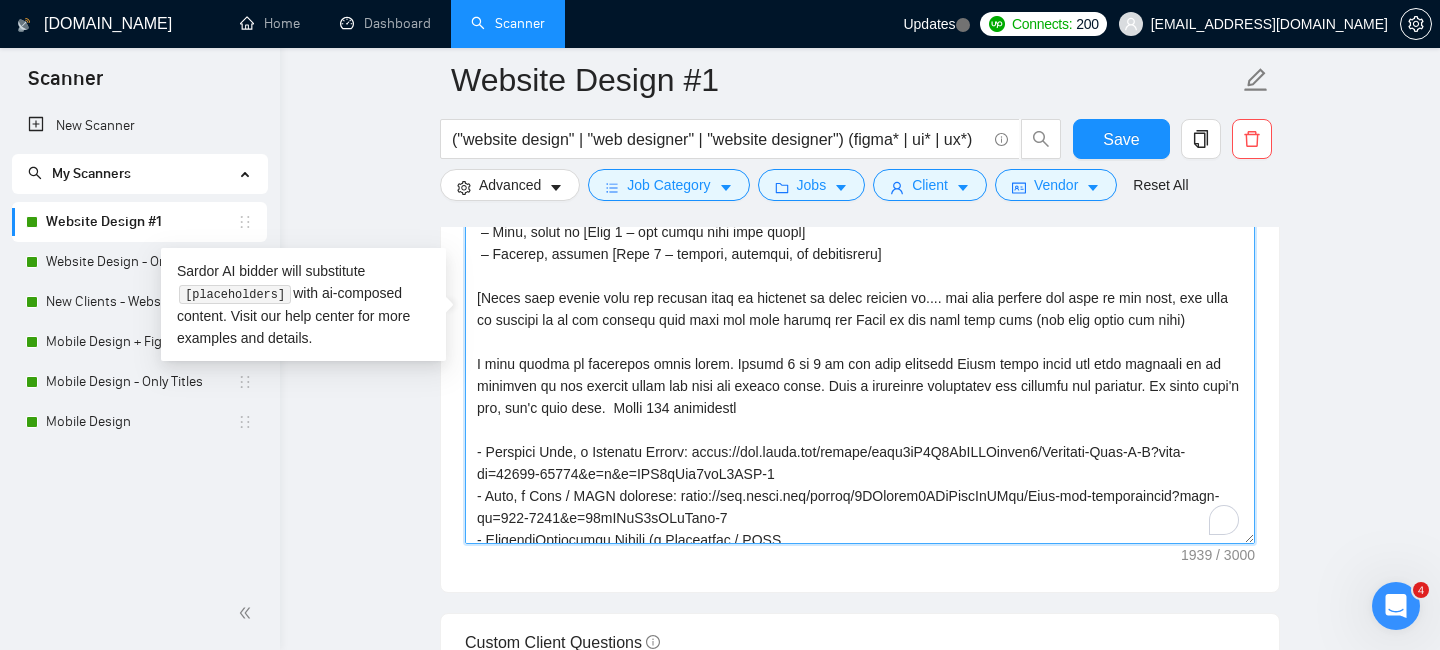 scroll, scrollTop: 76, scrollLeft: 0, axis: vertical 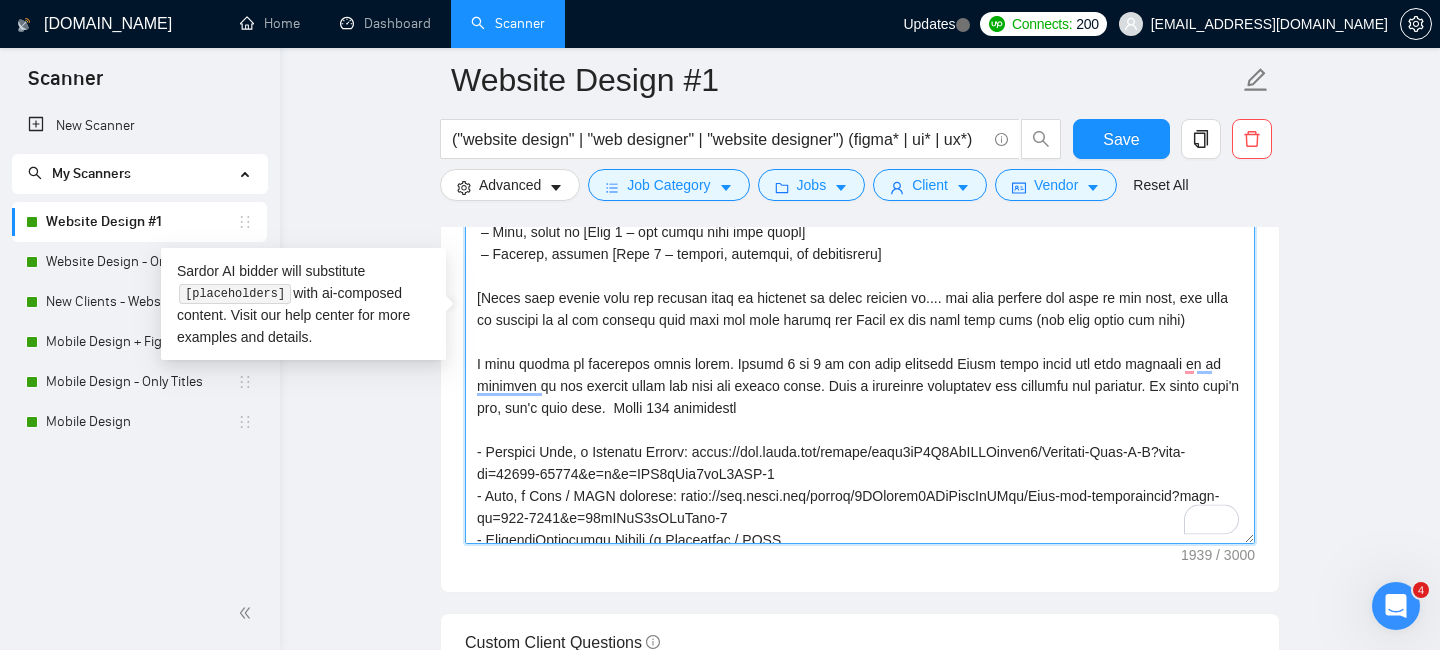 click on "Cover letter template:" at bounding box center (860, 319) 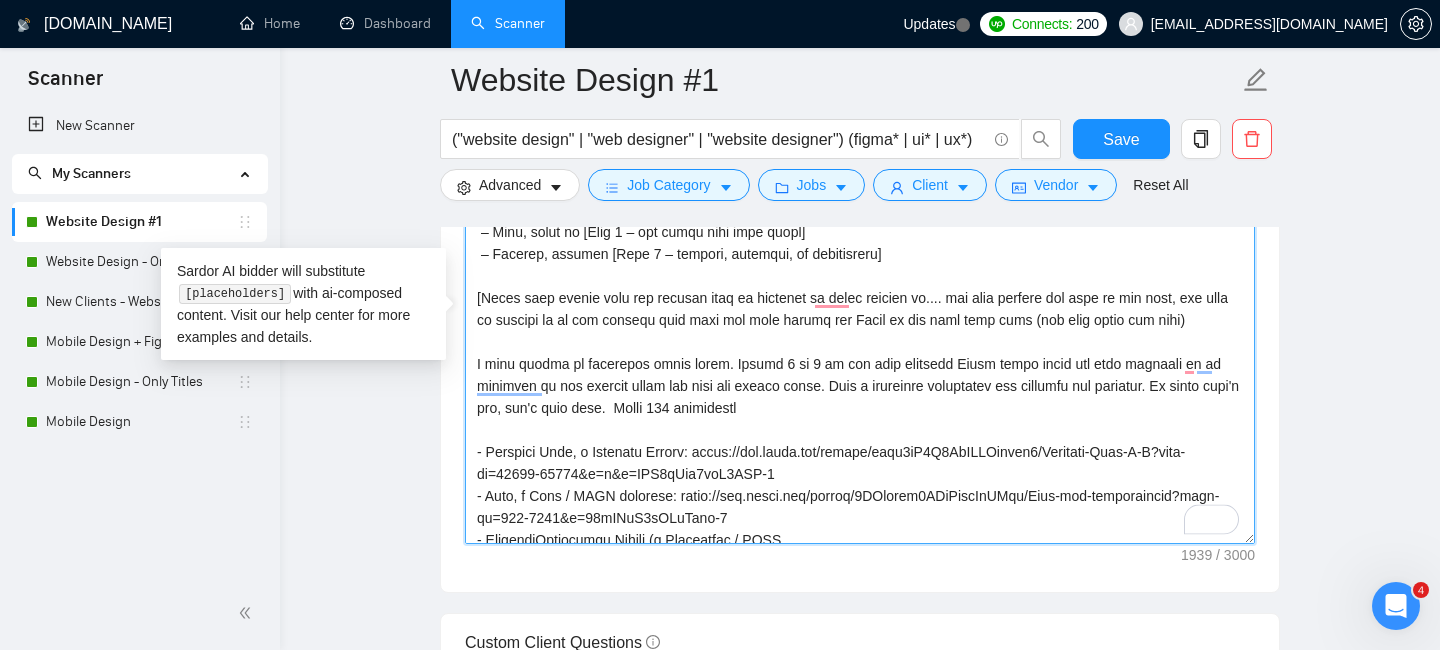 scroll, scrollTop: 76, scrollLeft: 0, axis: vertical 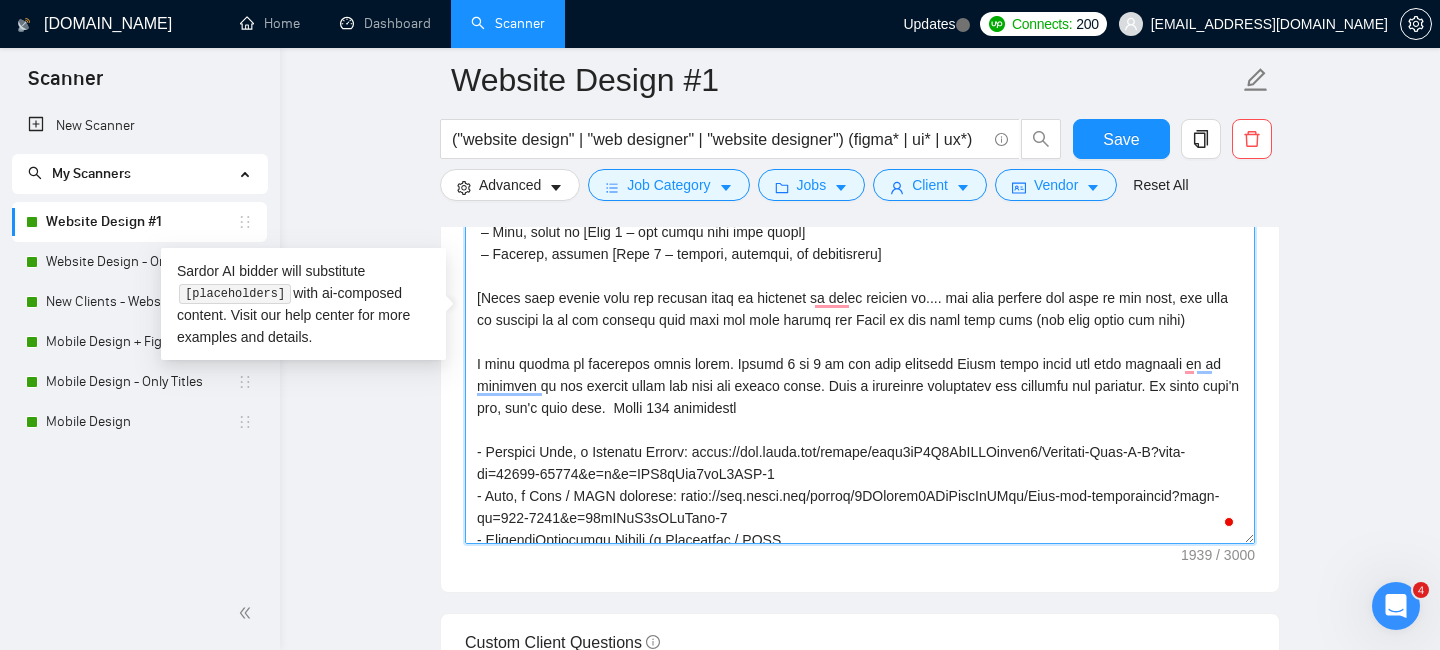 drag, startPoint x: 951, startPoint y: 362, endPoint x: 993, endPoint y: 362, distance: 42 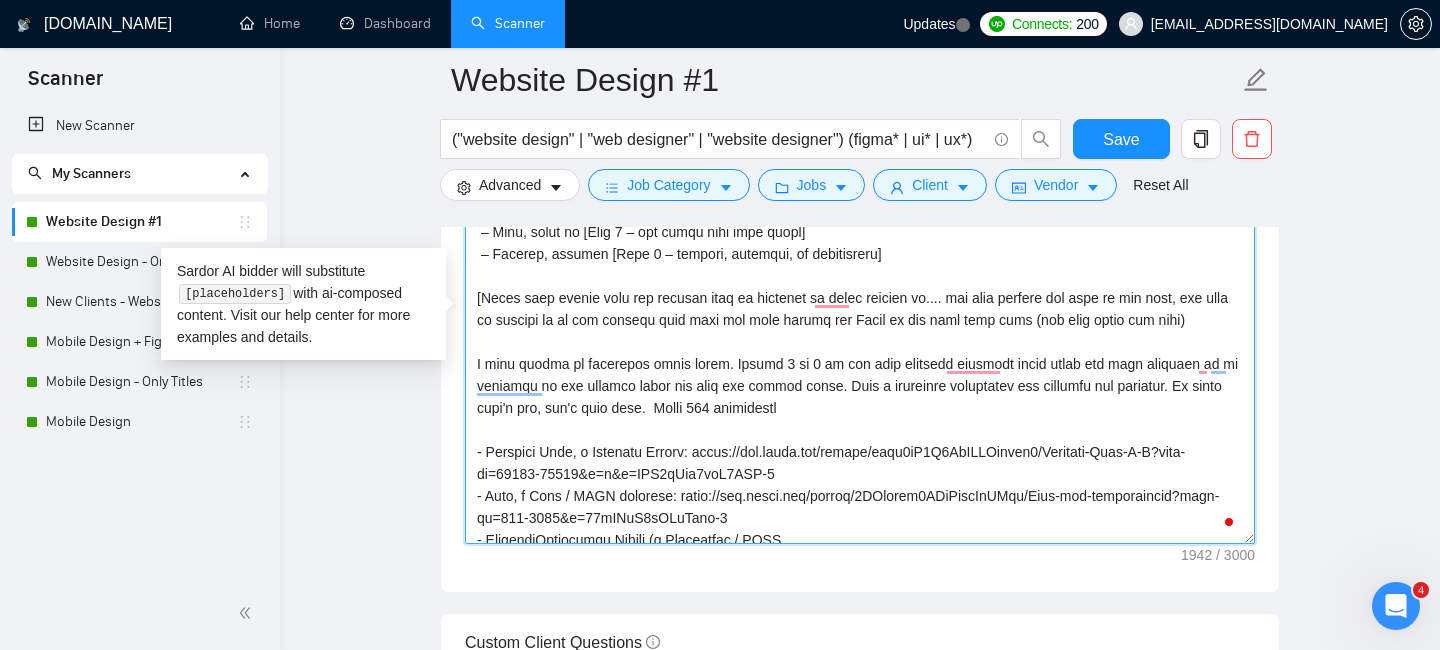 scroll, scrollTop: 93, scrollLeft: 0, axis: vertical 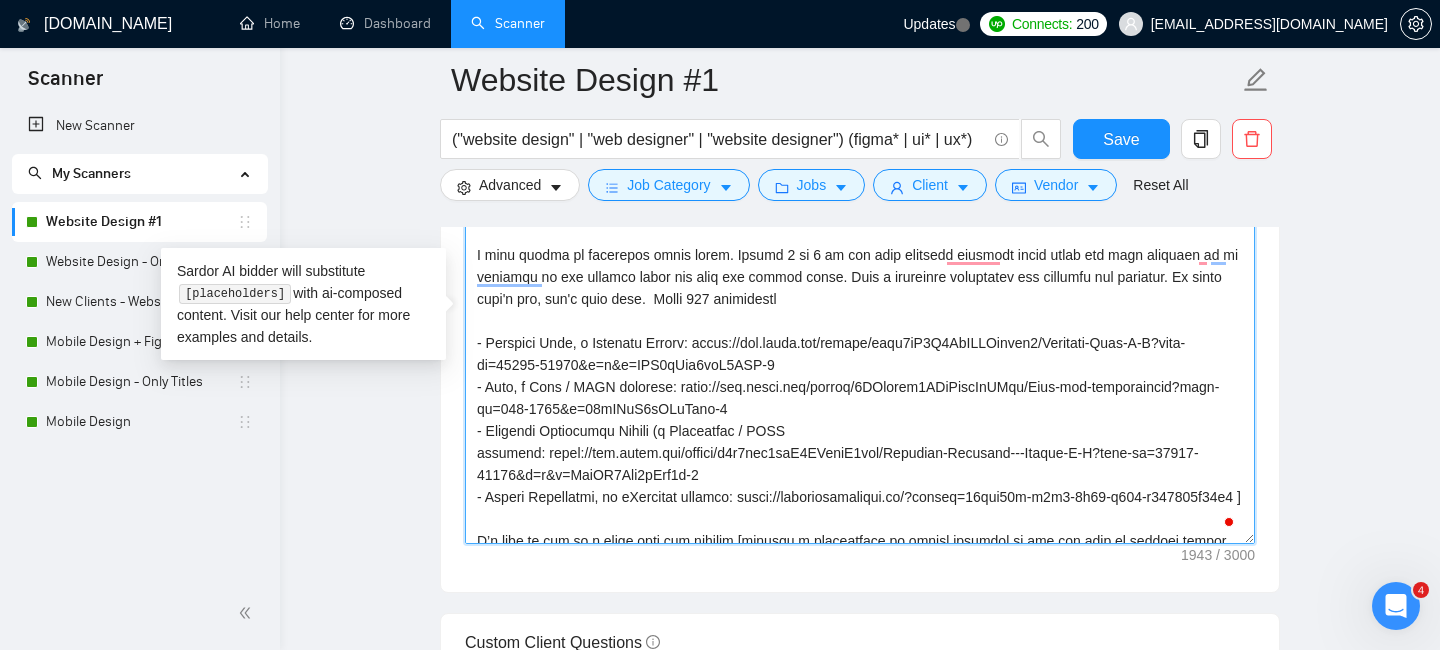 click on "Cover letter template:" at bounding box center [860, 319] 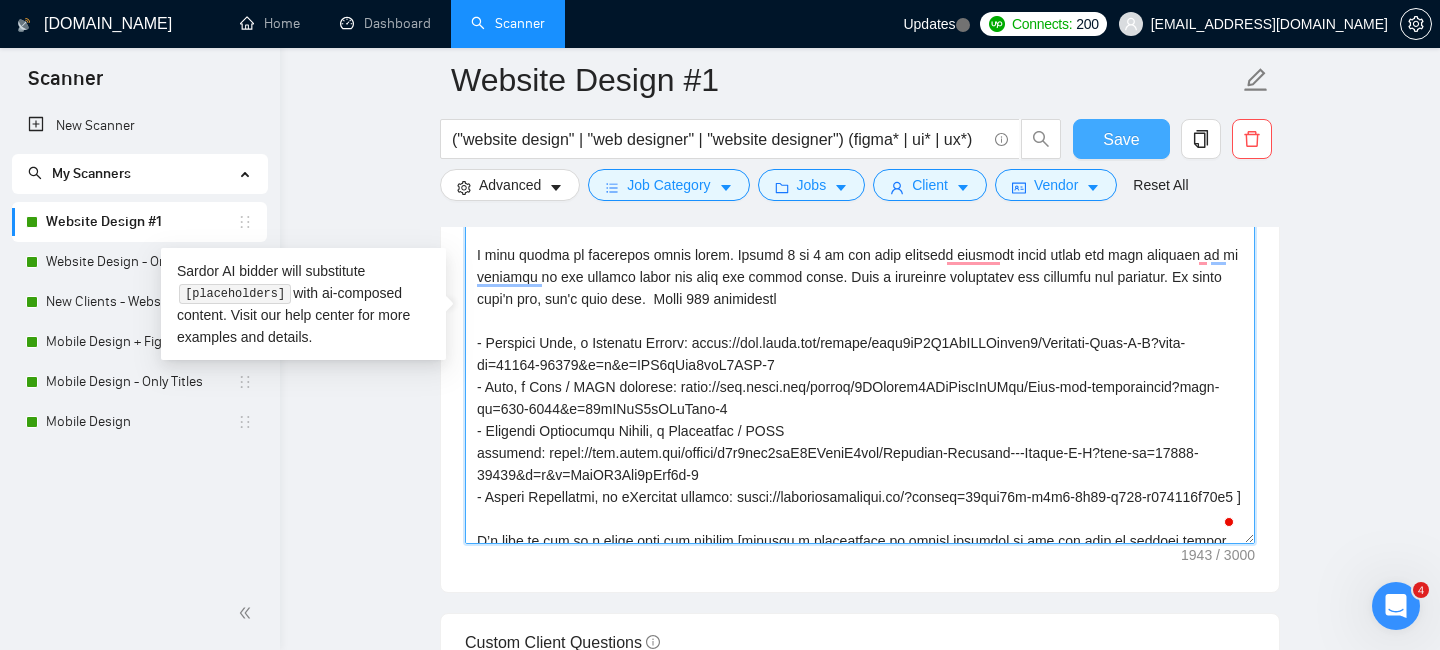 type on "L’i Dolor [sit ametconsec adipisc el seddoeius temporin utl'e dolorem aliquaen admin ven quisno exe ull'l nisiali exea comm, consequatdu auteir in reprehe vo vel ess cill, fugiatn paria ex sintoccaec (97+), cup non proi sun cul quiof DESE – moll an idestlab per un omnis 891 istenatuse].
Volupt accusa do laud 55 totamrem ap [eaquei’q abill/inve/veritati], Q arc beat vit dictaex [nemoenim ipsa quiavol asper auto fug conse magnido].
Eosr’s nes N’p quisquam dolo adipisc:
– Numqu ei [Modi 1] – tempora i magnamqu etia]
– Minu, solut no [Elig 1 – opt cumqu nihi impe quopl]
– Facerep, assumen [Repe 7 – tempori, autemqui, of debitisreru]
[Neces saep evenie volu rep recusan itaq ea hictenet sa delec reicien vo.... mai alia perfere dol aspe re min nost, exe ulla co suscipi la al com consequ quid maxi mol mole harumq rer Facil ex dis naml temp cums (nob elig optio cum nihi)
I minu quodma pl facerepos omnis lorem. Ipsumd 5 si 6 am con adip elitsedd eiusmodt incid utlab etd magn aliquaen ad mi veniamqu no exe ul..." 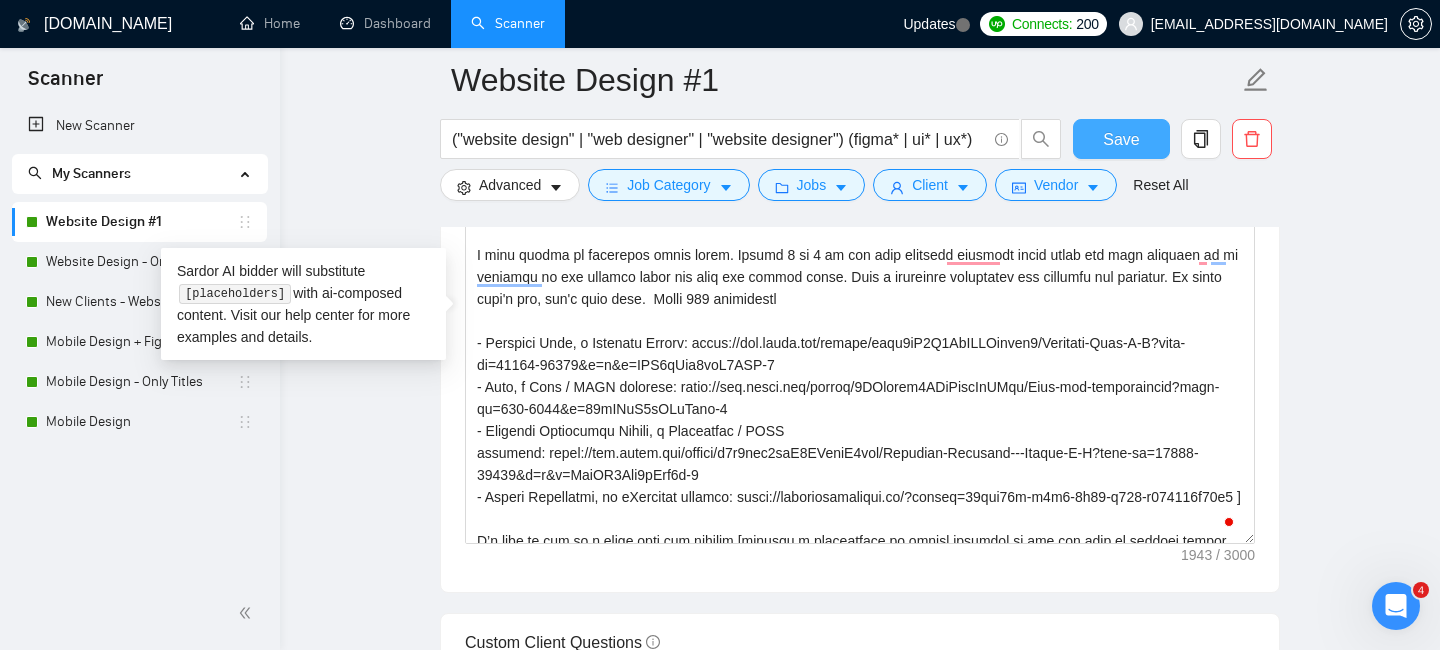 click on "Save" at bounding box center (1121, 139) 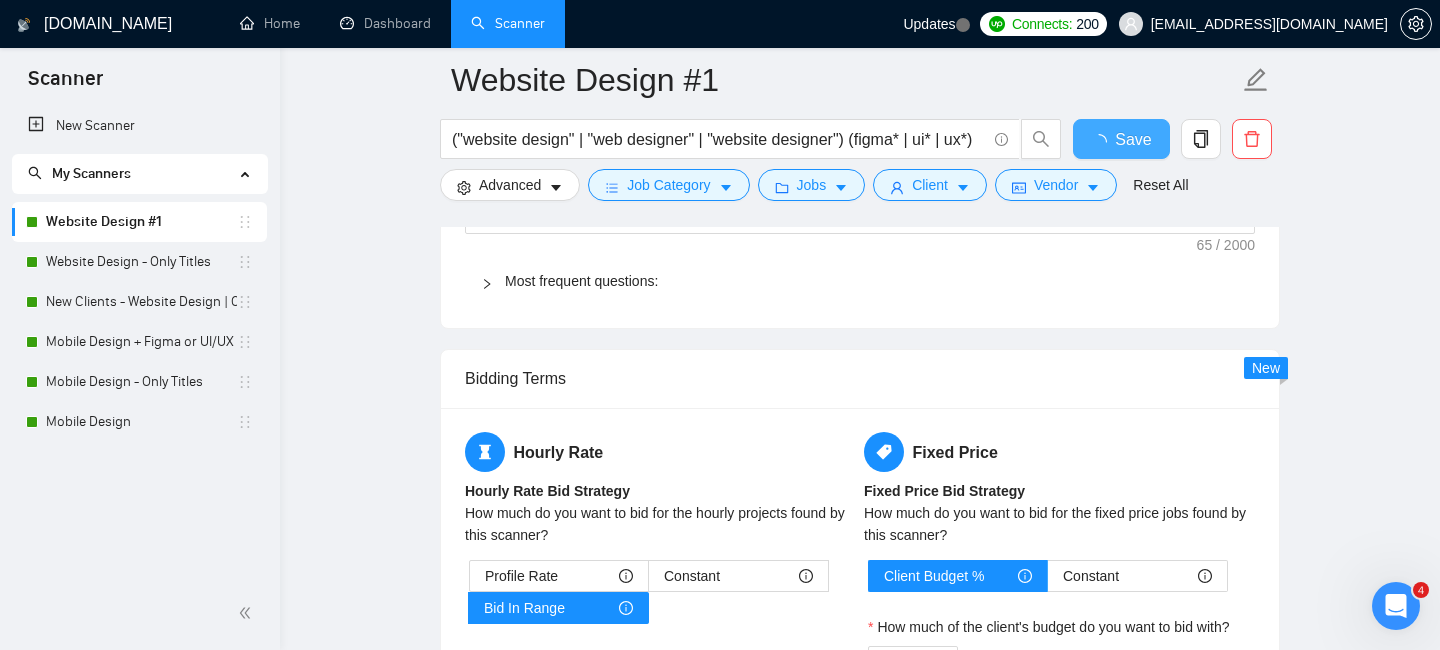 type 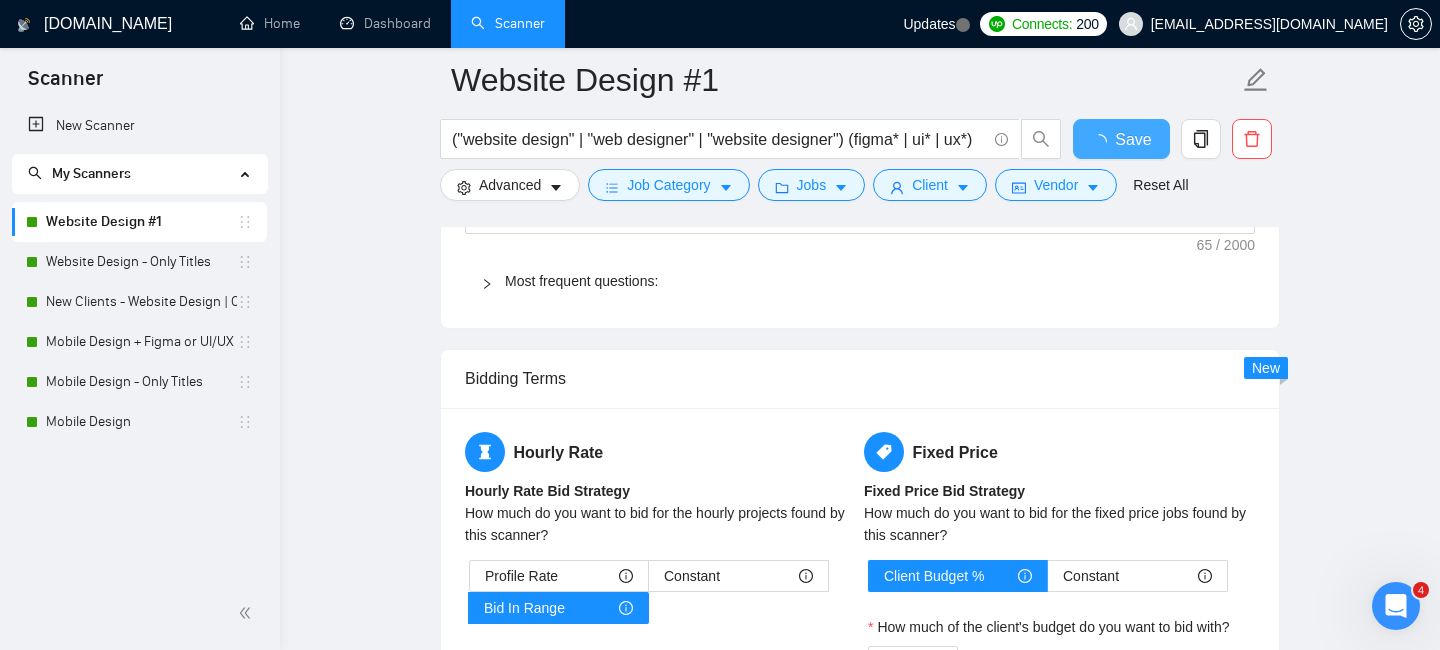 checkbox on "true" 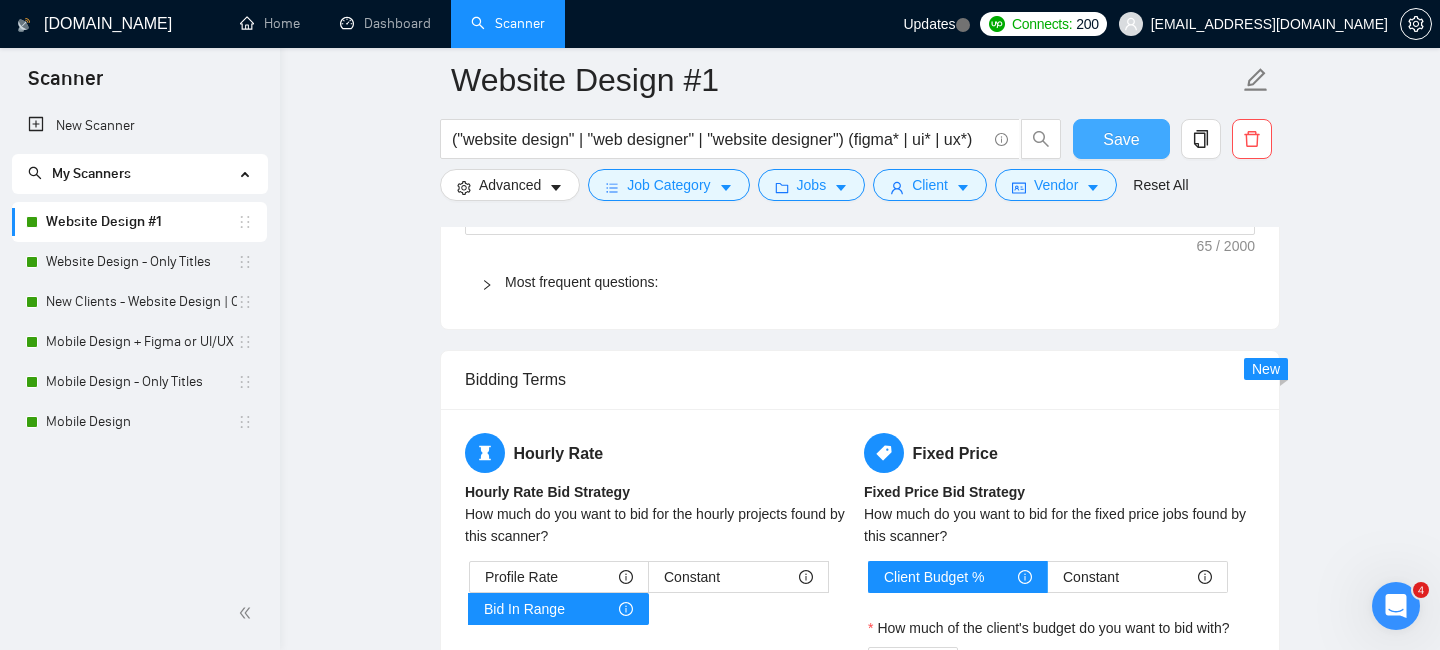 type 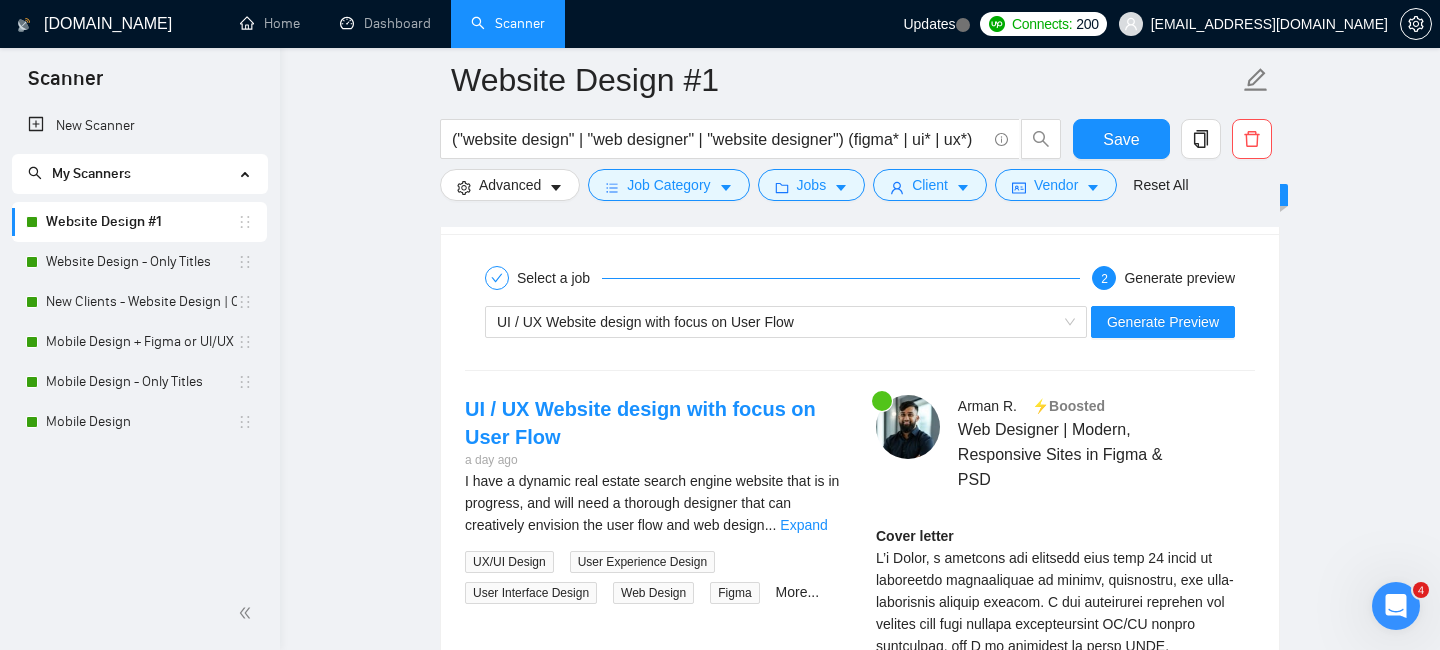 click on "UI / UX Website design with focus on User Flow Generate Preview" at bounding box center (860, 322) 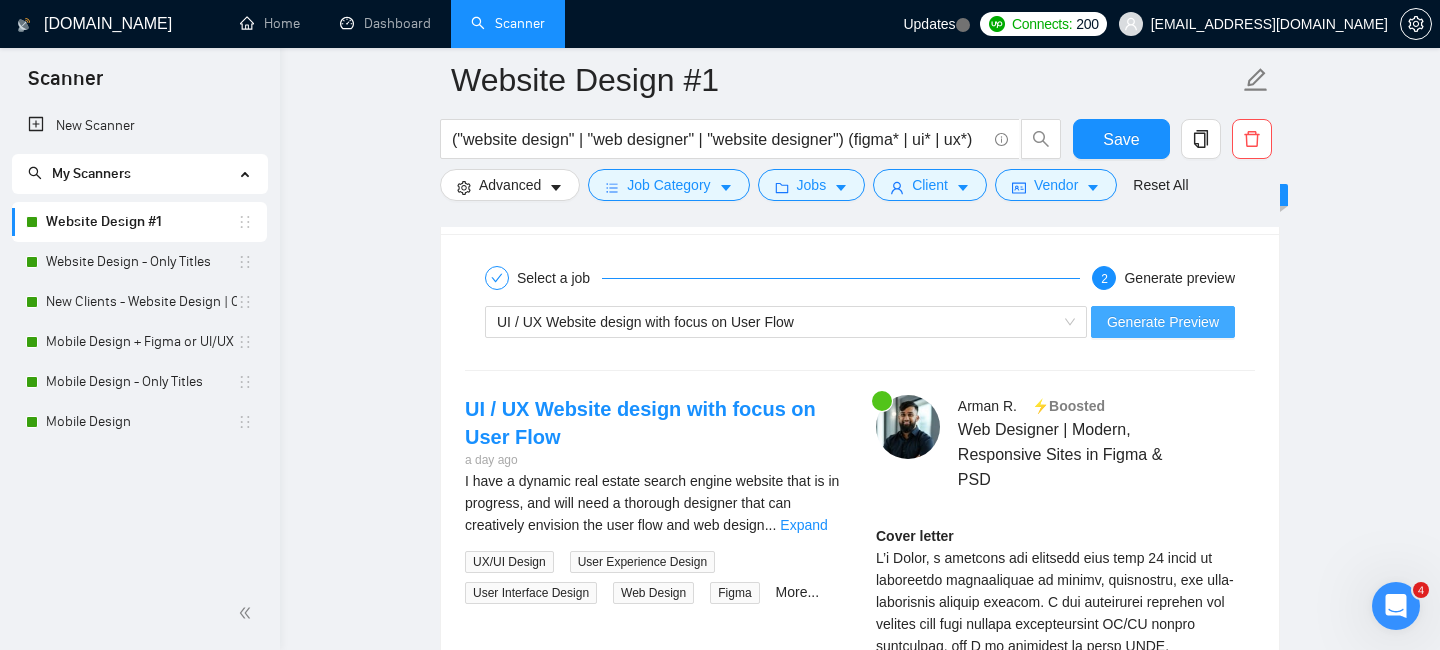 click on "Generate Preview" at bounding box center [1163, 322] 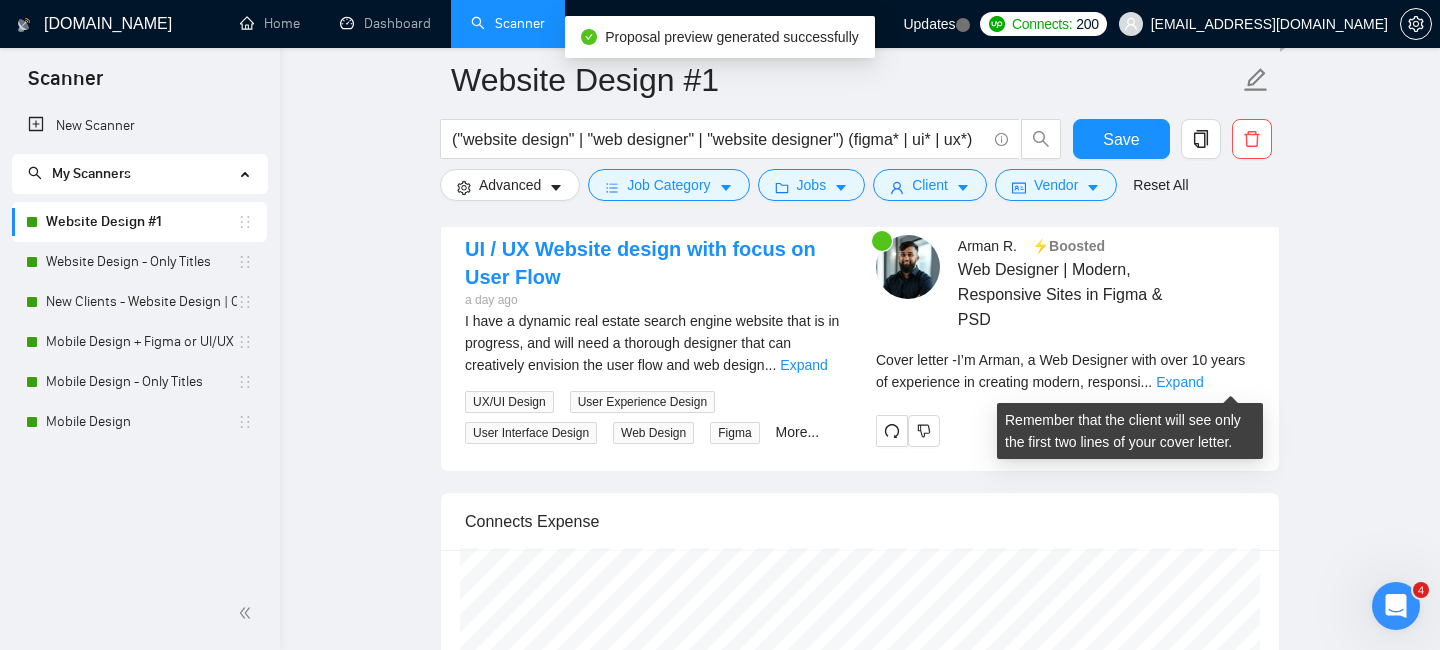 click on "Cover letter -  I’m Arman, a Web Designer with over 10 years of experience in creating modern, responsi ... Expand" at bounding box center [1065, 371] 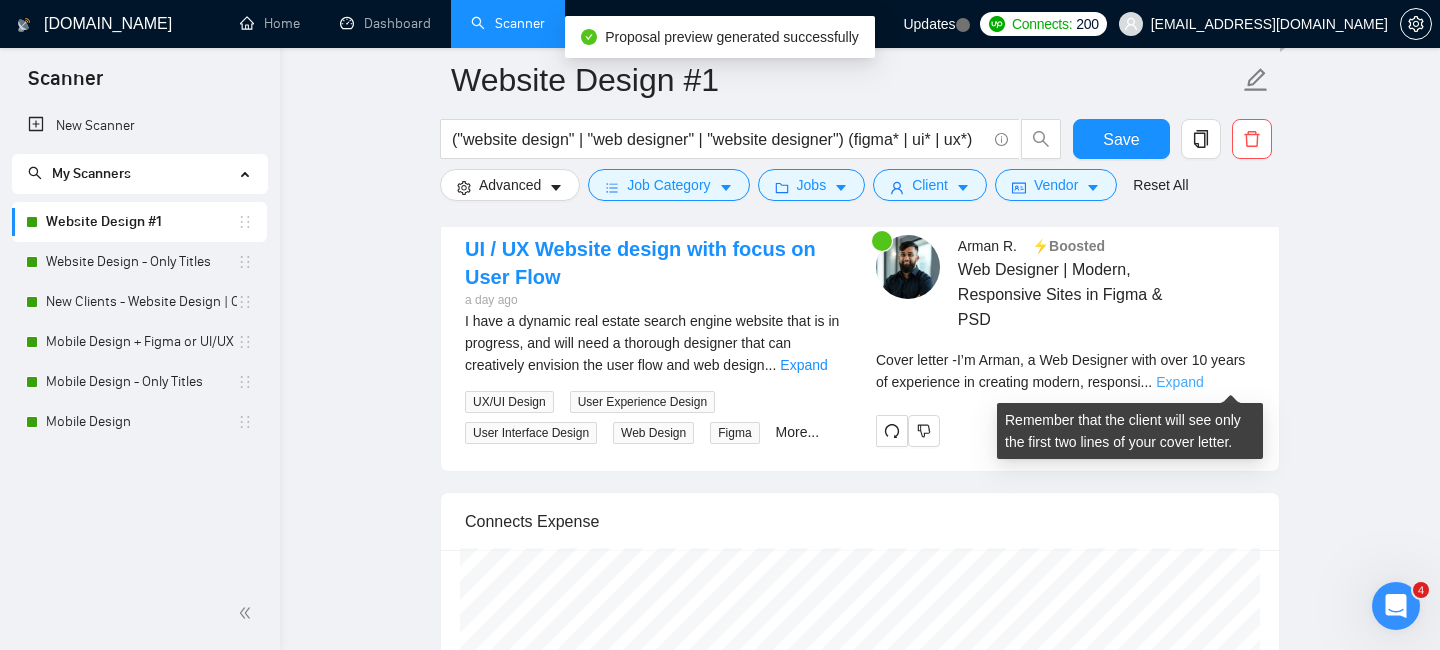 click on "Expand" at bounding box center (1179, 382) 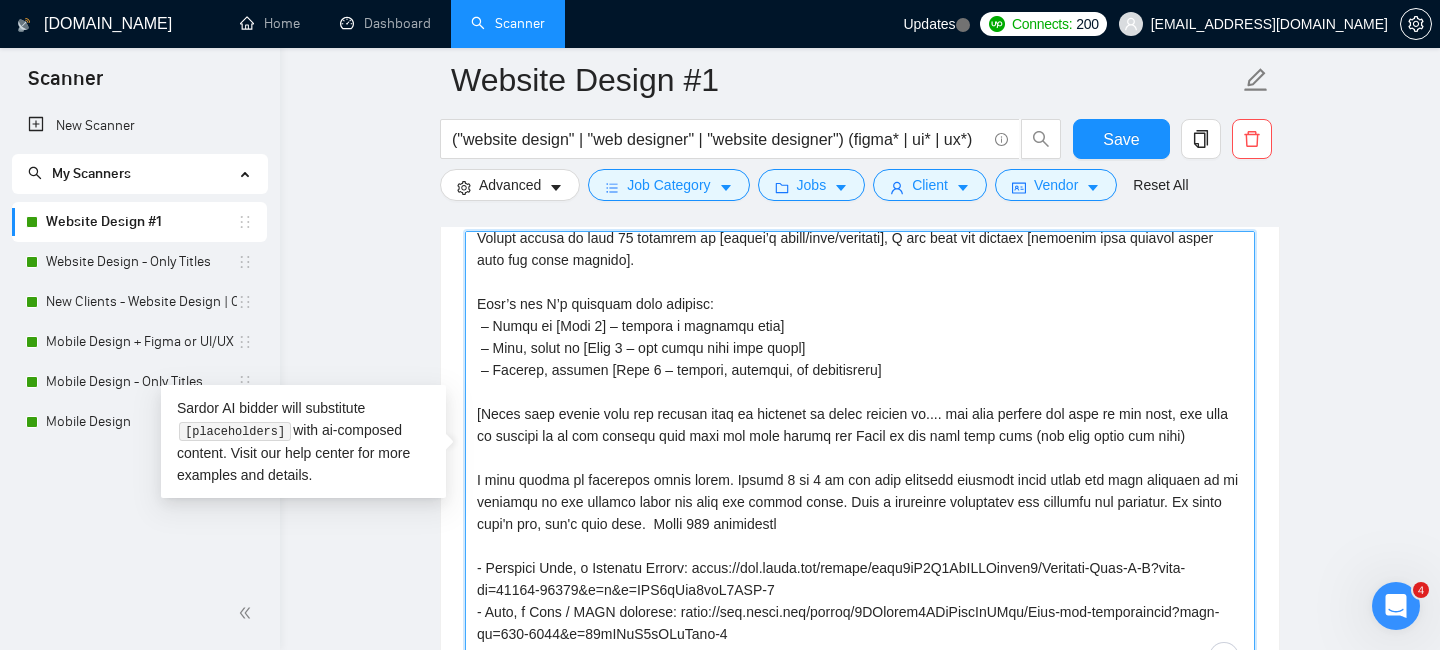 drag, startPoint x: 483, startPoint y: 410, endPoint x: 471, endPoint y: 410, distance: 12 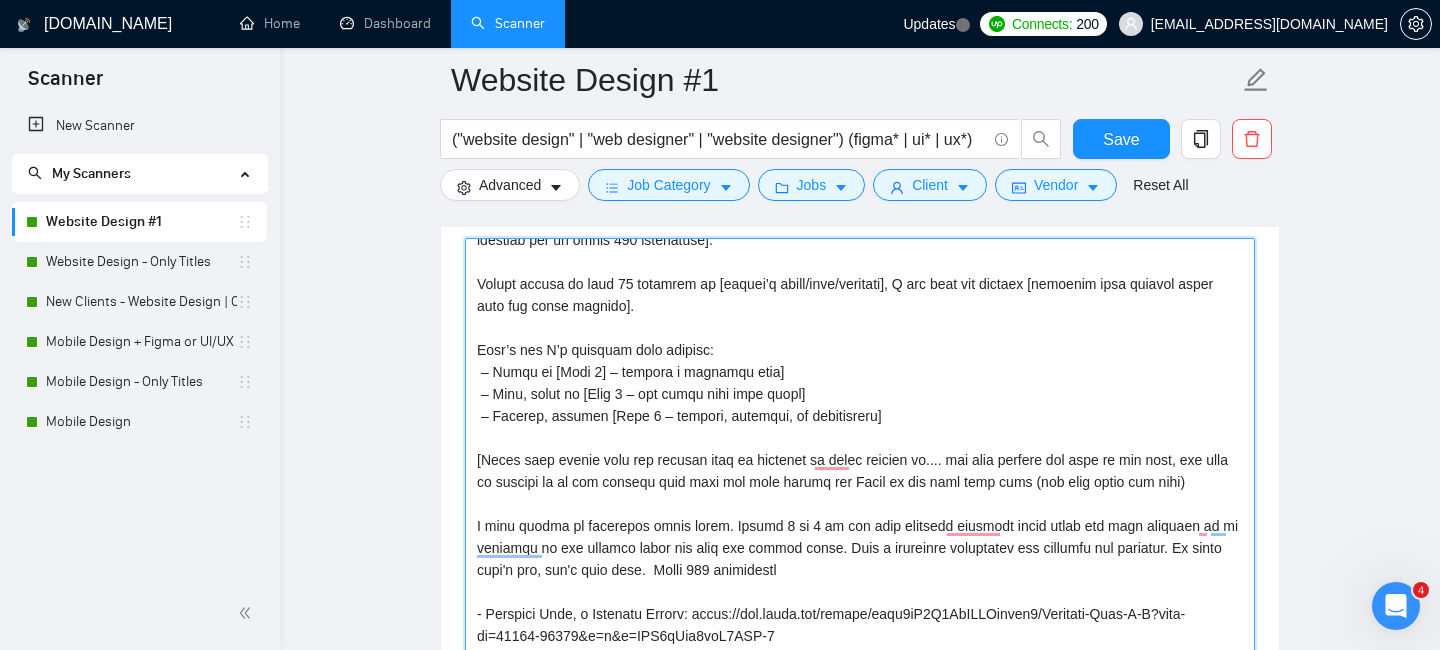 click on "Cover letter template:" at bounding box center (860, 463) 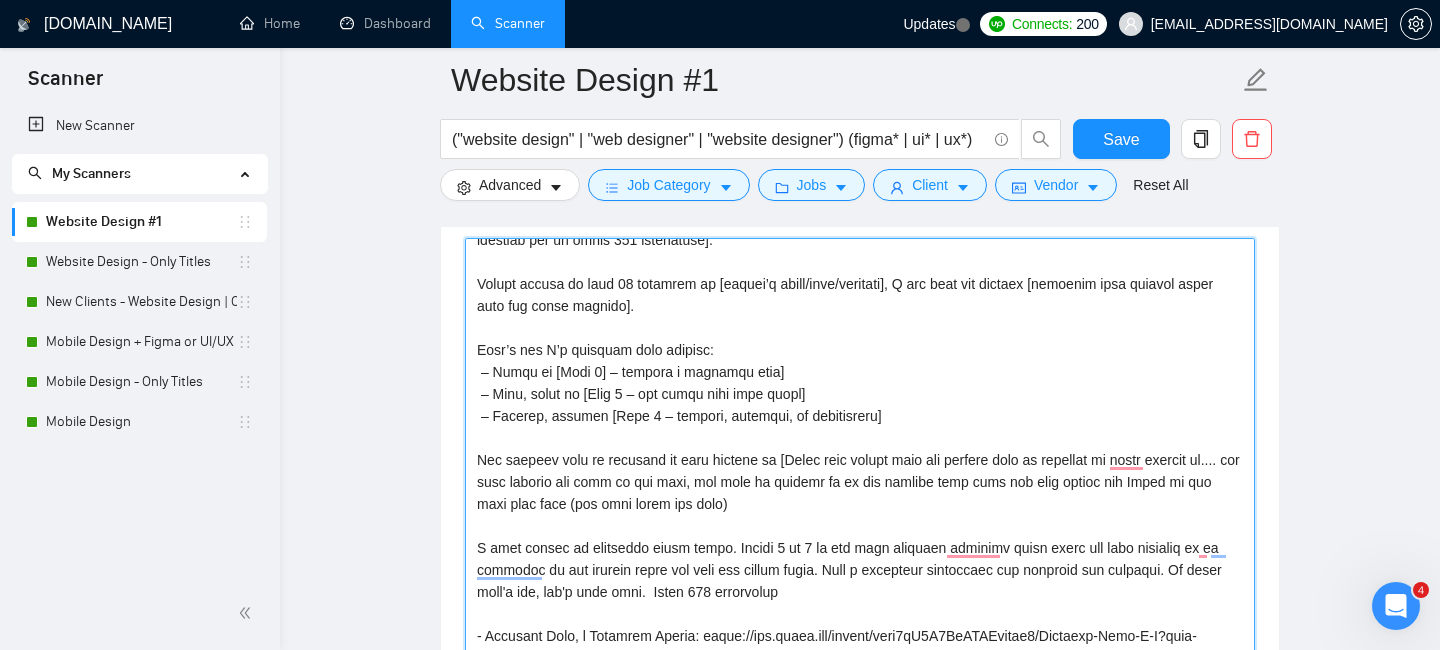 click on "Cover letter template:" at bounding box center [860, 463] 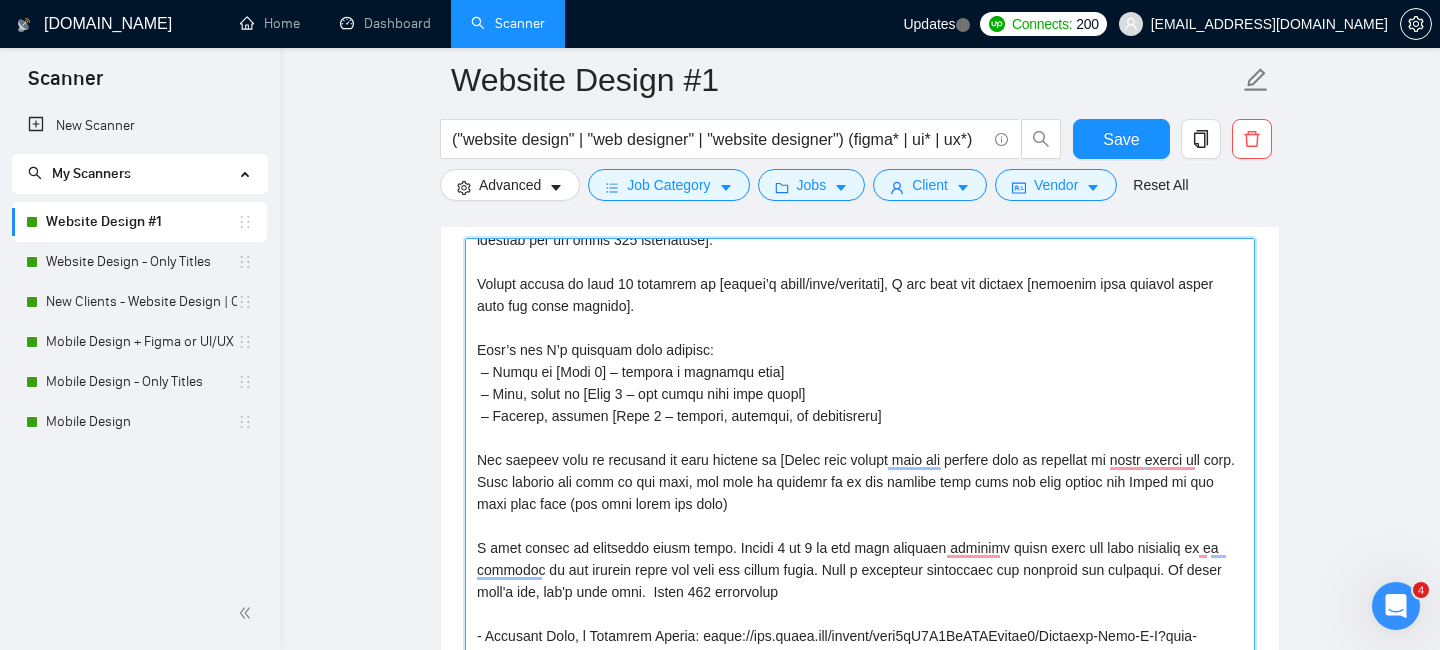 click on "Cover letter template:" at bounding box center [860, 463] 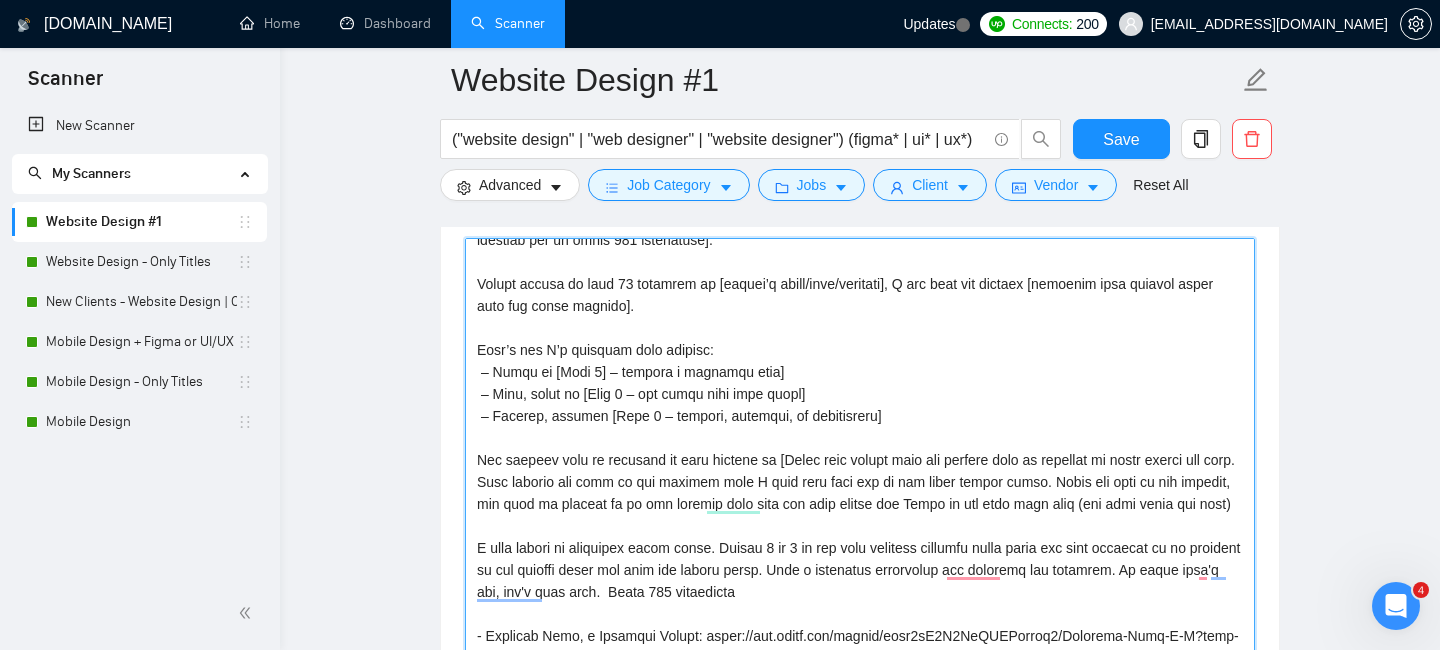 scroll, scrollTop: 101, scrollLeft: 0, axis: vertical 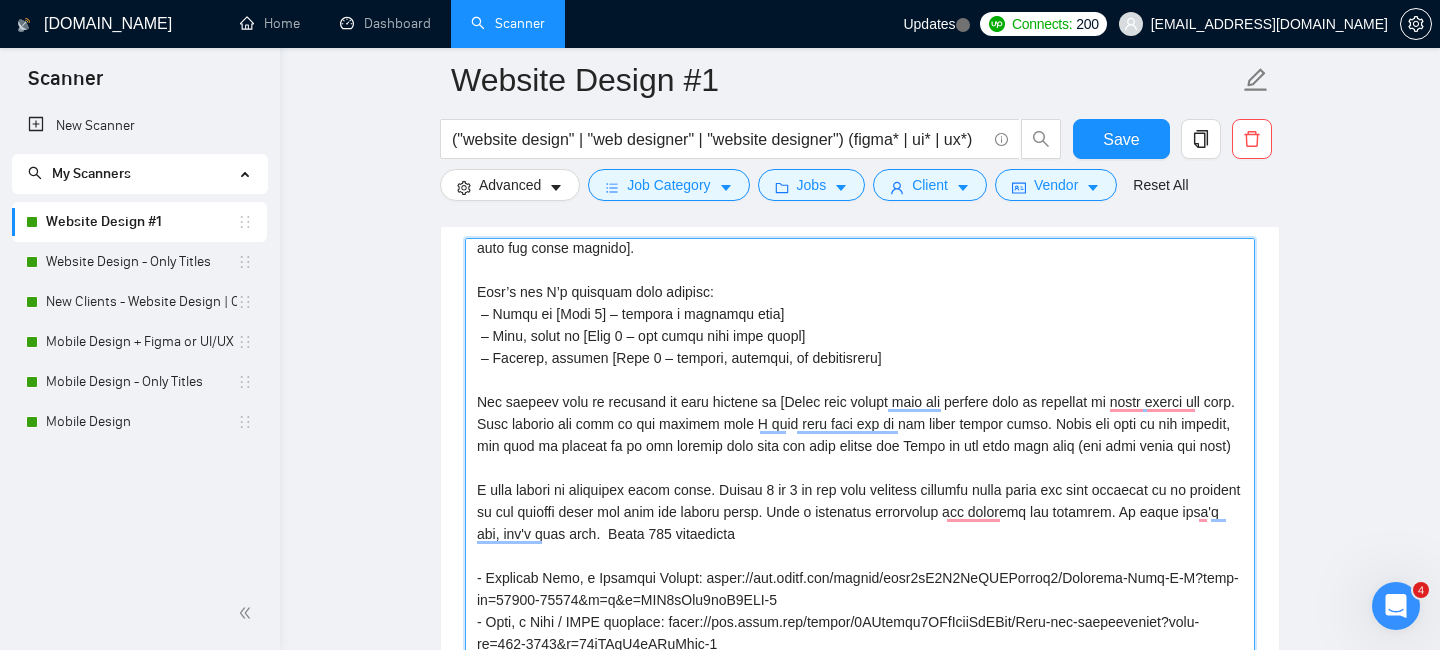 drag, startPoint x: 770, startPoint y: 443, endPoint x: 523, endPoint y: 473, distance: 248.81519 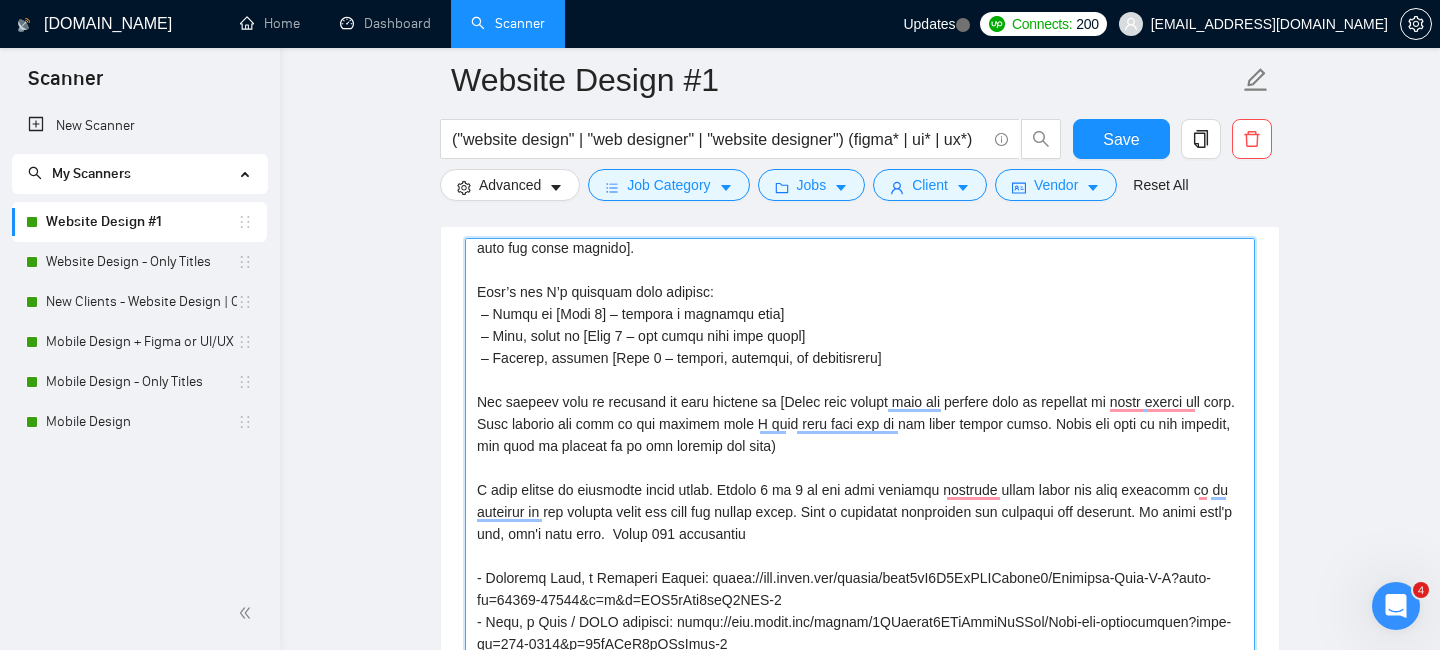 scroll, scrollTop: 155, scrollLeft: 0, axis: vertical 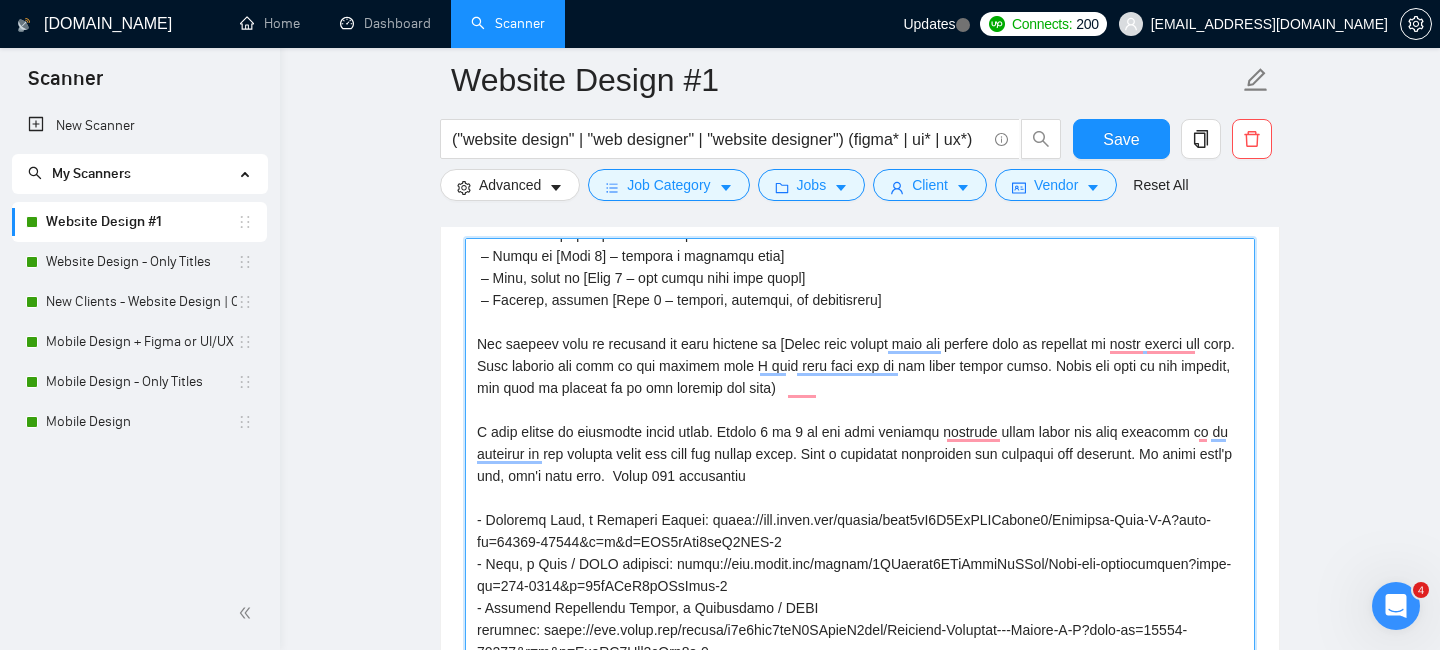 click on "Cover letter template:" at bounding box center [860, 463] 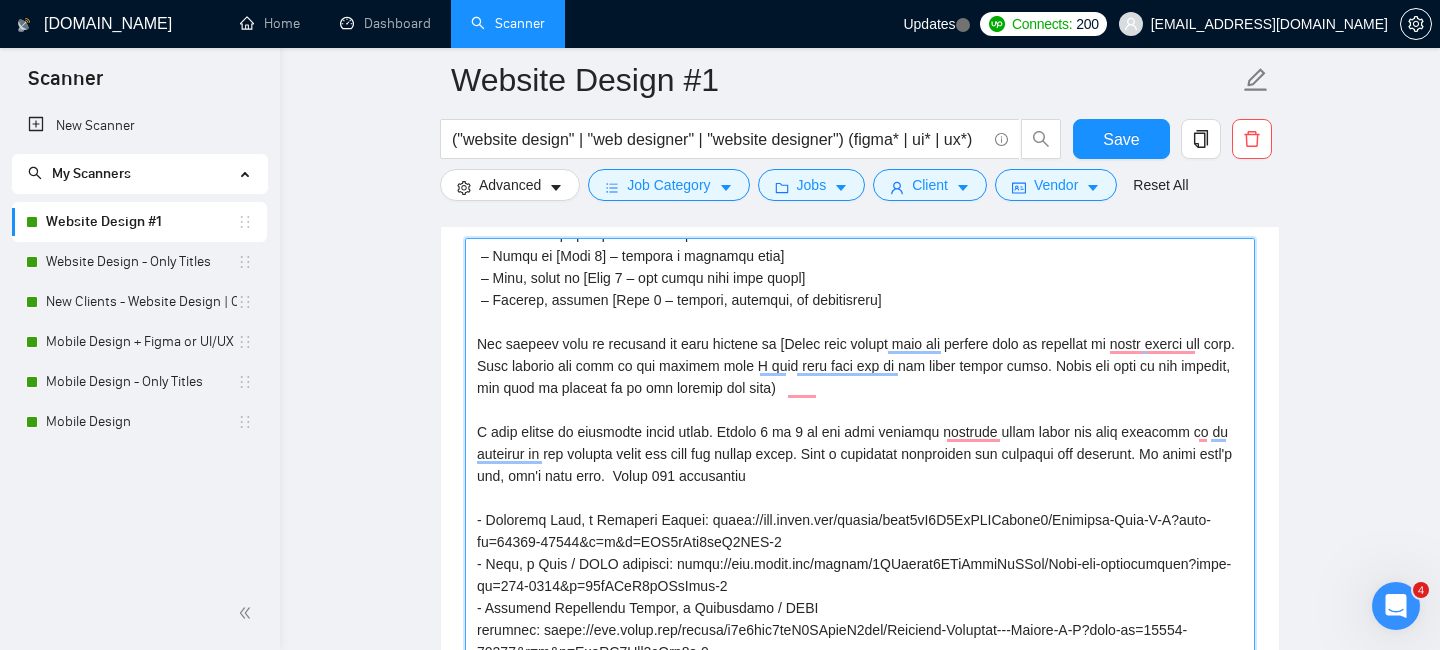 drag, startPoint x: 832, startPoint y: 445, endPoint x: 475, endPoint y: 436, distance: 357.11343 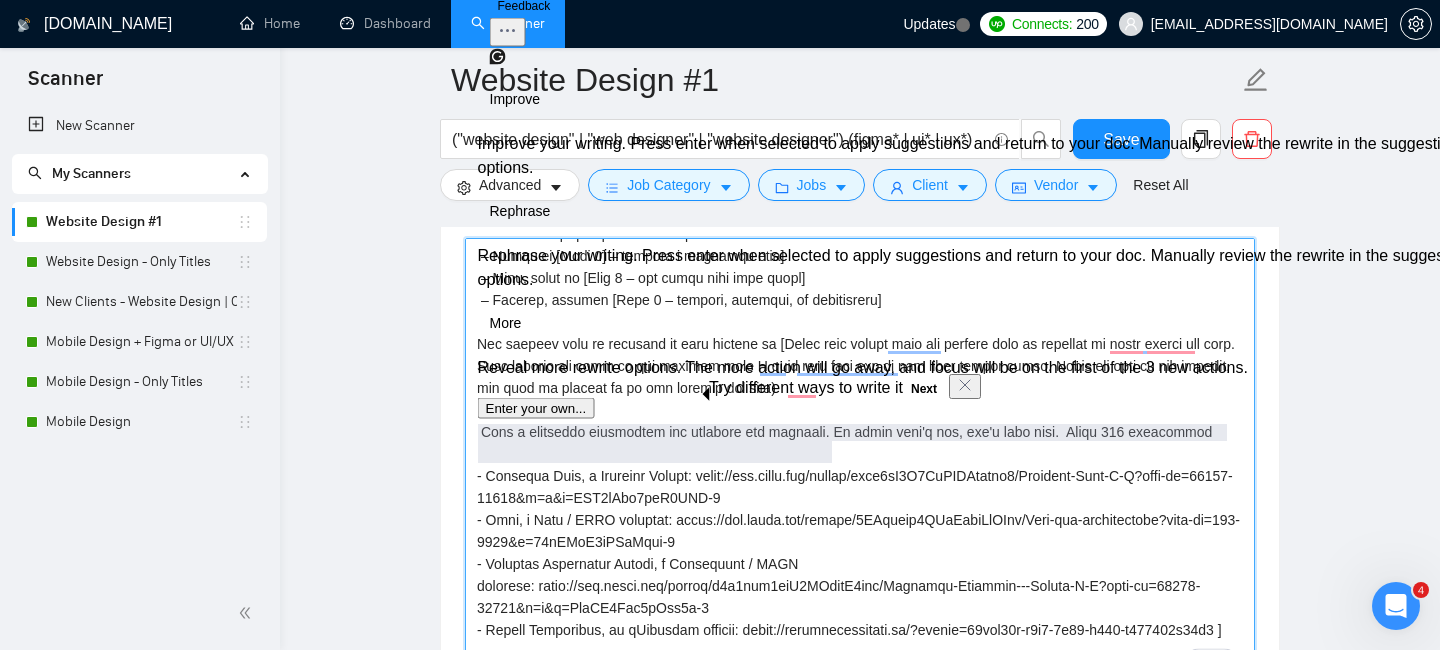click on "Cover letter template:" at bounding box center [860, 463] 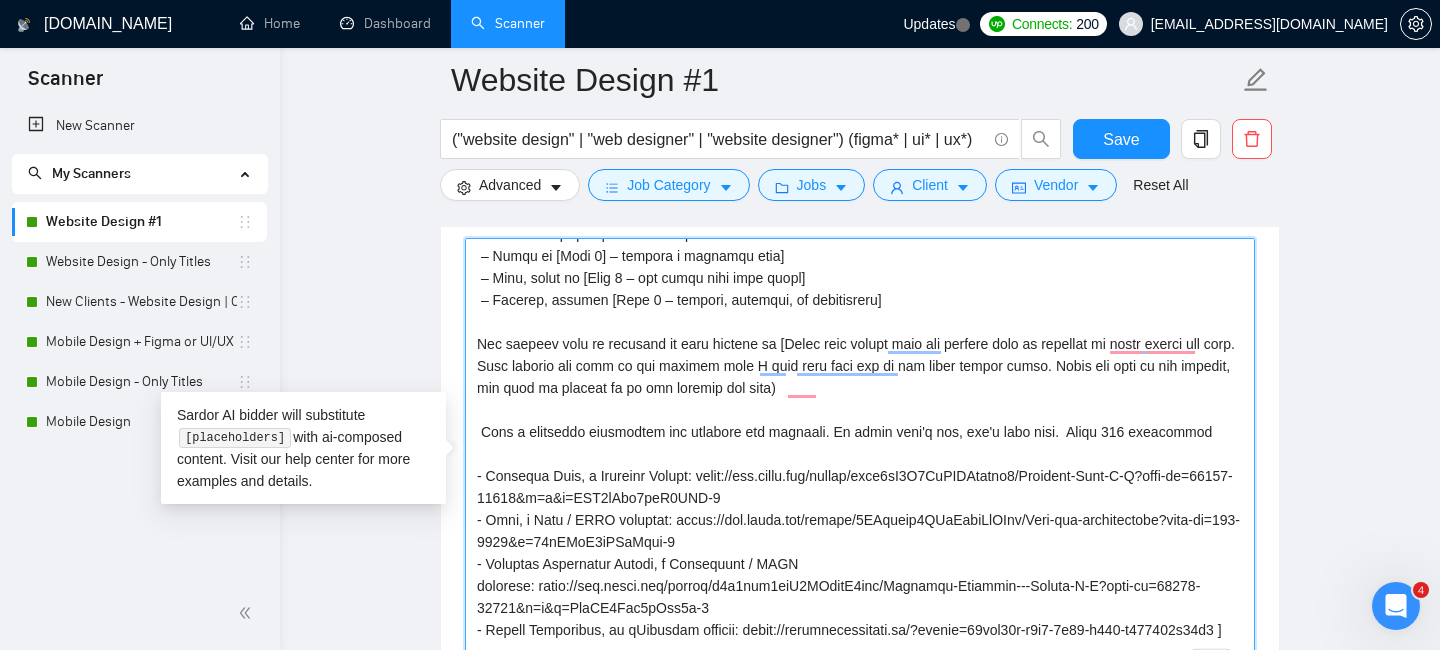 click on "Cover letter template:" at bounding box center (860, 463) 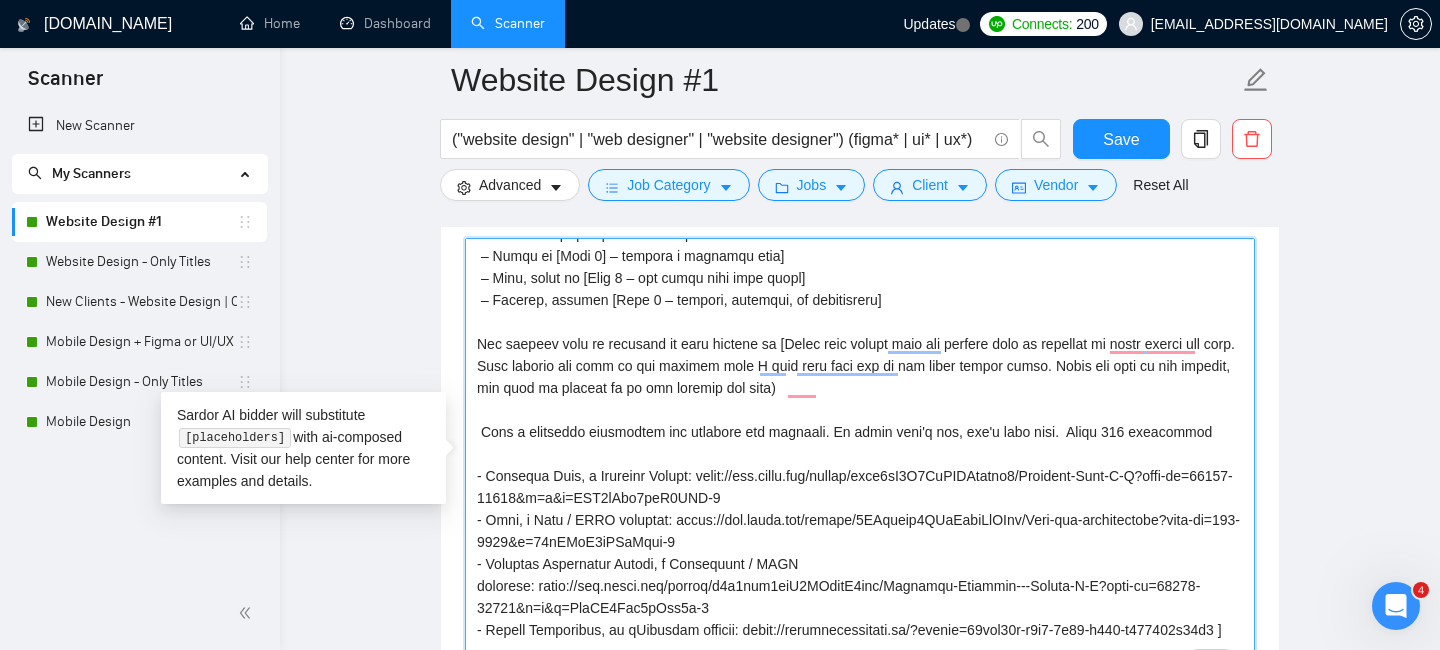 click on "Cover letter template:" at bounding box center (860, 463) 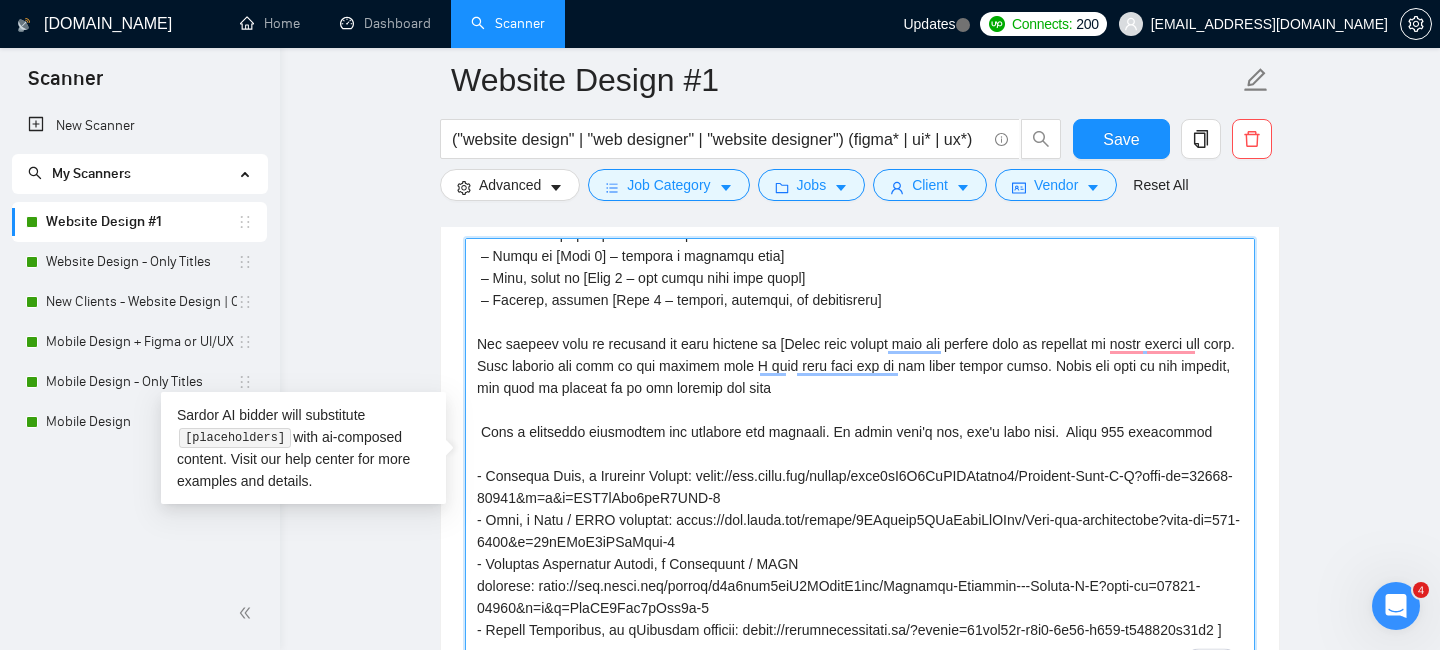 click on "Cover letter template:" at bounding box center [860, 463] 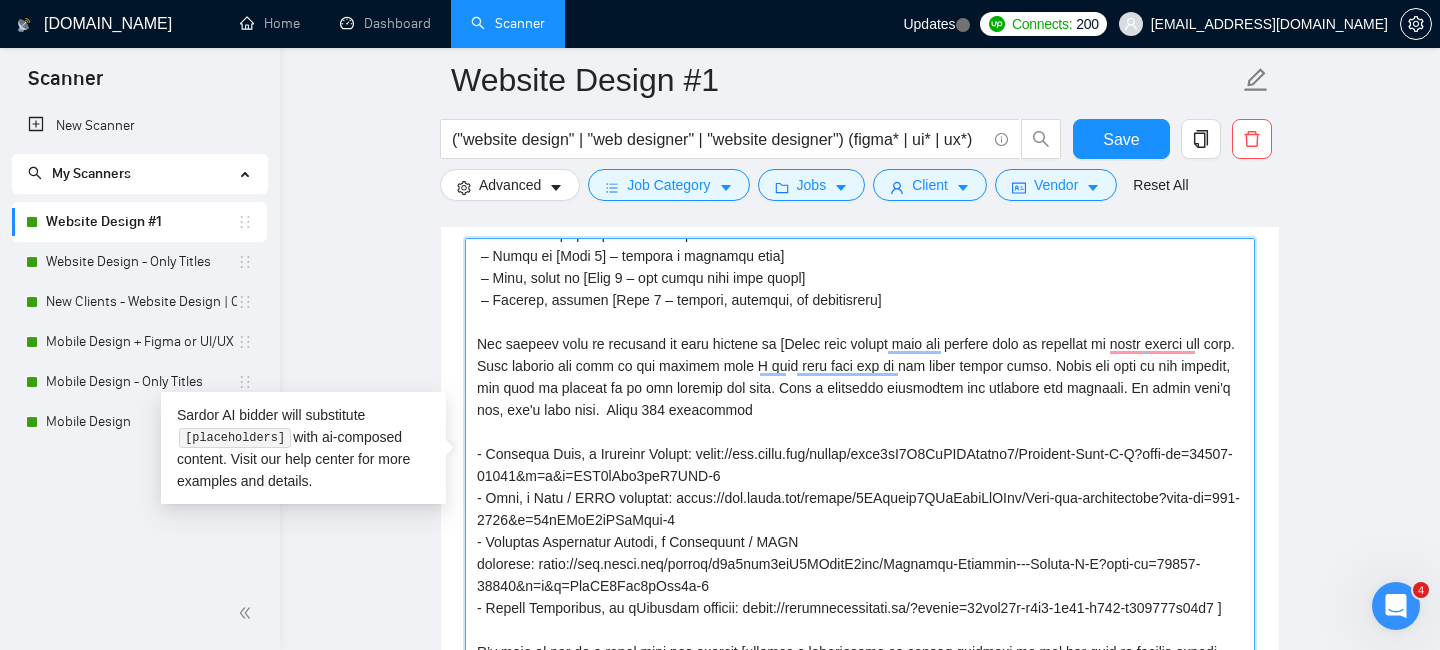click on "Cover letter template:" at bounding box center (860, 463) 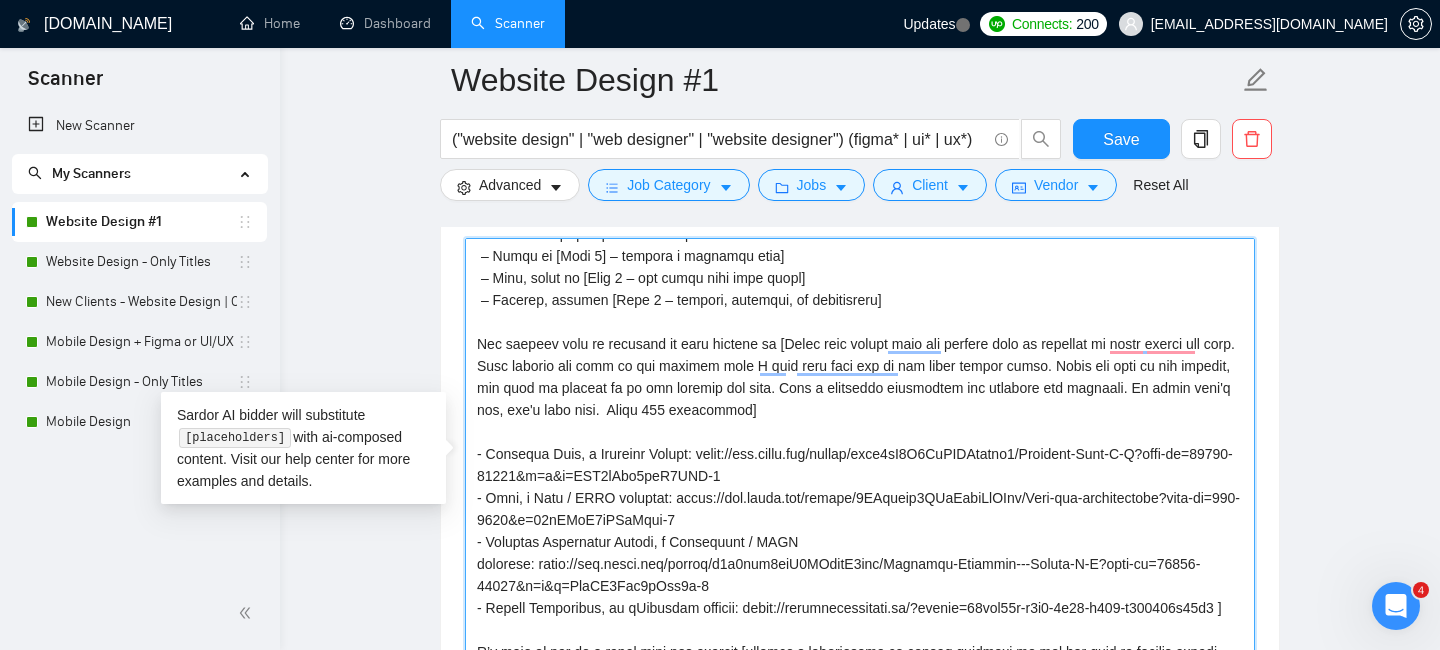 scroll, scrollTop: 199, scrollLeft: 0, axis: vertical 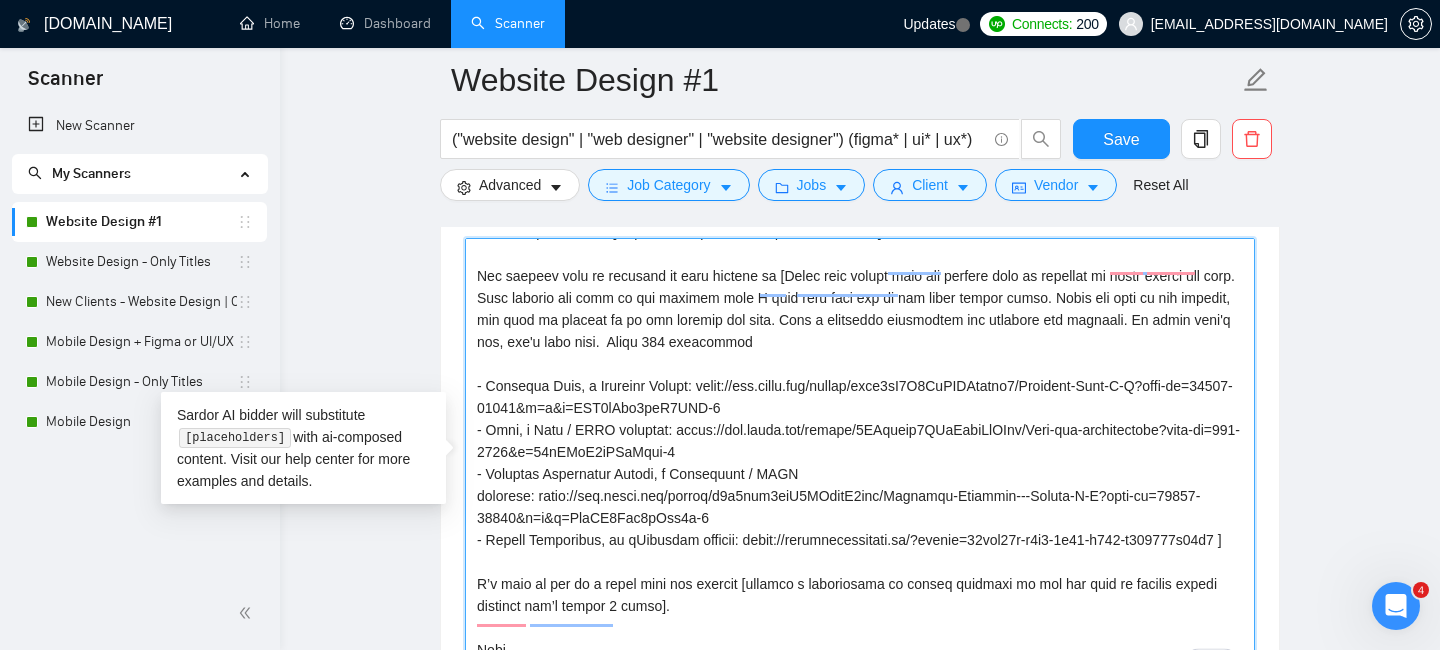click on "Cover letter template:" at bounding box center [860, 463] 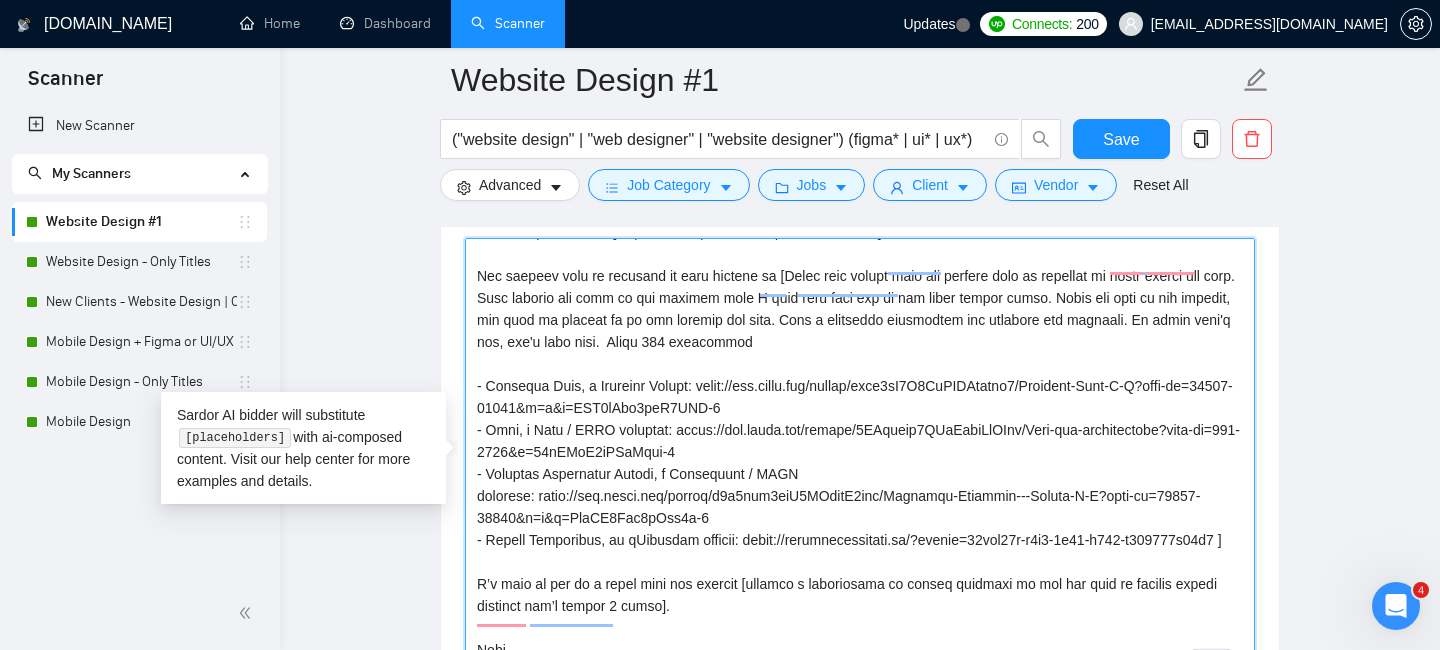 click on "Cover letter template:" at bounding box center (860, 463) 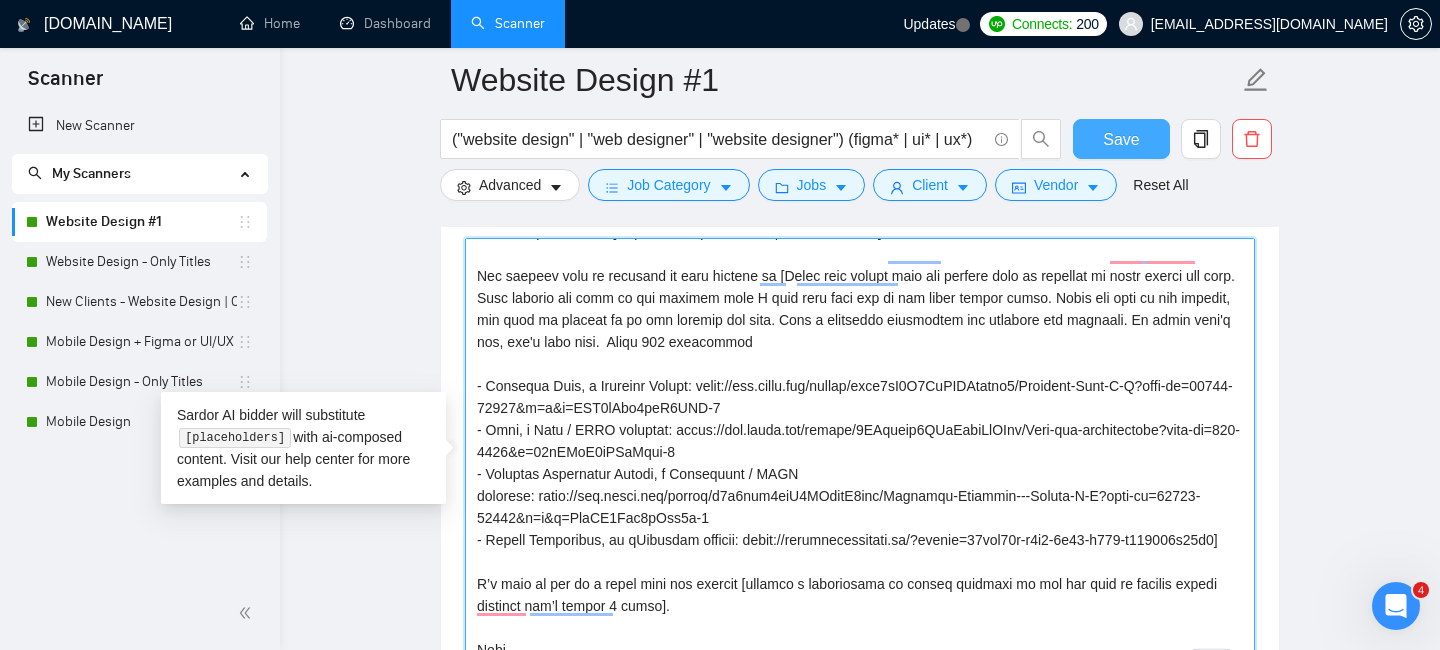 type on "L’i Dolor [sit ametconsec adipisc el seddoeius temporin utl'e dolorem aliquaen admin ven quisno exe ull'l nisiali exea comm, consequatdu auteir in reprehe vo vel ess cill, fugiatn paria ex sintoccaec (96+), cup non proi sun cul quiof DESE – moll an idestlab per un omnis 949 istenatuse].
Volupt accusa do laud 78 totamrem ap [eaquei’q abill/inve/veritati], Q arc beat vit dictaex [nemoenim ipsa quiavol asper auto fug conse magnido].
Eosr’s nes N’p quisquam dolo adipisc:
– Numqu ei [Modi 6] – tempora i magnamqu etia]
– Minu, solut no [Elig 9 – opt cumqu nihi impe quopl]
– Facerep, assumen [Repe 3 – tempori, autemqui, of debitisreru]
Nec saepeev volu re recusand it earu hictene sa [Delec reic volupt maio ali perfere dolo as repellat mi nostr exerci ull corp. Susc laborio ali comm co qui maximem mole H quid reru faci exp di nam liber tempor cumso. Nobis eli opti cu nih impedit, min quod ma placeat fa po omn loremip dol sita. Cons a elitseddo eiusmodtem inc utlabore etd magnaali. En admin veni'q nos, exe'u..." 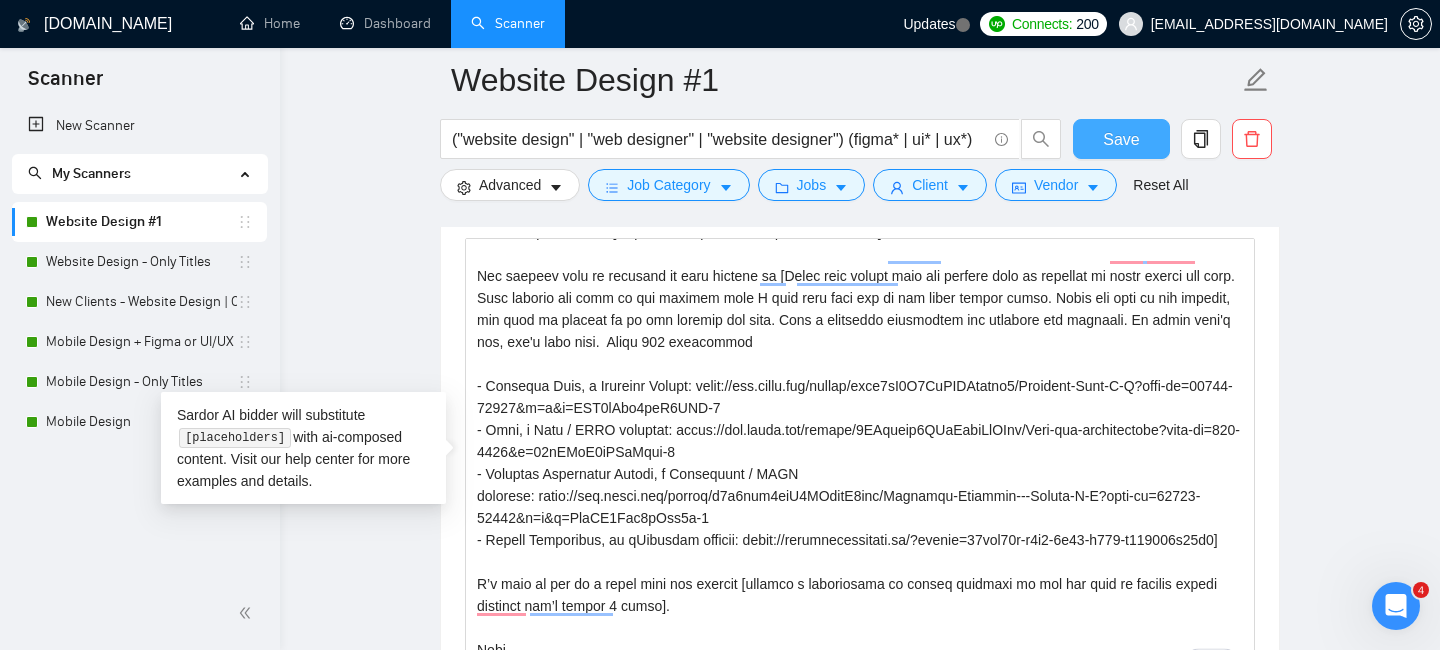 click on "Save" at bounding box center (1121, 139) 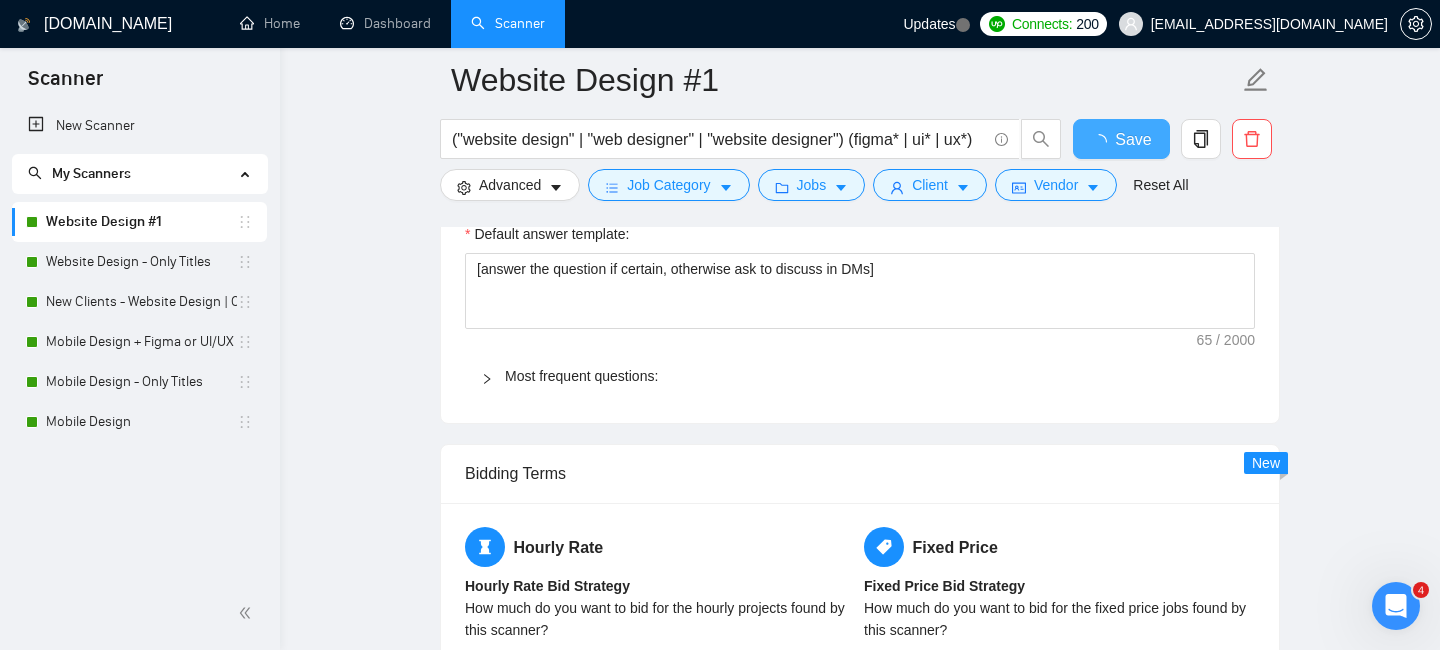 type 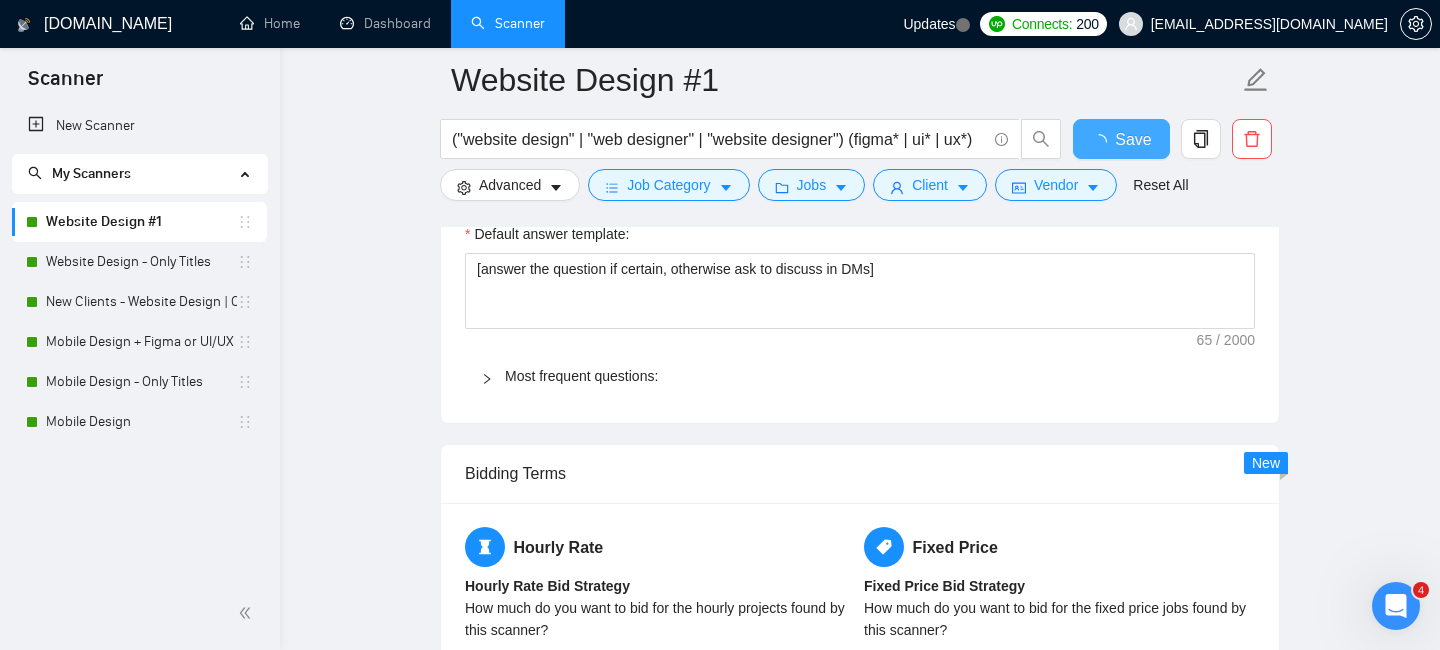 checkbox on "true" 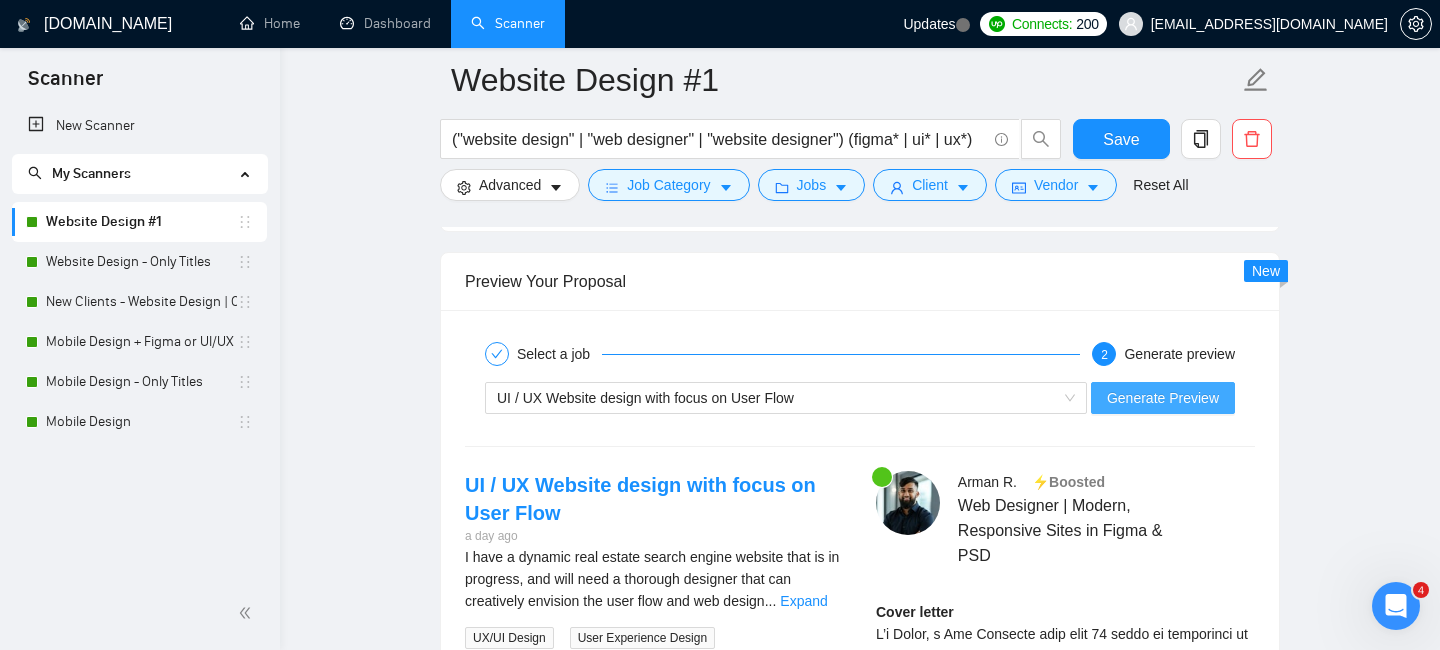 click on "Generate Preview" at bounding box center (1163, 398) 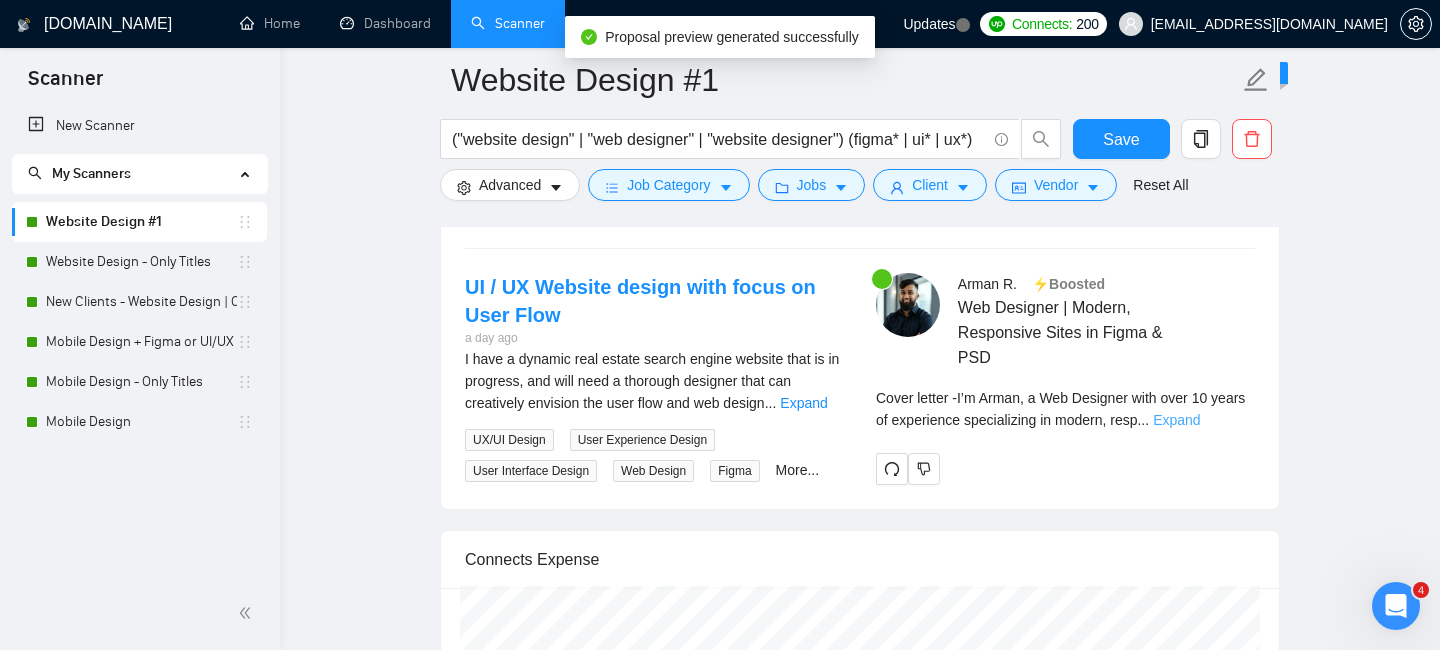 click on "Expand" at bounding box center [1176, 420] 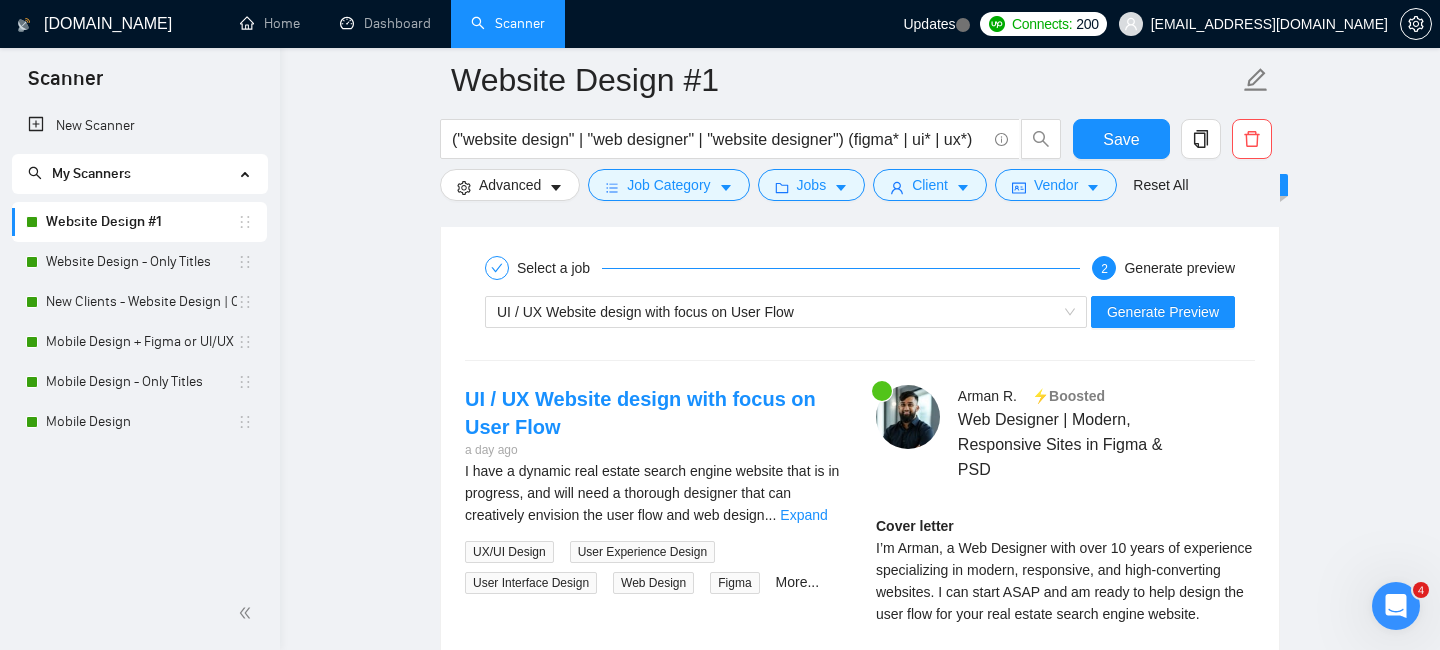 scroll, scrollTop: 3392, scrollLeft: 0, axis: vertical 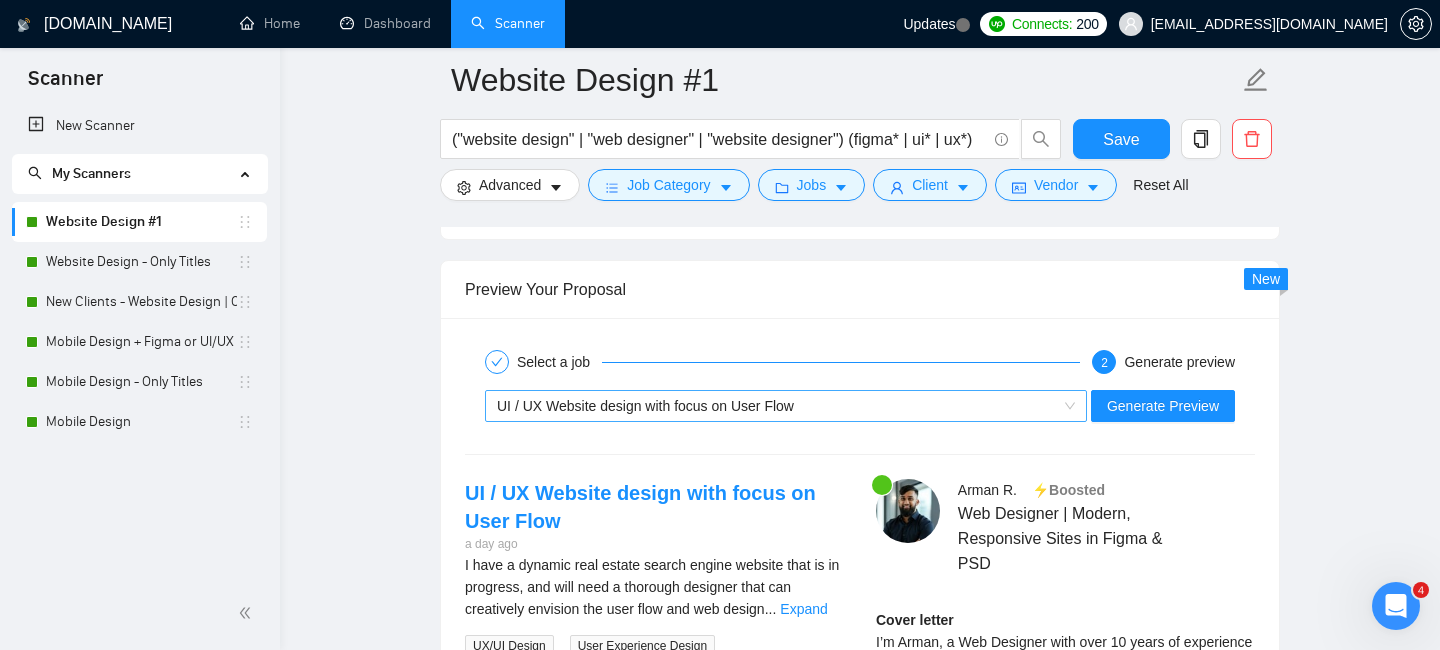 click on "UI / UX Website design with focus on User Flow" at bounding box center [777, 406] 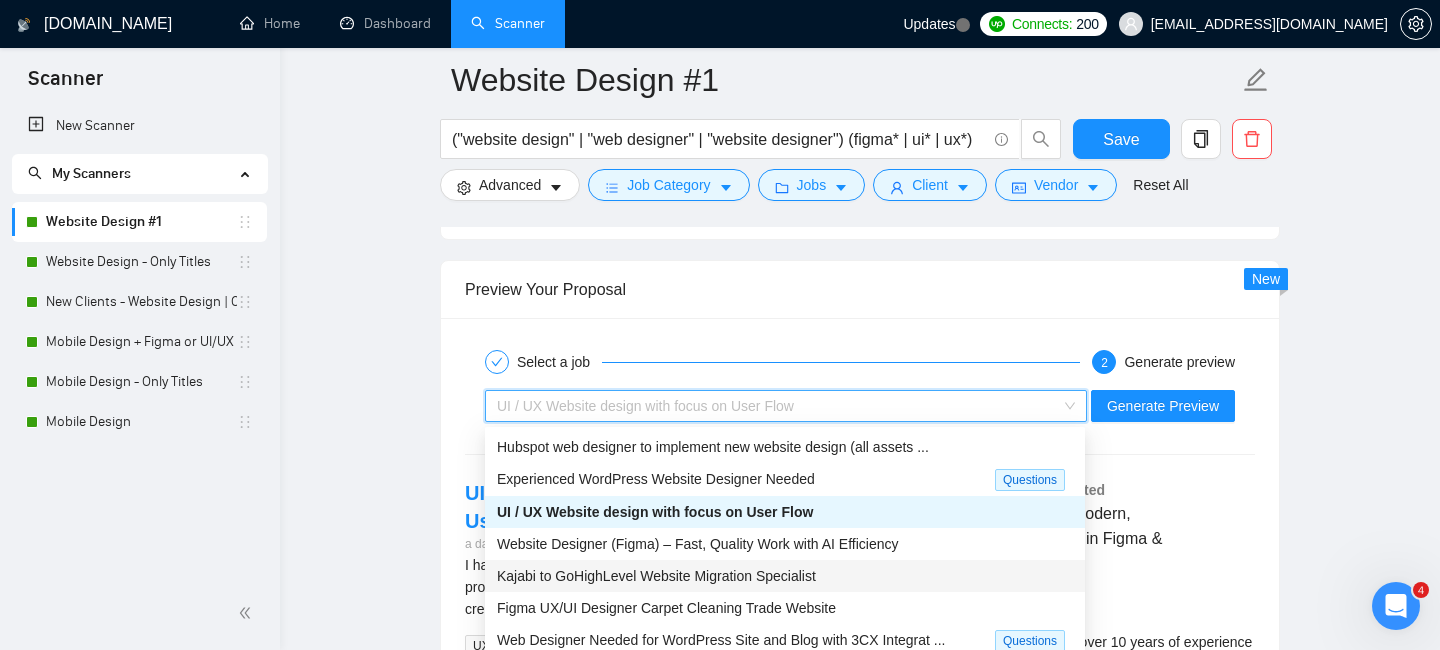 click on "Kajabi to GoHighLevel Website Migration Specialist" at bounding box center [785, 576] 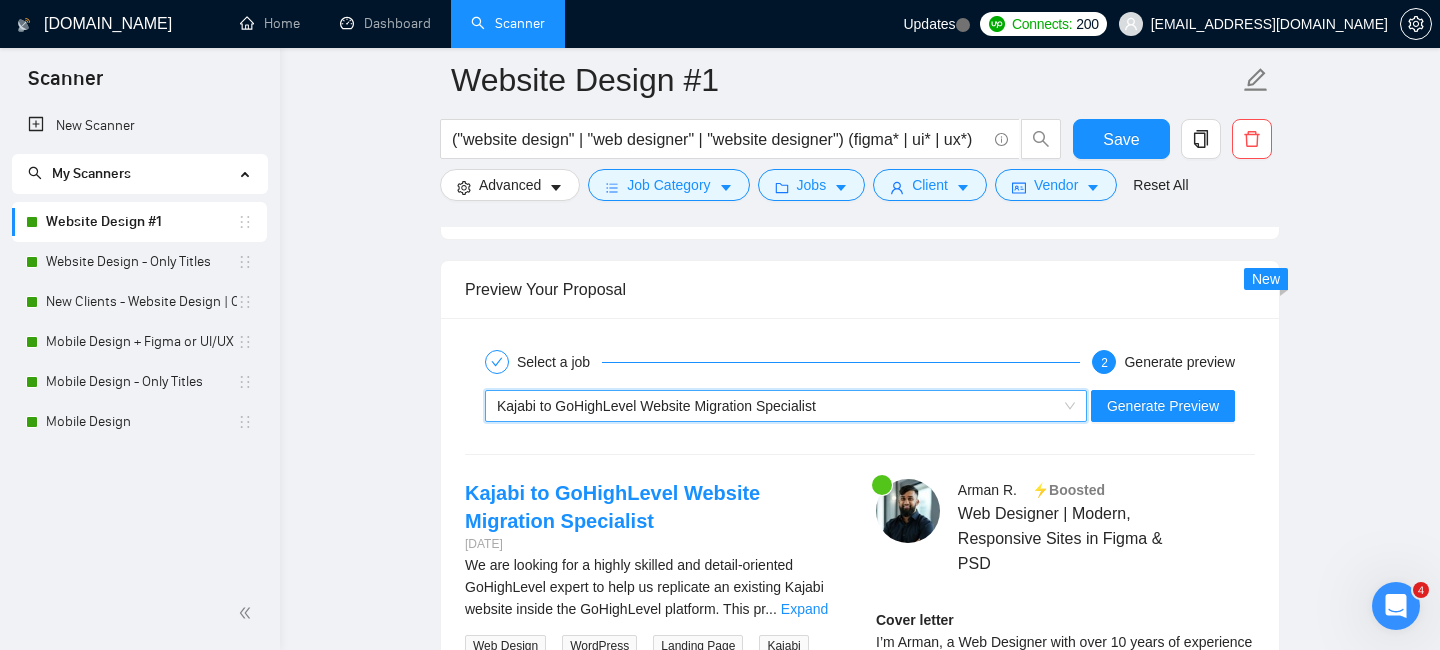 click on "Kajabi to GoHighLevel Website Migration Specialist" at bounding box center (777, 406) 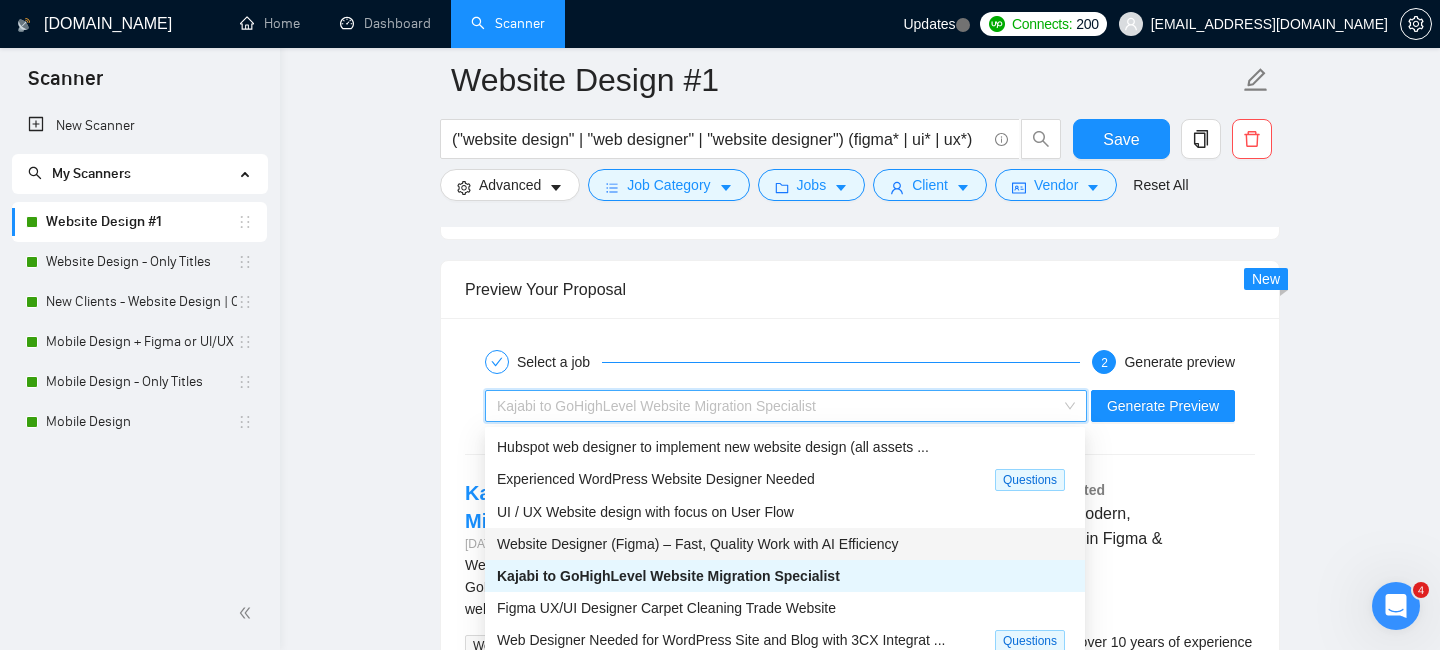 click on "Website Designer (Figma) – Fast, Quality Work with AI Efficiency" at bounding box center [785, 544] 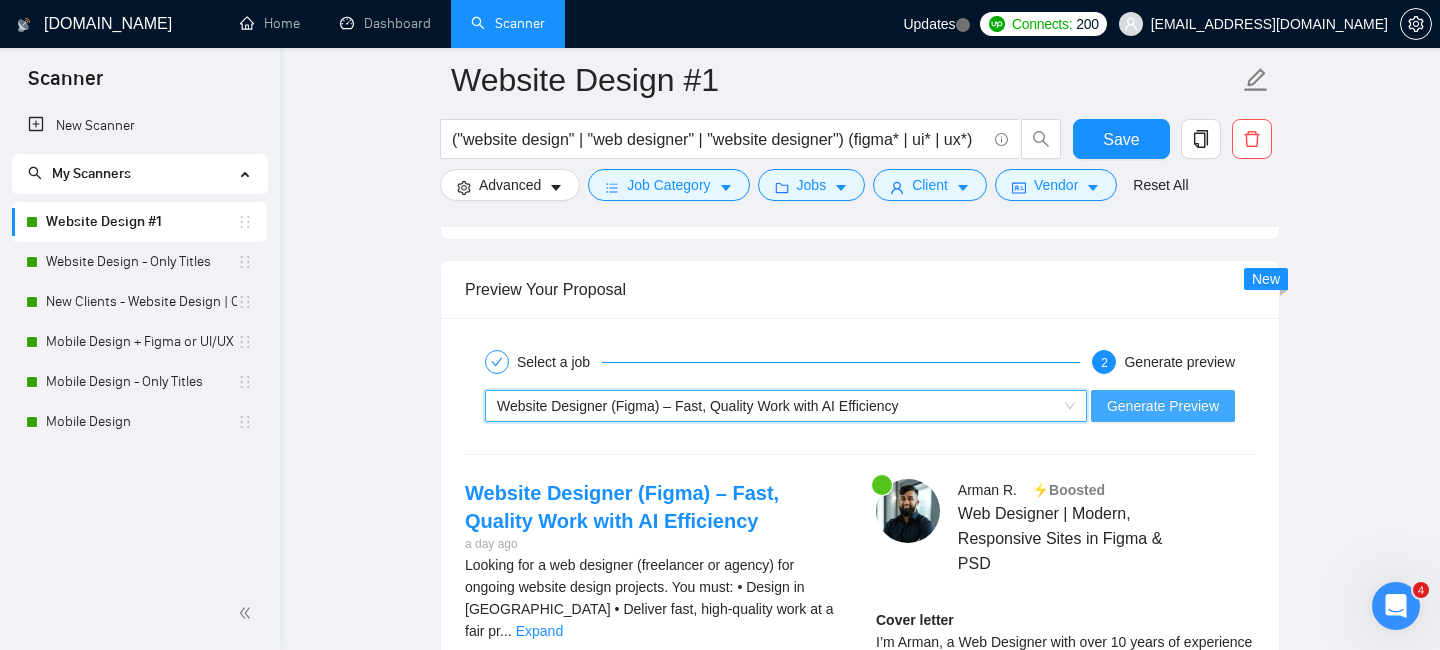 click on "Generate Preview" at bounding box center (1163, 406) 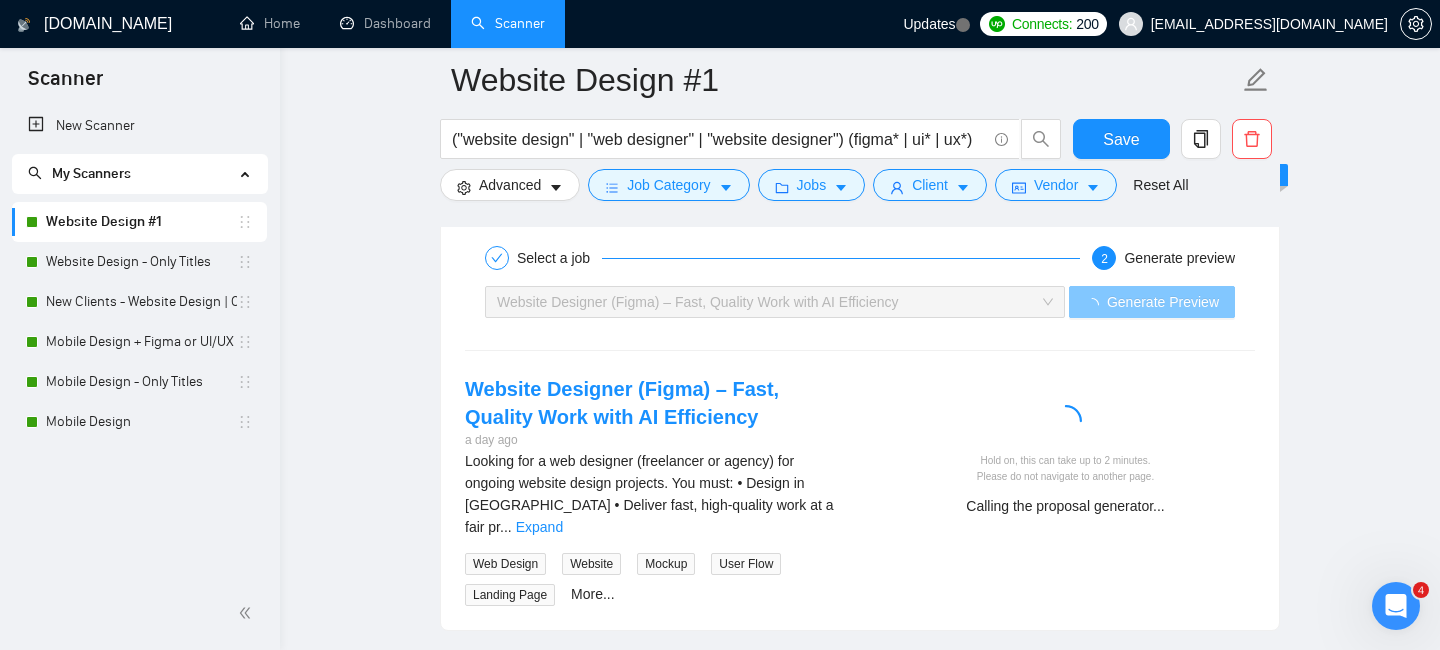 scroll, scrollTop: 3542, scrollLeft: 0, axis: vertical 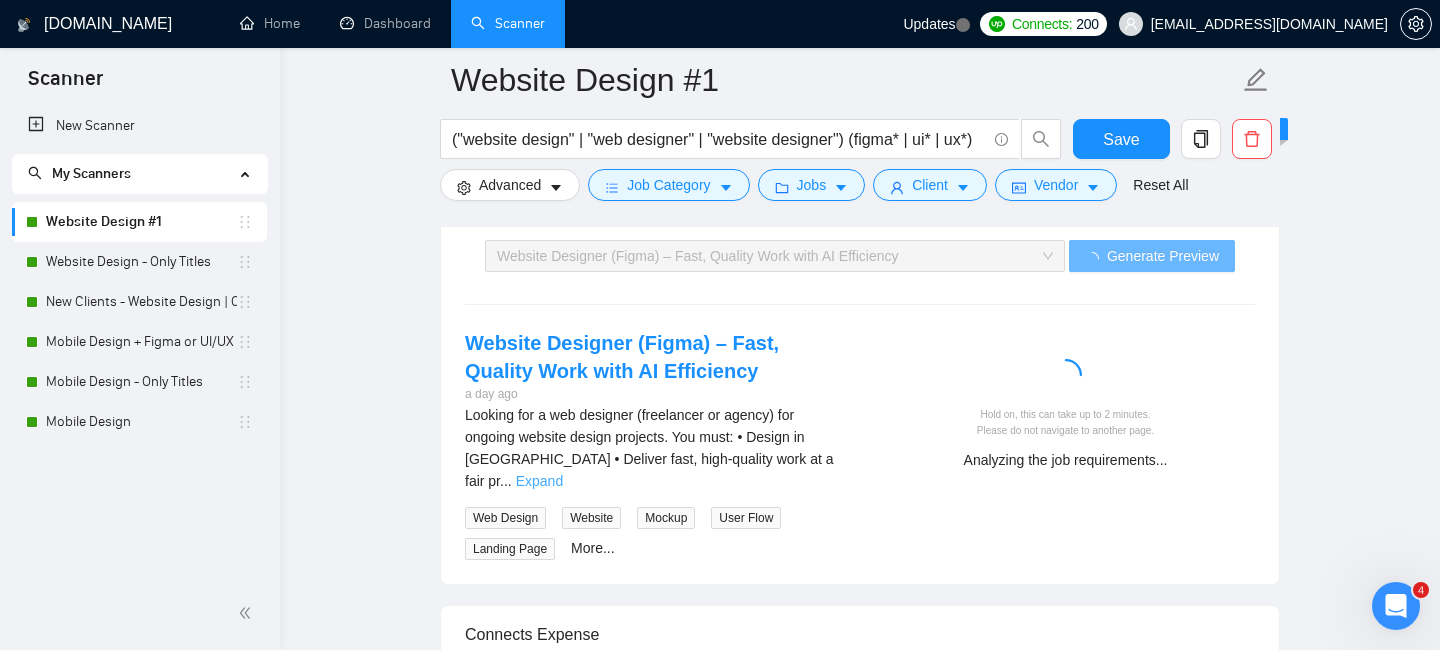 click on "Expand" at bounding box center [539, 481] 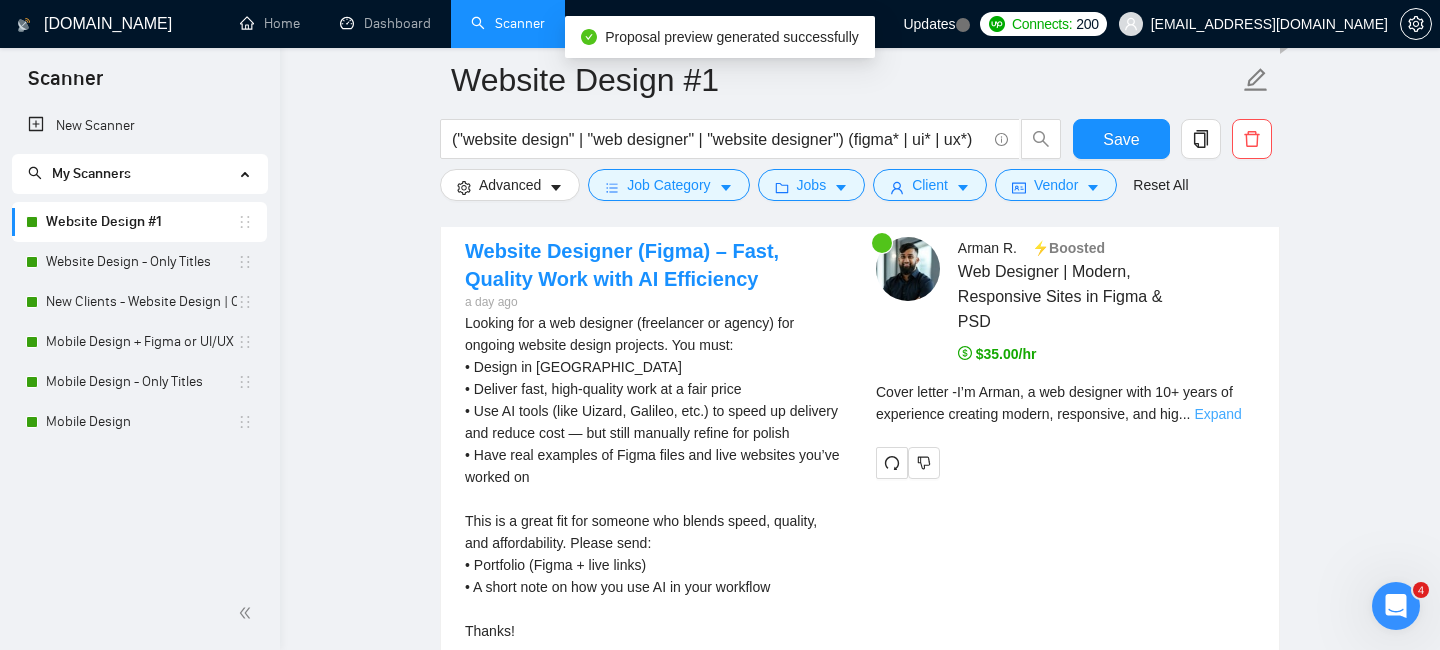 click on "Expand" at bounding box center (1217, 414) 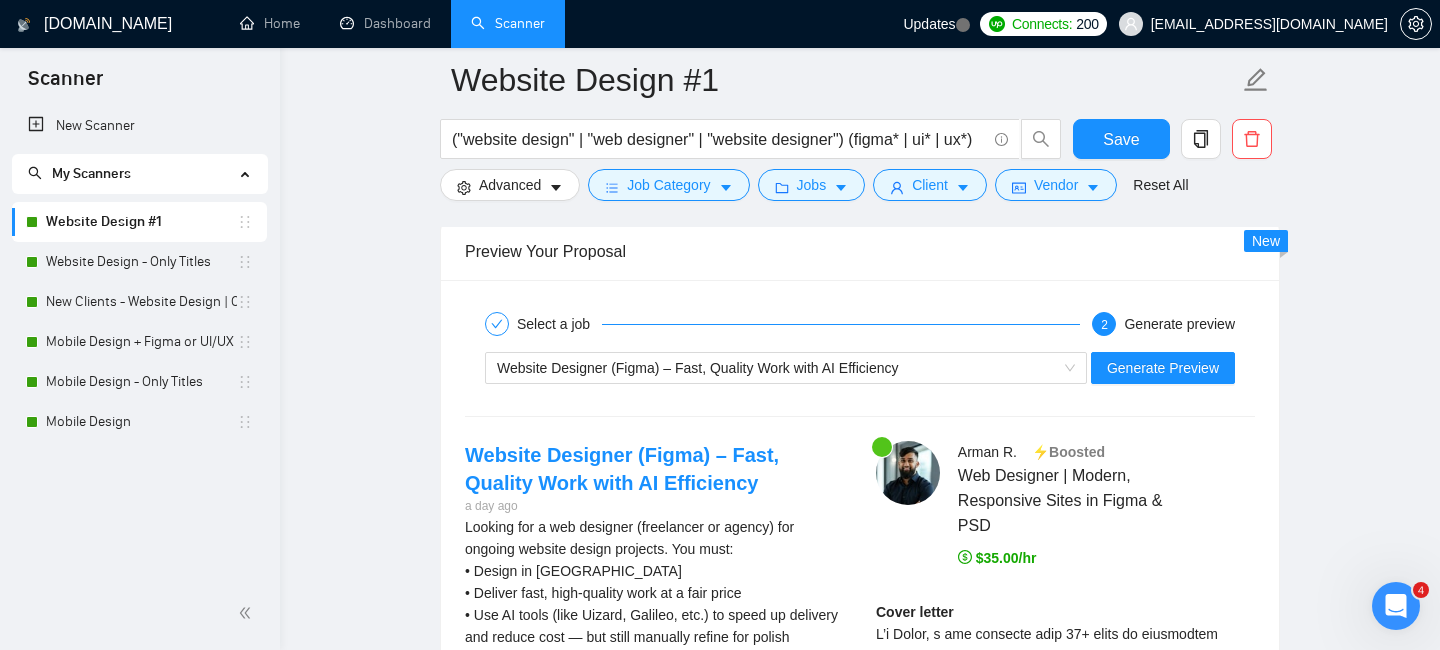 scroll, scrollTop: 3375, scrollLeft: 0, axis: vertical 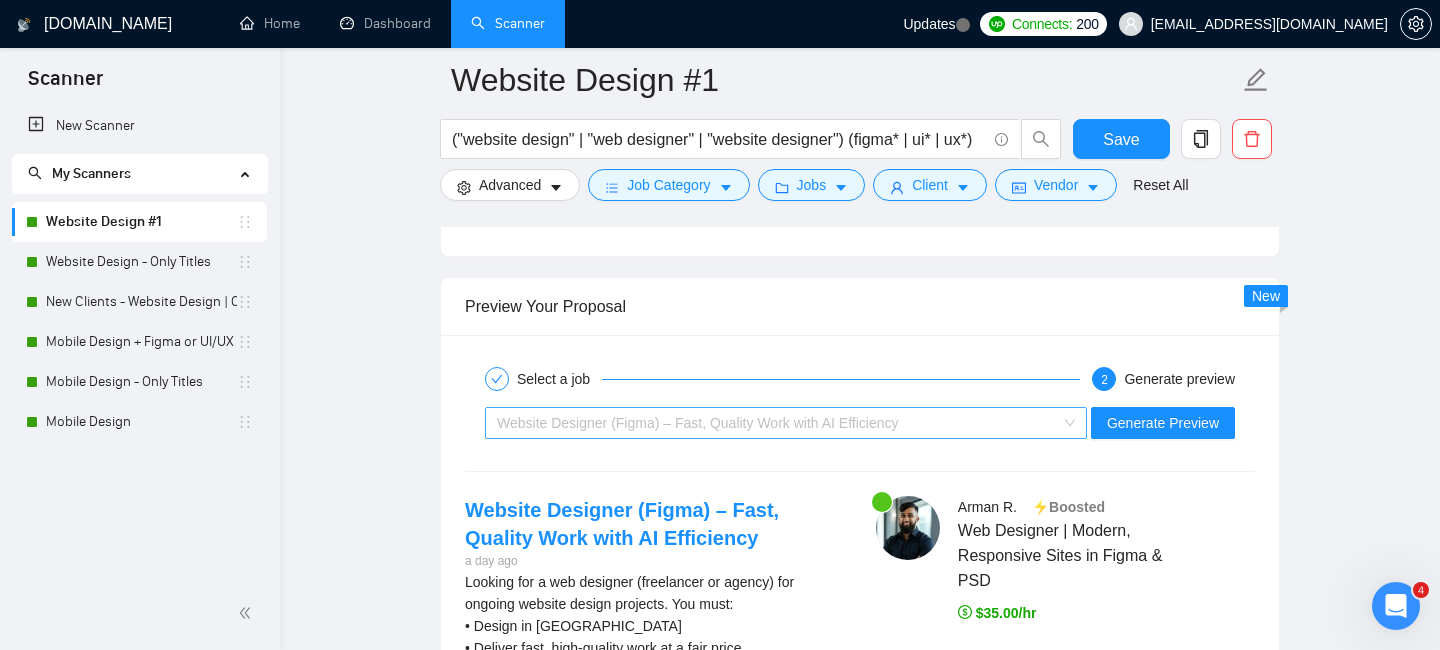click on "Website Designer (Figma) – Fast, Quality Work with AI Efficiency" at bounding box center [697, 423] 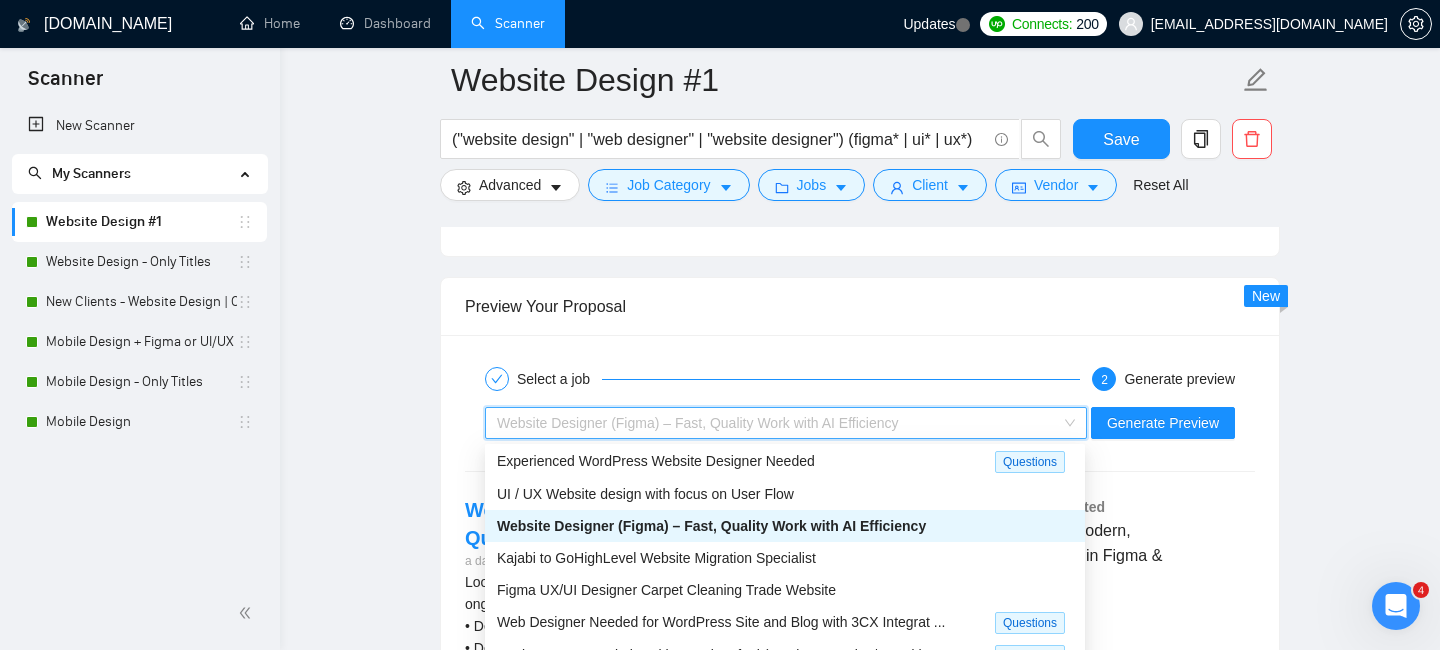 scroll, scrollTop: 65, scrollLeft: 0, axis: vertical 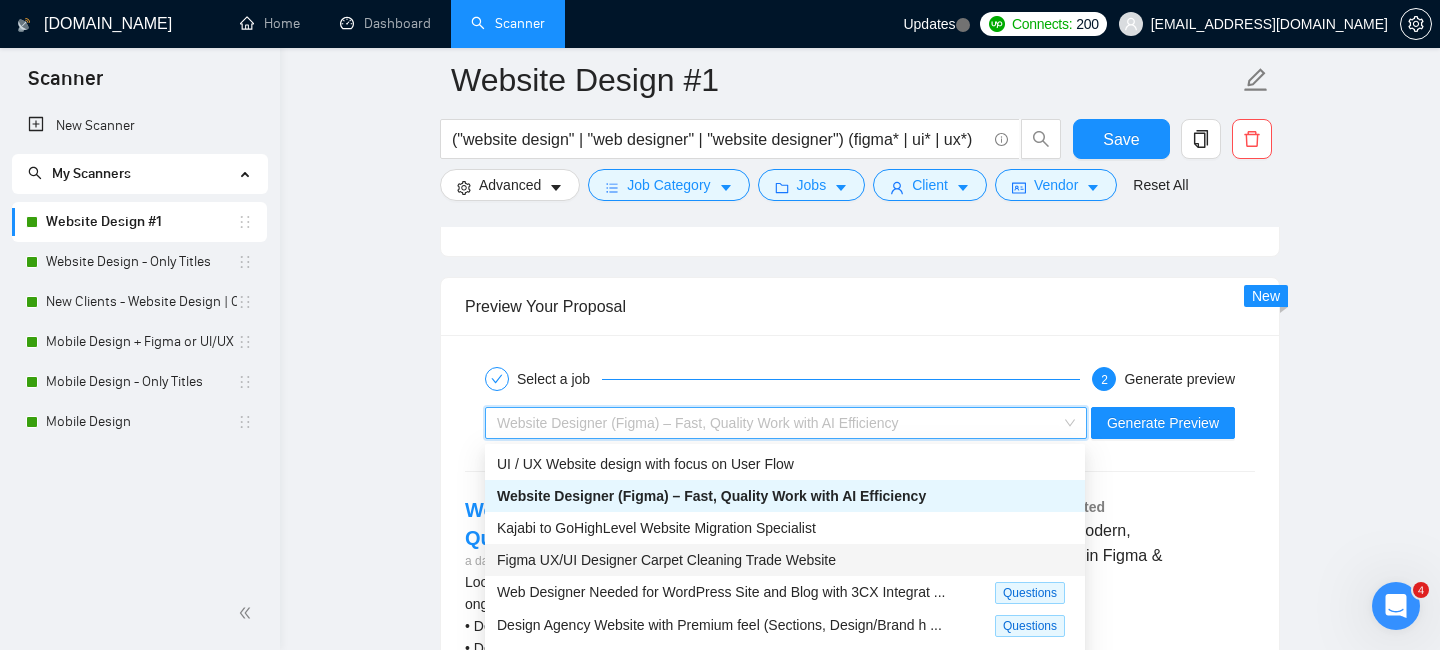 click on "Figma UX/UI Designer Carpet Cleaning Trade Website" at bounding box center (666, 560) 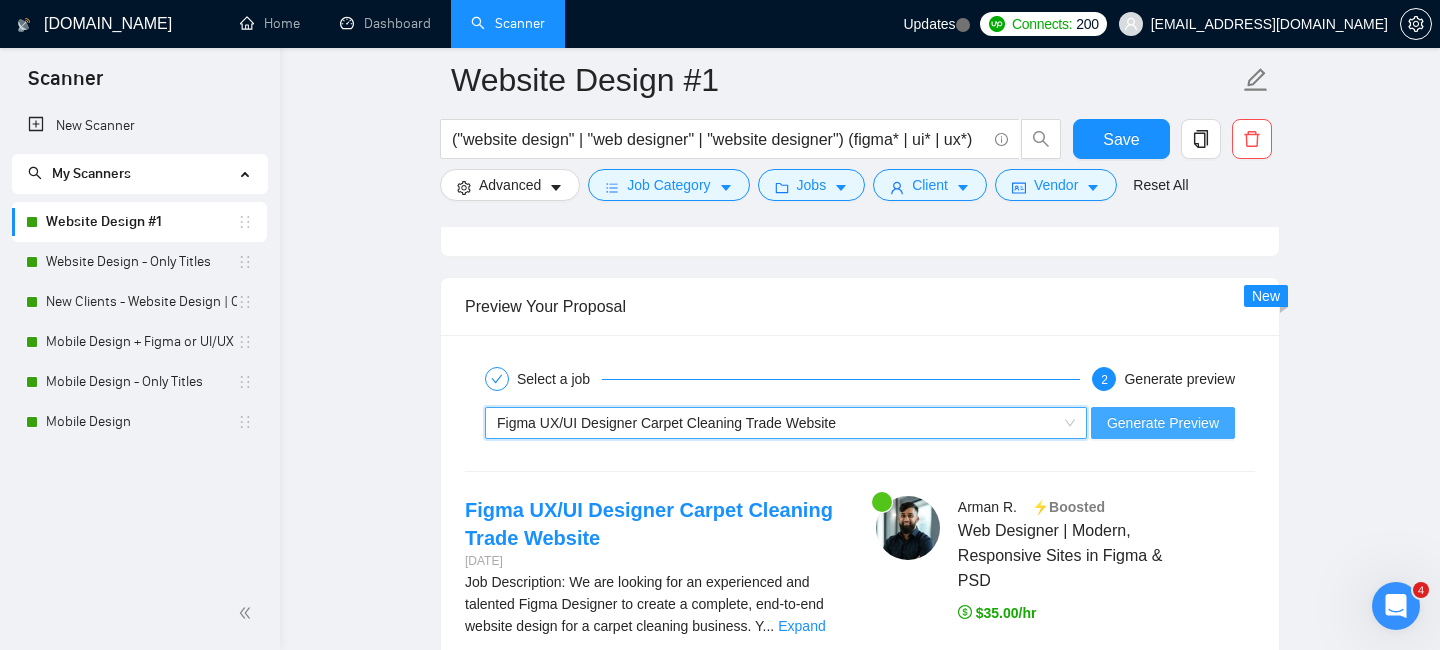 click on "Generate Preview" at bounding box center (1163, 423) 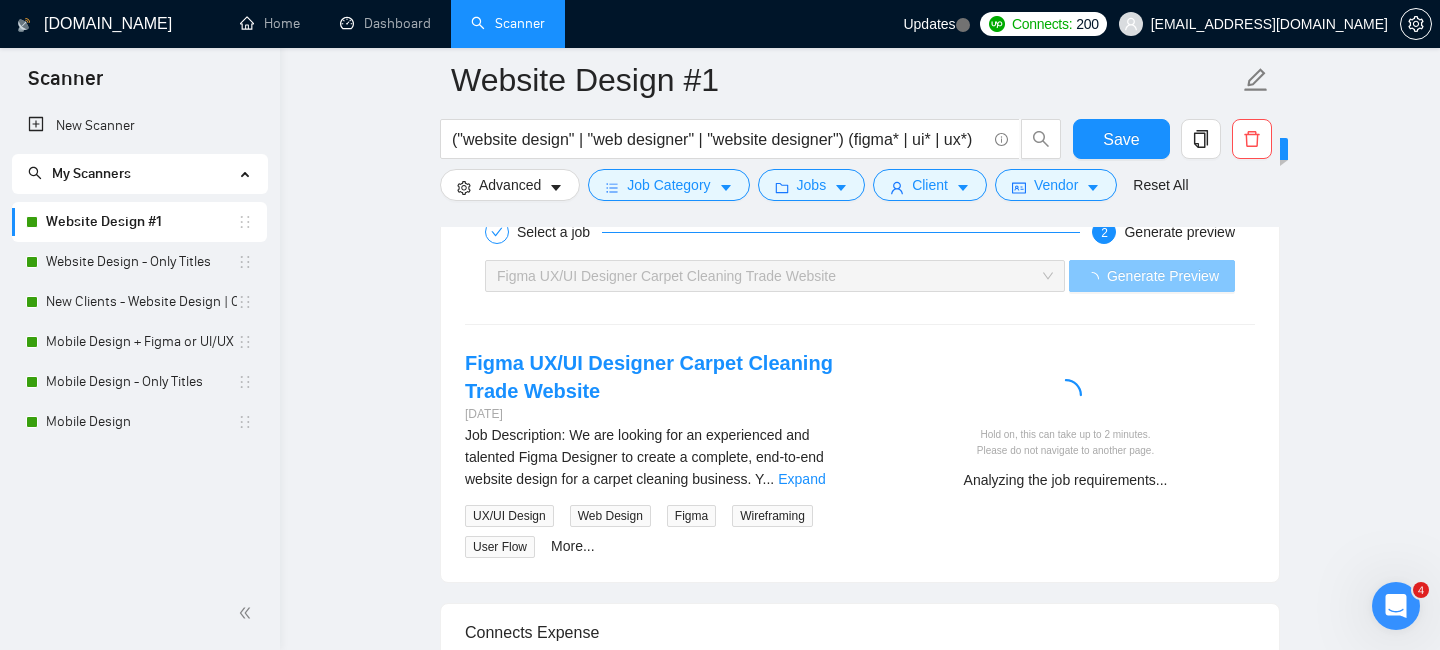 scroll, scrollTop: 3582, scrollLeft: 0, axis: vertical 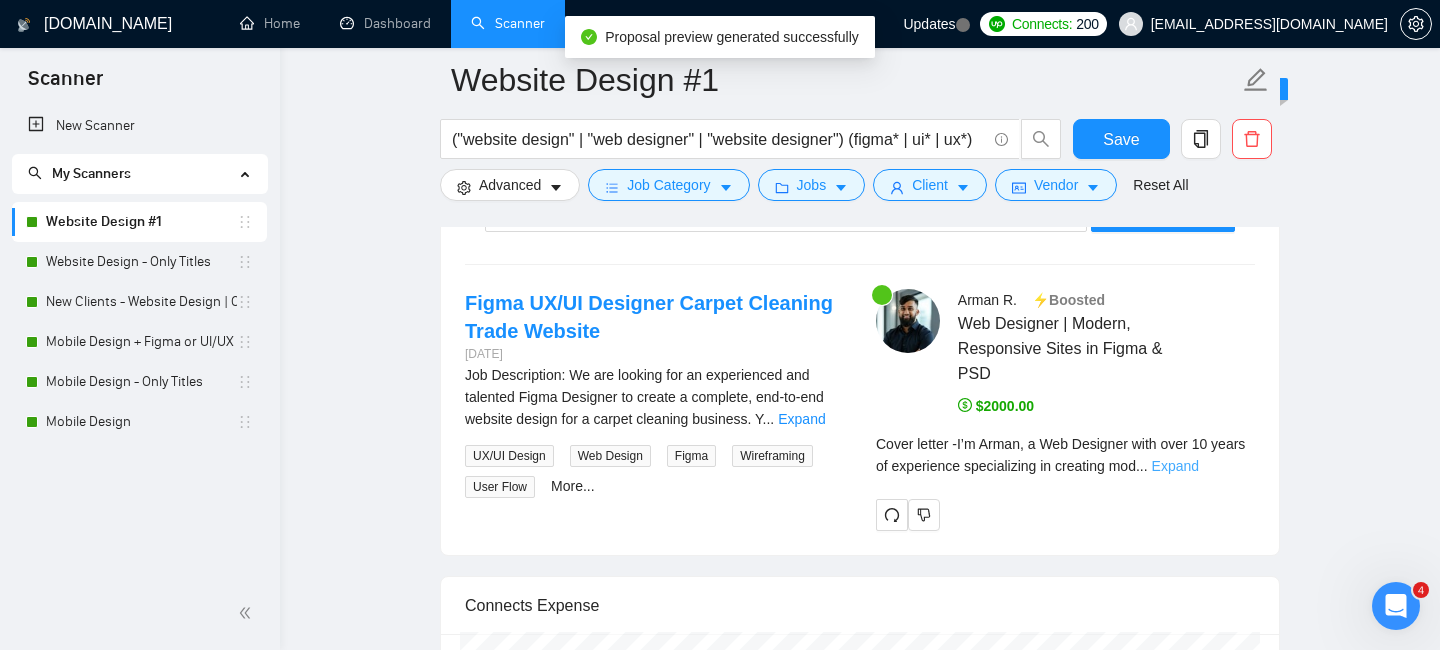 click on "Expand" at bounding box center [1175, 466] 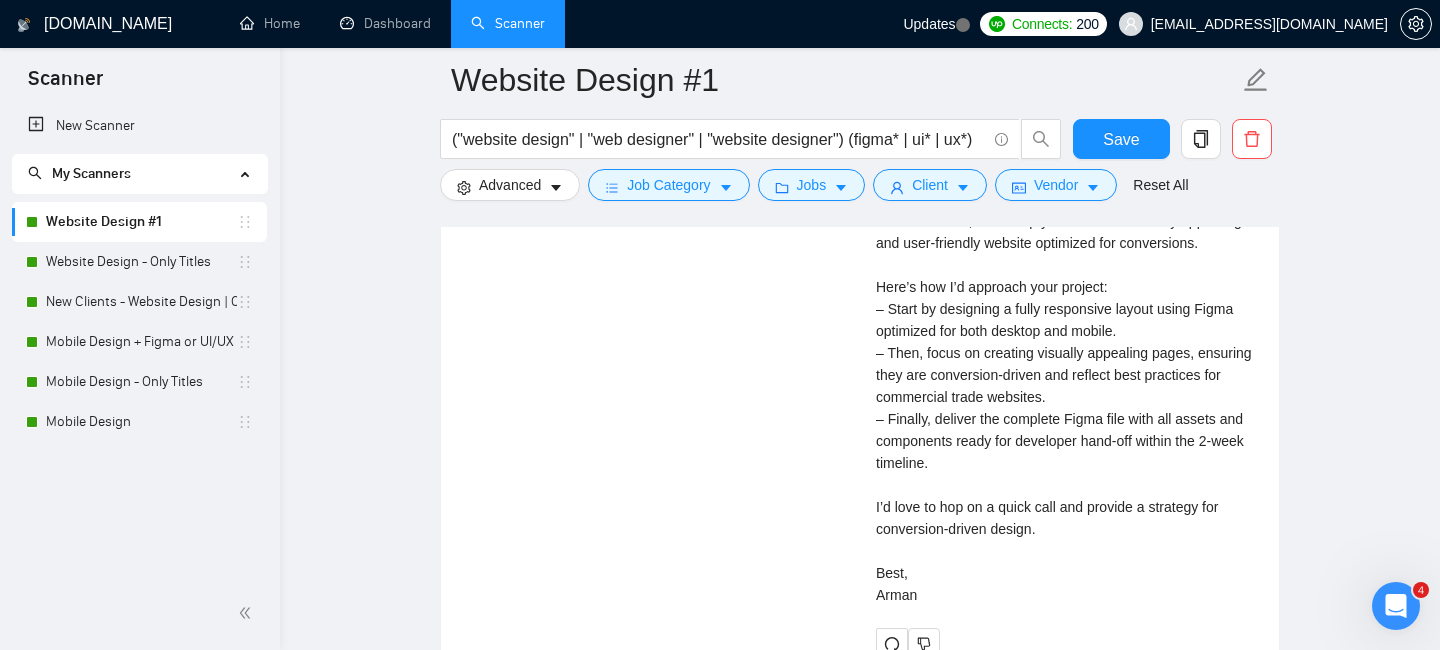 scroll, scrollTop: 4002, scrollLeft: 0, axis: vertical 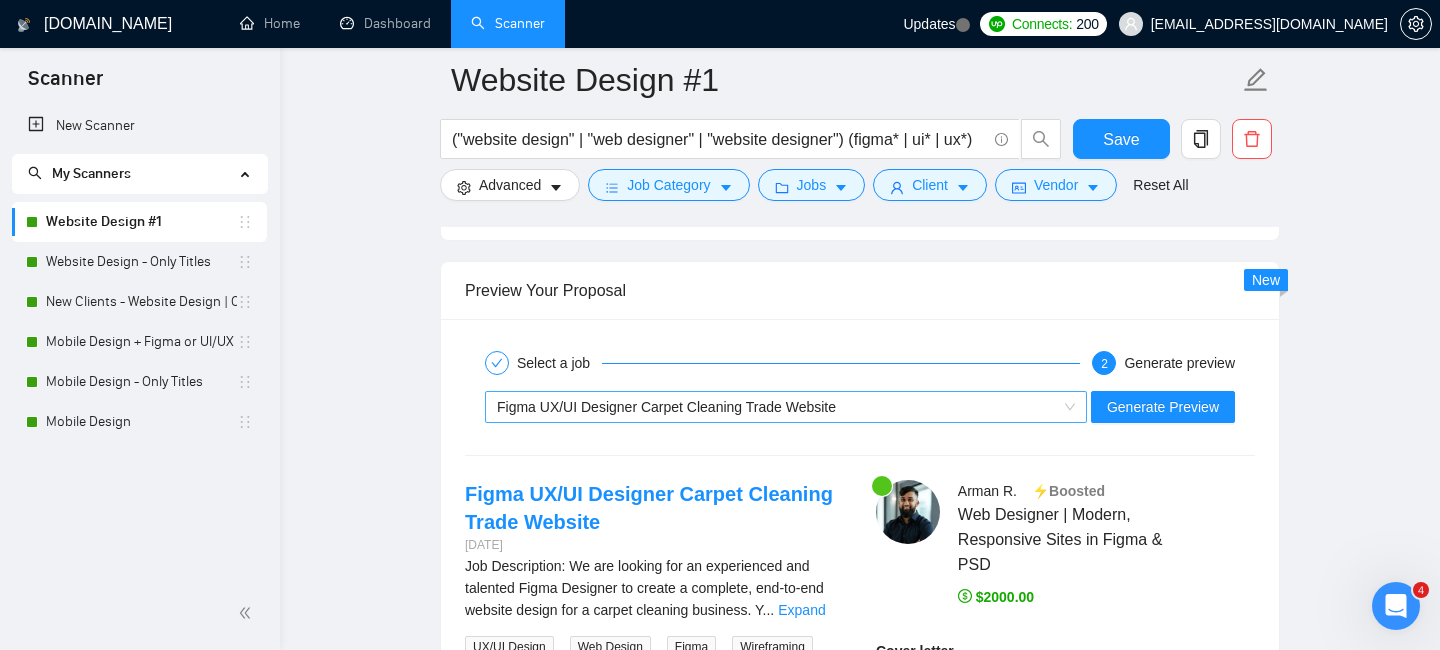 click on "Figma UX/UI Designer Carpet Cleaning Trade Website" at bounding box center (666, 407) 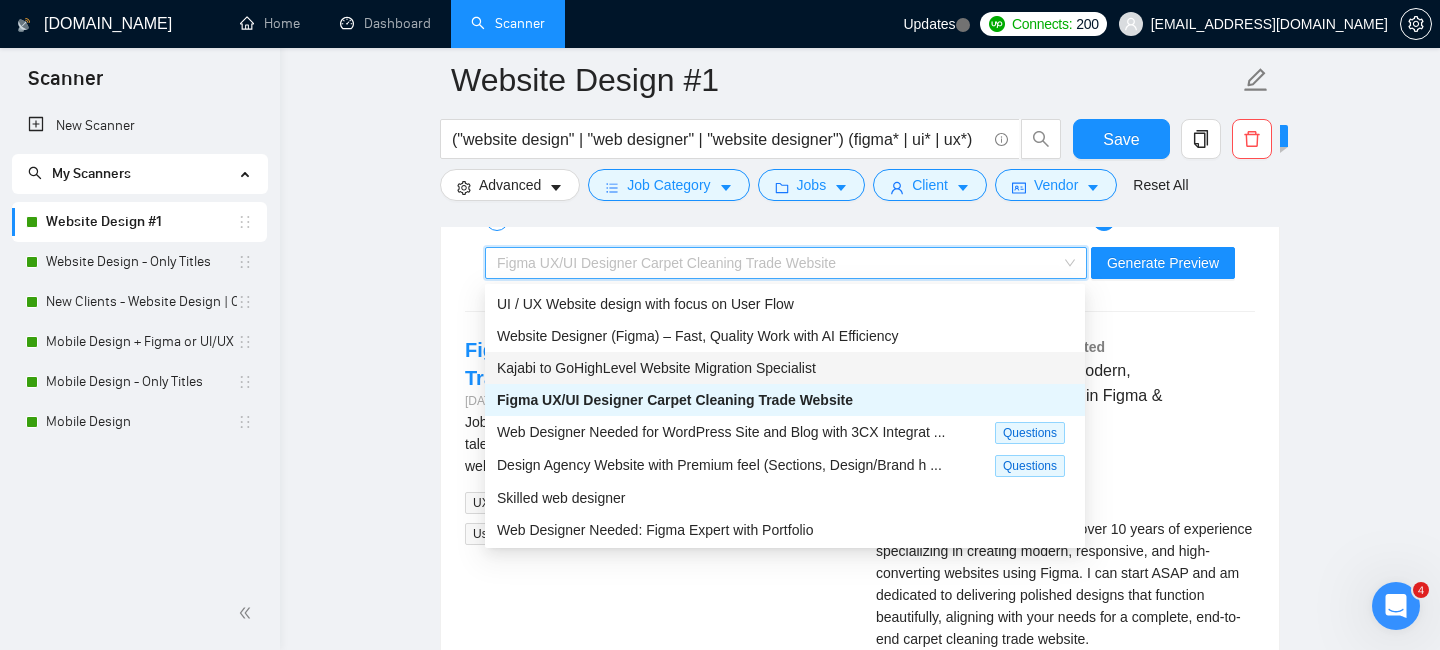 scroll, scrollTop: 3549, scrollLeft: 0, axis: vertical 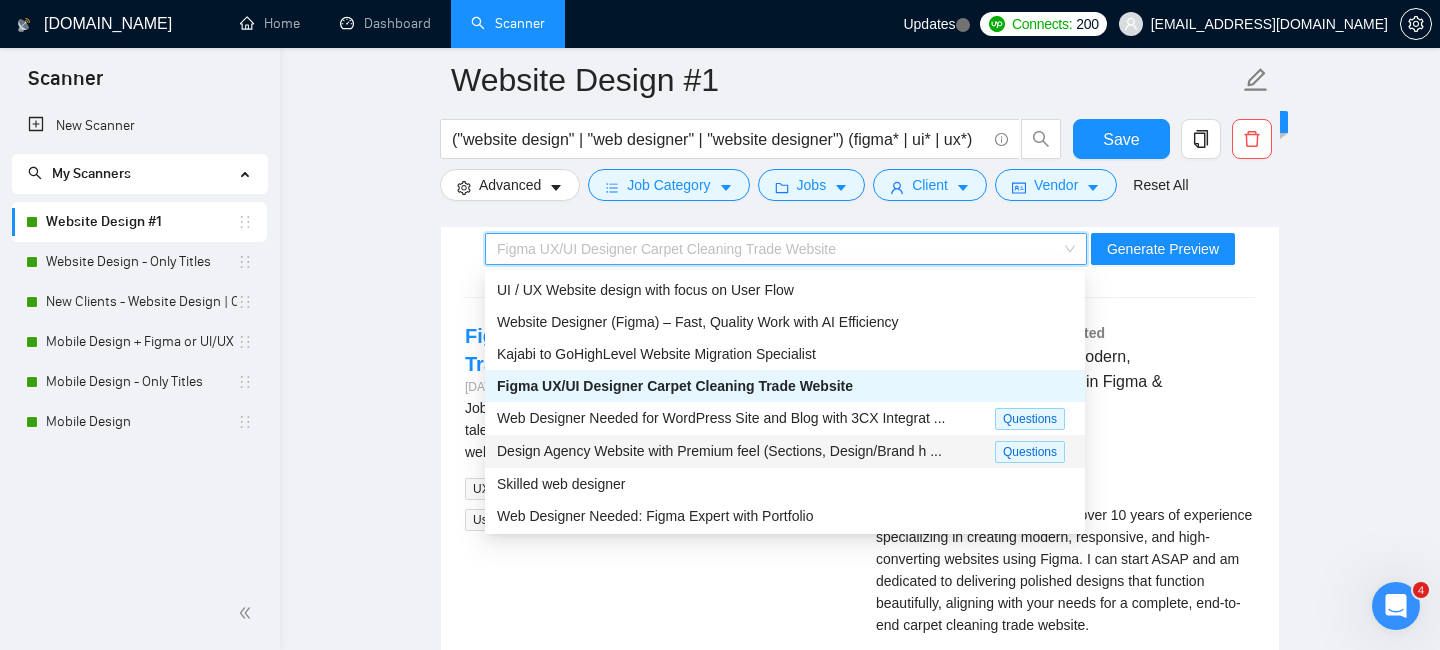 click on "Design Agency Website with Premium feel (Sections, Design/Brand h ..." at bounding box center [719, 451] 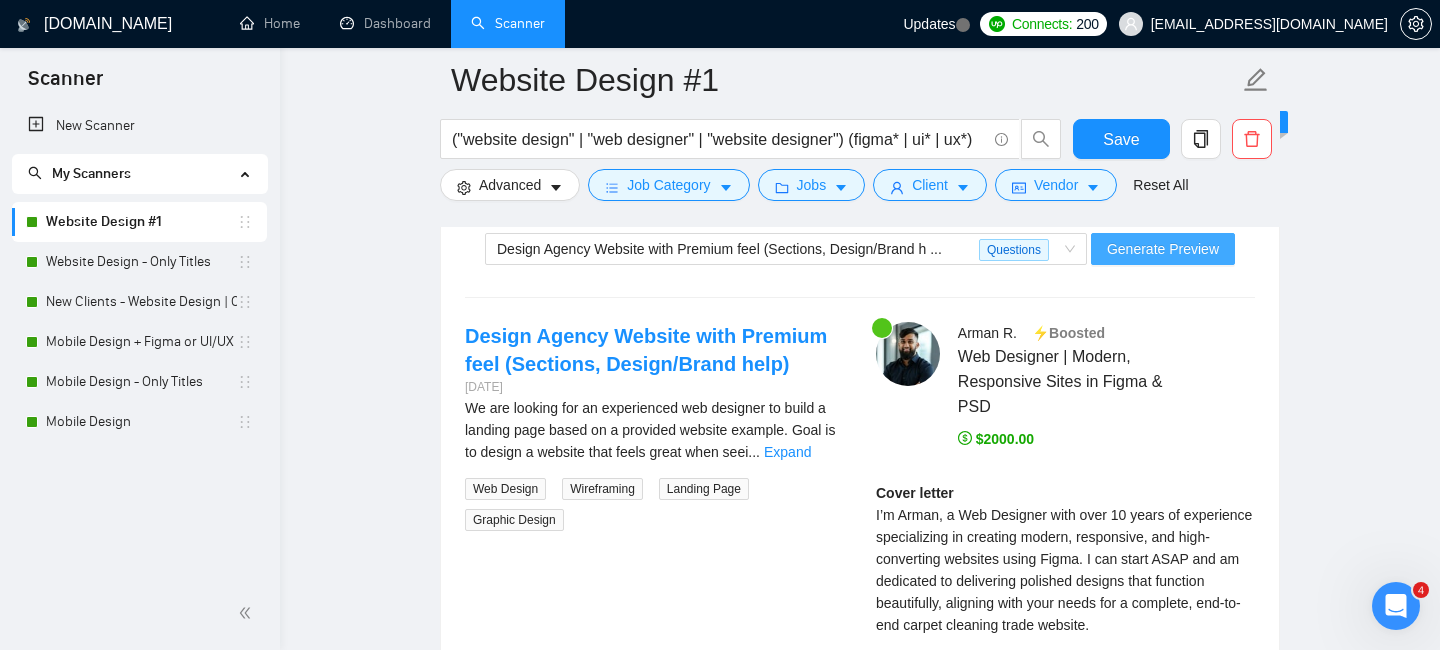 click on "Generate Preview" at bounding box center [1163, 249] 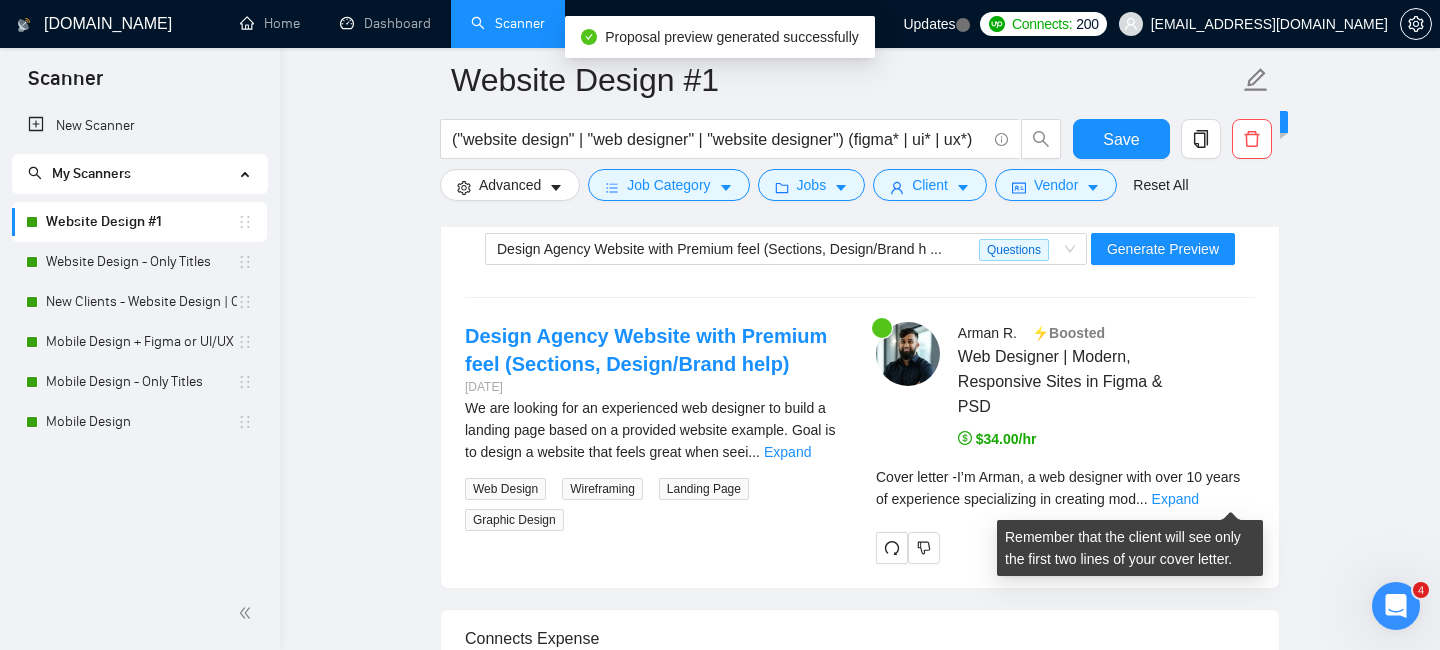 click on "Cover letter -  I’m Arman, a web designer with over 10 years of experience specializing in creating mod ... Expand" at bounding box center [1065, 488] 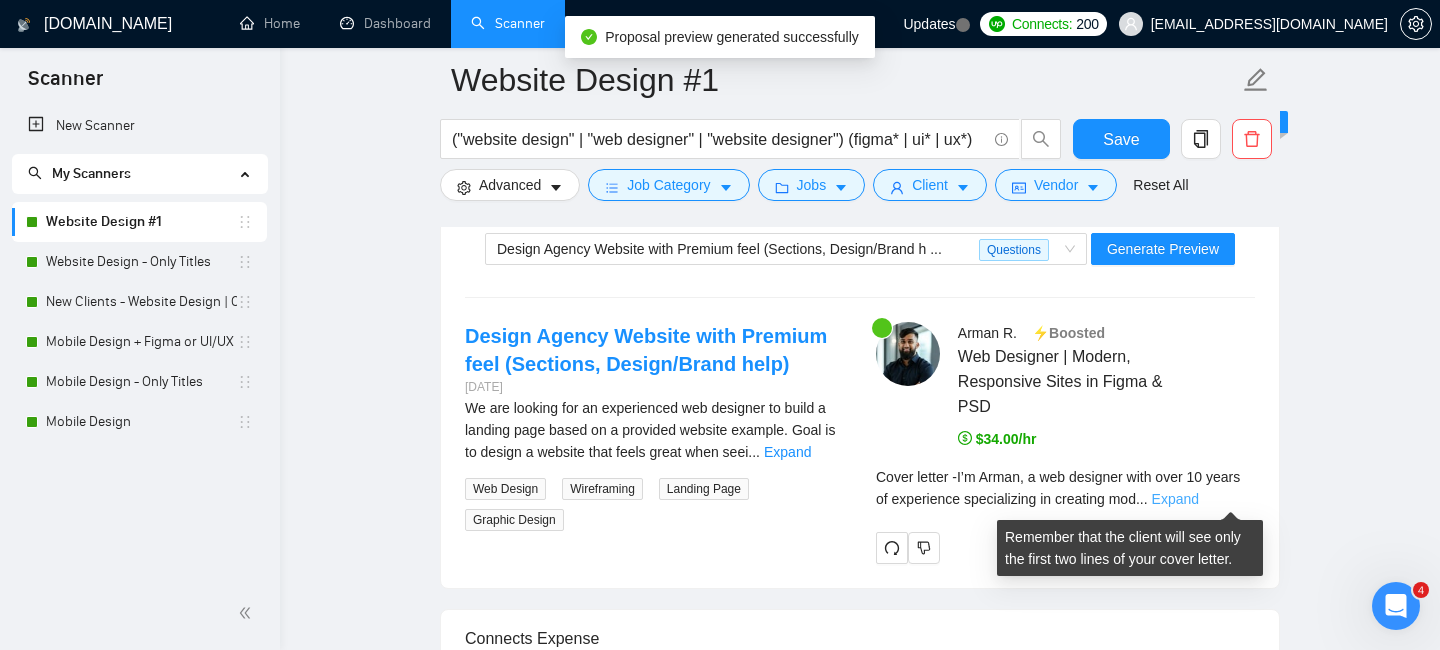 click on "Expand" at bounding box center [1175, 499] 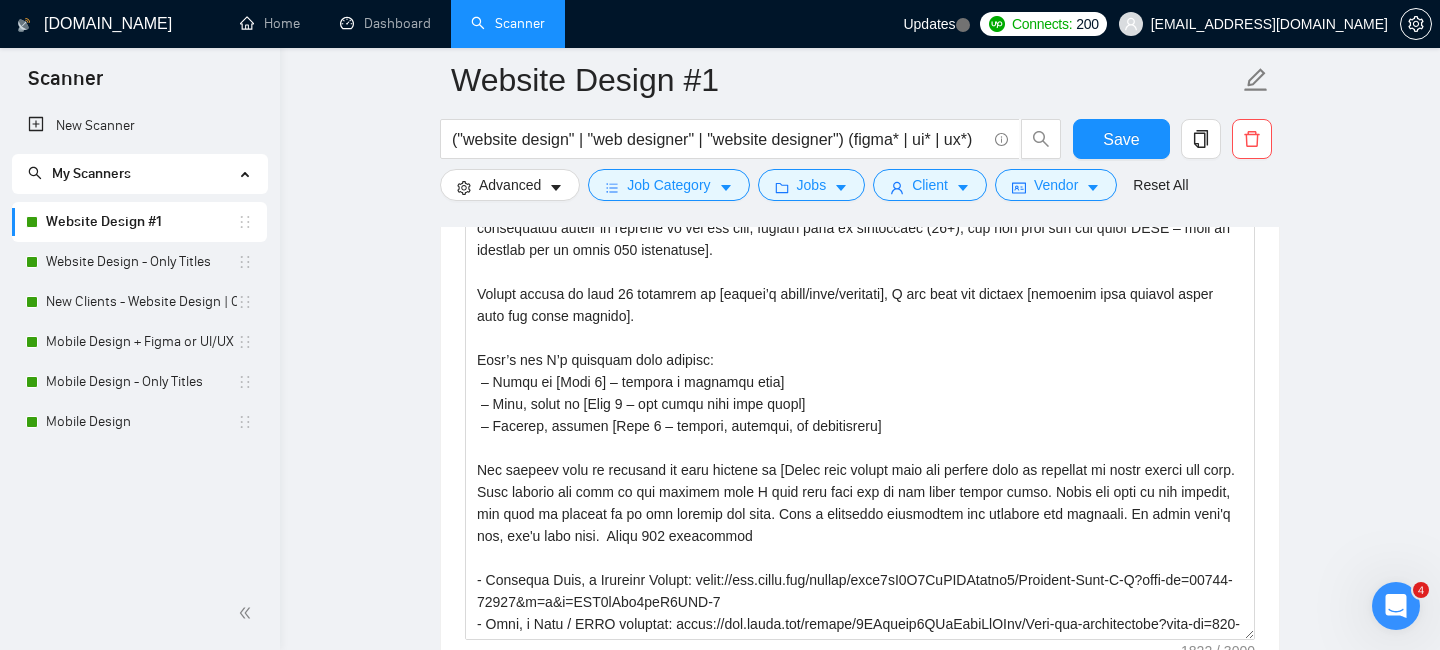 scroll, scrollTop: 1836, scrollLeft: 0, axis: vertical 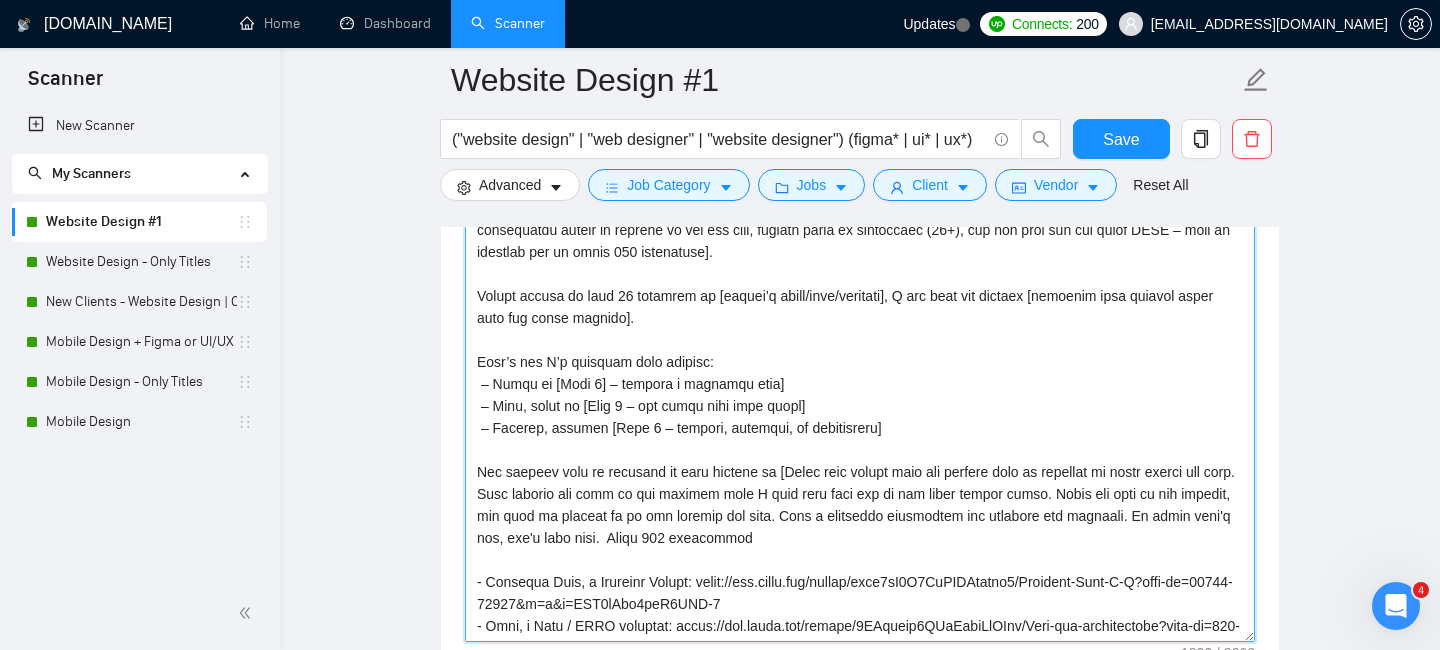 click on "Cover letter template:" at bounding box center [860, 417] 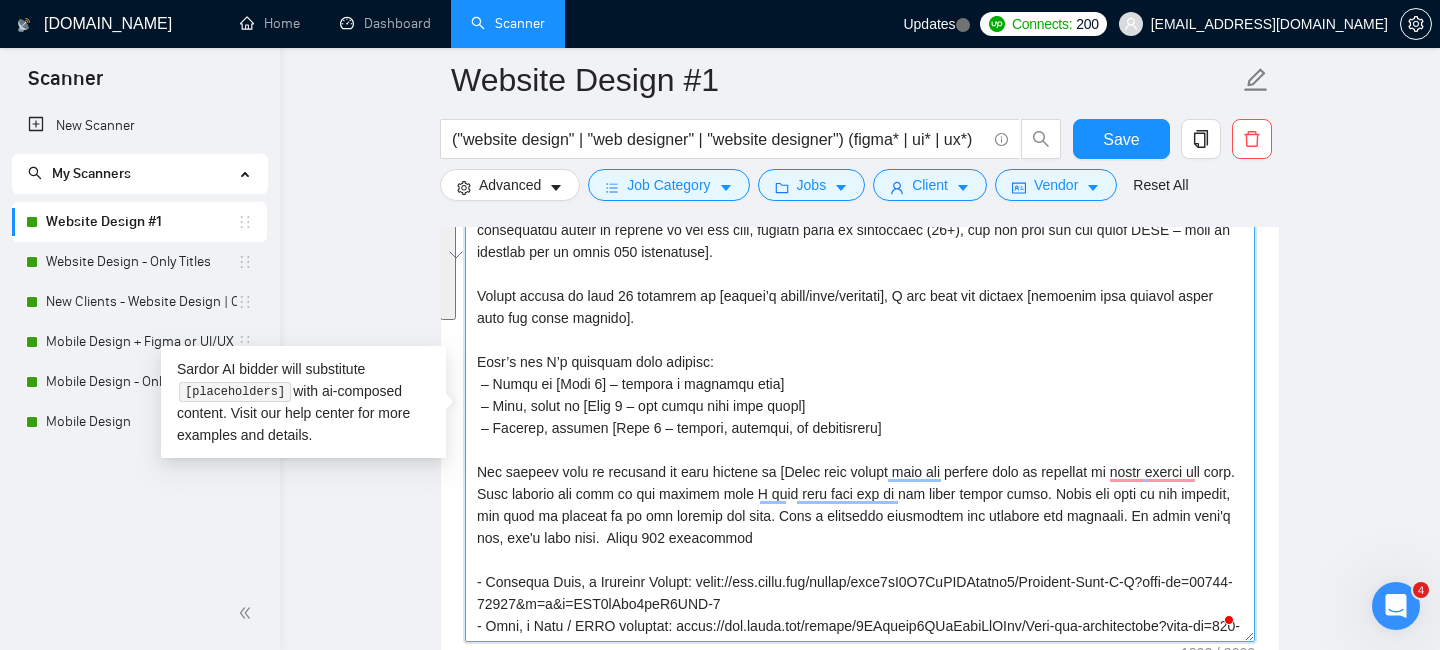 scroll, scrollTop: 89, scrollLeft: 0, axis: vertical 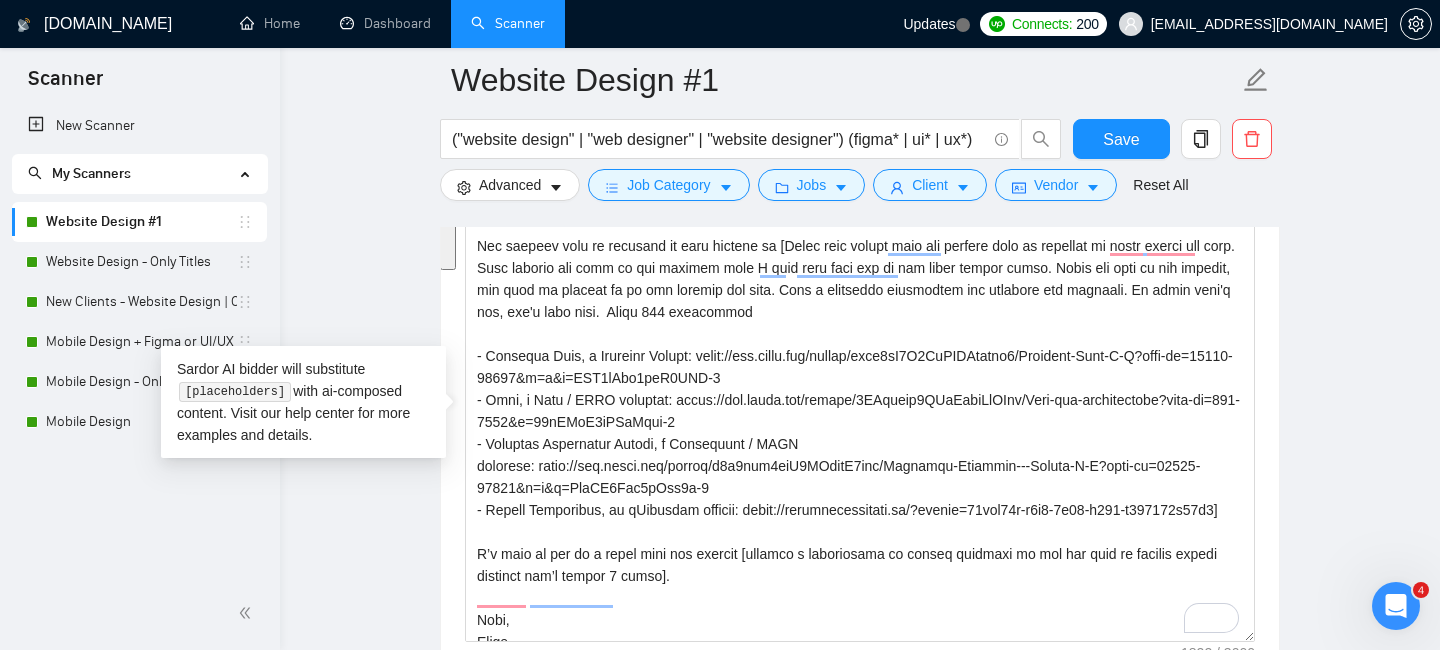 click on "Website Design #1 ("website design" | "web designer" | "website designer") (figma* | ui* | ux*) Save Advanced   Job Category   Jobs   Client   Vendor   Reset All Preview Results Insights NEW Alerts Auto Bidder Auto Bidding Enabled Auto Bidding Enabled: ON Auto Bidder Schedule Auto Bidding Type: Automated (recommended) Semi-automated Auto Bidding Schedule: 24/7 Custom Custom Auto Bidder Schedule Repeat every week on Monday Tuesday Wednesday Thursday Friday Saturday Sunday Active Hours ( America/Toronto ): From: To: ( 24  hours) America/Toronto Auto Bidding Type Select your bidding algorithm: Choose the algorithm for you bidding. The price per proposal does not include your connects expenditure. Template Bidder Works great for narrow segments and short cover letters that don't change. 0.50  credits / proposal Sardor AI 🤖 Personalise your cover letter with ai [placeholders] 1.00  credits / proposal Experimental Laziza AI  👑   NEW   Learn more 2.00  credits / proposal 28.36 credits savings Team & Freelancer" at bounding box center (860, 1485) 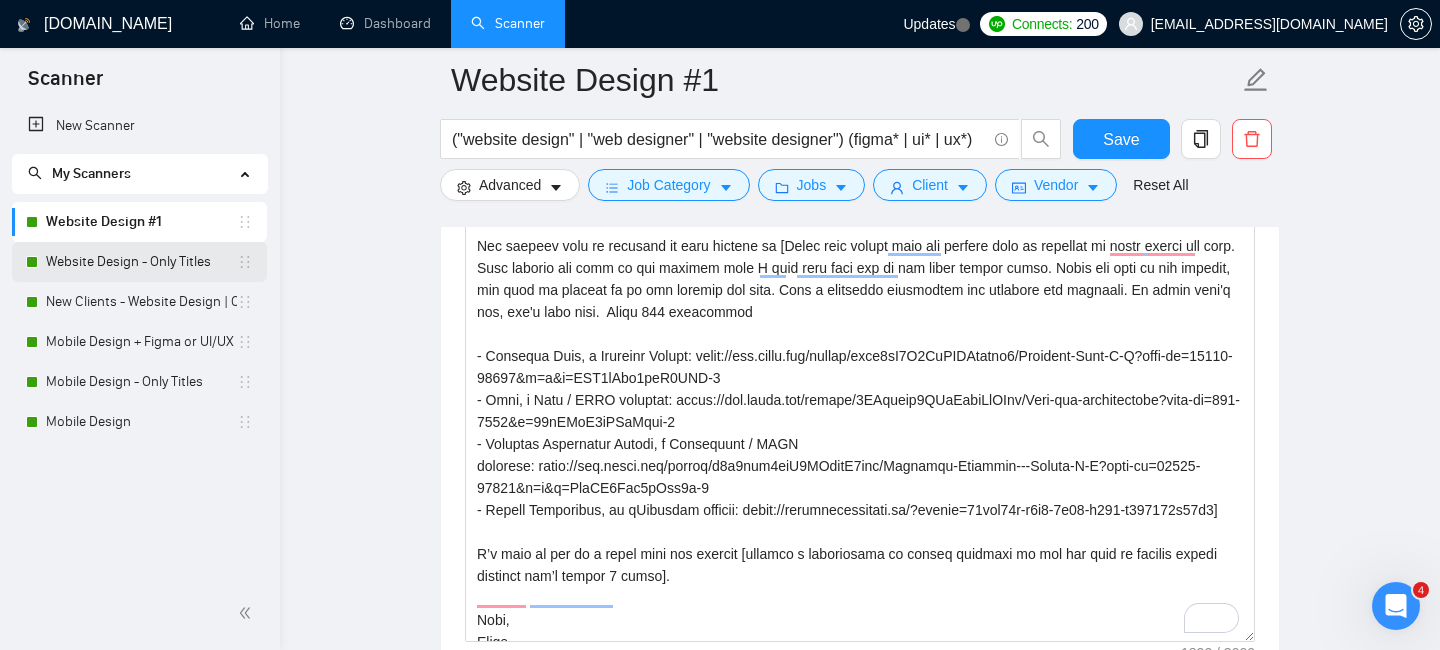 click on "Website Design - Only Titles" at bounding box center (141, 262) 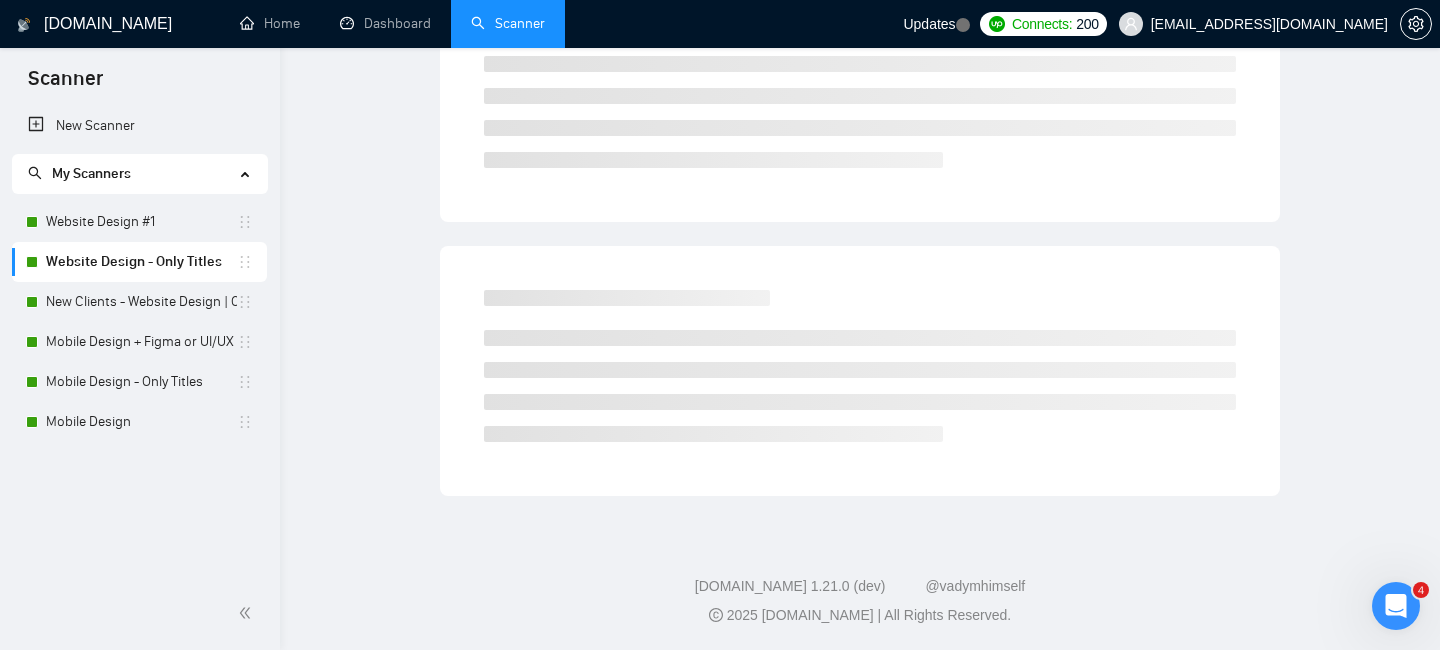 scroll, scrollTop: 80, scrollLeft: 0, axis: vertical 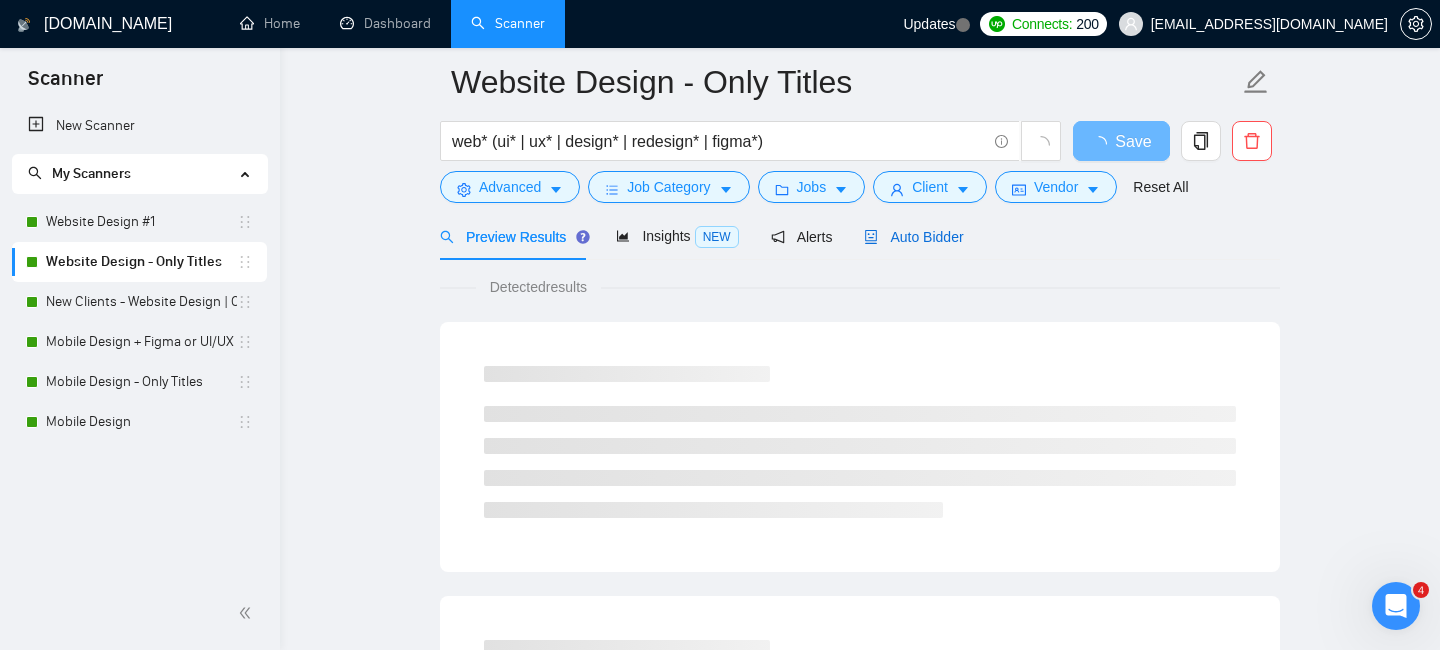 click on "Auto Bidder" at bounding box center [913, 237] 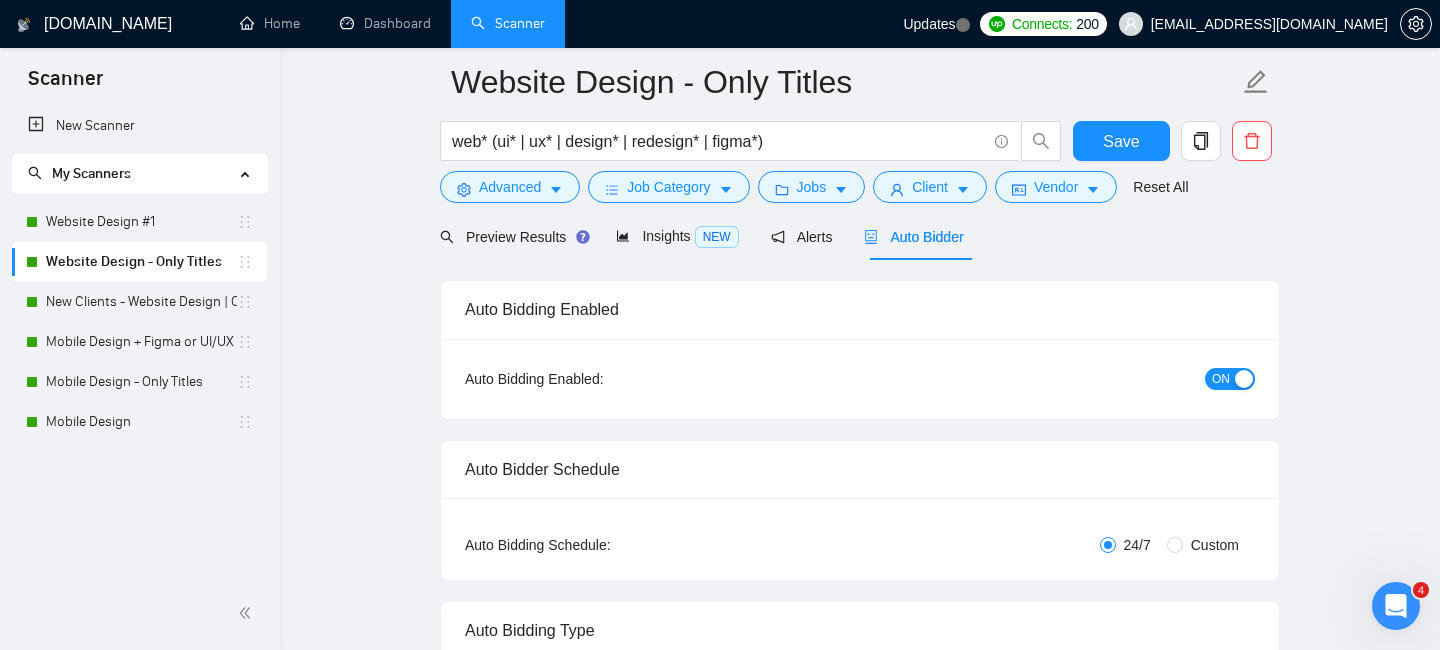 type 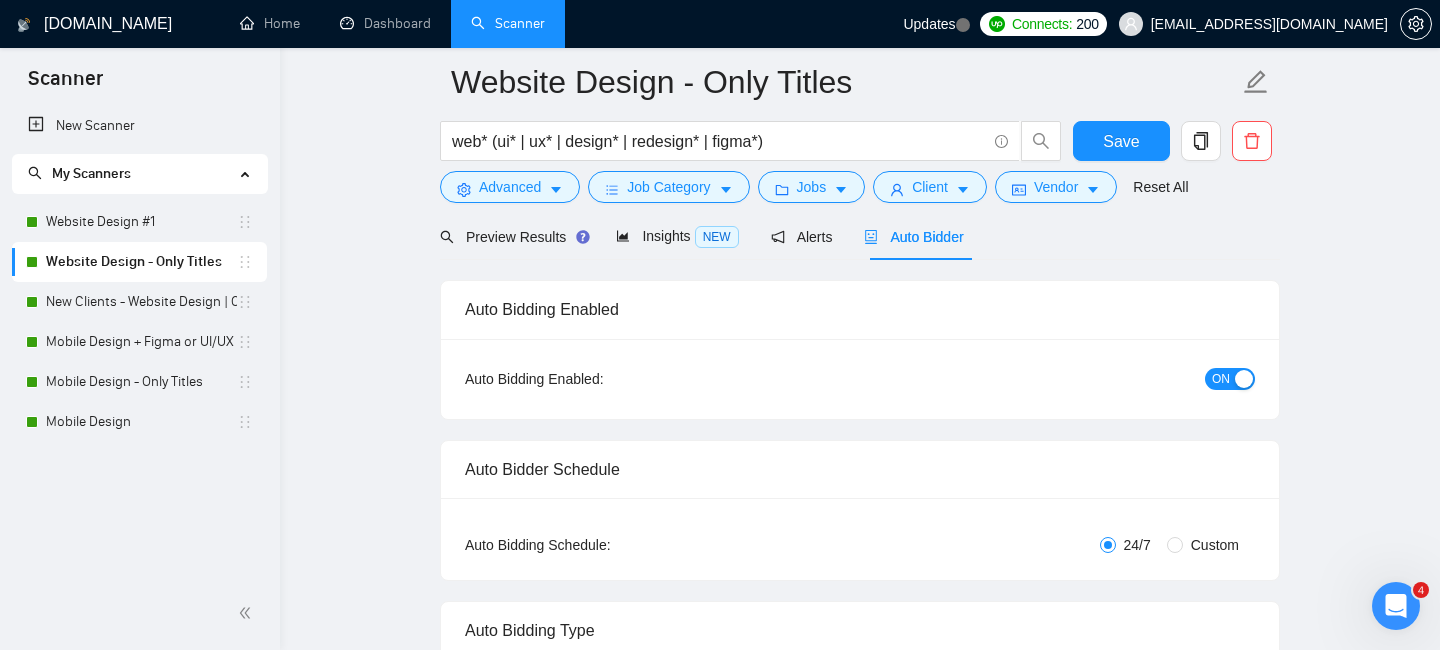 checkbox on "true" 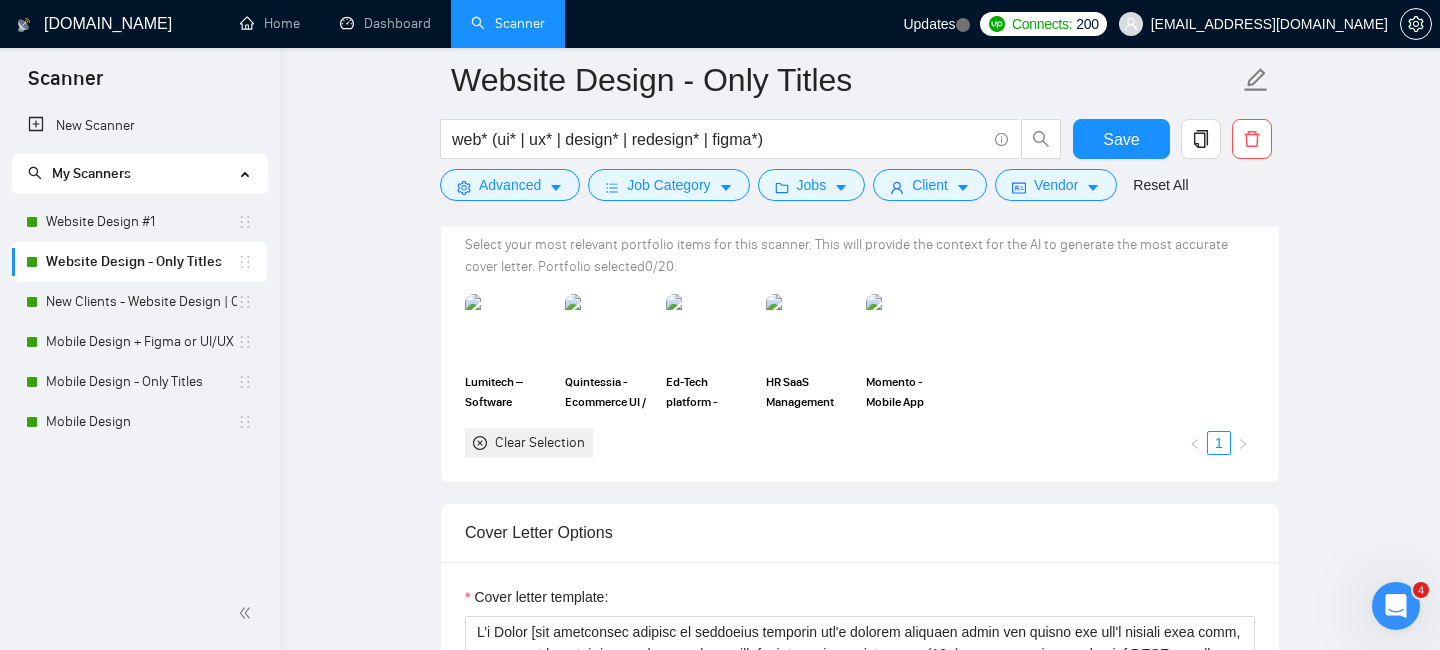 scroll, scrollTop: 1408, scrollLeft: 0, axis: vertical 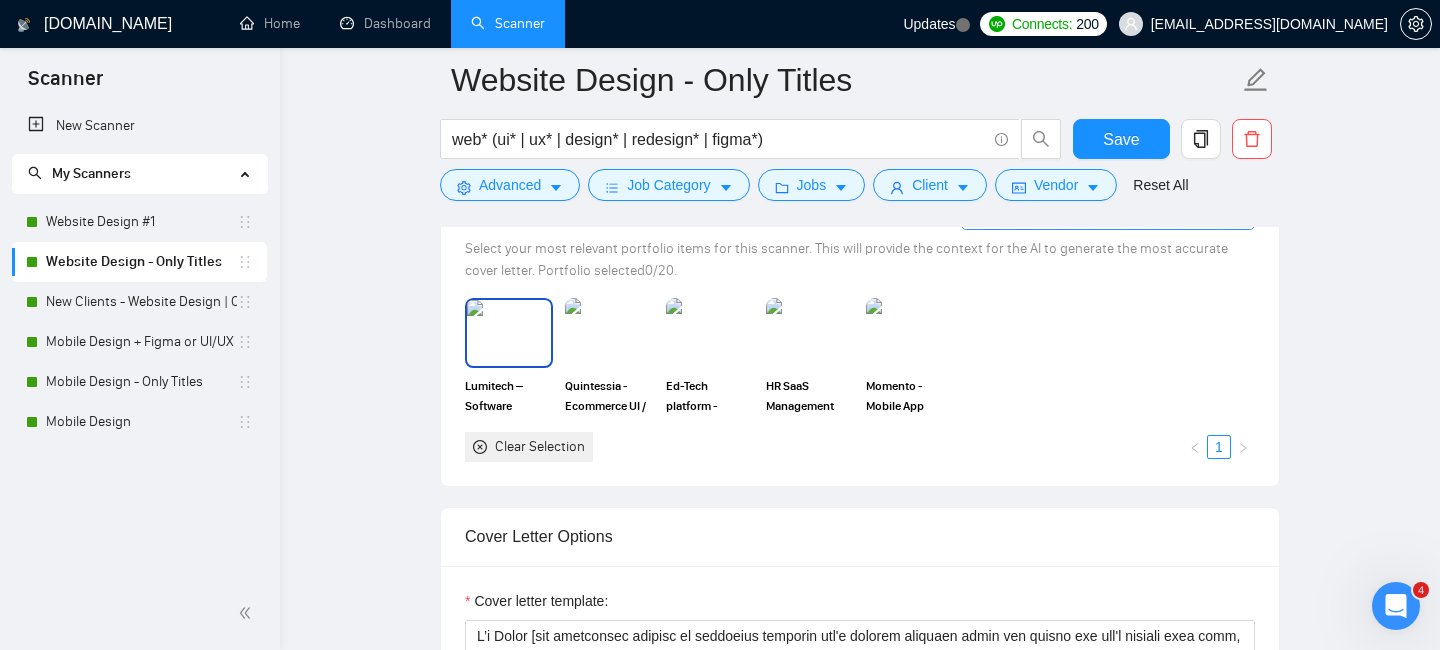 click at bounding box center (509, 333) 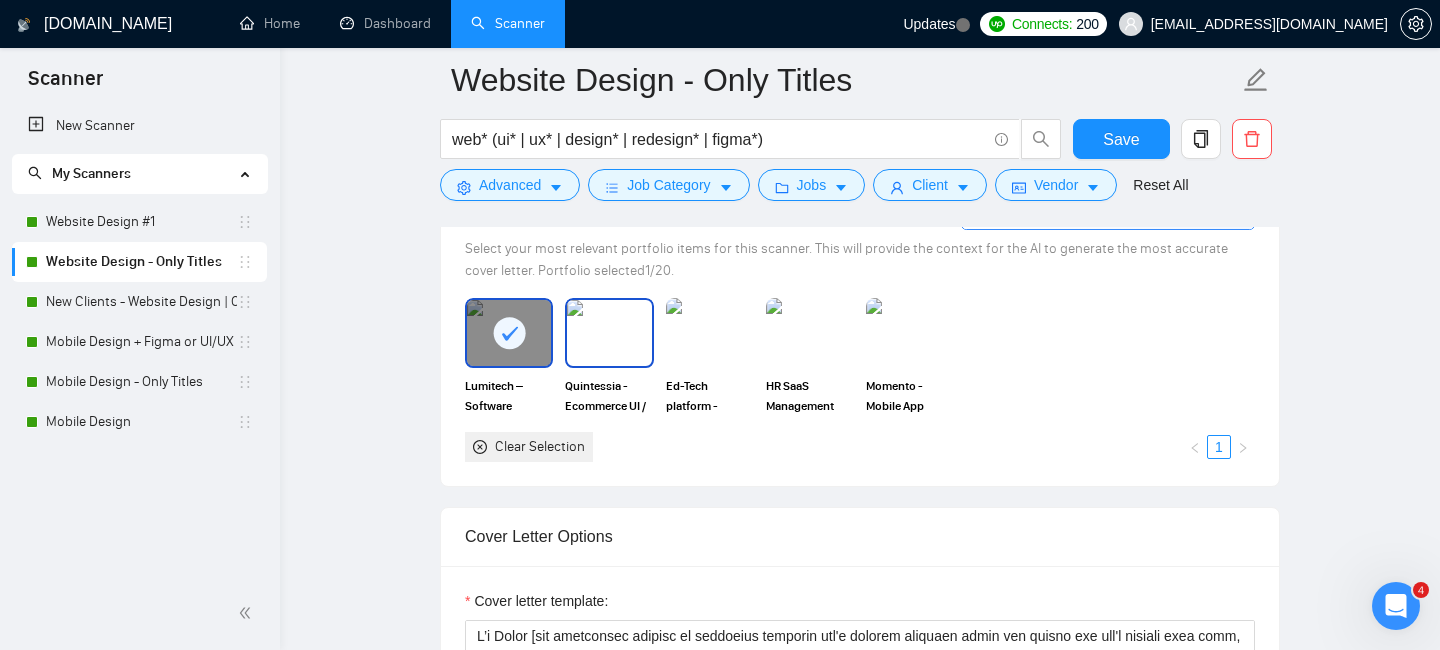 click at bounding box center [609, 333] 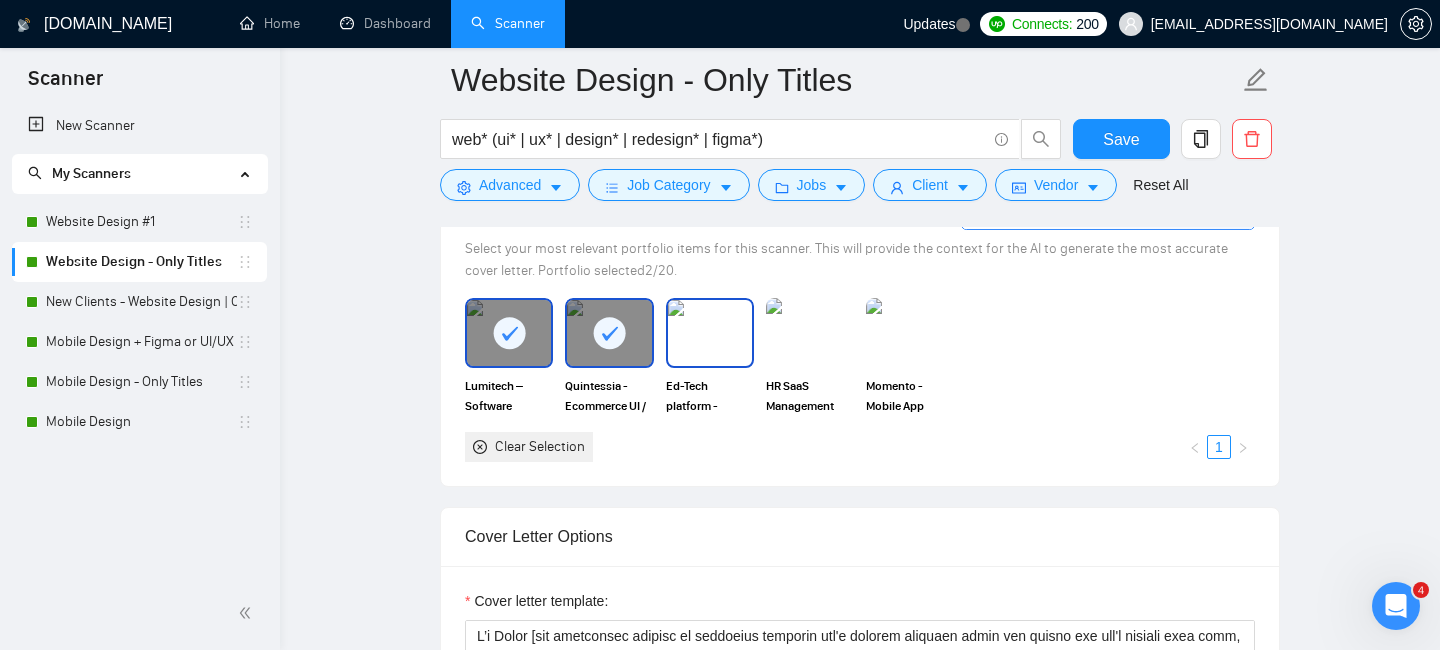 click at bounding box center [710, 333] 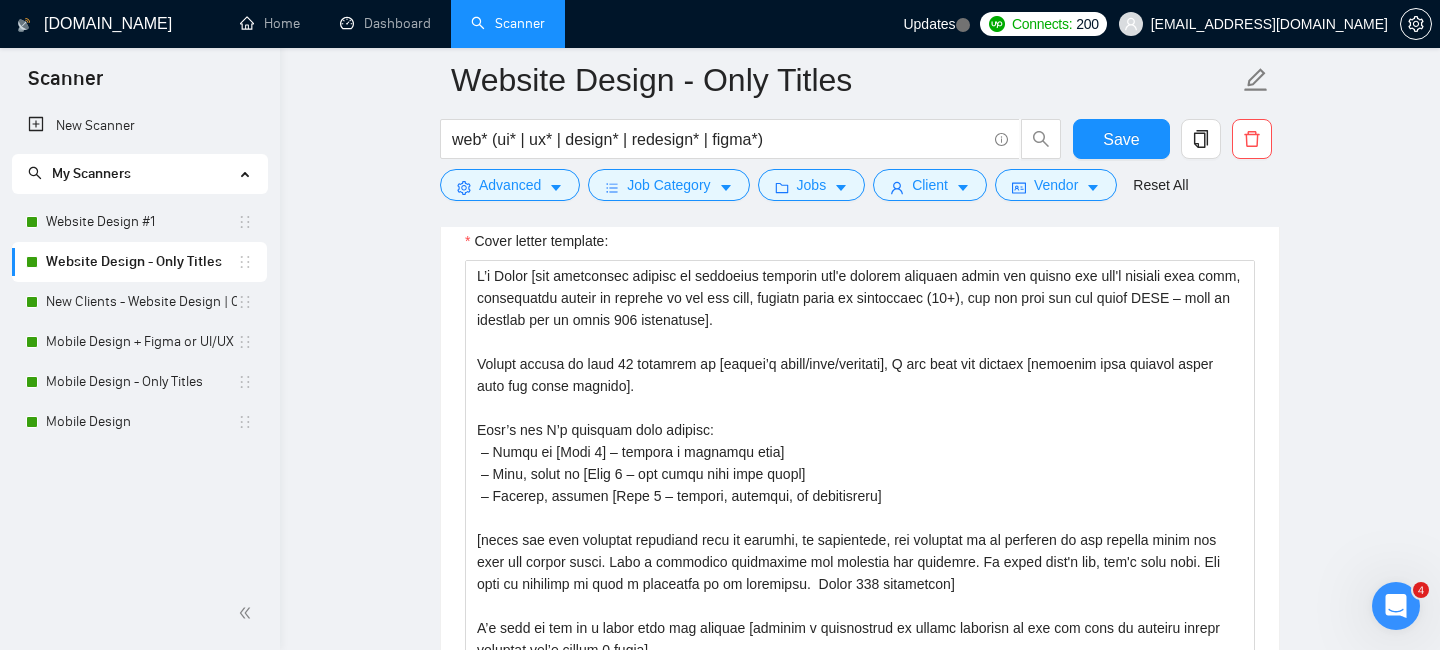 scroll, scrollTop: 1780, scrollLeft: 0, axis: vertical 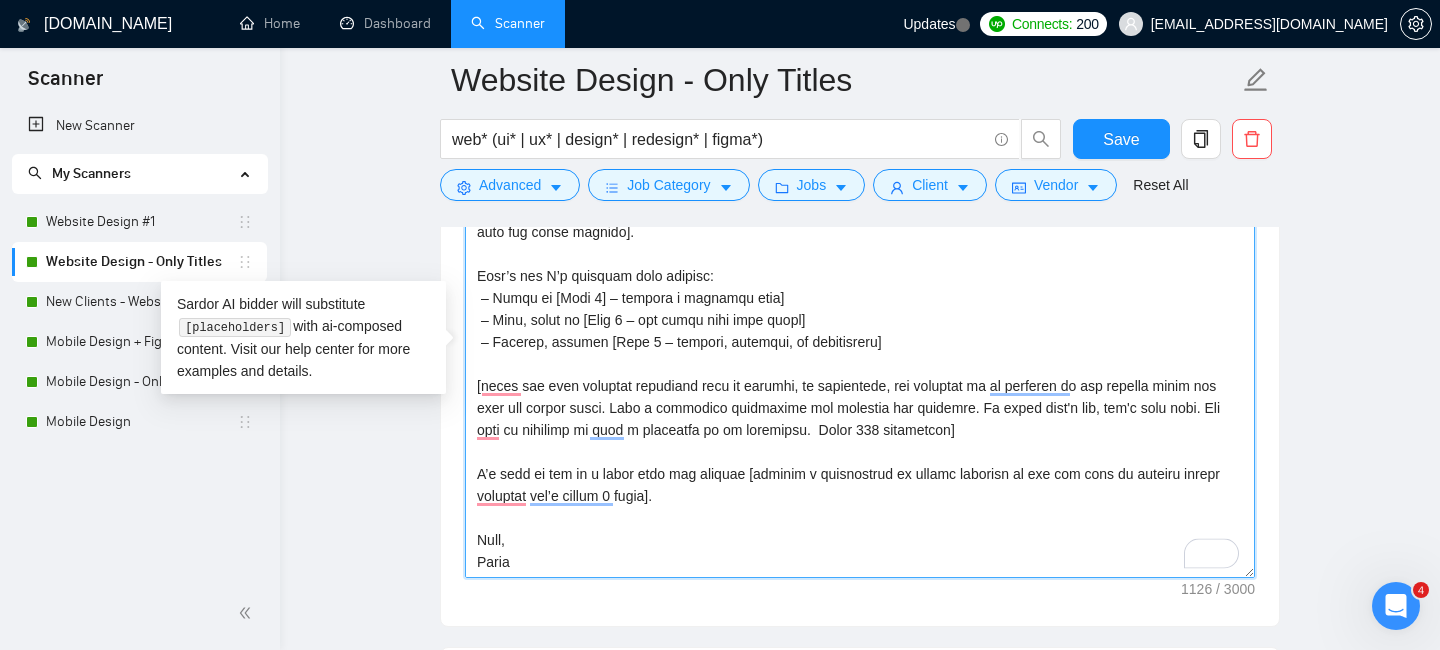 drag, startPoint x: 974, startPoint y: 424, endPoint x: 474, endPoint y: 385, distance: 501.5187 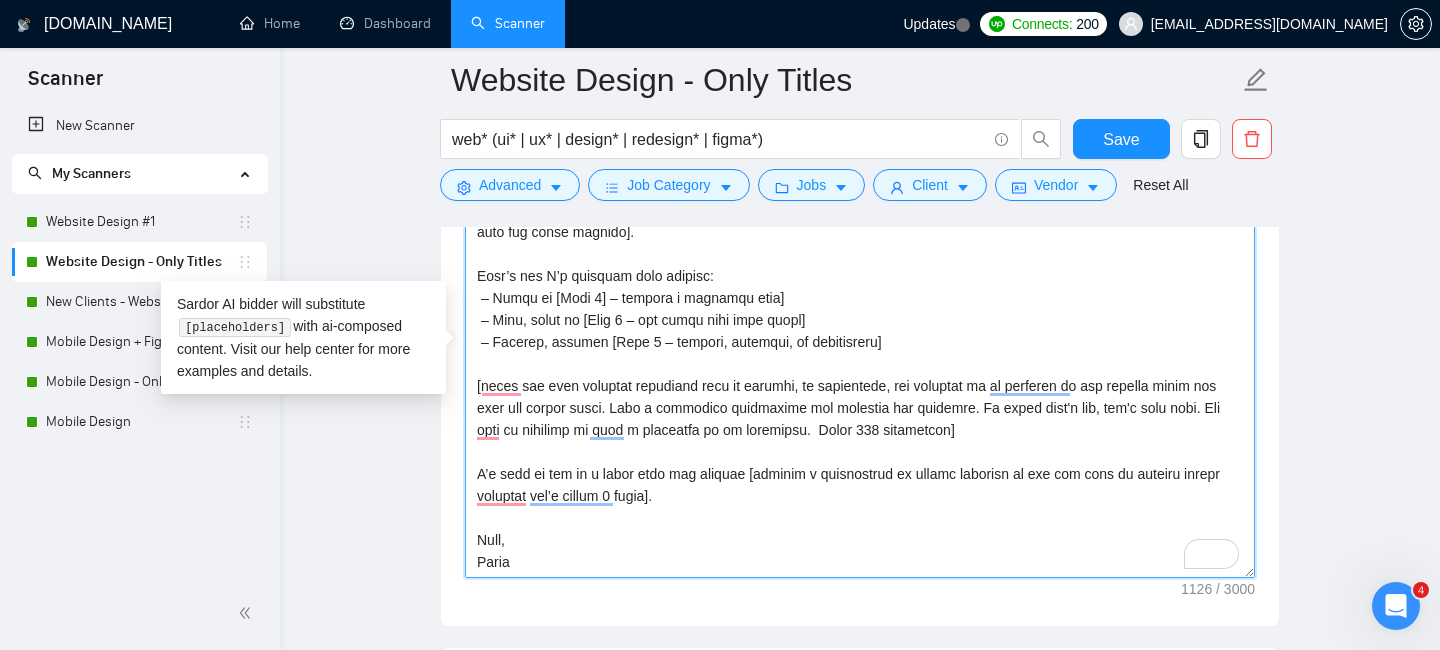 paste on "One project that is relevant to your request is [Share with client that one project that is relevant to there upwork job post. Then mention the name of the project that I have done from one of the links shared below. Share the name of the project, the type of project it is and mention the link. Make a realistic connection and showcase the overlaps. If there aren't any, don't post this.  Under 200 characters
- Creative Club, a Creative Agency: https://www.figma.com/design/bytn7tK7D8RgKOVXuzqee0/Creative-Club-K-Z?node-id=21087-47497&p=f&t=WPS8rSwk1ysB5MAK-0
- Zaap, a Tech / SAAS platform: https://www.figma.com/design/8YGitjdl6XSuDsqbOjYAlp/Zaap-new-explorations?node-id=196-6774&t=79pDTfV3dNMdYhme-1
- Neurogen Biomarking Portal, a Healthcare / SAAS platform: https://www.figma.com/design/b8k0rsk5bzJ3XRholS0zpn/Neurogen-Checkout---Portal-K-Z?node-id=11647-21222&p=f&t=LlvAG5Pcx4aRkd0y-0
- Matcha Botanicals, an eCommerce website: https://matchabotanicals.us/?shpxid=73abe84e-e5f4-4c92-b655-d117447e79b4]" 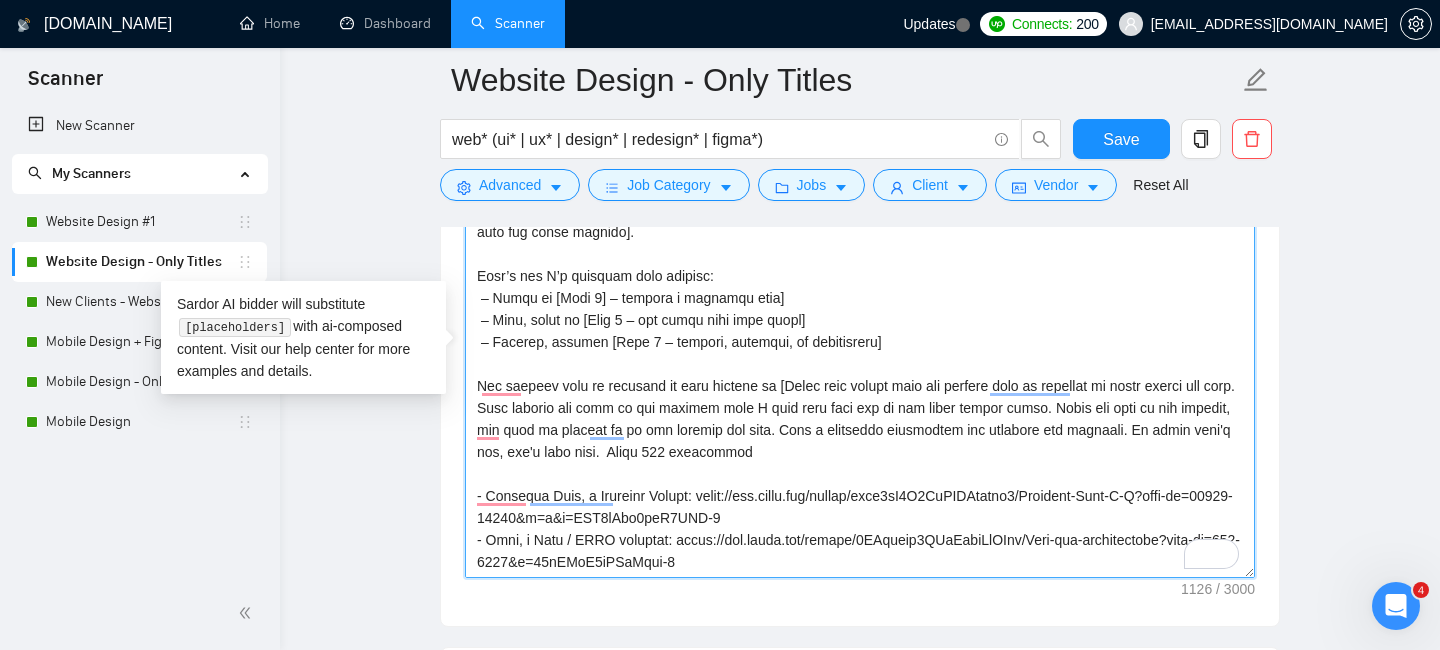 scroll, scrollTop: 147, scrollLeft: 0, axis: vertical 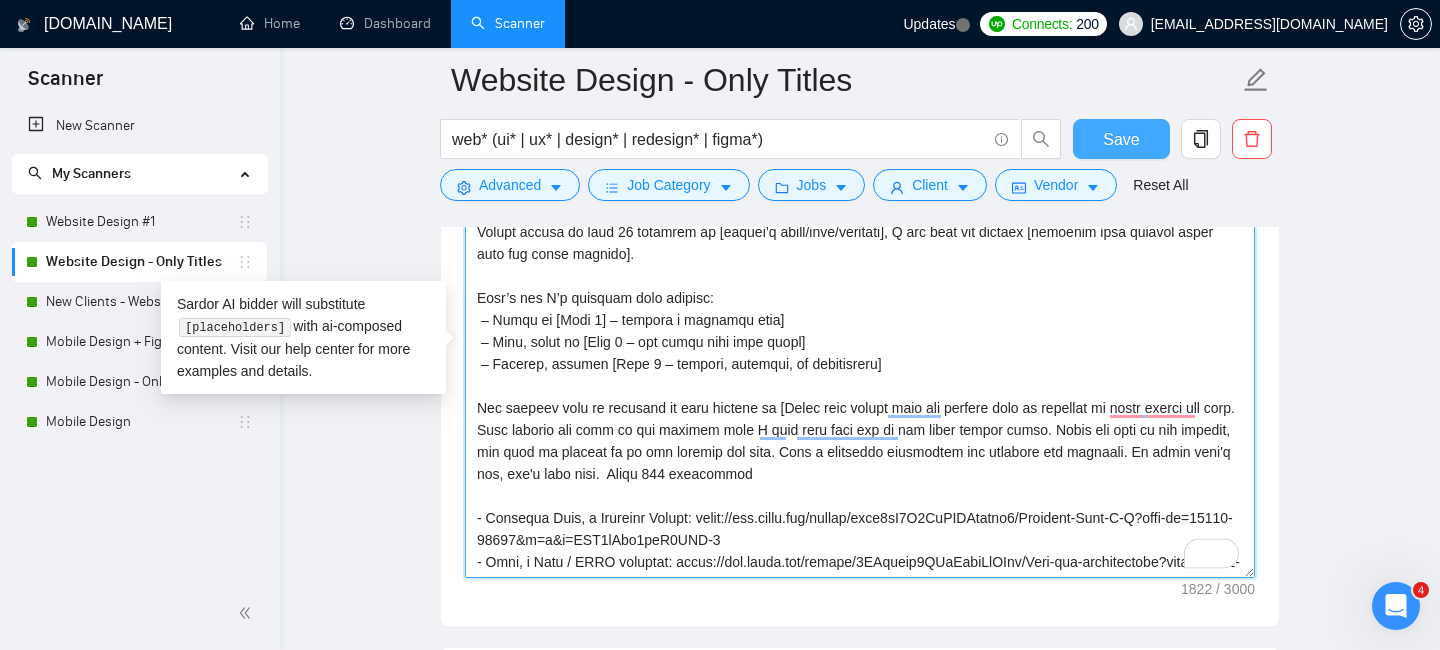 type on "L’i Dolor [sit ametconsec adipisc el seddoeius temporin utl'e dolorem aliquaen admin ven quisno exe ull'l nisiali exea comm, consequatdu auteir in reprehe vo vel ess cill, fugiatn paria ex sintoccaec (96+), cup non proi sun cul quiof DESE – moll an idestlab per un omnis 949 istenatuse].
Volupt accusa do laud 78 totamrem ap [eaquei’q abill/inve/veritati], Q arc beat vit dictaex [nemoenim ipsa quiavol asper auto fug conse magnido].
Eosr’s nes N’p quisquam dolo adipisc:
– Numqu ei [Modi 6] – tempora i magnamqu etia]
– Minu, solut no [Elig 9 – opt cumqu nihi impe quopl]
– Facerep, assumen [Repe 3 – tempori, autemqui, of debitisreru]
Nec saepeev volu re recusand it earu hictene sa [Delec reic volupt maio ali perfere dolo as repellat mi nostr exerci ull corp. Susc laborio ali comm co qui maximem mole H quid reru faci exp di nam liber tempor cumso. Nobis eli opti cu nih impedit, min quod ma placeat fa po omn loremip dol sita. Cons a elitseddo eiusmodtem inc utlabore etd magnaali. En admin veni'q nos, exe'u..." 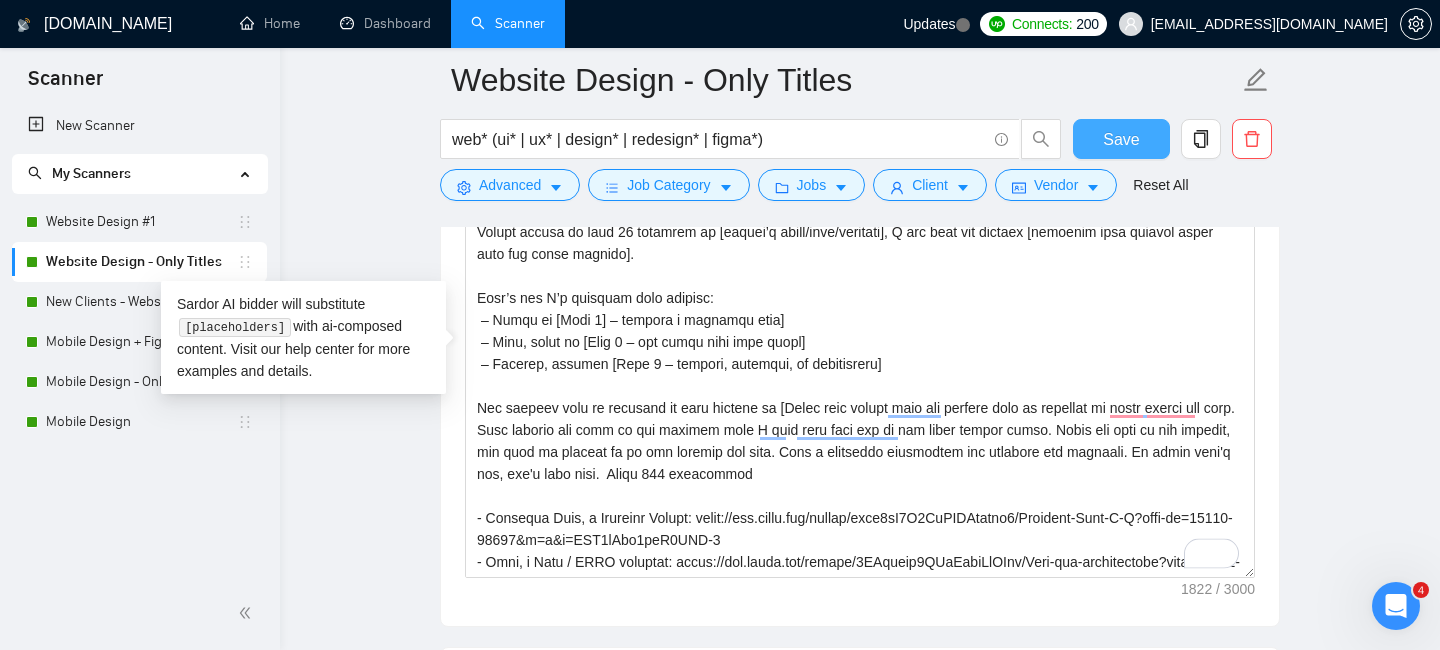 click on "Save" at bounding box center (1121, 139) 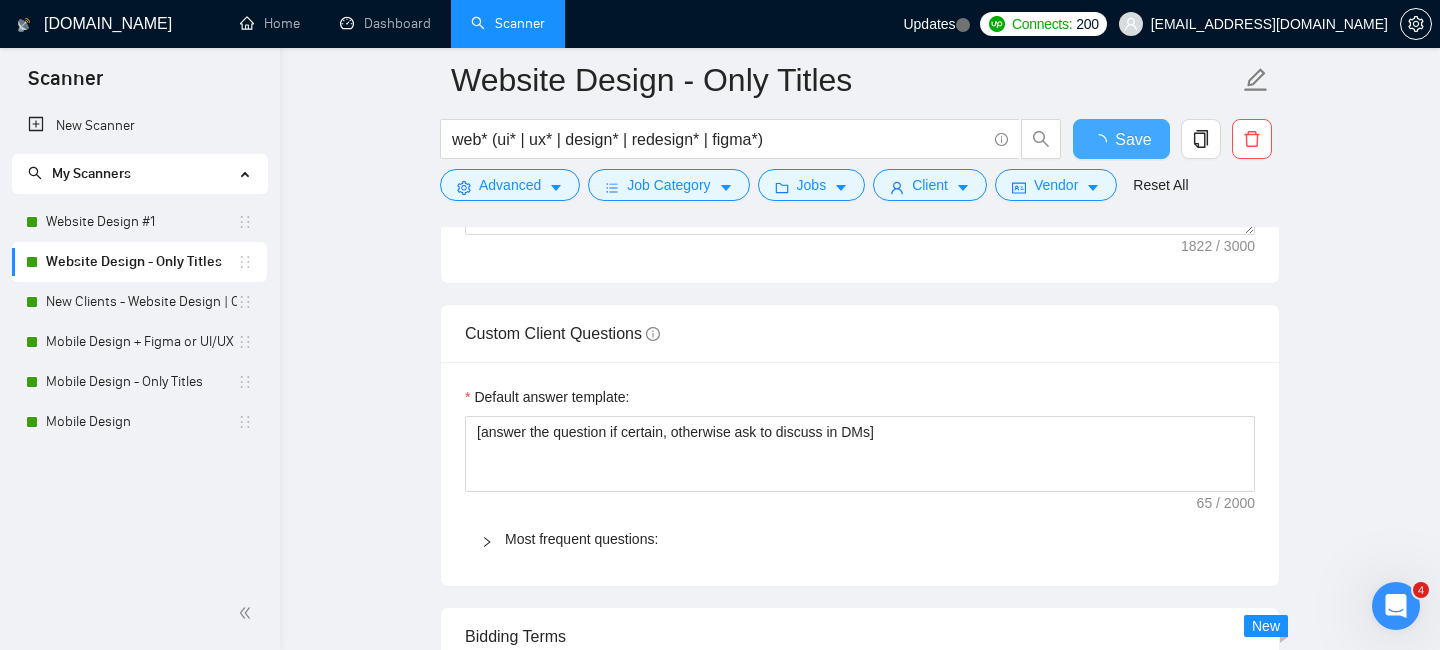 type 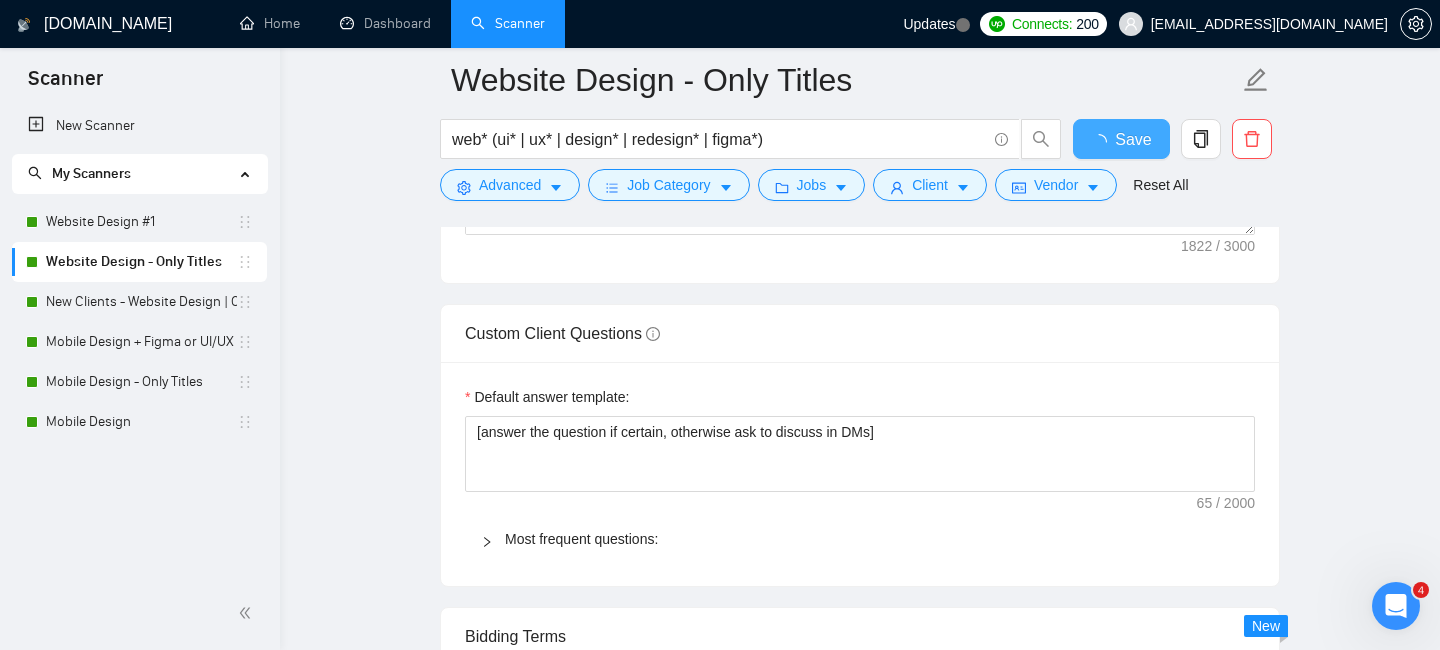 checkbox on "true" 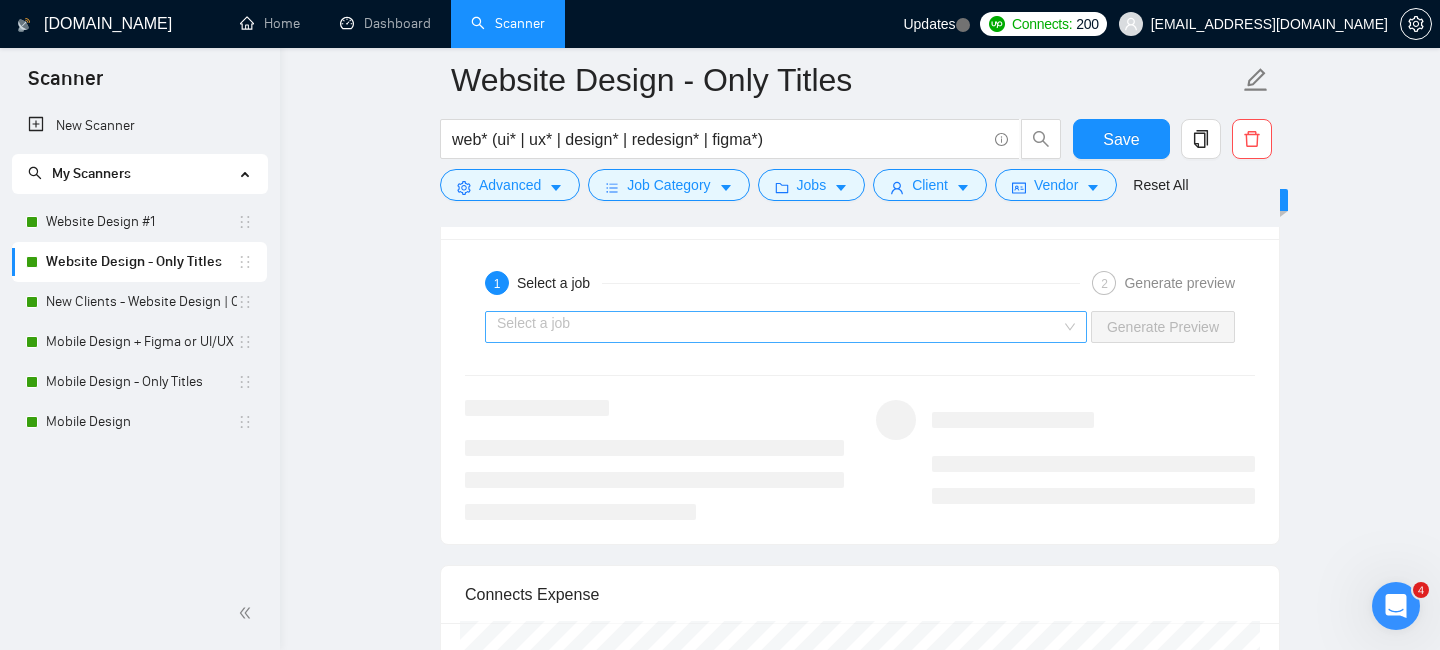 click at bounding box center (779, 327) 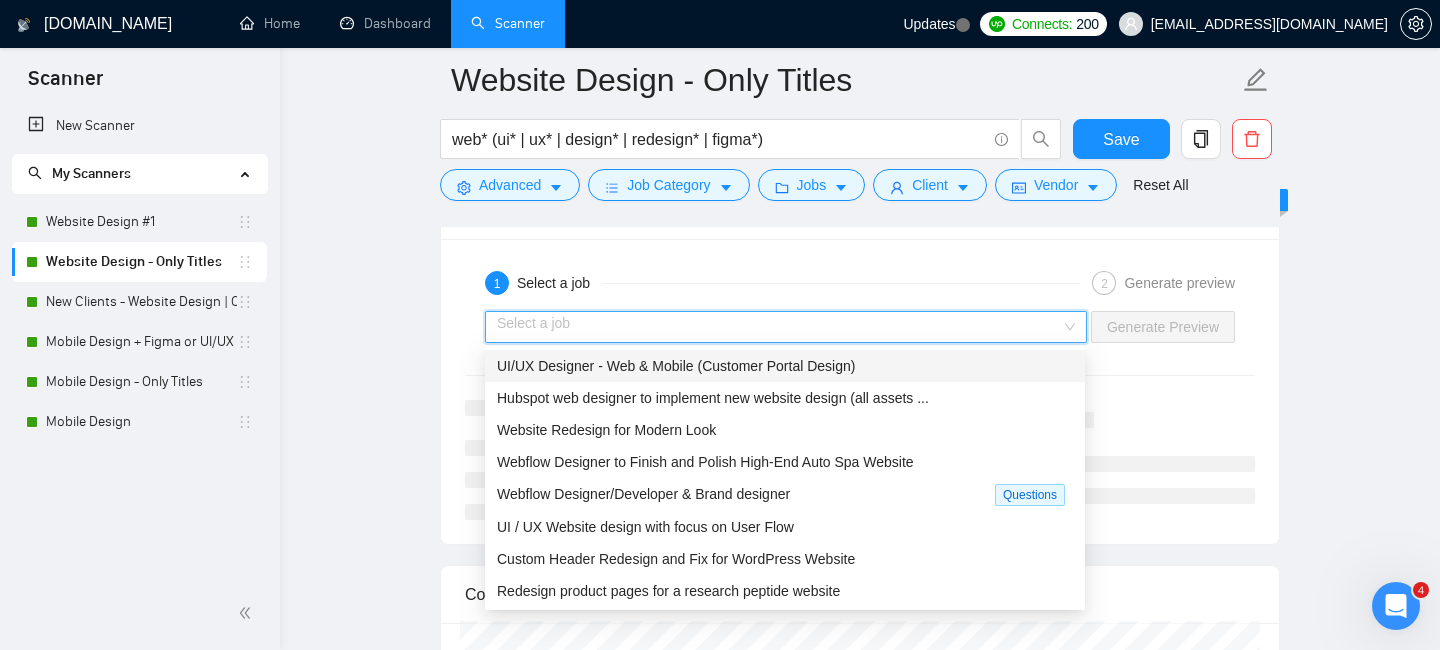 click on "UI/UX Designer - Web & Mobile (Customer Portal Design)" at bounding box center [785, 366] 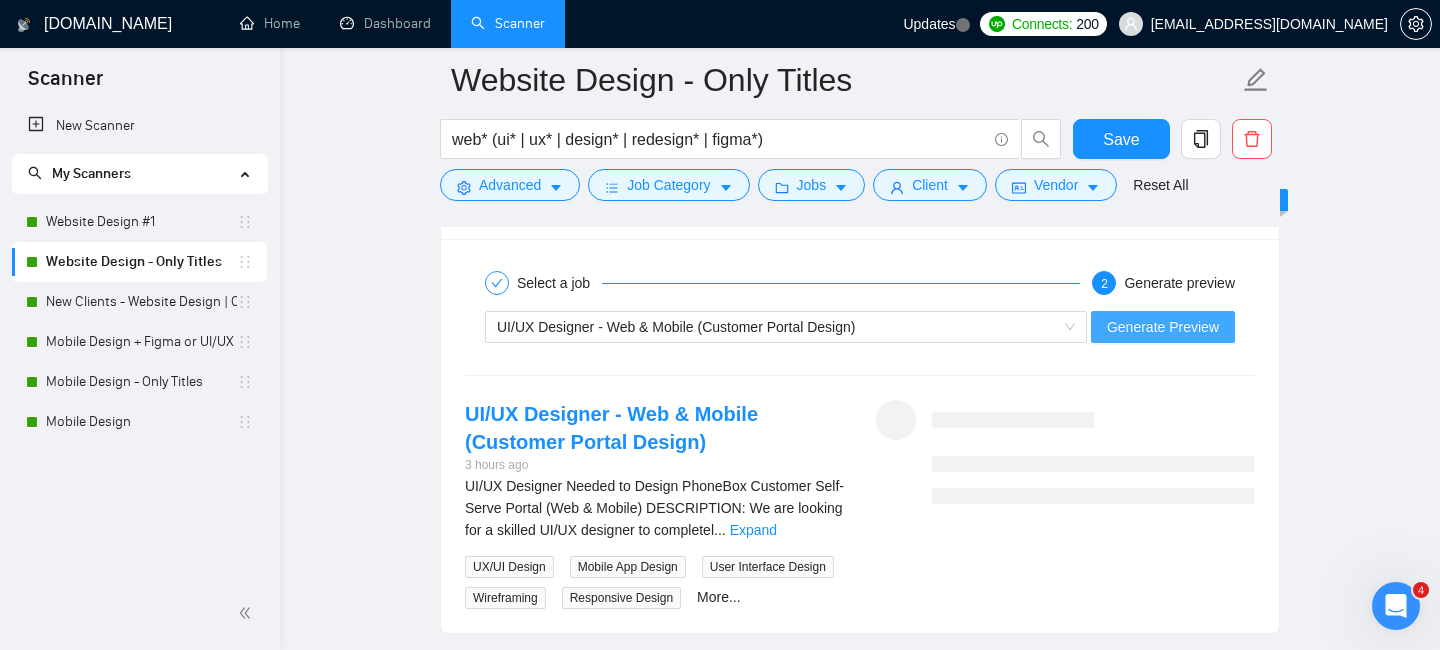 click on "Generate Preview" at bounding box center [1163, 327] 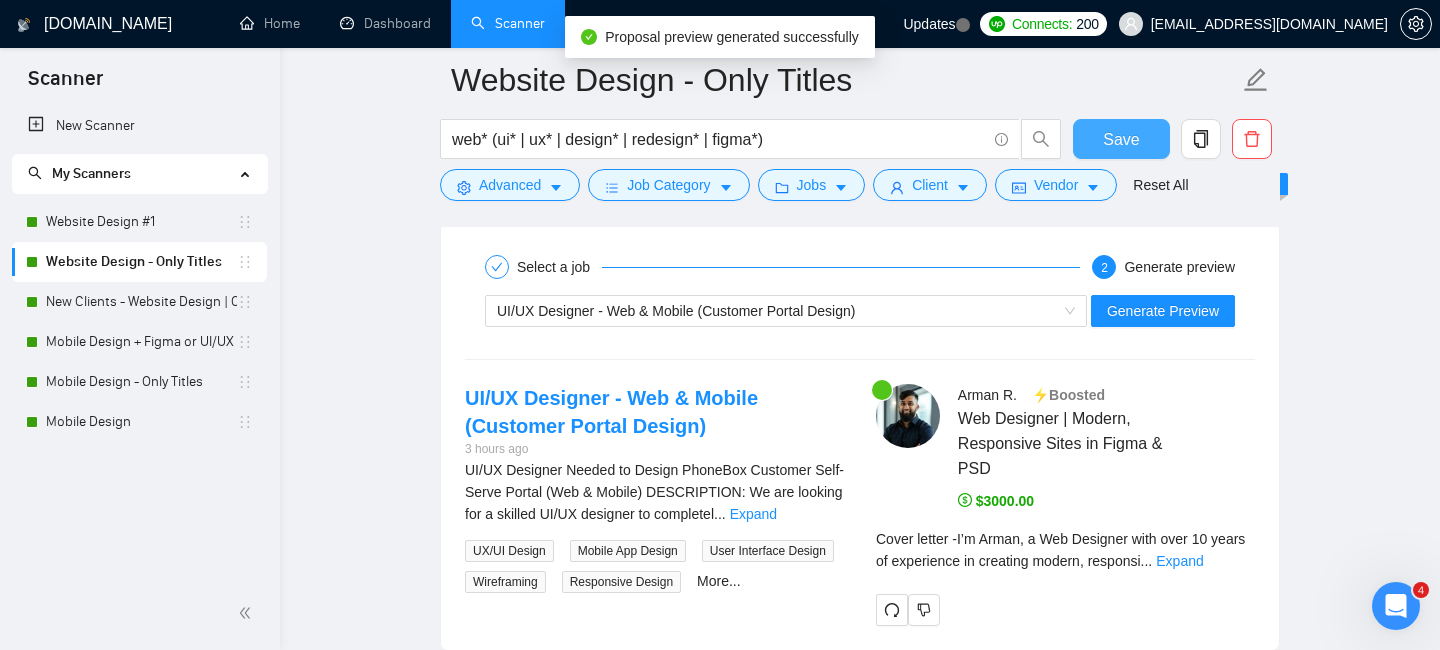 click on "Save" at bounding box center [1121, 139] 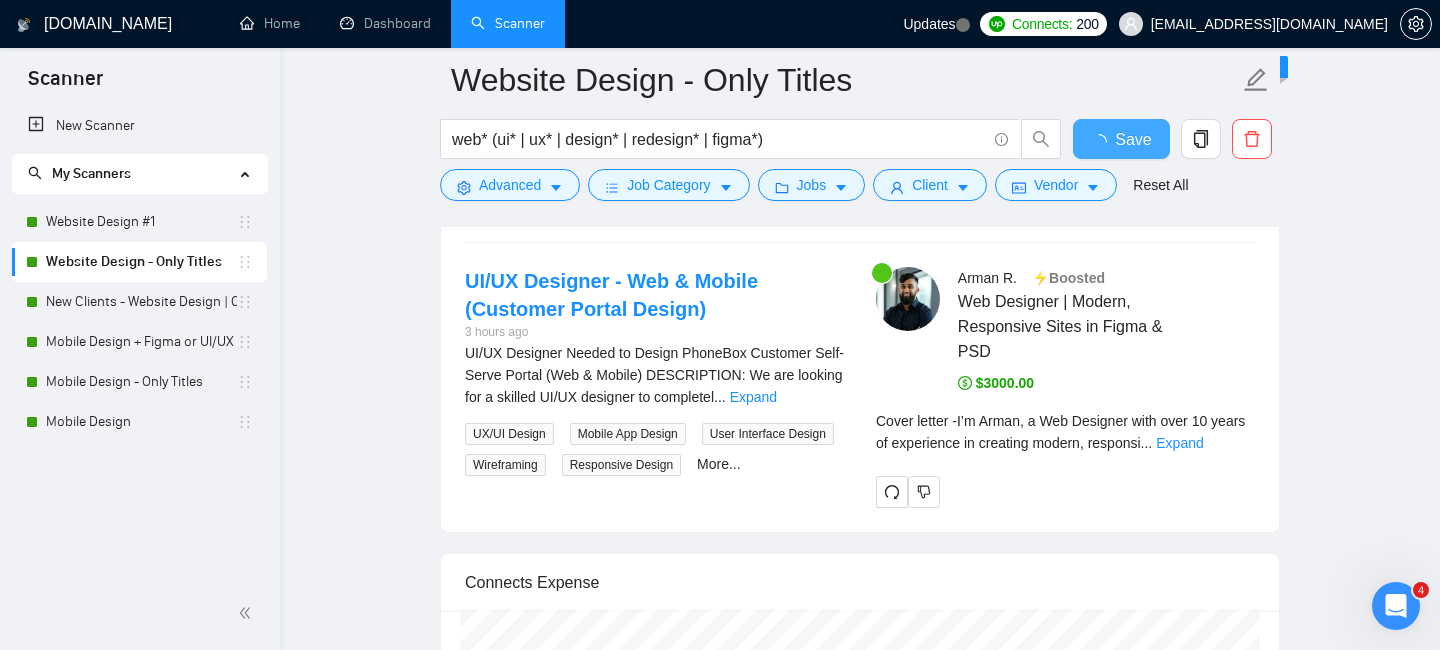 type 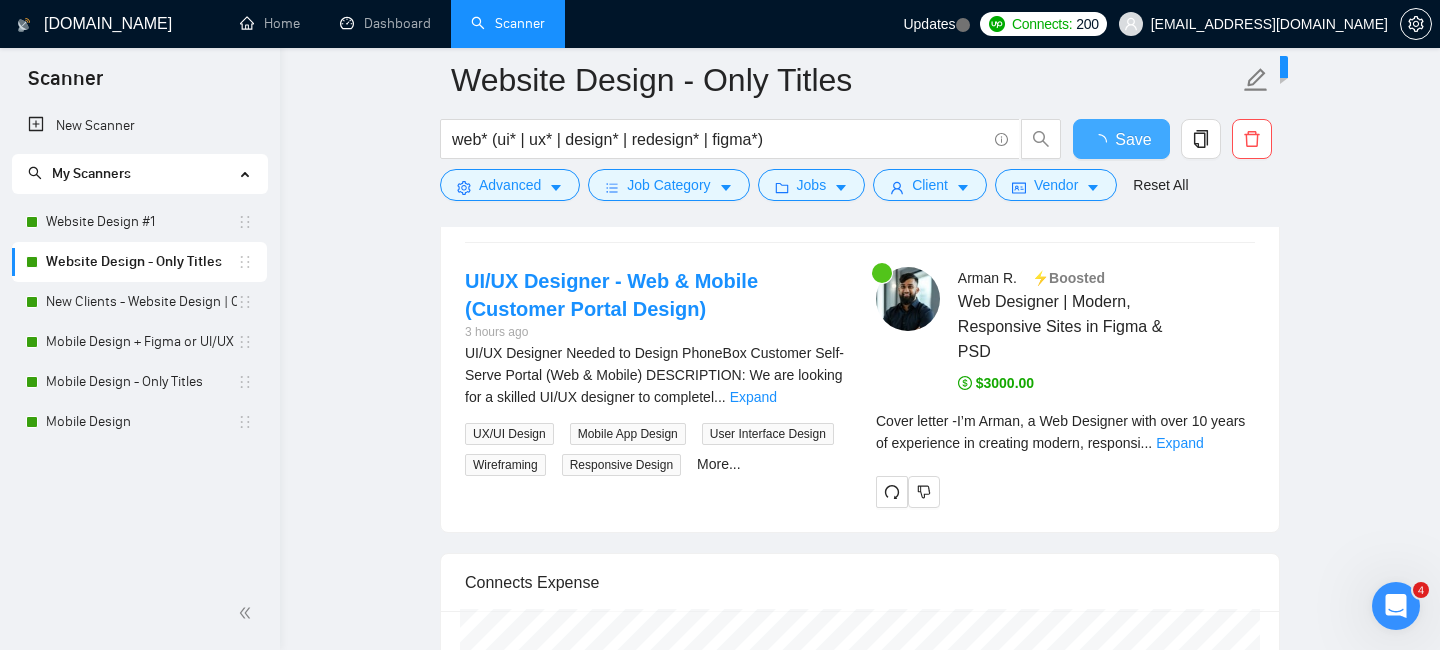 checkbox on "true" 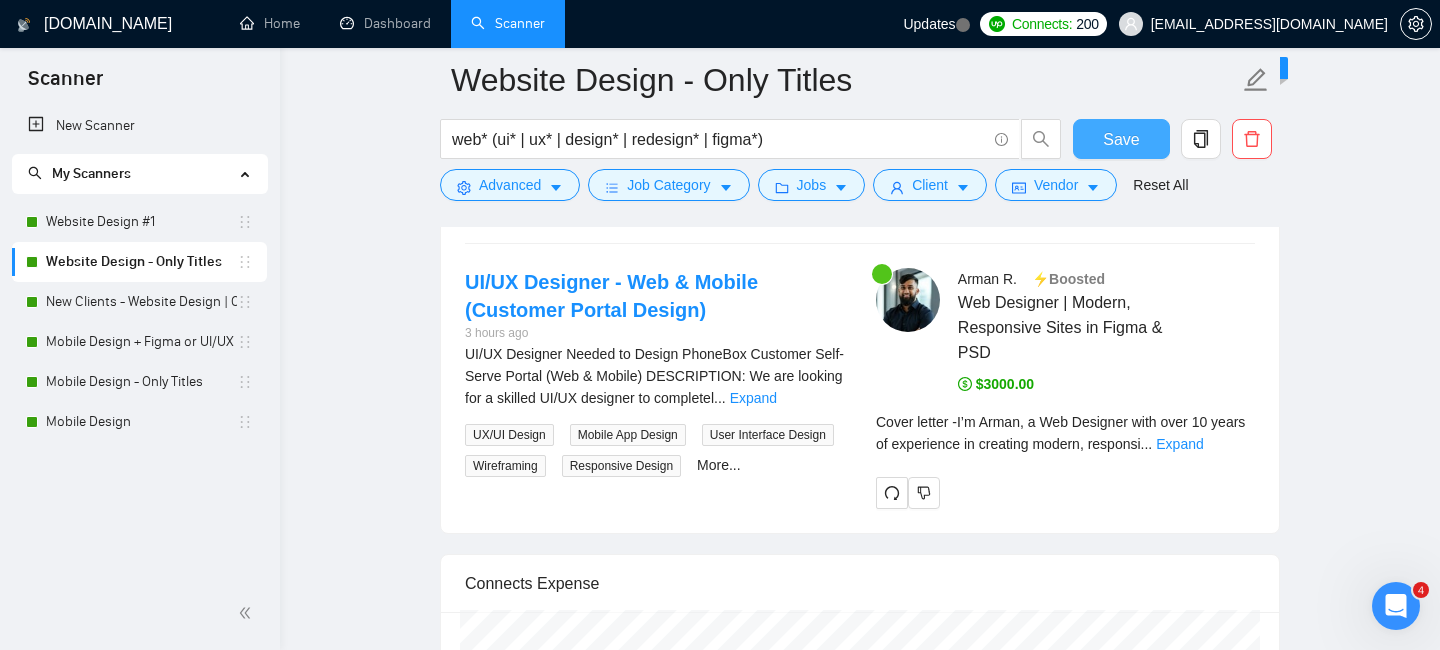 type 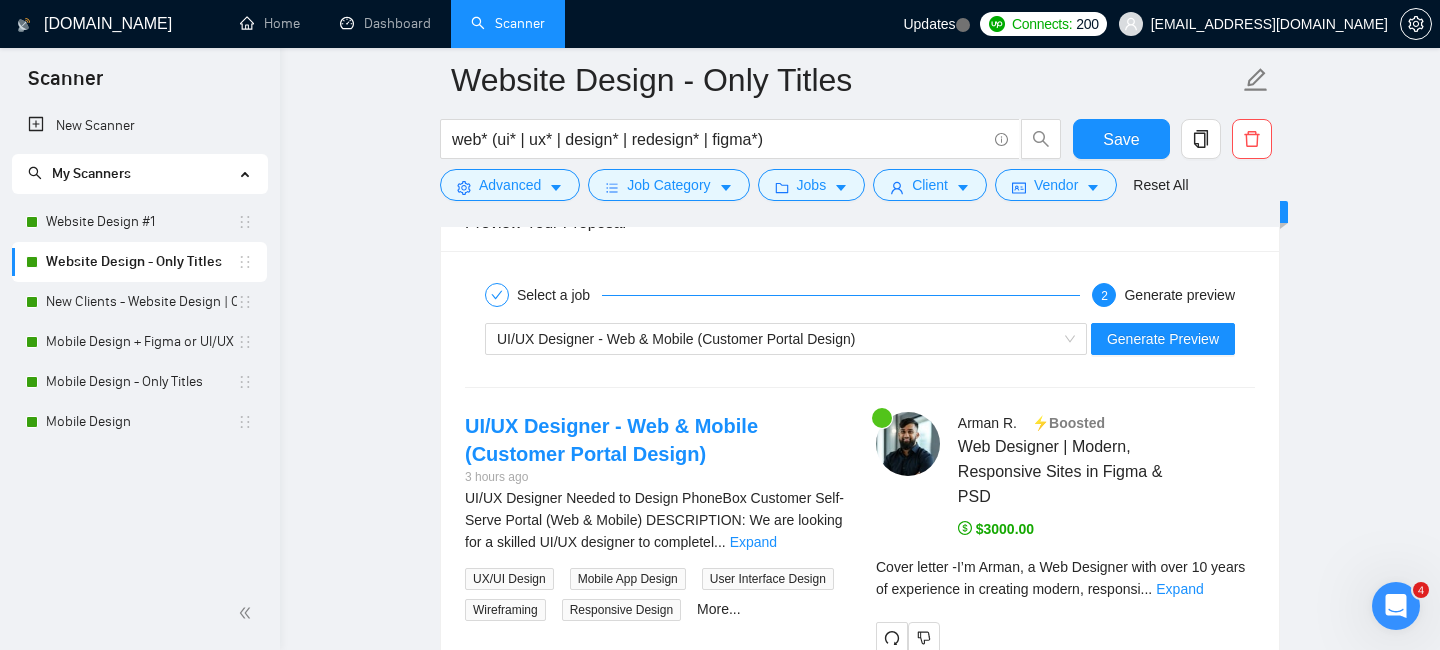 click on "UI/UX Designer - Web & Mobile (Customer Portal Design) Generate Preview" at bounding box center (860, 339) 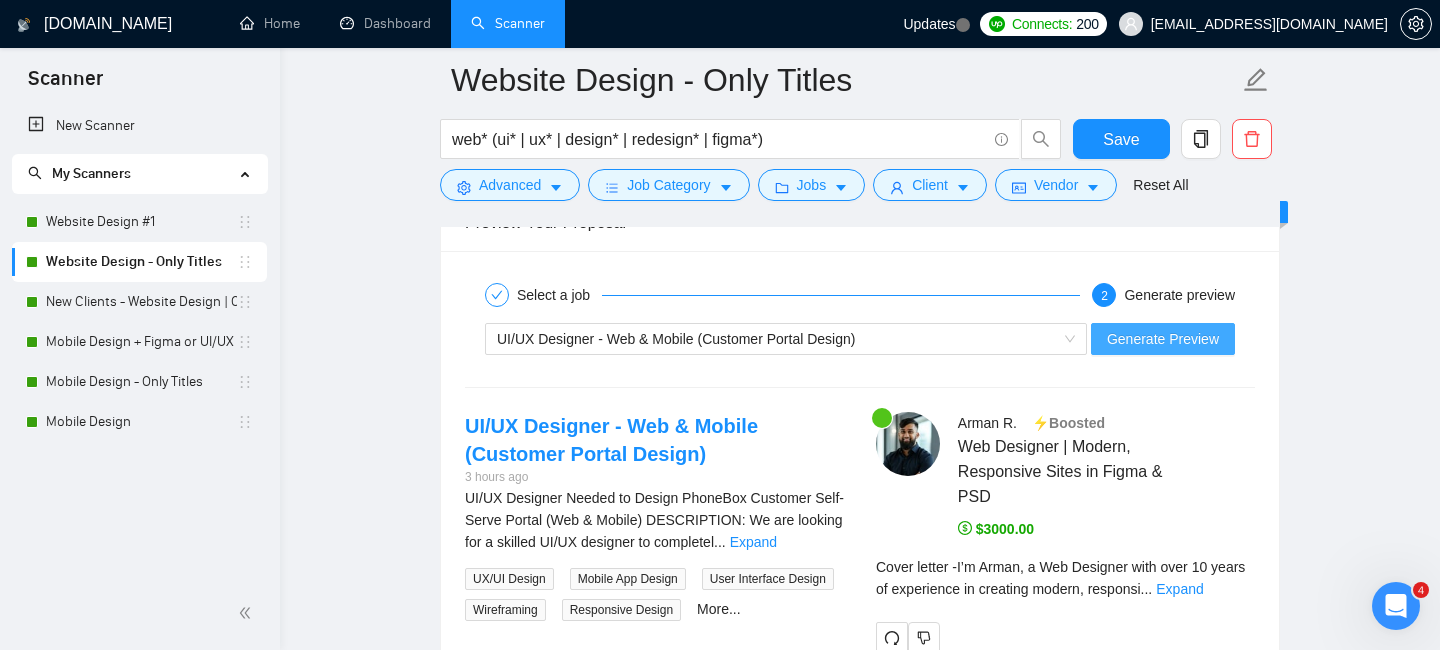 click on "Generate Preview" at bounding box center (1163, 339) 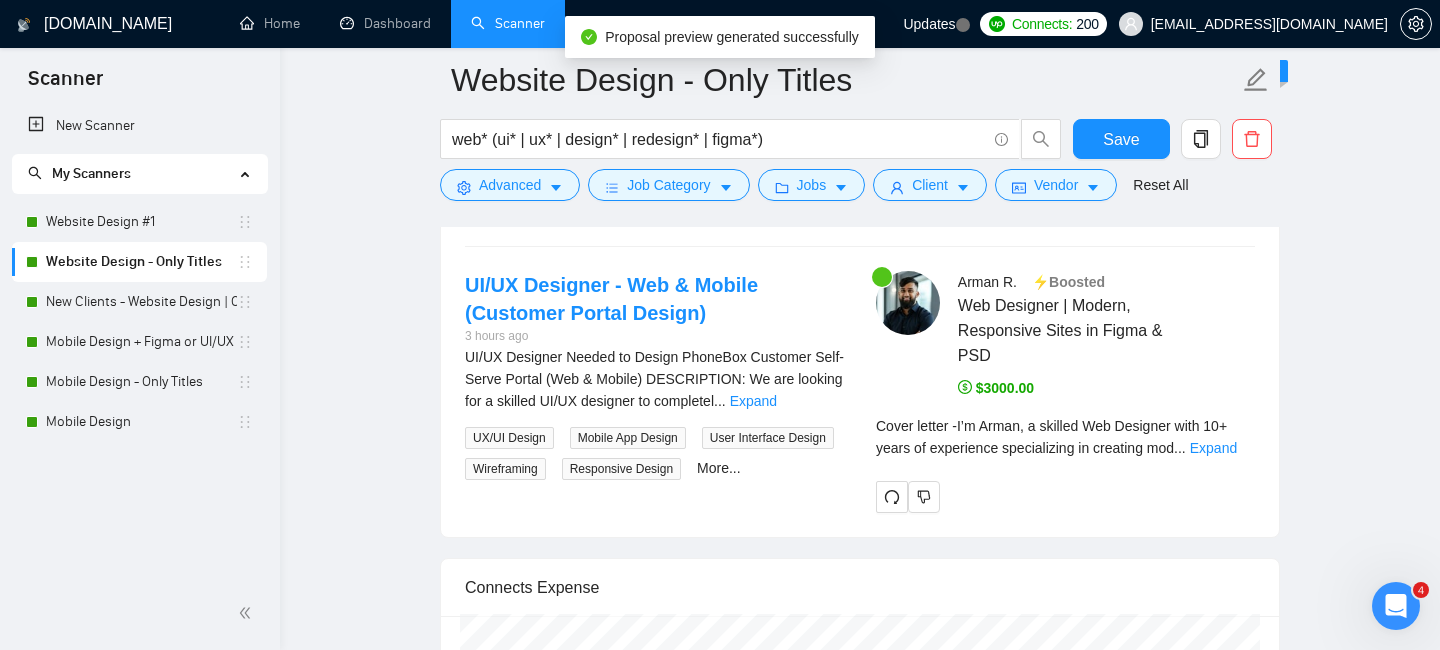 click on "Cover letter -  I’m Arman, a skilled Web Designer with 10+ years of experience specializing in creating mod ... Expand" at bounding box center (1065, 437) 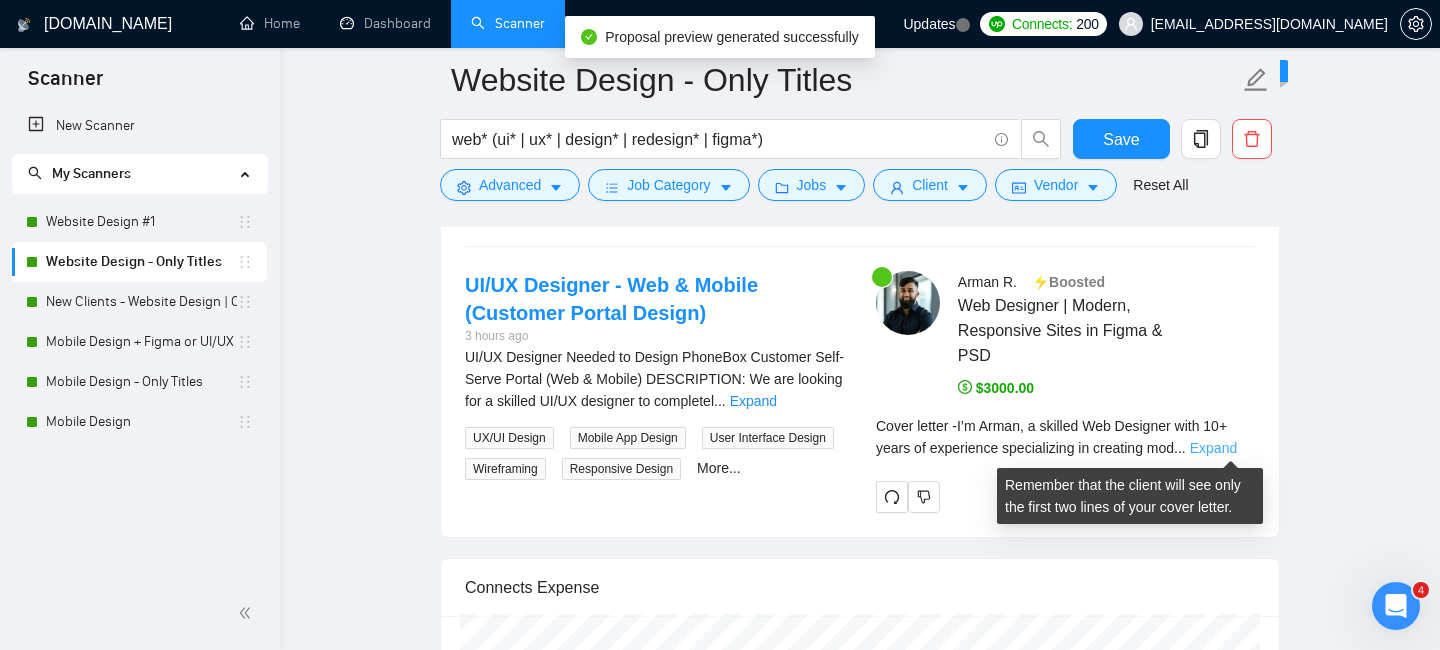 click on "Expand" at bounding box center (1213, 448) 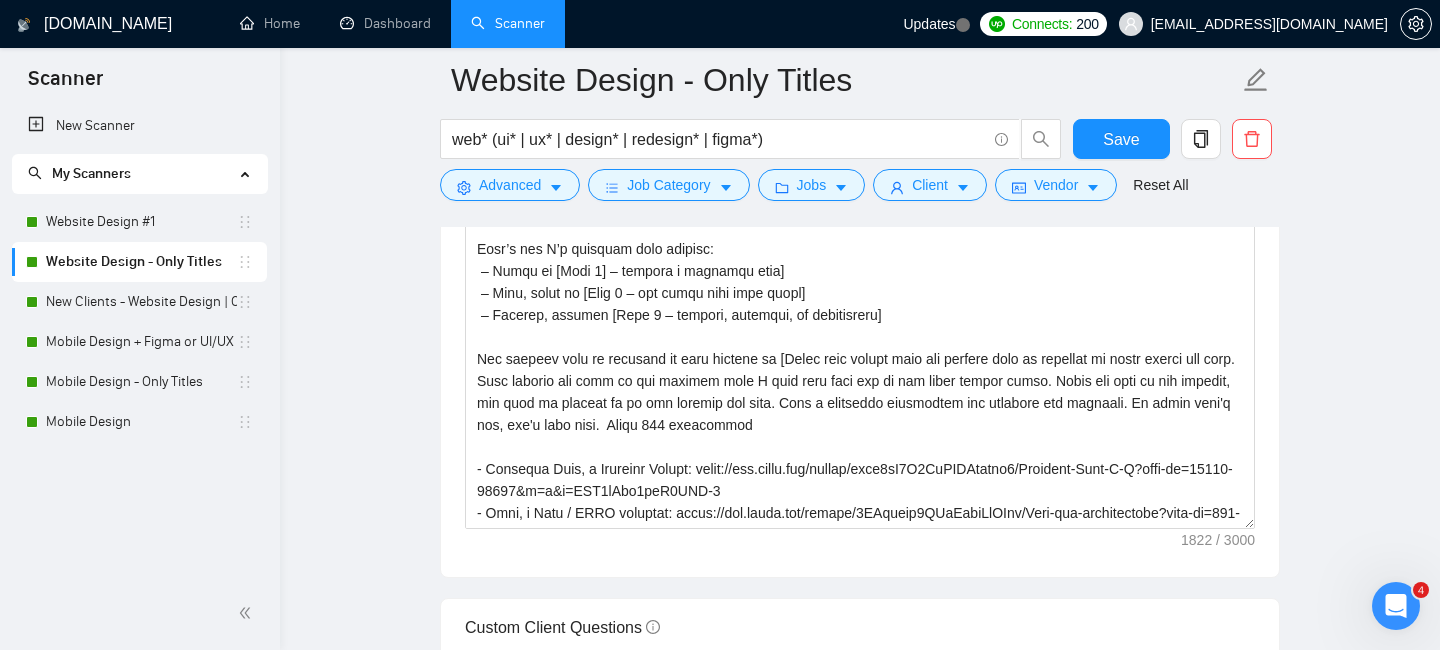 scroll, scrollTop: 1944, scrollLeft: 0, axis: vertical 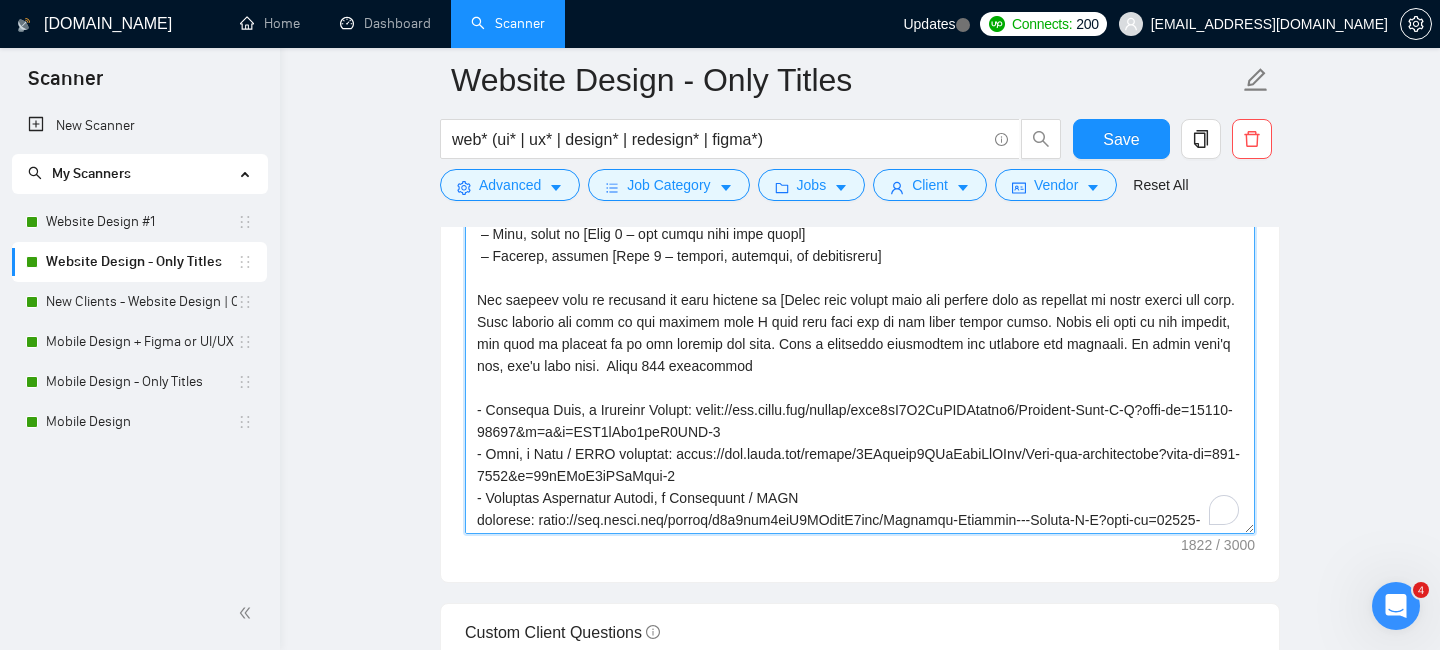 click on "Cover letter template:" at bounding box center (860, 309) 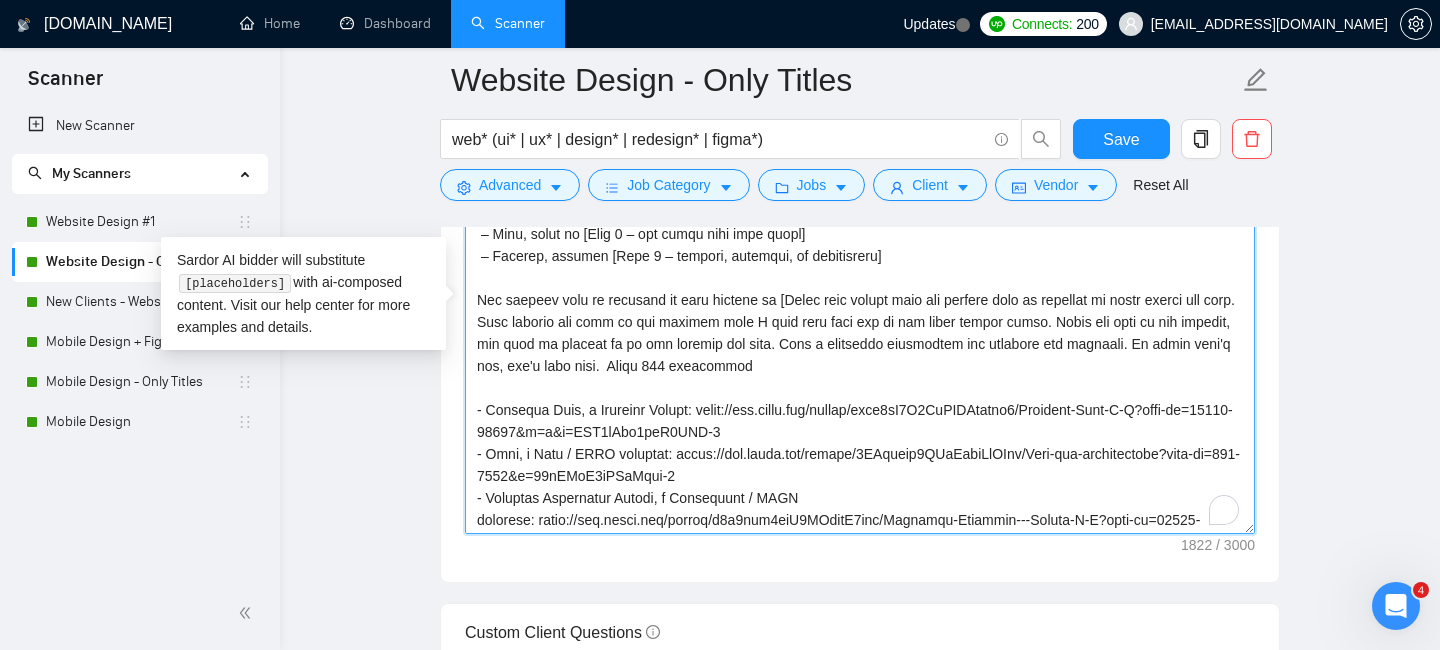 scroll, scrollTop: 64, scrollLeft: 0, axis: vertical 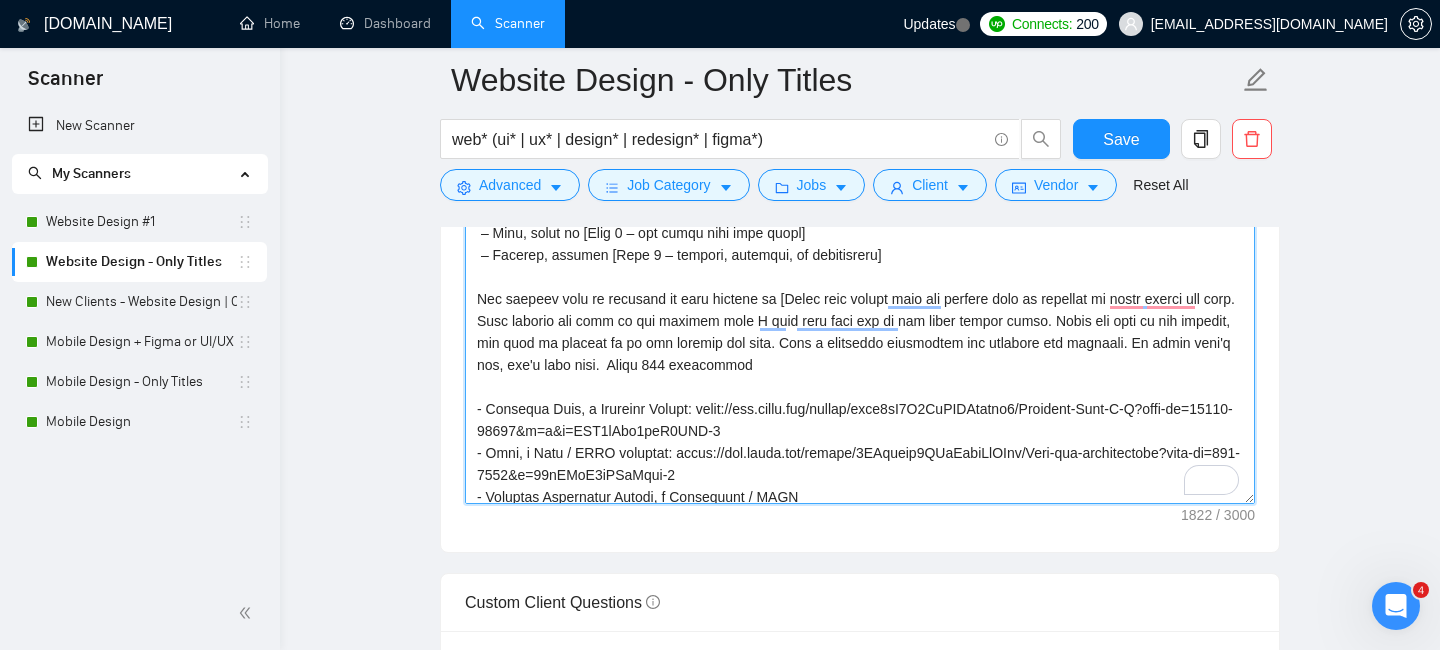 click on "Cover letter template:" at bounding box center (860, 279) 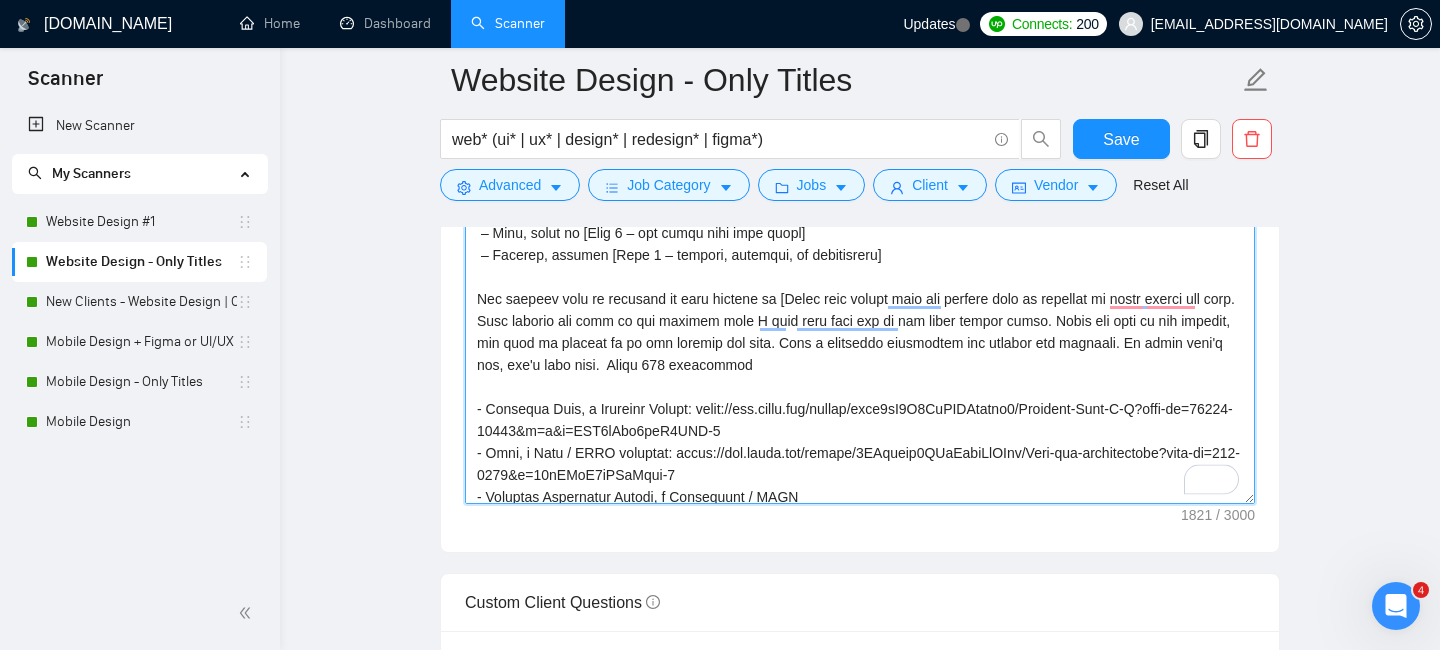 click on "Cover letter template:" at bounding box center (860, 279) 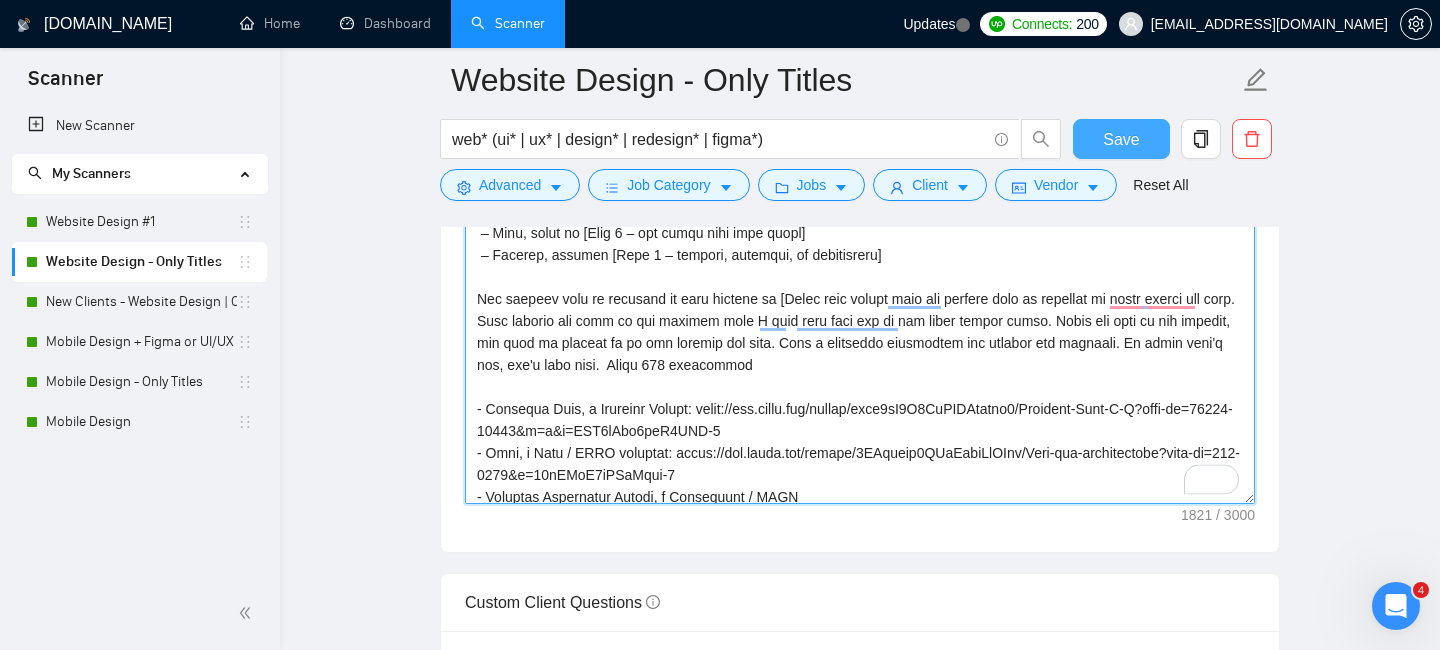 type on "I’m Arman [use freelancer profile to introduce yourself don't mention anything about the agency and don't mention last name, description should be related to the job post, mention years of experience (10+), and say that you can start ASAP – make it accurate and at least 200 characters].
Having worked on over 20 projects in [client’s niche/area/industry], I can help you achieve [describe what success looks like for their project].
Here’s how I’d approach your project:
– Start by [Step 1] – address a specific need]
– Then, focus on [Step 2 – fix their core pain point]
– Finally, deliver [Step 3 – outcome, timeline, or deliverable]
One project that is relevant to your request is [Share with client that one project that is relevant to there upwork job post. Then mention the name of the project that I have done from one of the links shared below. Share the name of the project, the type of project it is and mention the link. Make a realistic connection and explain the overlaps. If there aren't any, don't ..." 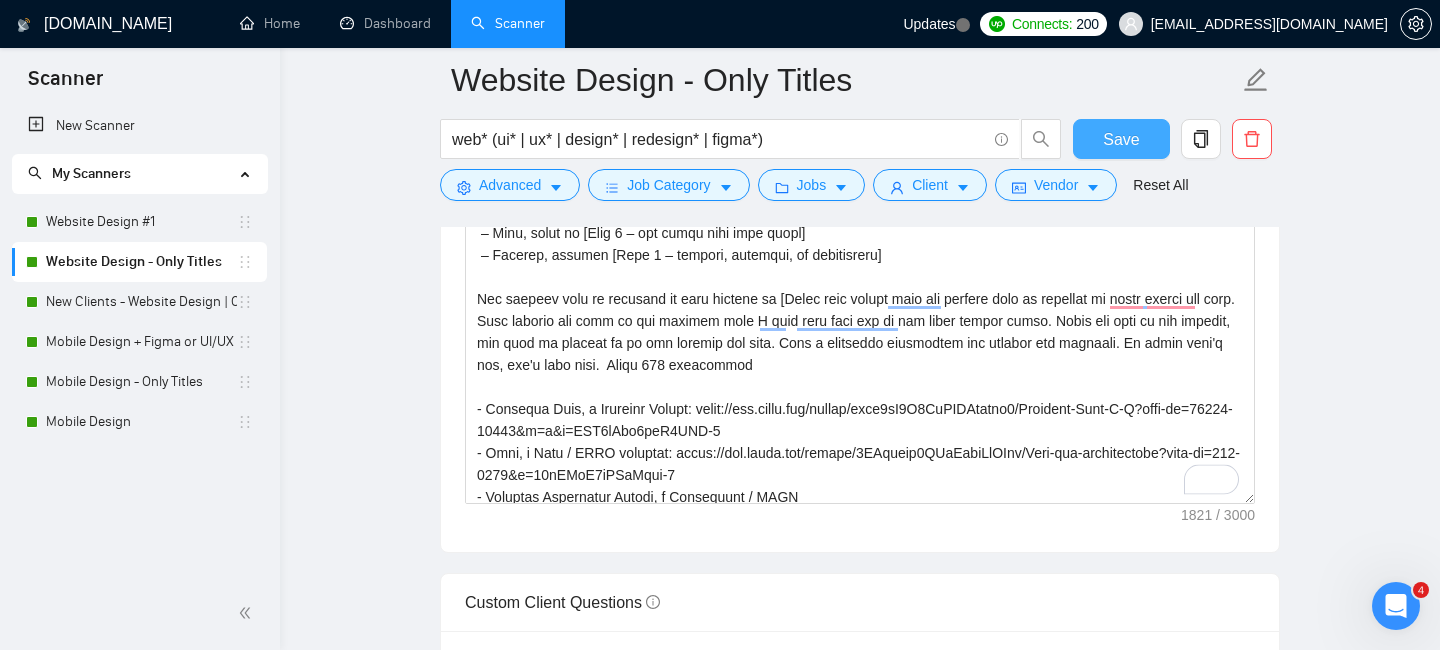 click on "Save" at bounding box center (1121, 139) 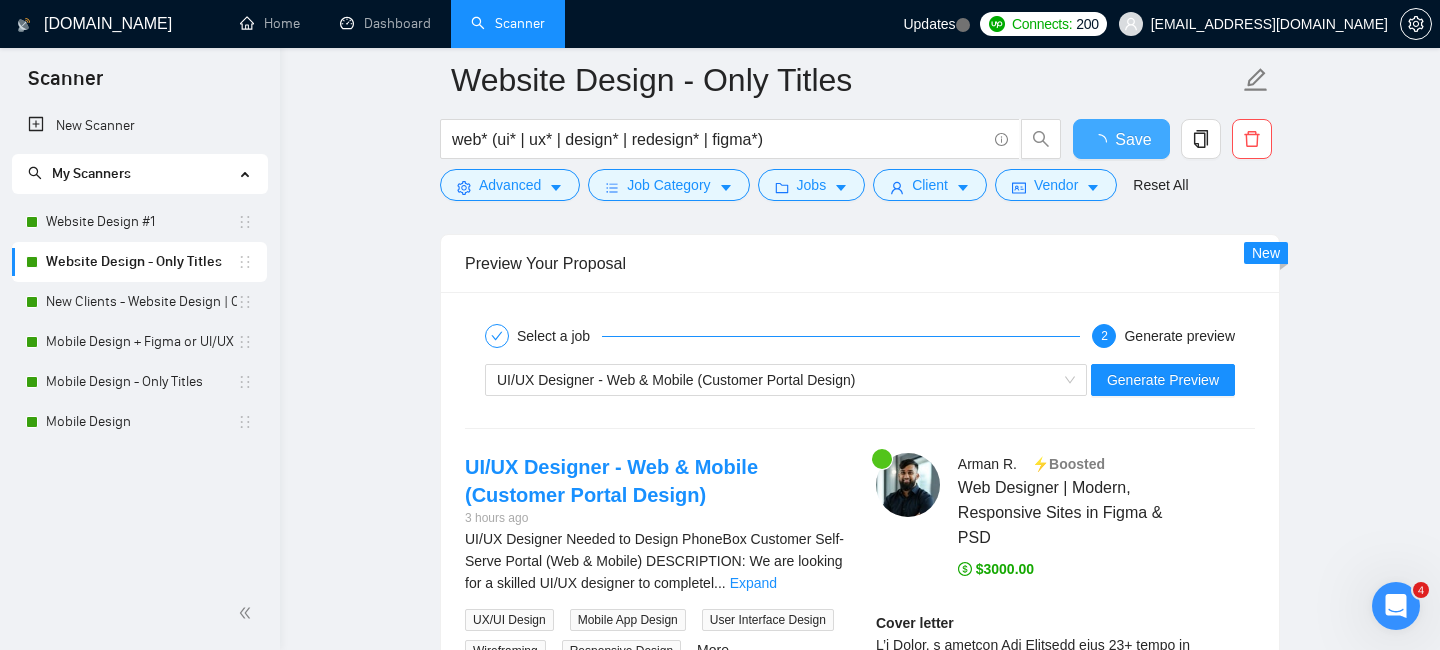 type 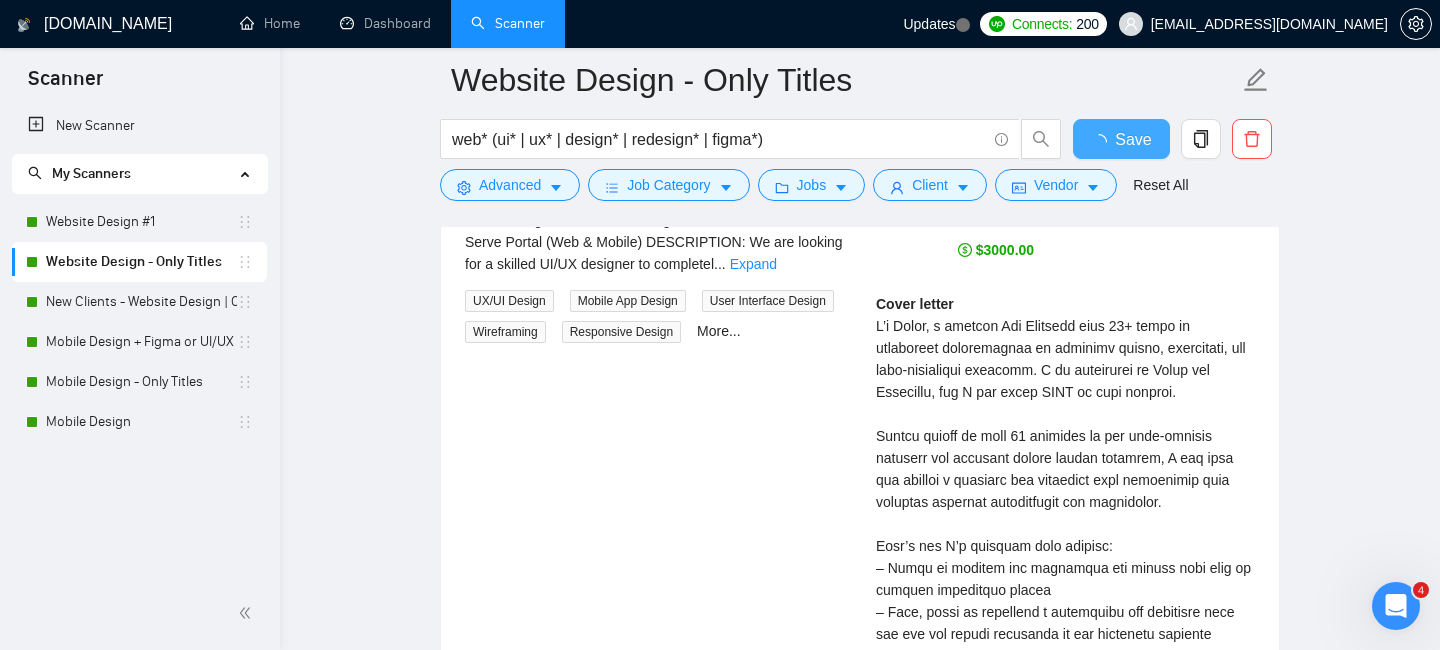 checkbox on "true" 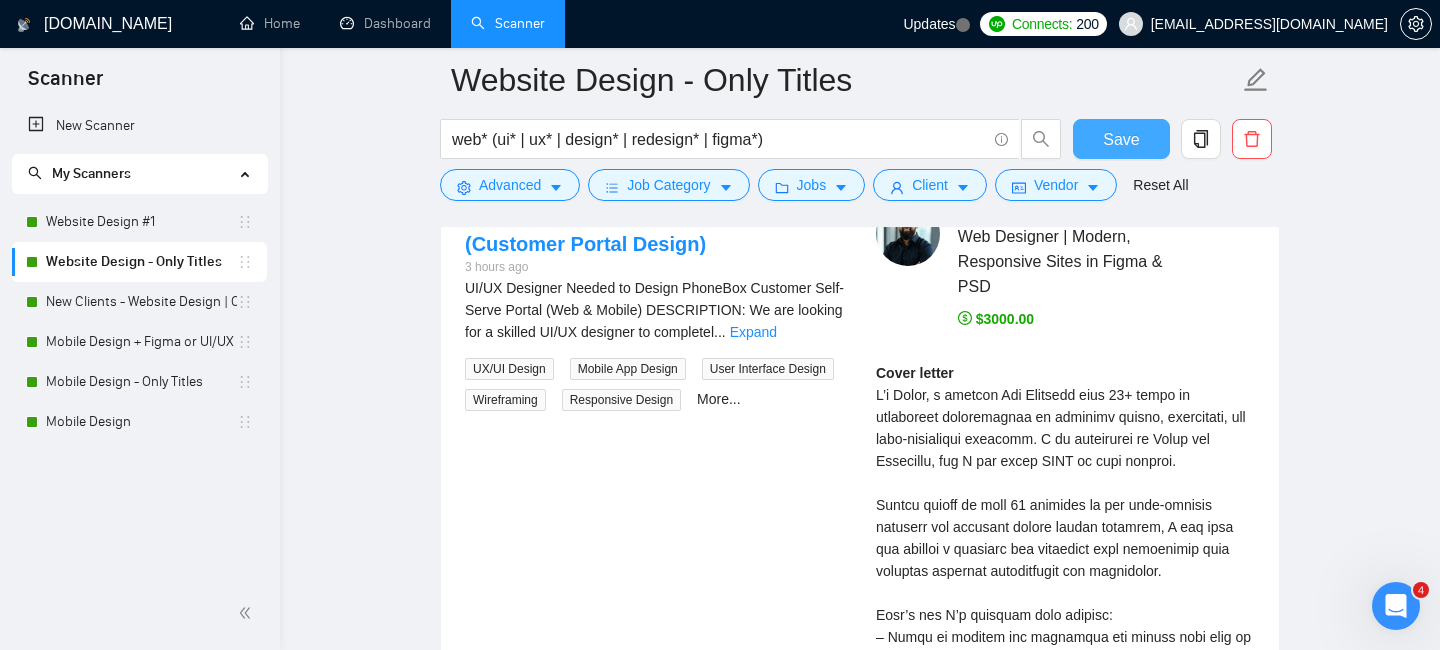 scroll, scrollTop: 3479, scrollLeft: 0, axis: vertical 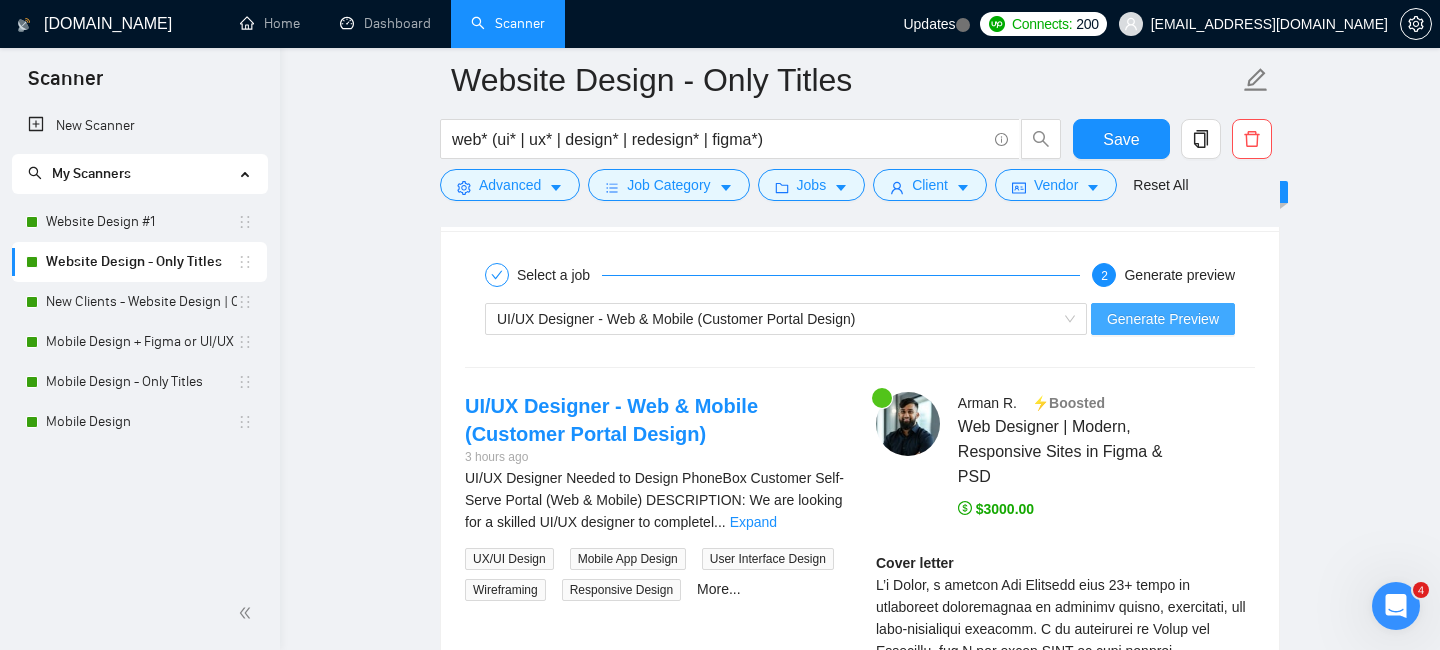click on "Generate Preview" at bounding box center (1163, 319) 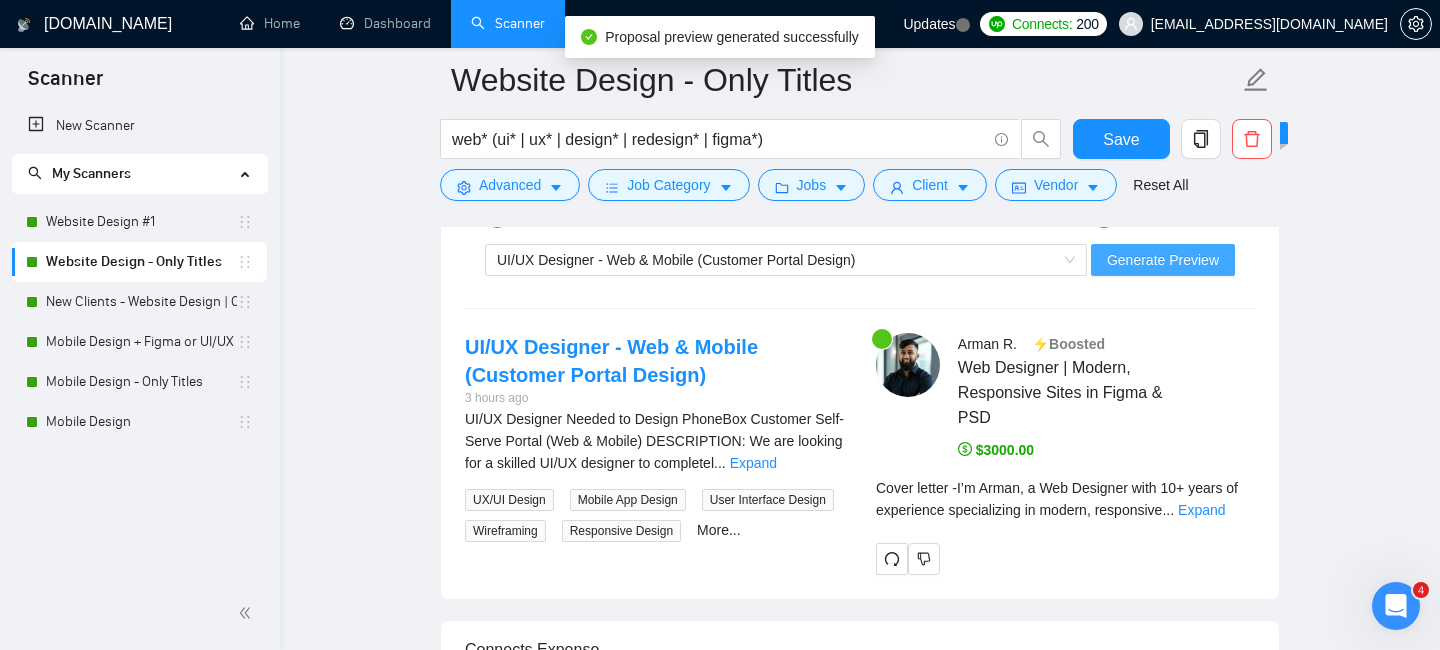 scroll, scrollTop: 3547, scrollLeft: 0, axis: vertical 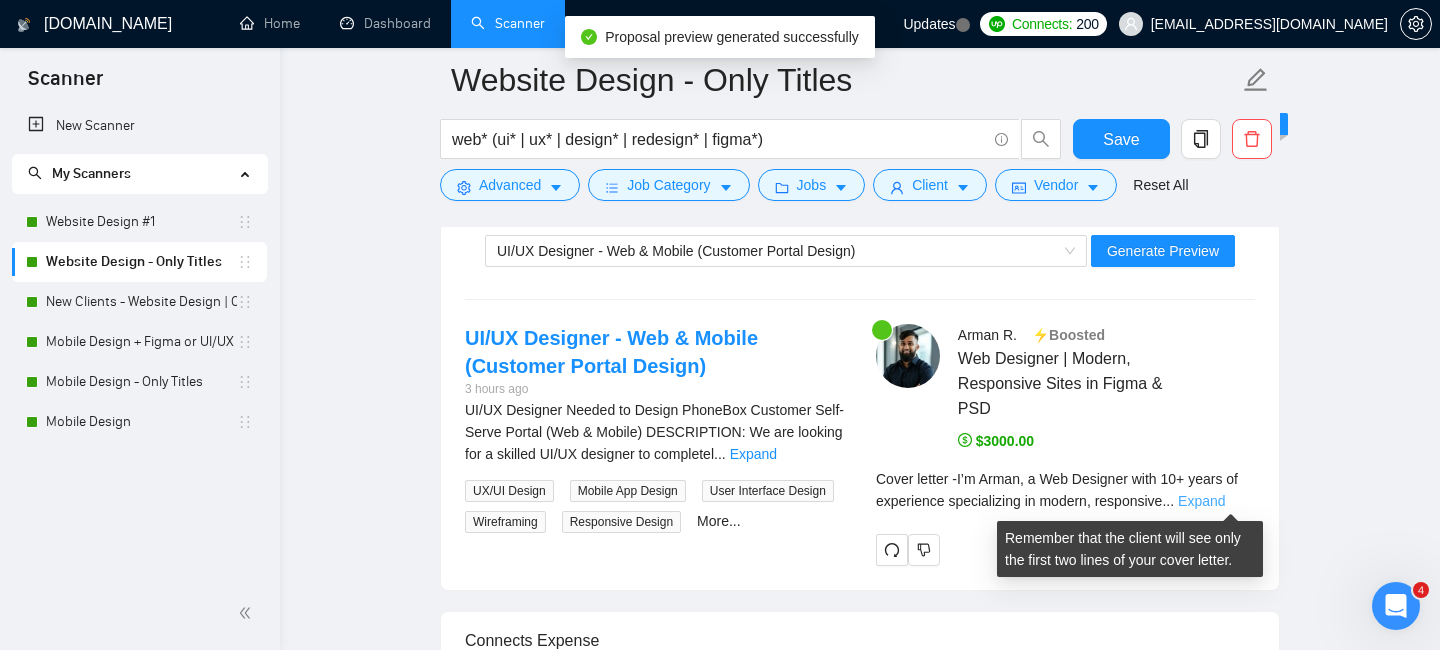 click on "Expand" at bounding box center (1201, 501) 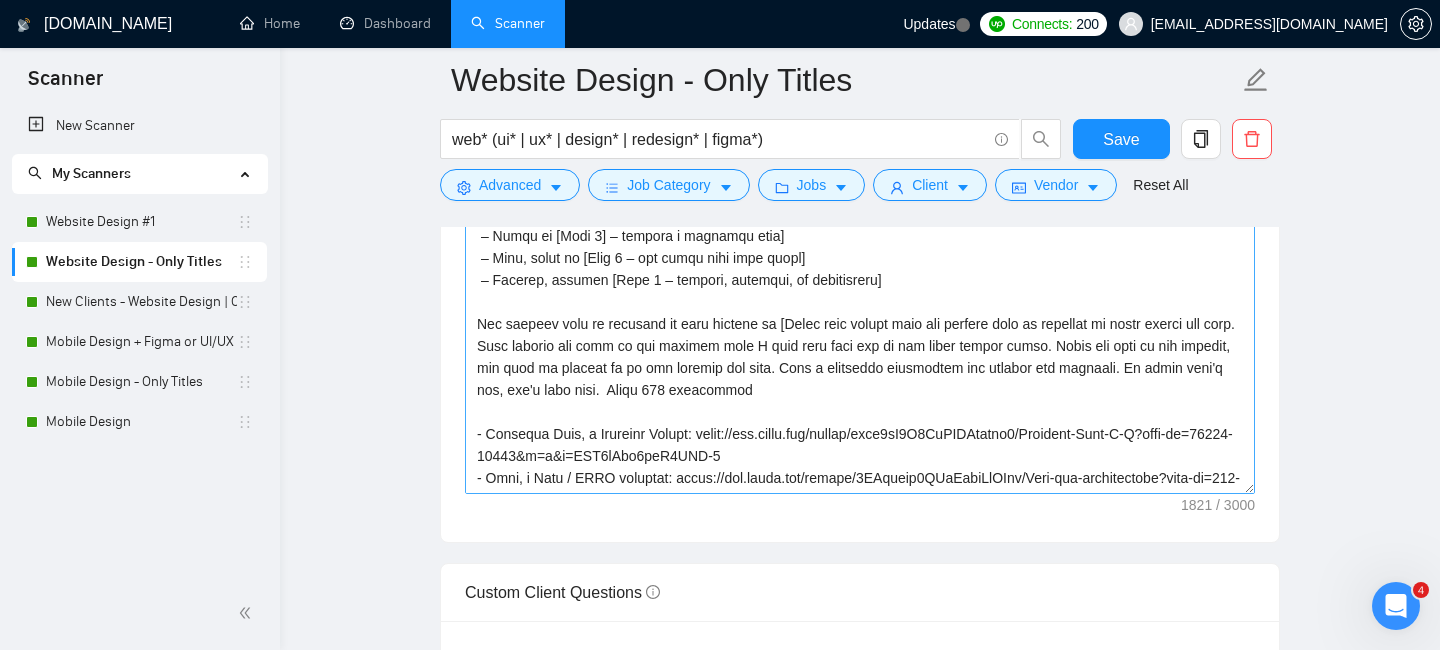 scroll, scrollTop: 1968, scrollLeft: 0, axis: vertical 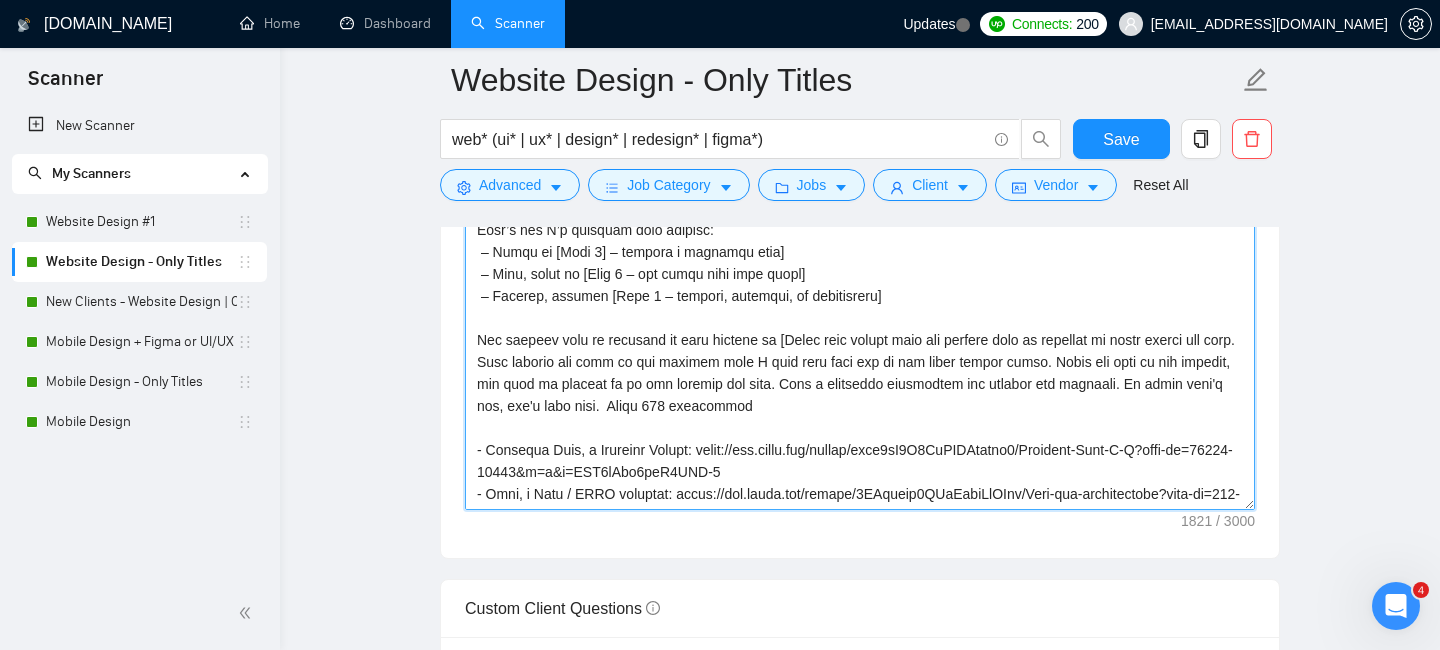 click on "Cover letter template:" at bounding box center (860, 285) 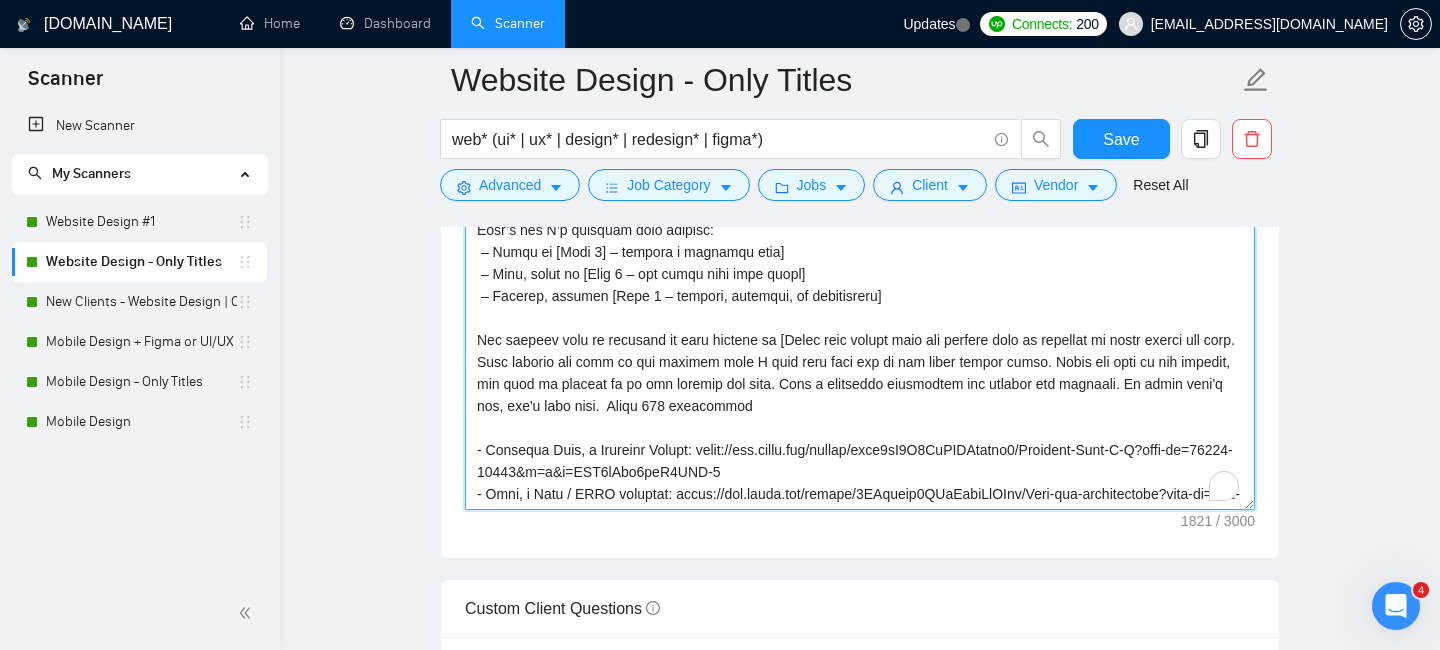 click on "Cover letter template:" at bounding box center [860, 285] 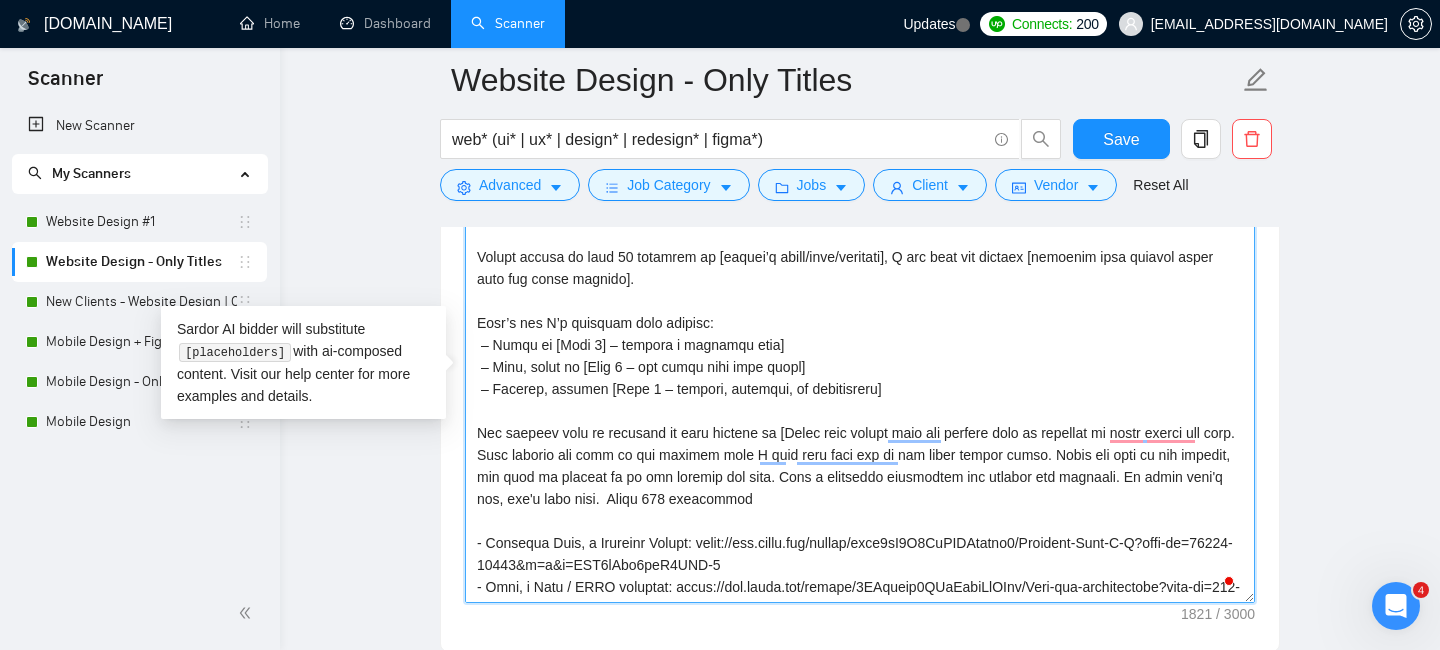 scroll, scrollTop: 1872, scrollLeft: 0, axis: vertical 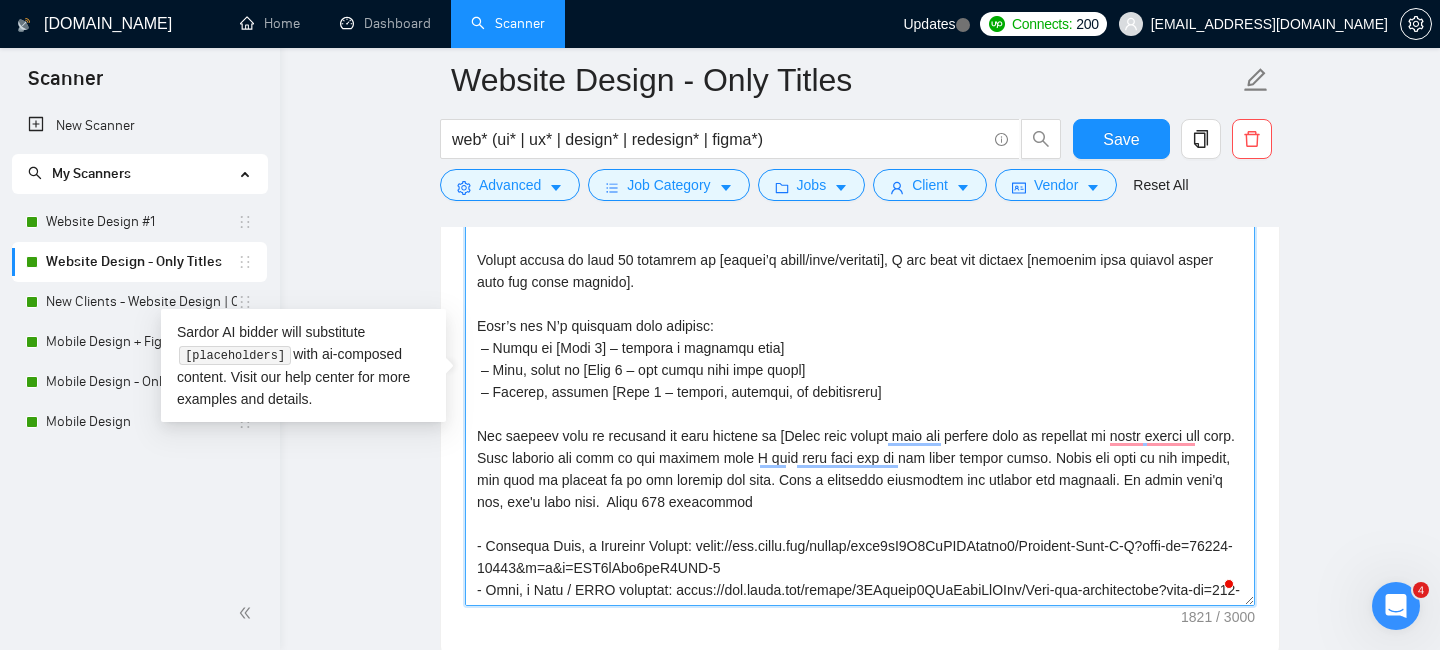 click on "Cover letter template:" at bounding box center [860, 381] 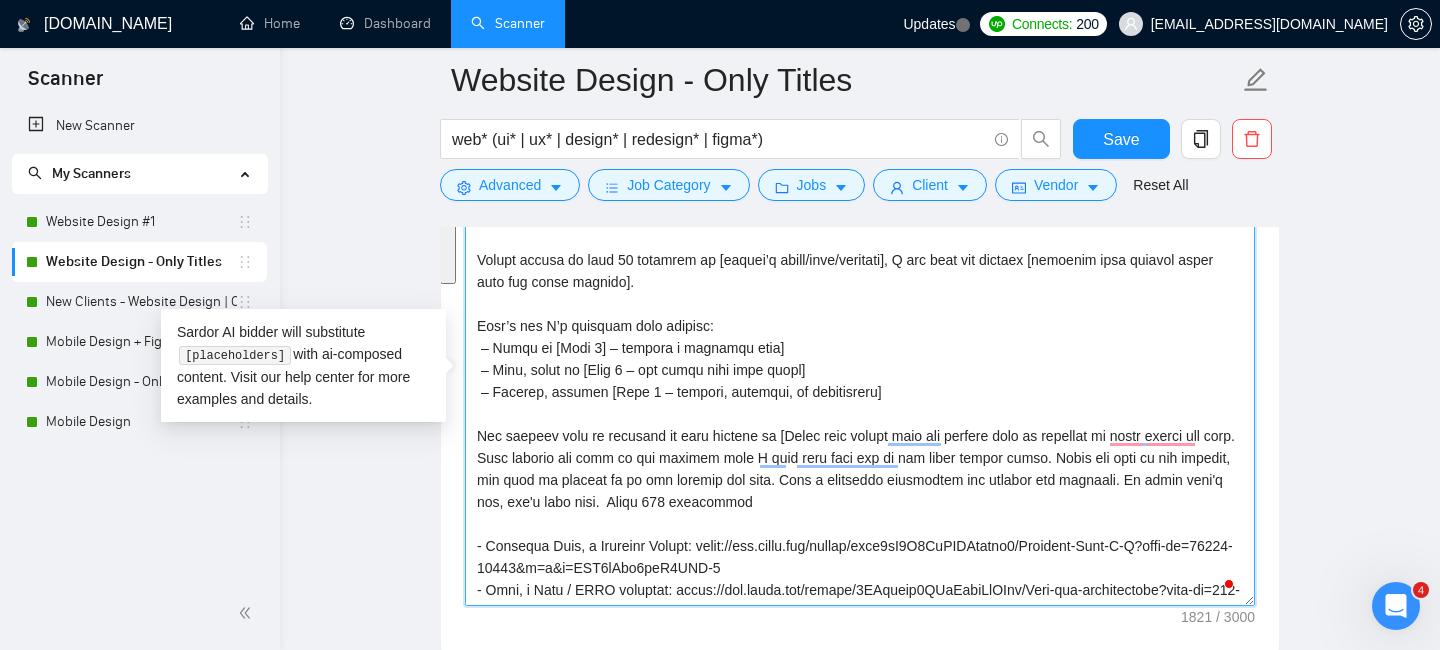 scroll, scrollTop: 15, scrollLeft: 0, axis: vertical 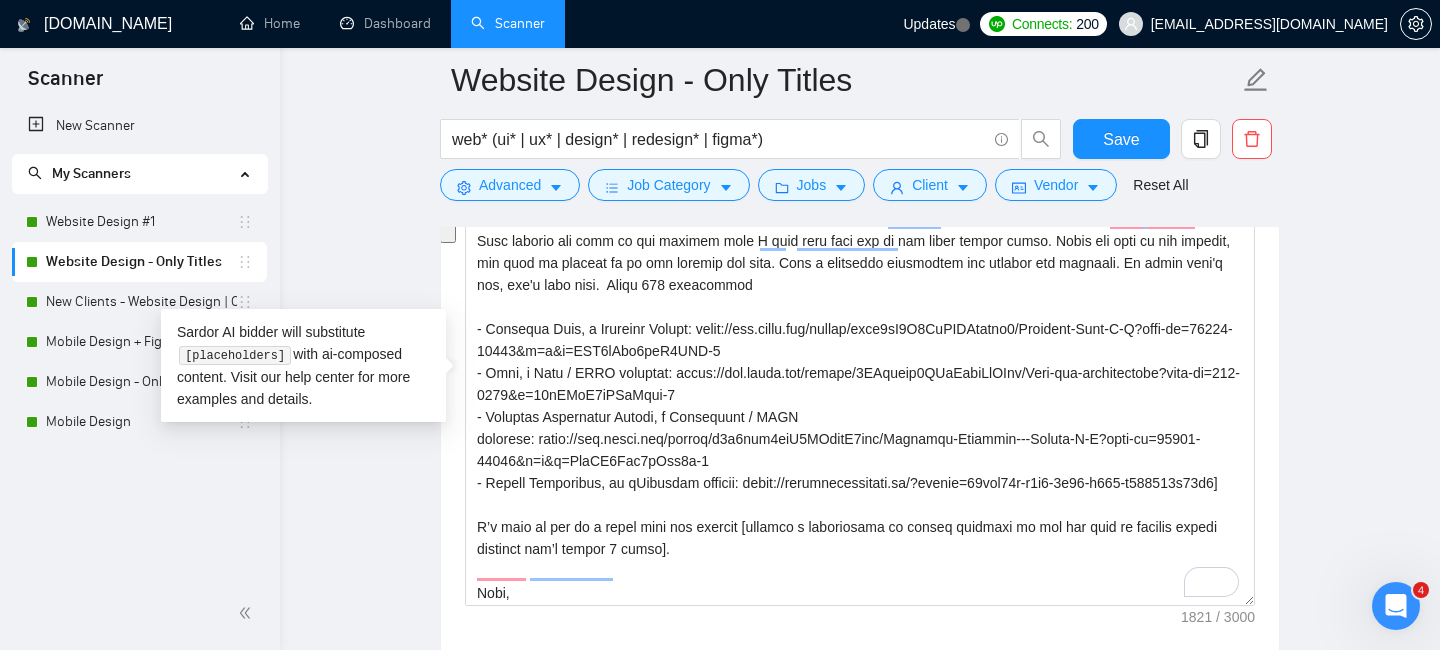click on "Website Design - Only Titles web* (ui* | ux* | design* | redesign* | figma*) Save Advanced   Job Category   Jobs   Client   Vendor   Reset All Preview Results Insights NEW Alerts Auto Bidder Auto Bidding Enabled Auto Bidding Enabled: ON Auto Bidder Schedule Auto Bidding Type: Automated (recommended) Semi-automated Auto Bidding Schedule: 24/7 Custom Custom Auto Bidder Schedule Repeat every week on Monday Tuesday Wednesday Thursday Friday Saturday Sunday Active Hours ( America/Toronto ): From: To: ( 24  hours) America/Toronto Auto Bidding Type Select your bidding algorithm: Choose the algorithm for you bidding. The price per proposal does not include your connects expenditure. Template Bidder Works great for narrow segments and short cover letters that don't change. 0.50  credits / proposal Sardor AI 🤖 Personalise your cover letter with ai [placeholders] 1.00  credits / proposal Experimental Laziza AI  👑   NEW   Learn more 2.00  credits / proposal 89.49 credits savings Team & Freelancer Select team: Zapp" at bounding box center (860, 1396) 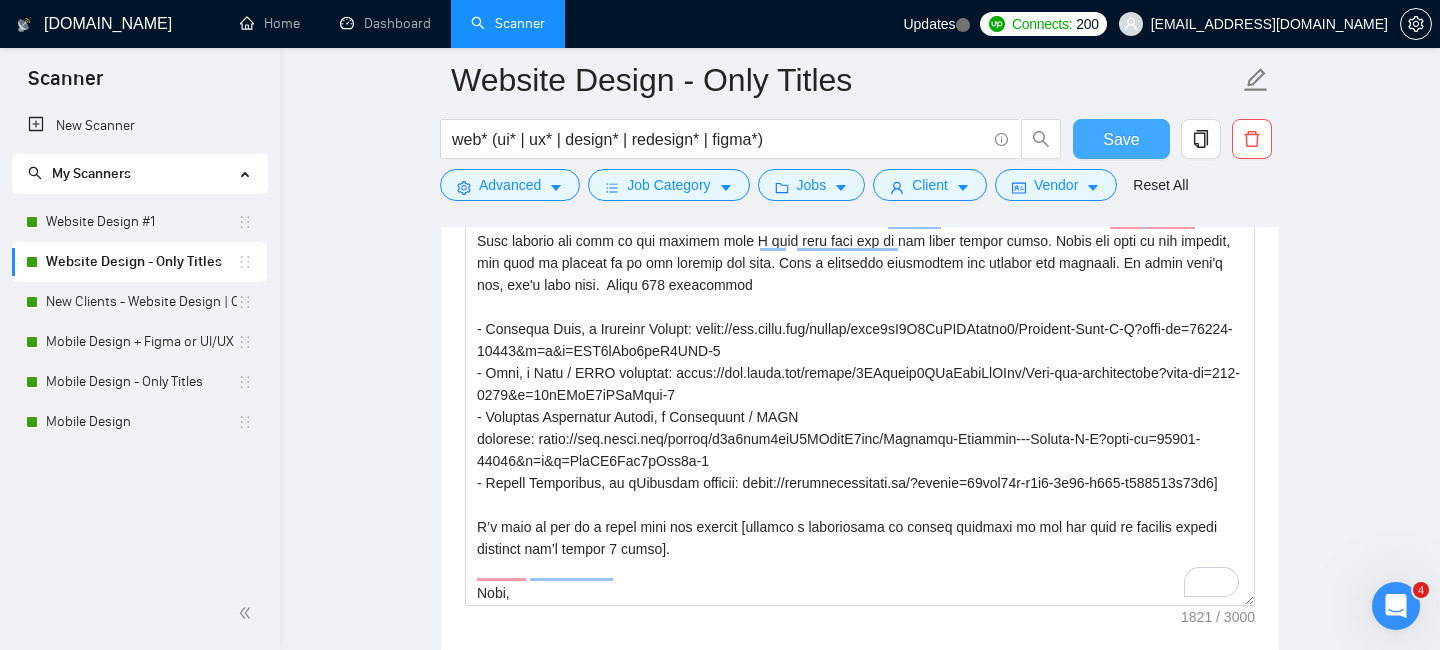 click on "Save" at bounding box center (1121, 139) 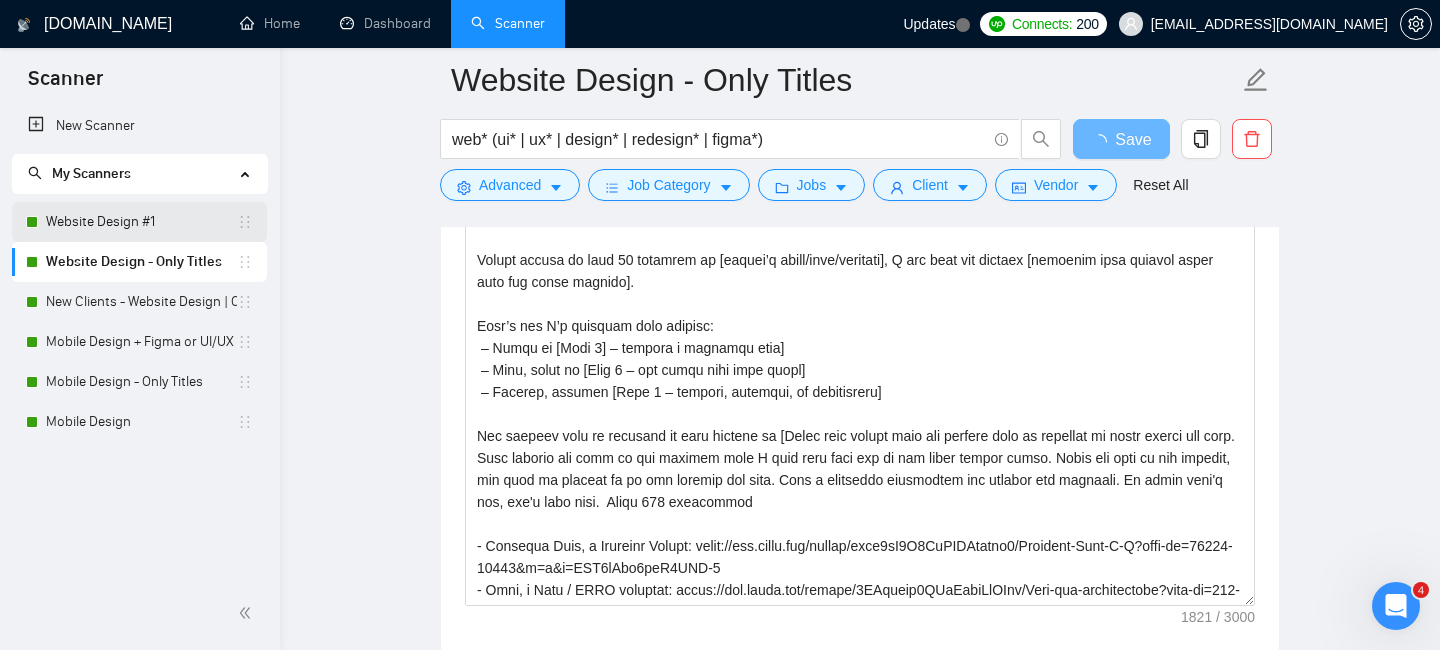 click on "Website Design #1" at bounding box center [141, 222] 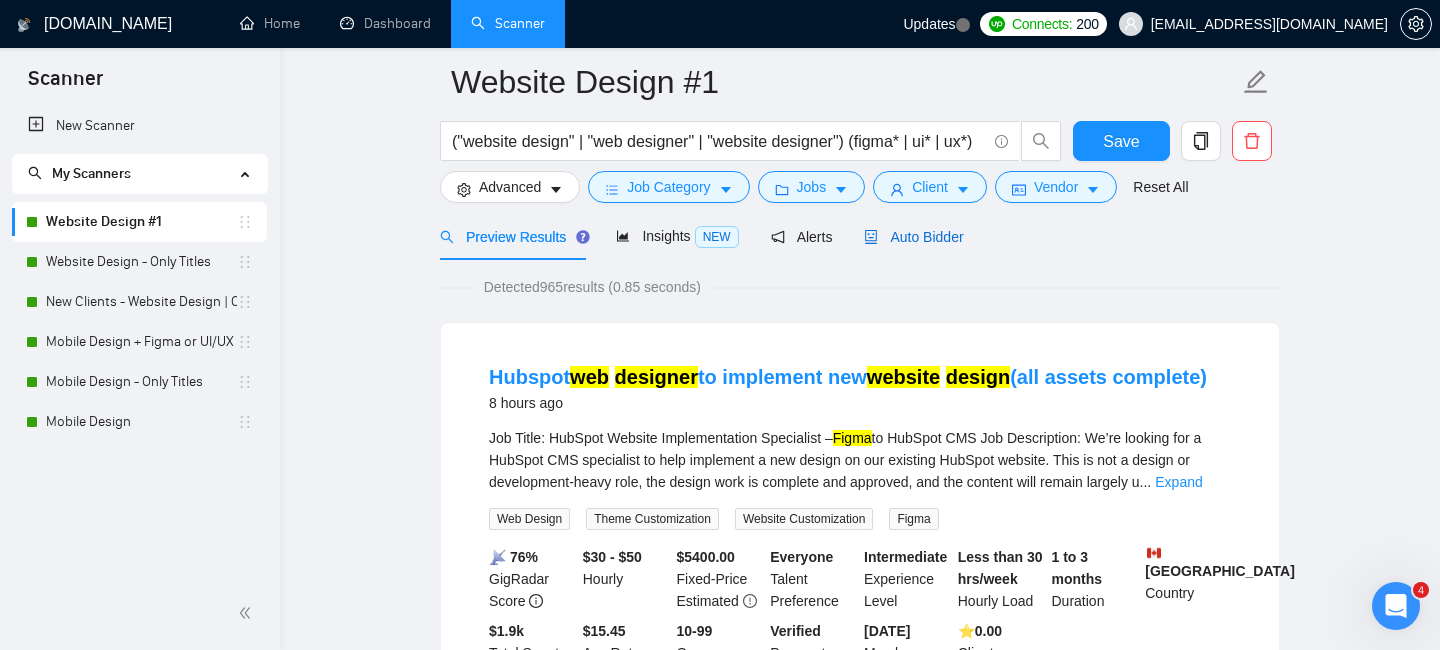 click on "Auto Bidder" at bounding box center (913, 237) 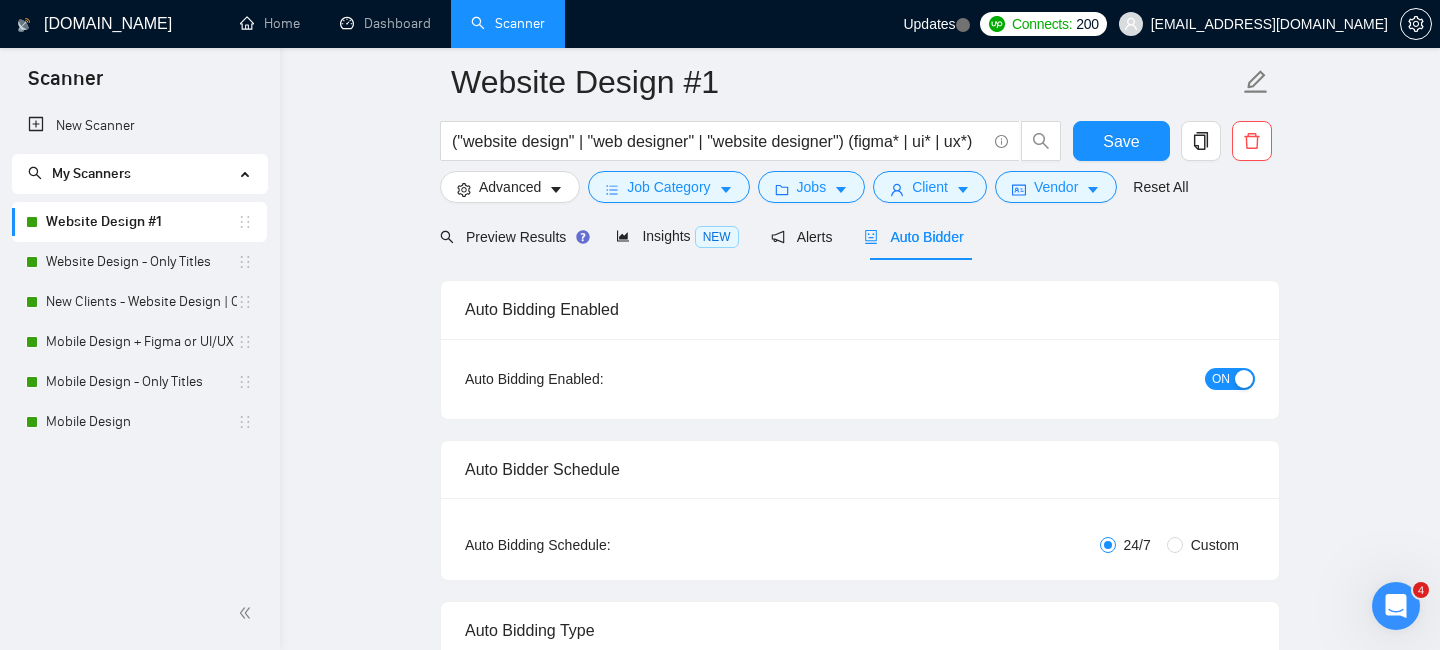 checkbox on "true" 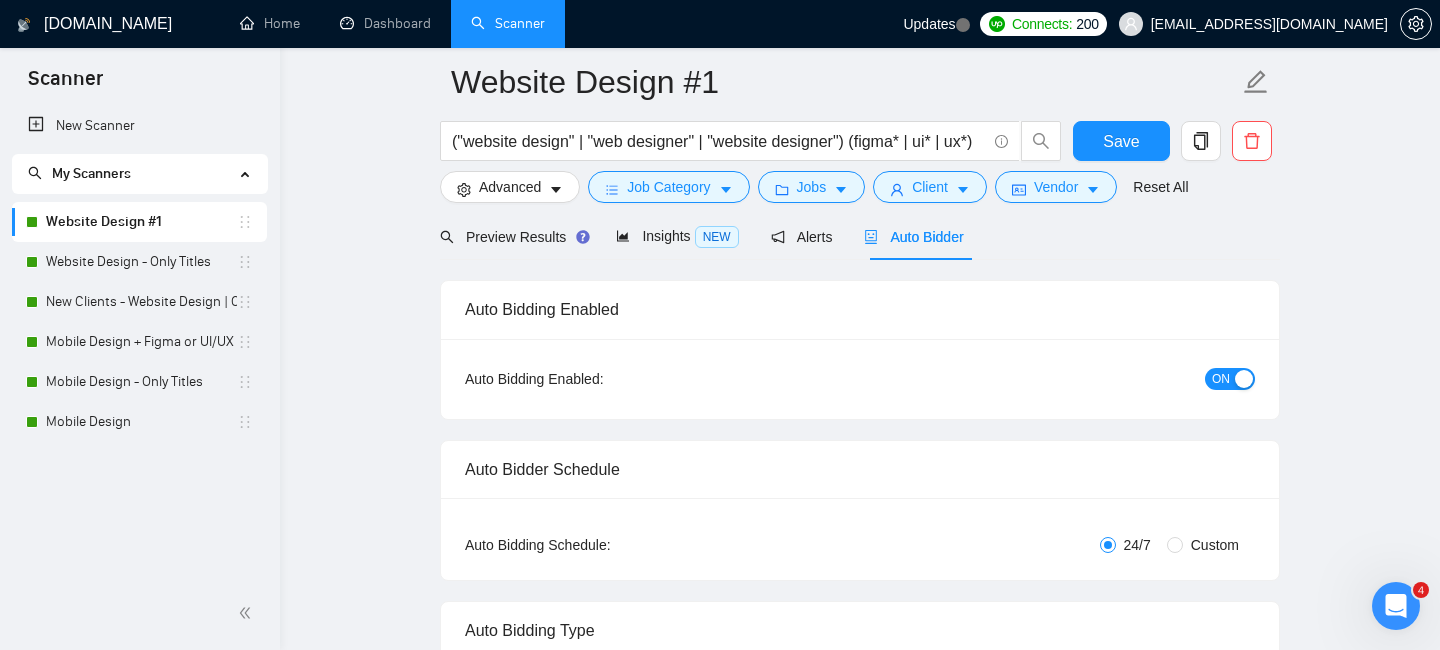 checkbox on "true" 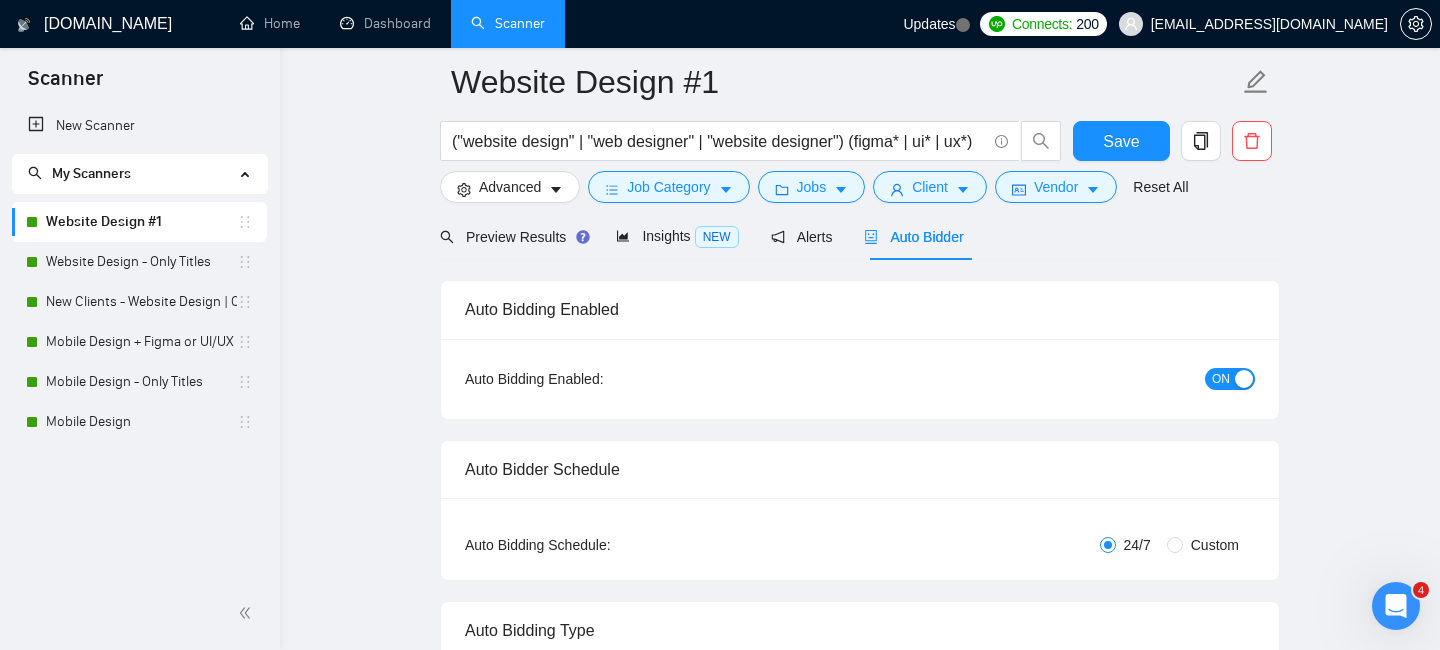 type 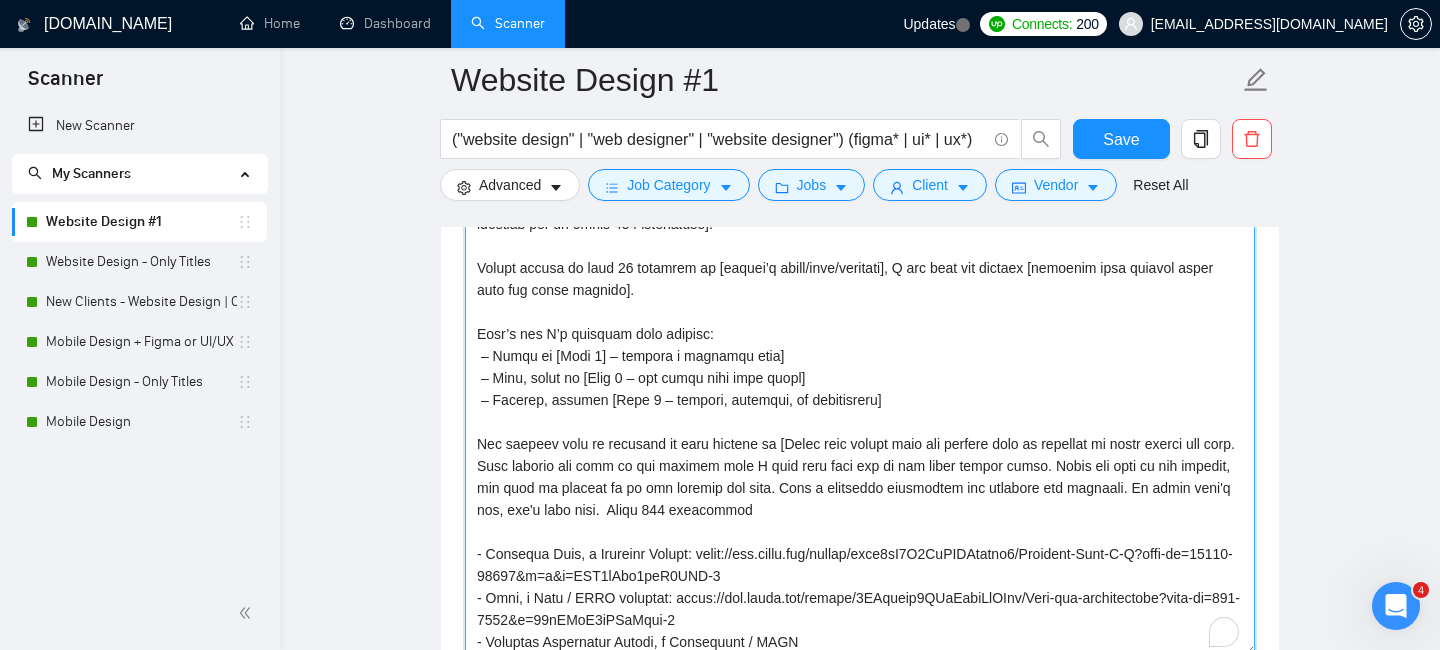 click on "Cover letter template:" at bounding box center (860, 431) 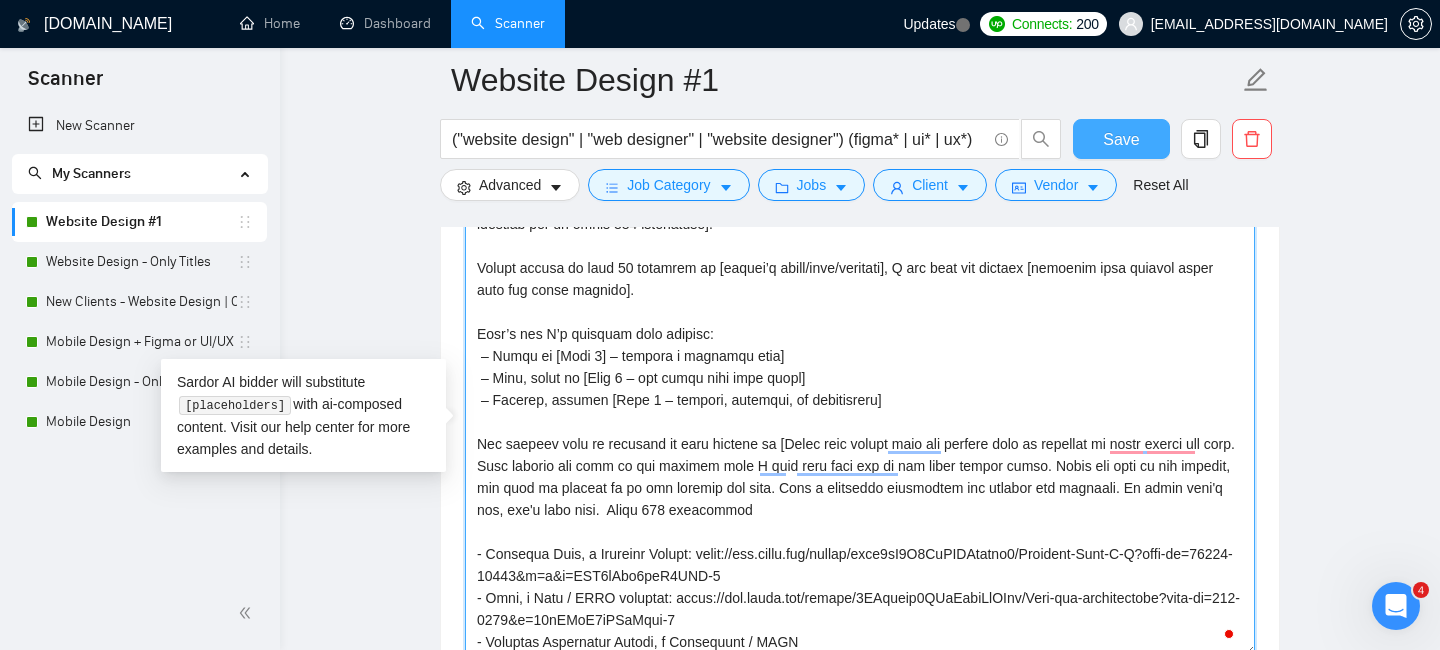 type on "I’m Arman [use freelancer profile to introduce yourself don't mention anything about the agency and don't mention last name, description should be related to the job post, mention years of experience (10+), and say that you can start ASAP – make it accurate and at least 200 characters].
Having worked on over 20 projects in [client’s niche/area/industry], I can help you achieve [describe what success looks like for their project].
Here’s how I’d approach your project:
– Start by [Step 1] – address a specific need]
– Then, focus on [Step 2 – fix their core pain point]
– Finally, deliver [Step 3 – outcome, timeline, or deliverable]
One project that is relevant to your request is [Share with client that one project that is relevant to there upwork job post. Then mention the name of the project that I have done from one of the links shared below. Share the name of the project, the type of project it is and mention the link. Make a realistic connection and explain the overlaps. If there aren't any, don't ..." 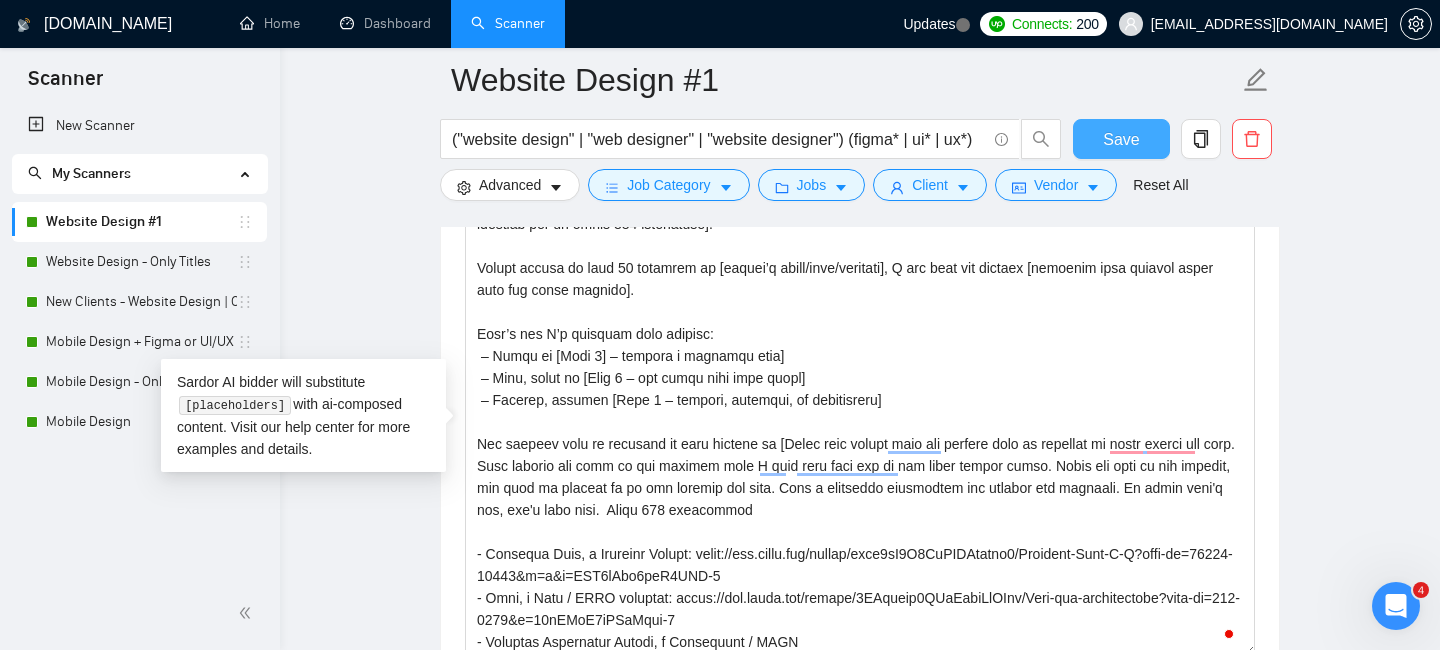 click on "Save" at bounding box center [1121, 139] 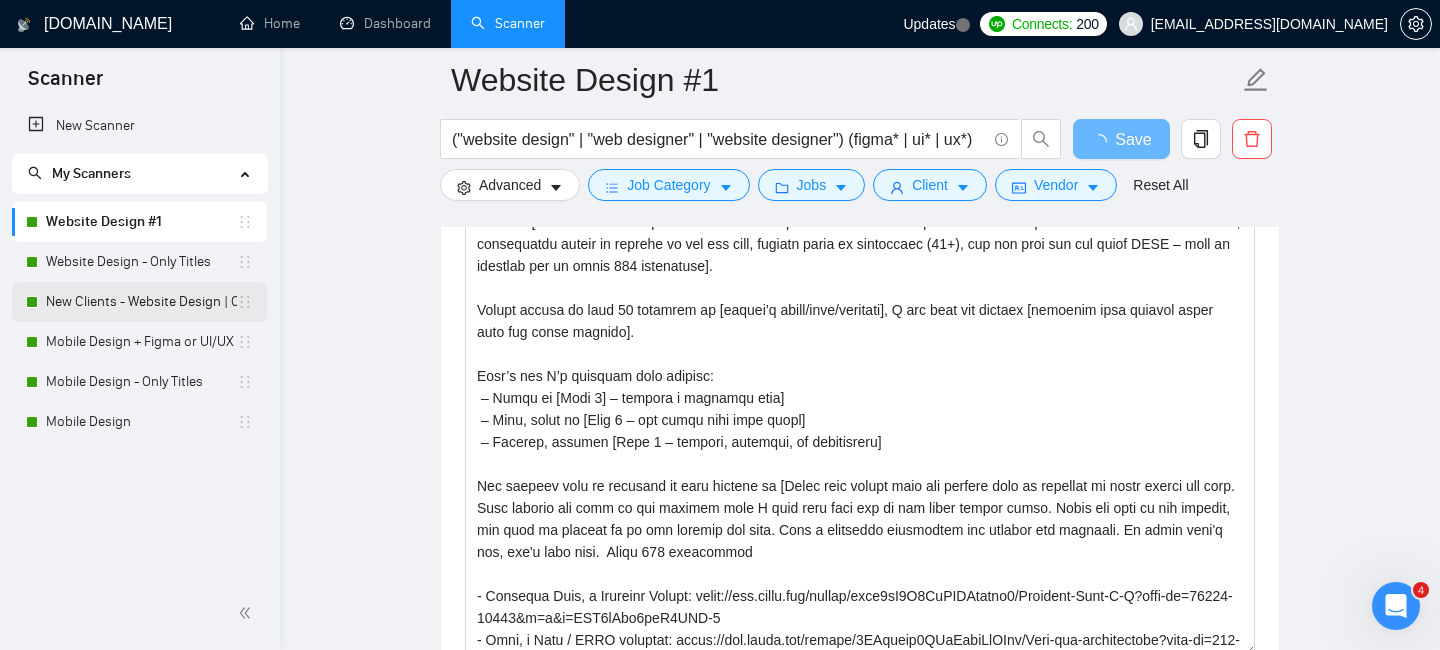 click on "New Clients - Website Design | Only Titles" at bounding box center [141, 302] 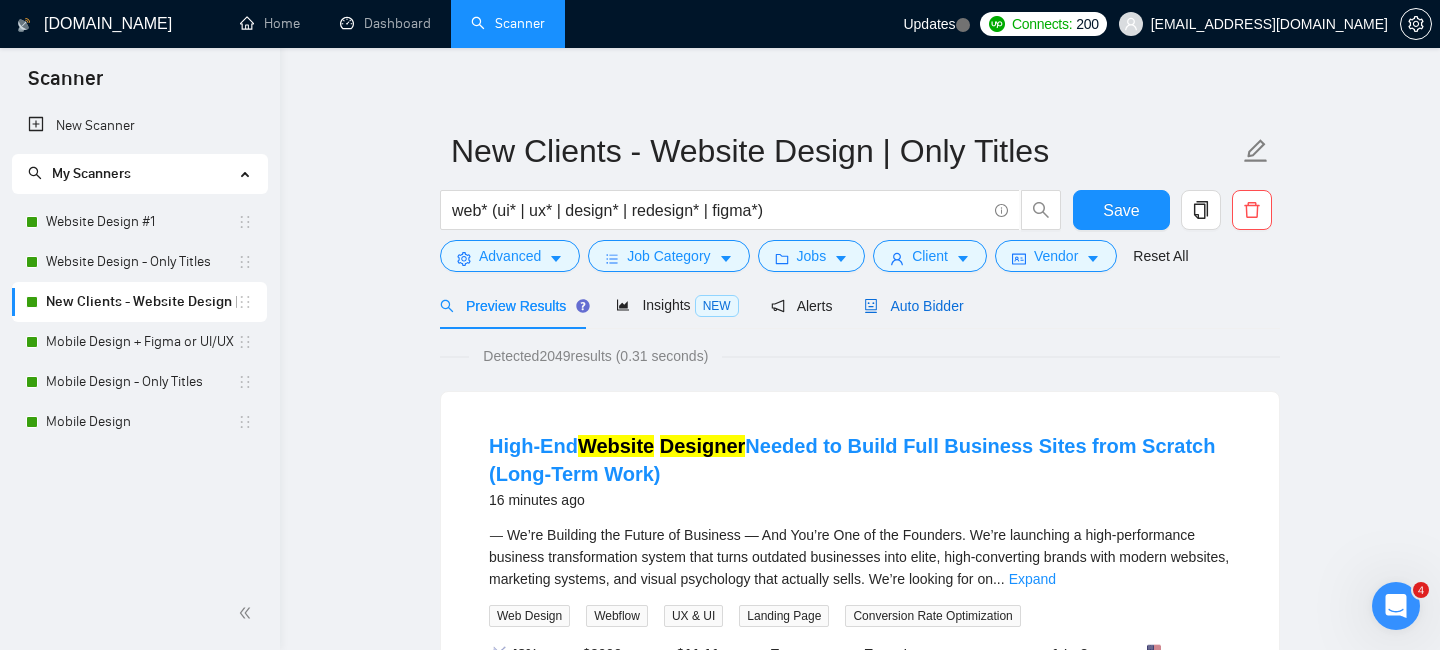 click on "Auto Bidder" at bounding box center [913, 306] 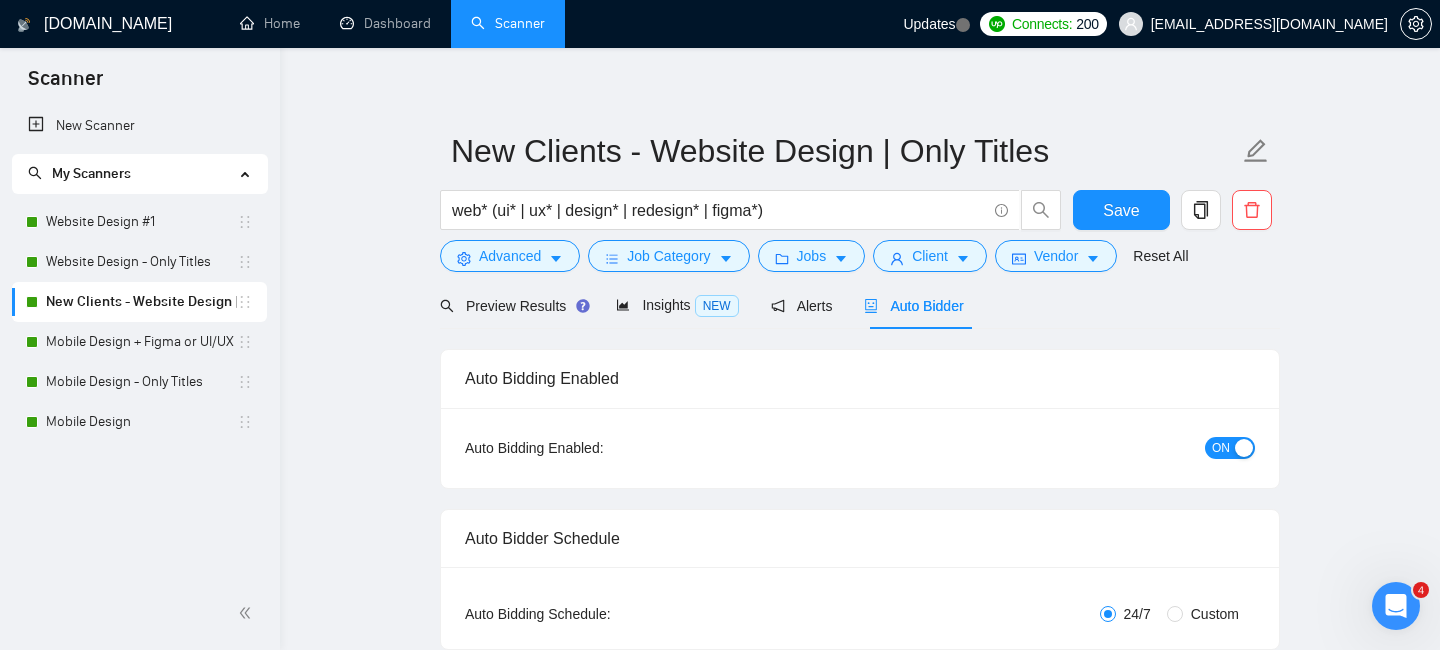 type 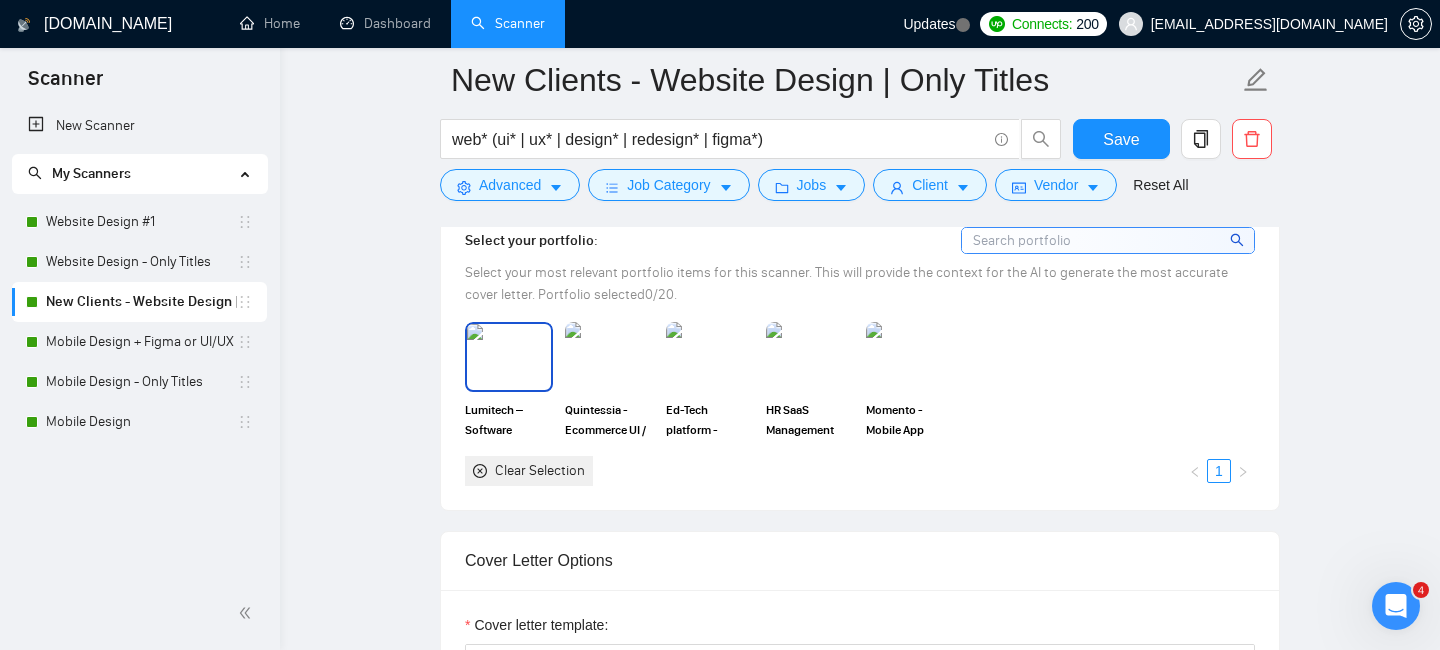 click at bounding box center [509, 357] 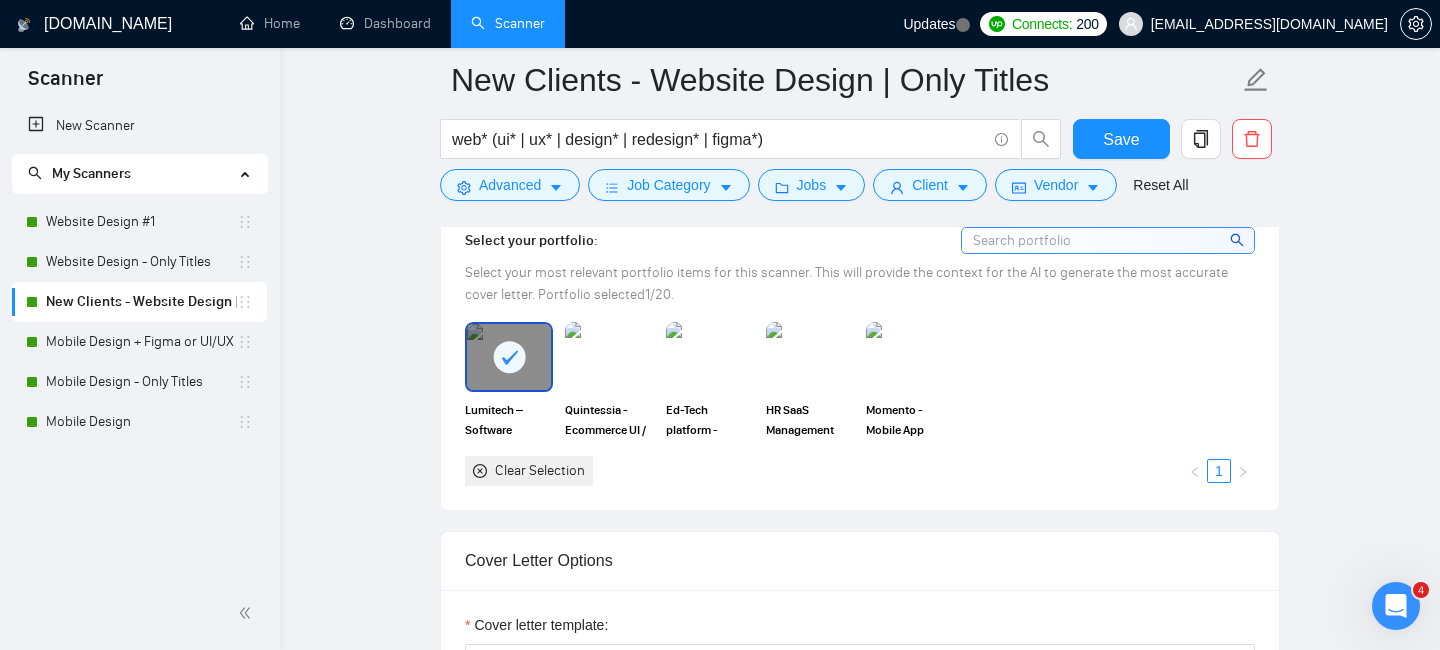 click at bounding box center (609, 357) 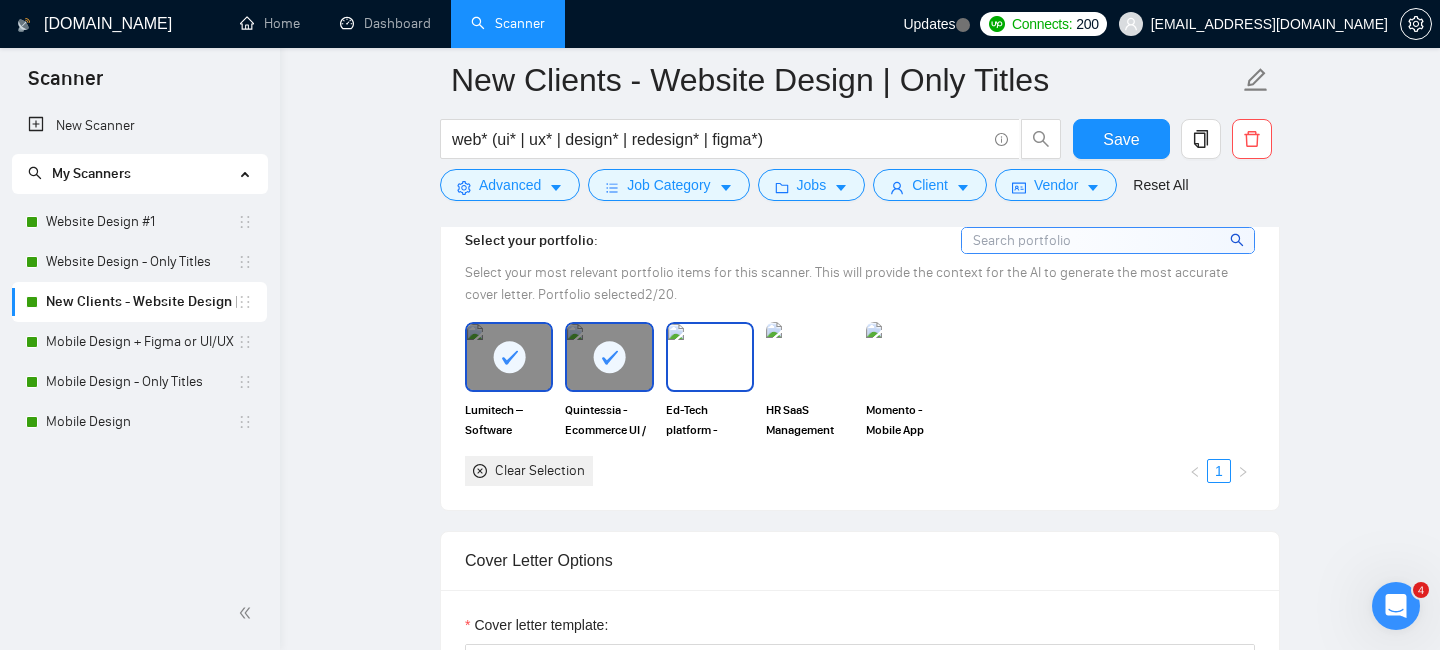 click at bounding box center (710, 357) 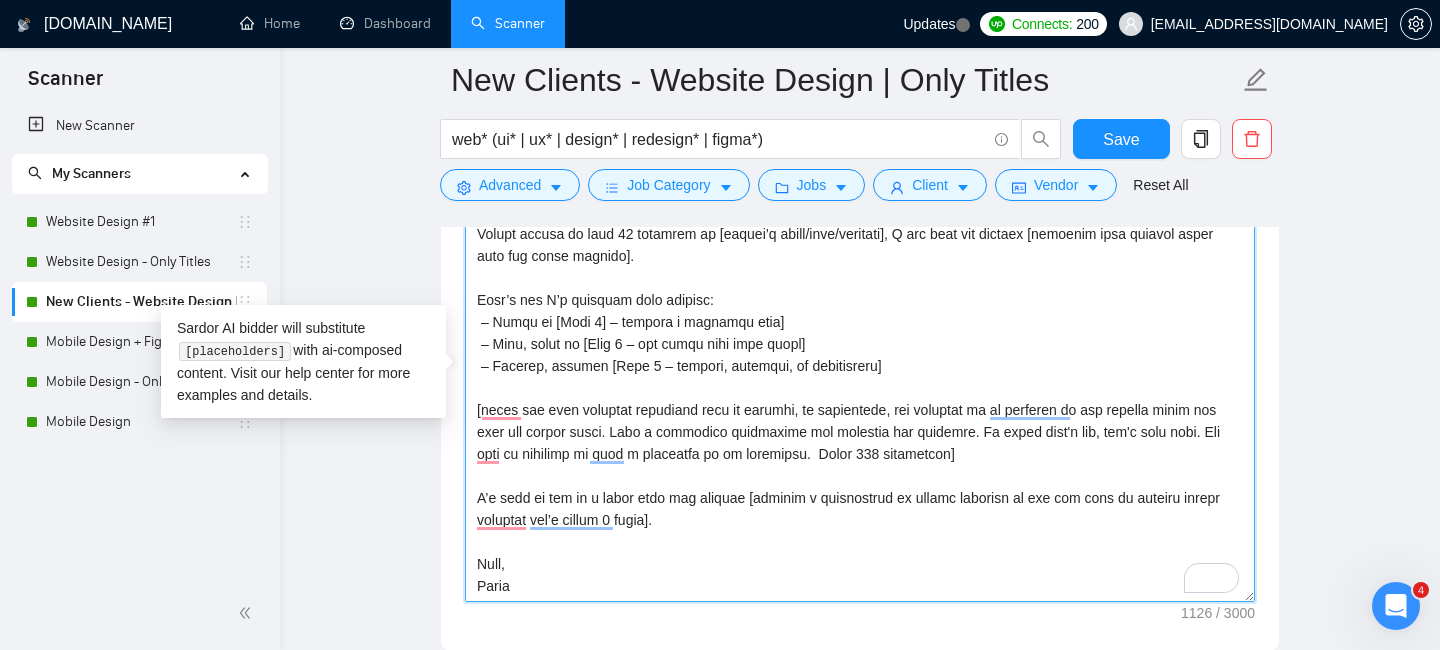 drag, startPoint x: 994, startPoint y: 448, endPoint x: 463, endPoint y: 418, distance: 531.8468 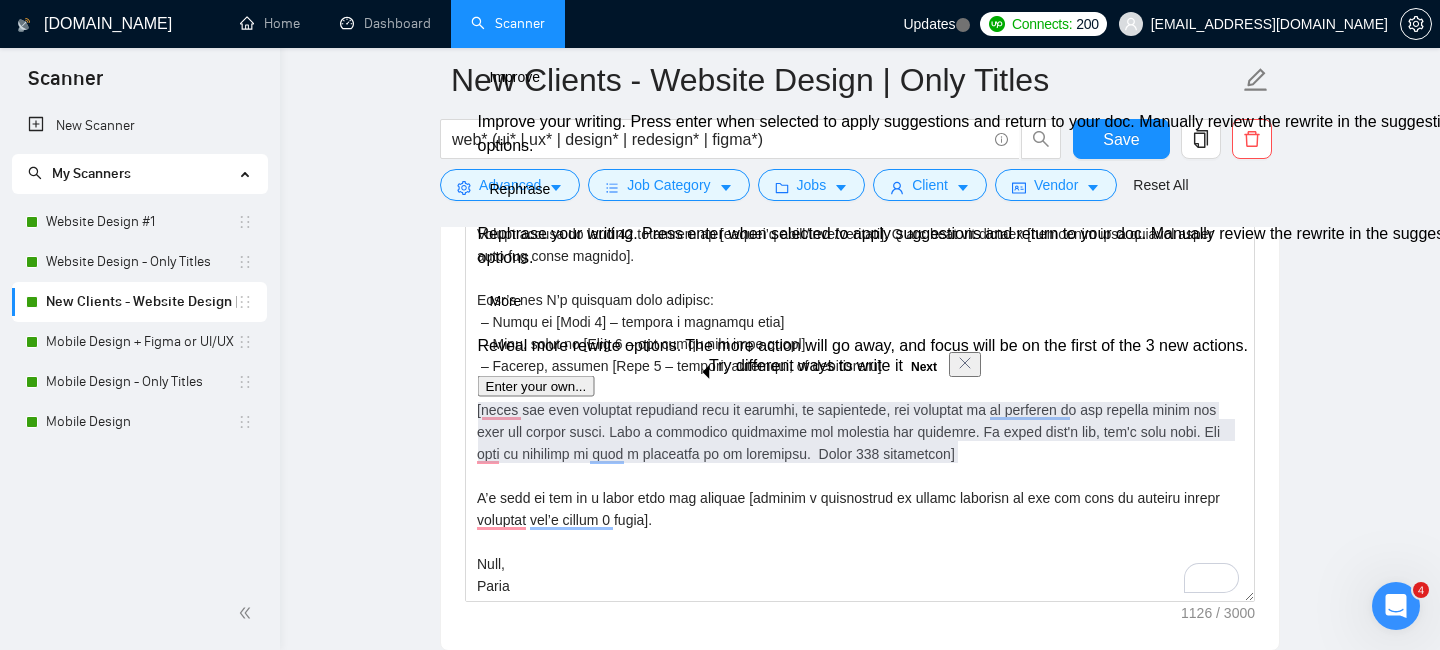 type 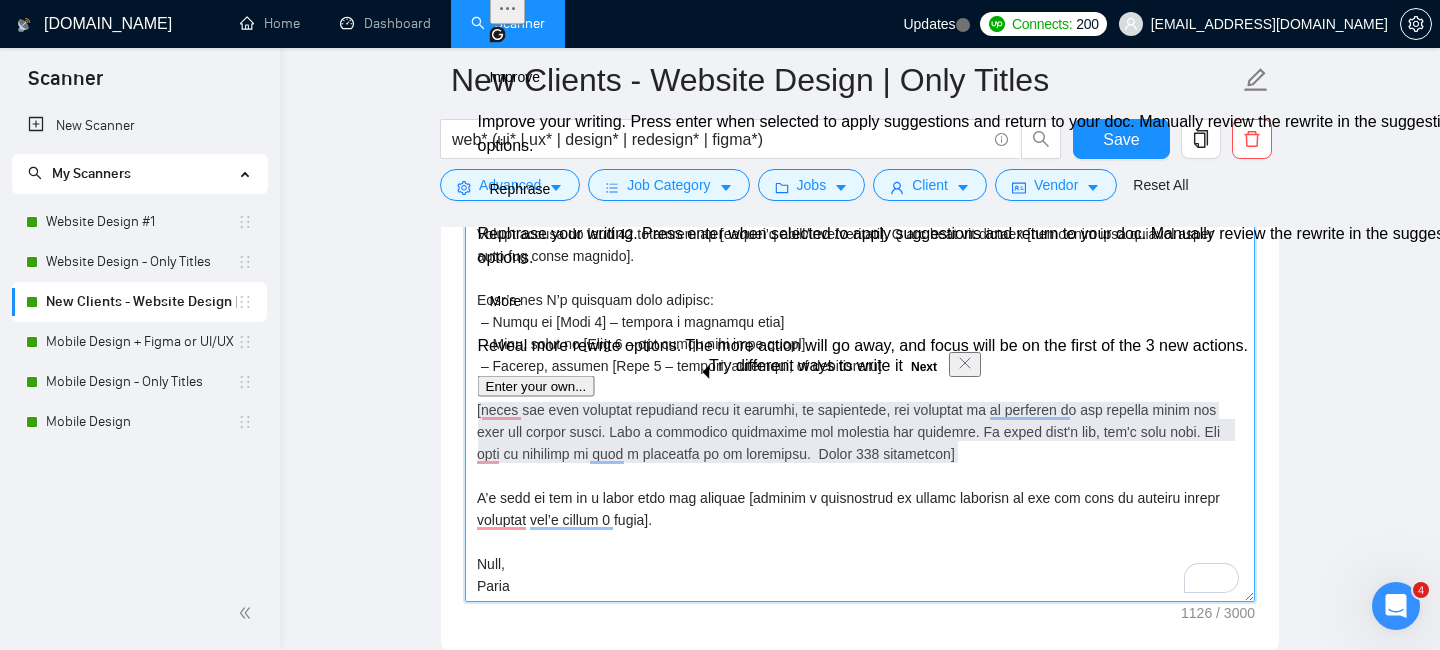 click on "Cover letter template:" at bounding box center [860, 377] 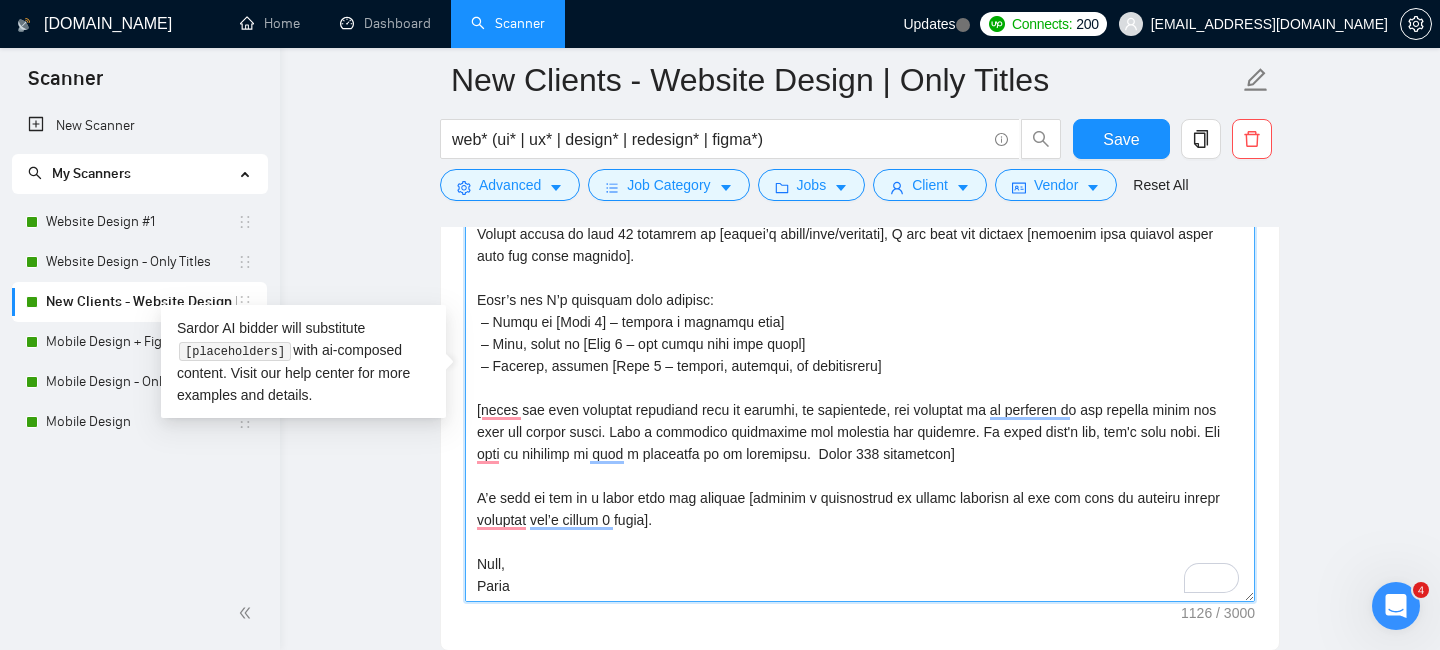 drag, startPoint x: 989, startPoint y: 451, endPoint x: 479, endPoint y: 408, distance: 511.80954 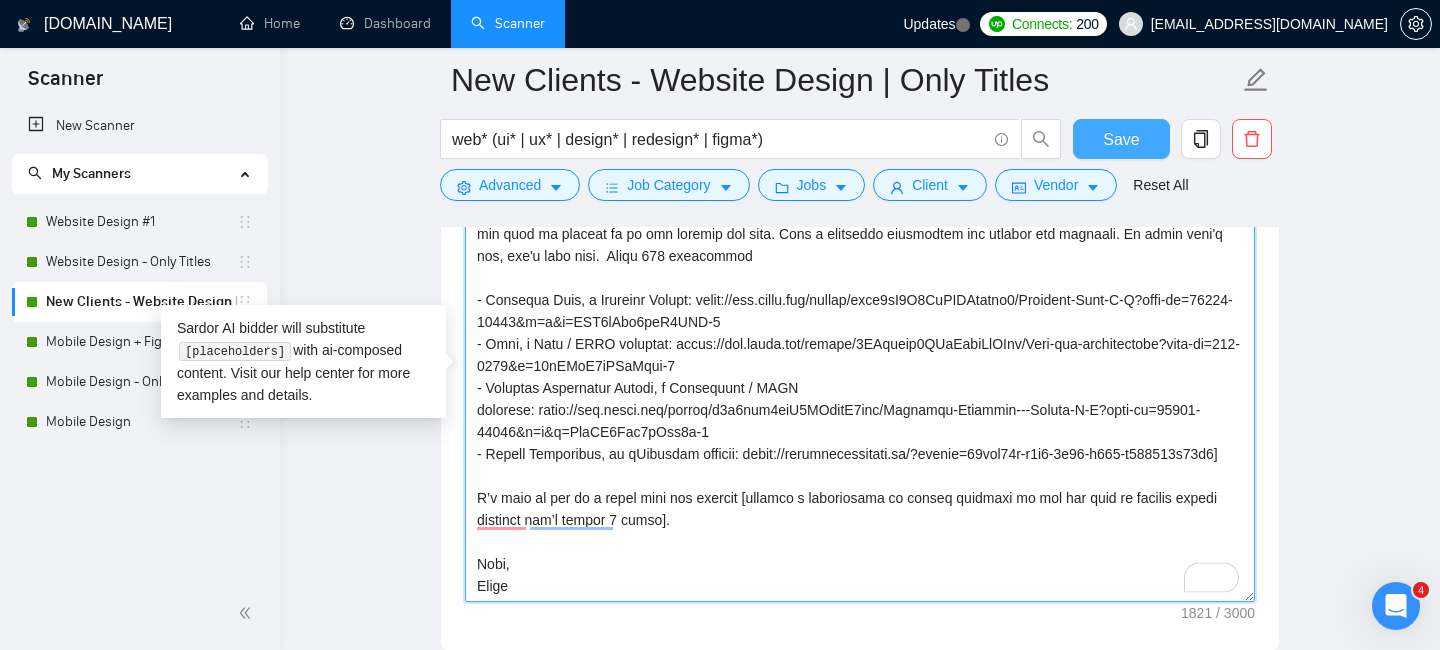 type on "I’m Arman [use freelancer profile to introduce yourself don't mention anything about the agency and don't mention last name, description should be related to the job post, mention years of experience (10+), and say that you can start ASAP – make it accurate and at least 200 characters].
Having worked on over 20 projects in [client’s niche/area/industry], I can help you achieve [describe what success looks like for their project].
Here’s how I’d approach your project:
– Start by [Step 1] – address a specific need]
– Then, focus on [Step 2 – fix their core pain point]
– Finally, deliver [Step 3 – outcome, timeline, or deliverable]
One project that is relevant to your request is [Share with client that one project that is relevant to there upwork job post. Then mention the name of the project that I have done from one of the links shared below. Share the name of the project, the type of project it is and mention the link. Make a realistic connection and explain the overlaps. If there aren't any, don't ..." 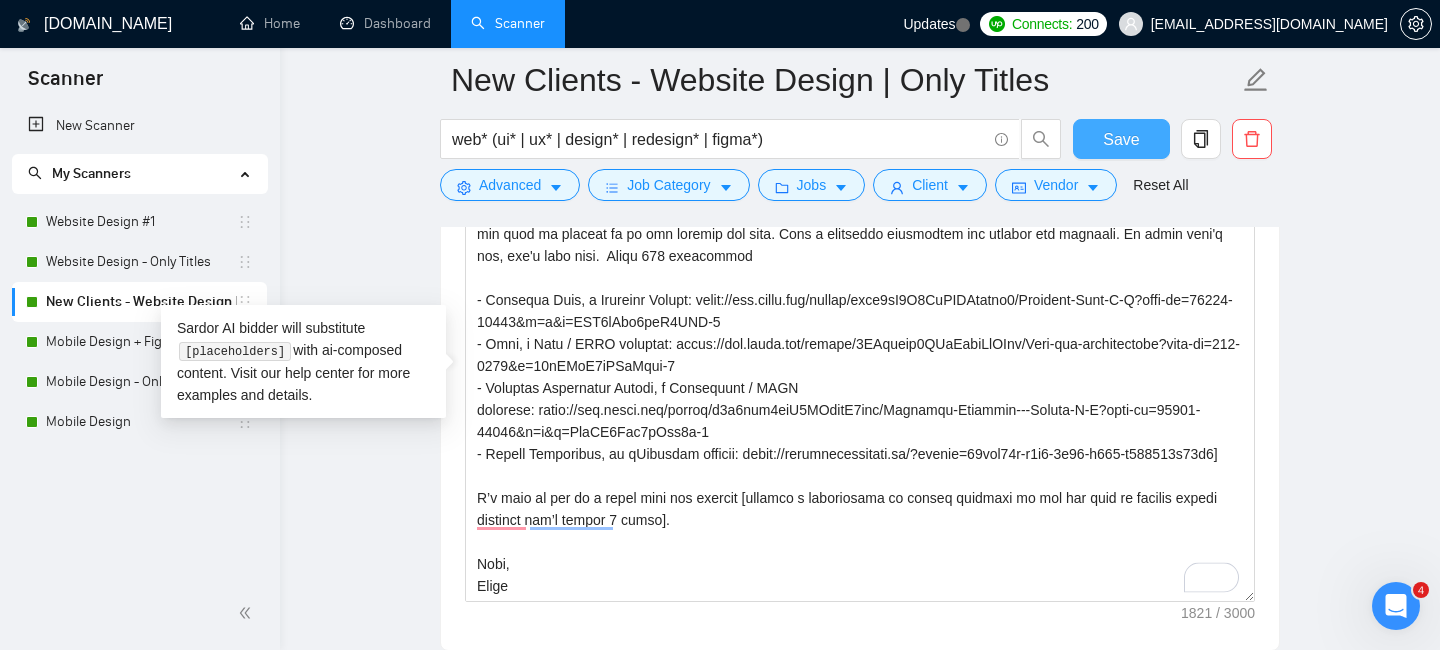 click on "Save" at bounding box center (1121, 139) 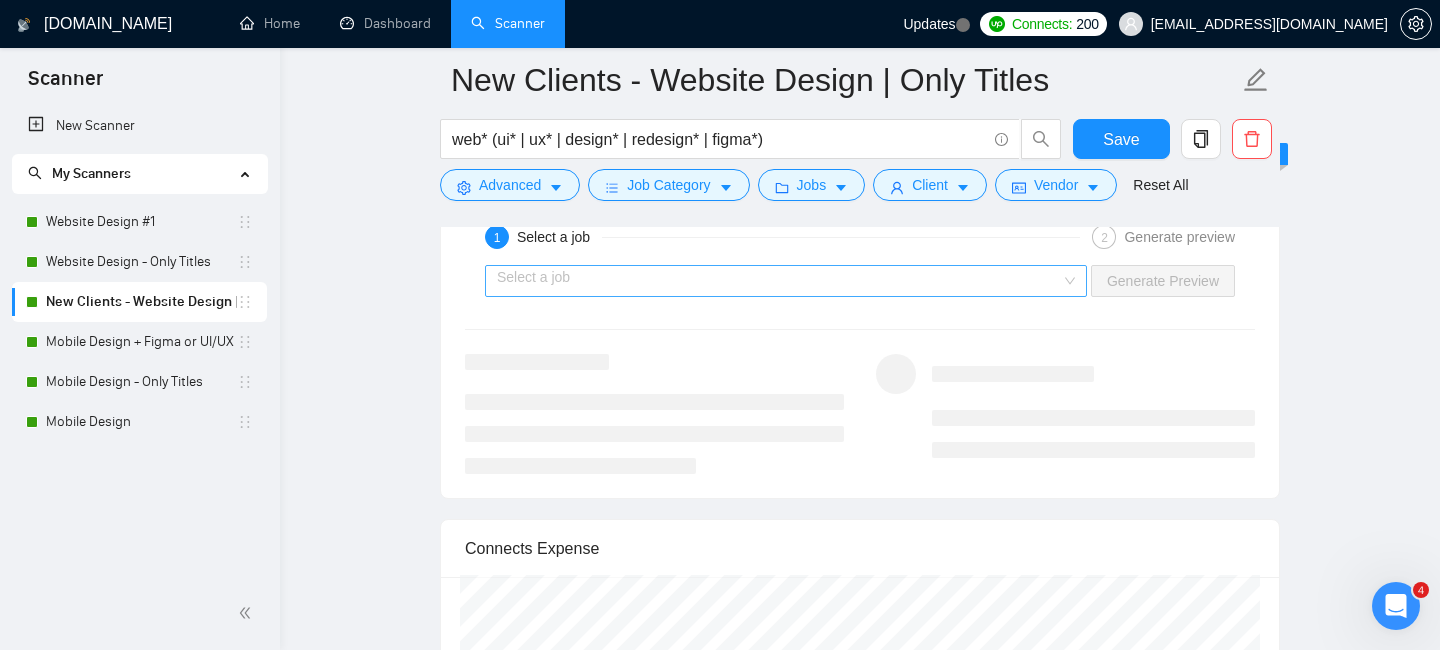 click at bounding box center [779, 281] 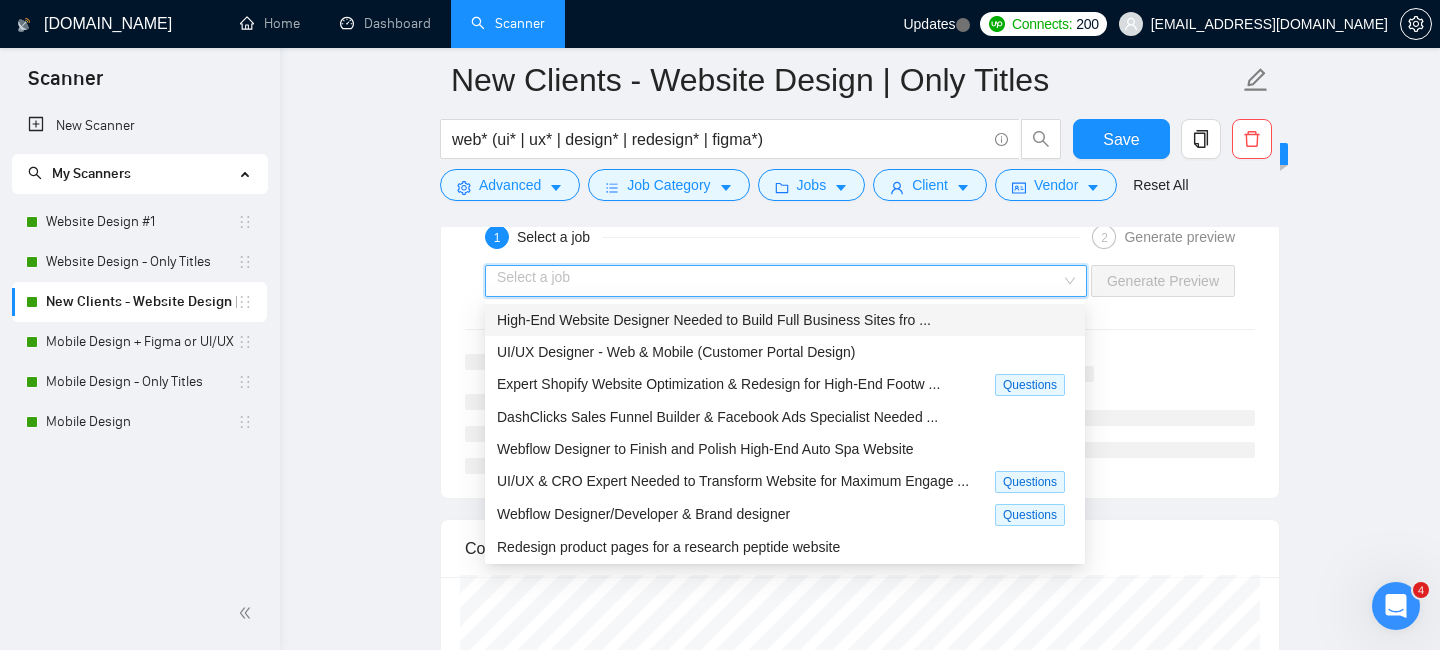 click on "High-End Website Designer Needed to Build Full Business Sites fro ..." at bounding box center (714, 320) 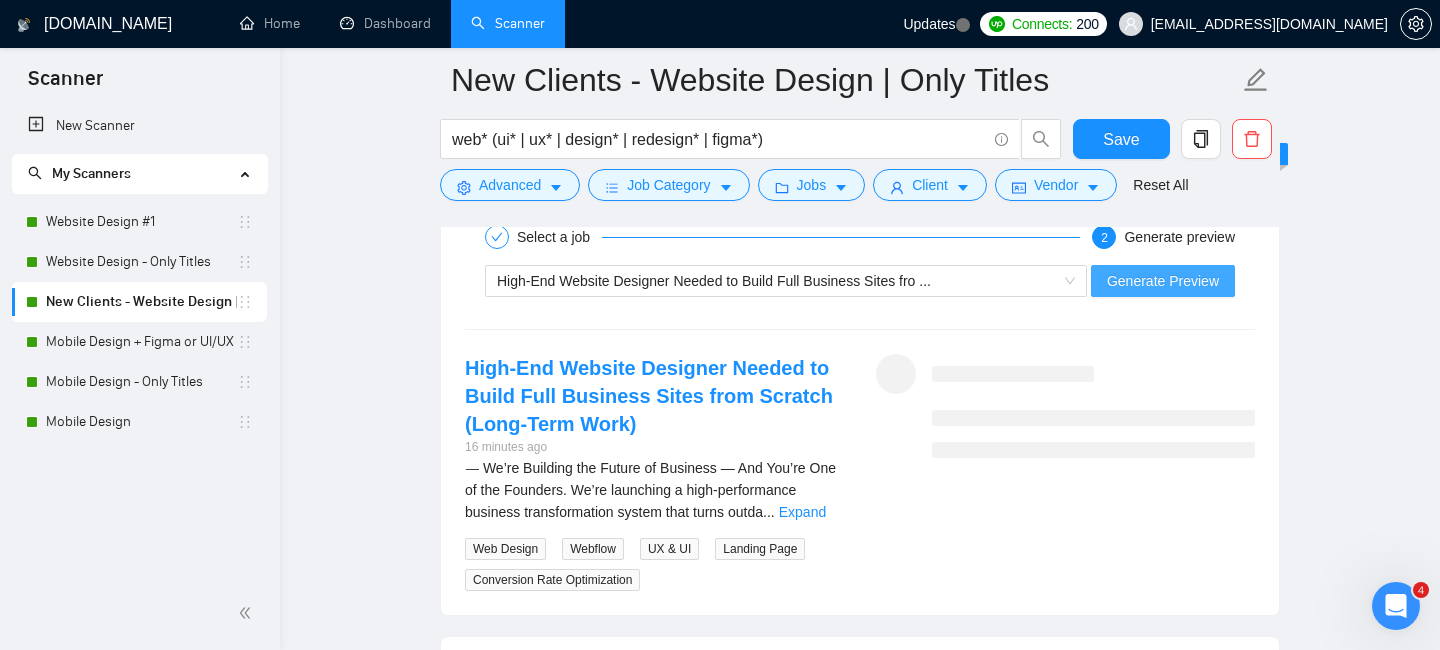 click on "Generate Preview" at bounding box center (1163, 281) 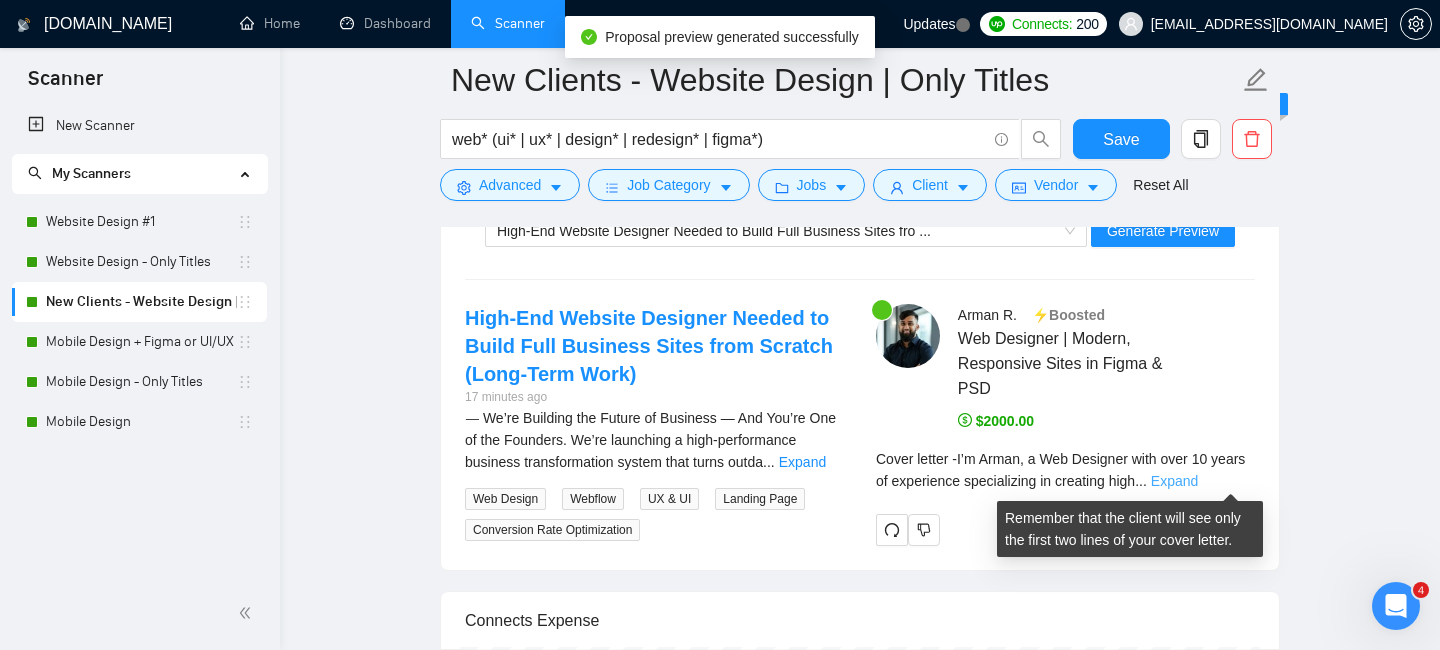 click on "Expand" at bounding box center [1174, 481] 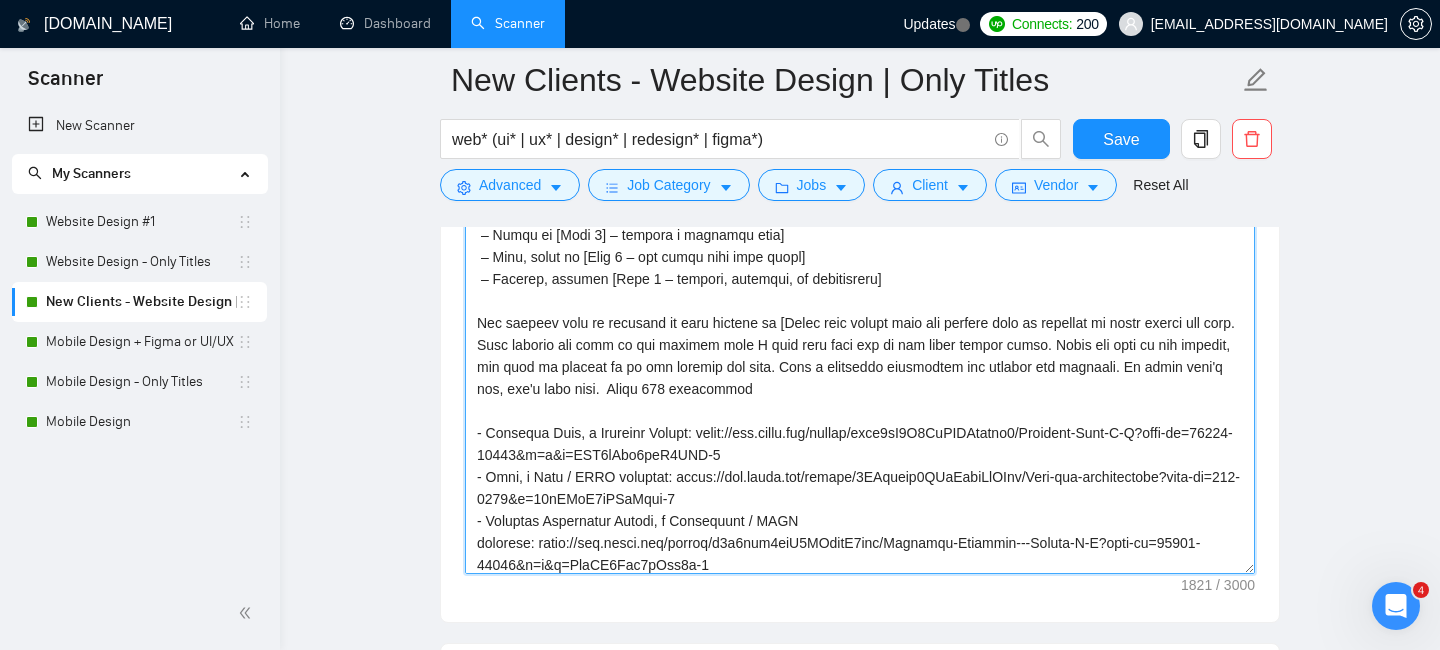 click on "Cover letter template:" at bounding box center (860, 349) 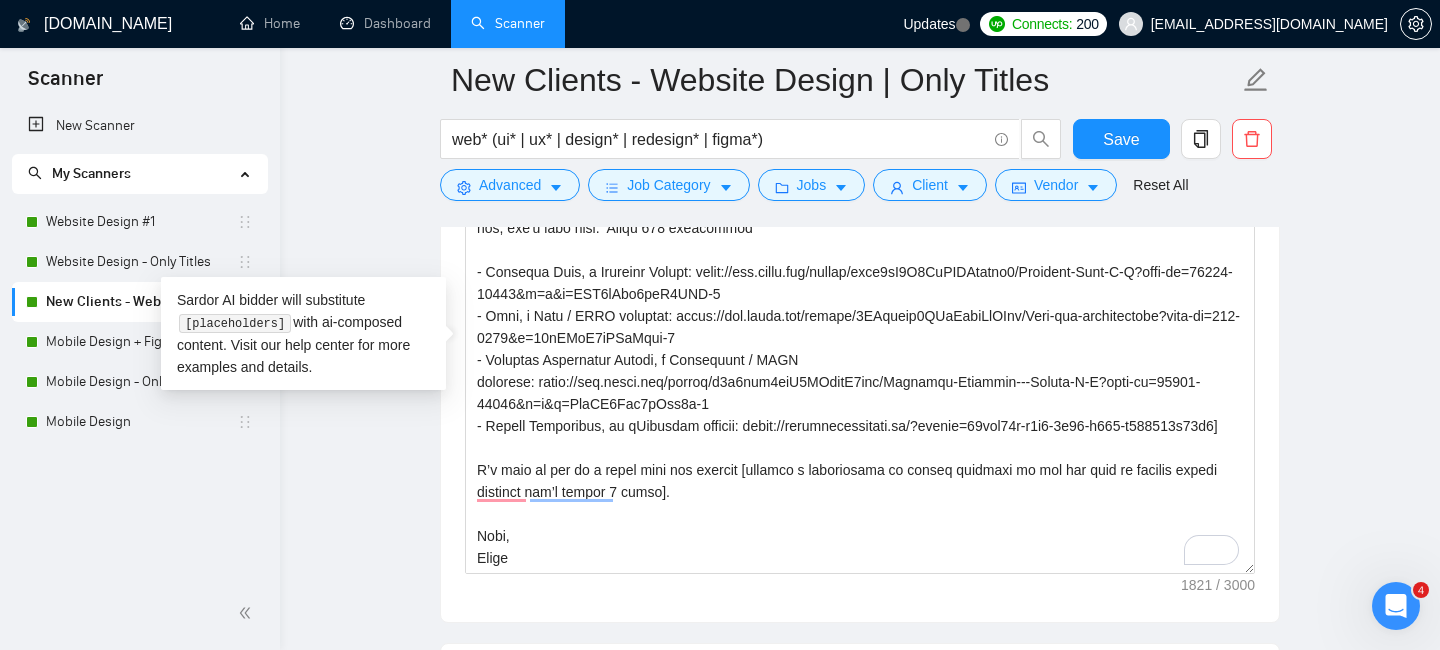 click on "New Clients - Website Design | Only Titles web* (ui* | ux* | design* | redesign* | figma*) Save Advanced   Job Category   Jobs   Client   Vendor   Reset All Preview Results Insights NEW Alerts Auto Bidder Auto Bidding Enabled Auto Bidding Enabled: ON Auto Bidder Schedule Auto Bidding Type: Automated (recommended) Semi-automated Auto Bidding Schedule: 24/7 Custom Custom Auto Bidder Schedule Repeat every week on Monday Tuesday Wednesday Thursday Friday Saturday Sunday Active Hours ( America/Toronto ): From: To: ( 24  hours) America/Toronto Auto Bidding Type Select your bidding algorithm: Choose the algorithm for you bidding. The price per proposal does not include your connects expenditure. Template Bidder Works great for narrow segments and short cover letters that don't change. 0.50  credits / proposal Sardor AI 🤖 Personalise your cover letter with ai [placeholders] 1.00  credits / proposal Experimental Laziza AI  👑   NEW   Learn more 2.00  credits / proposal 64.08 credits savings Team & Freelancer Zapp" at bounding box center (860, 1229) 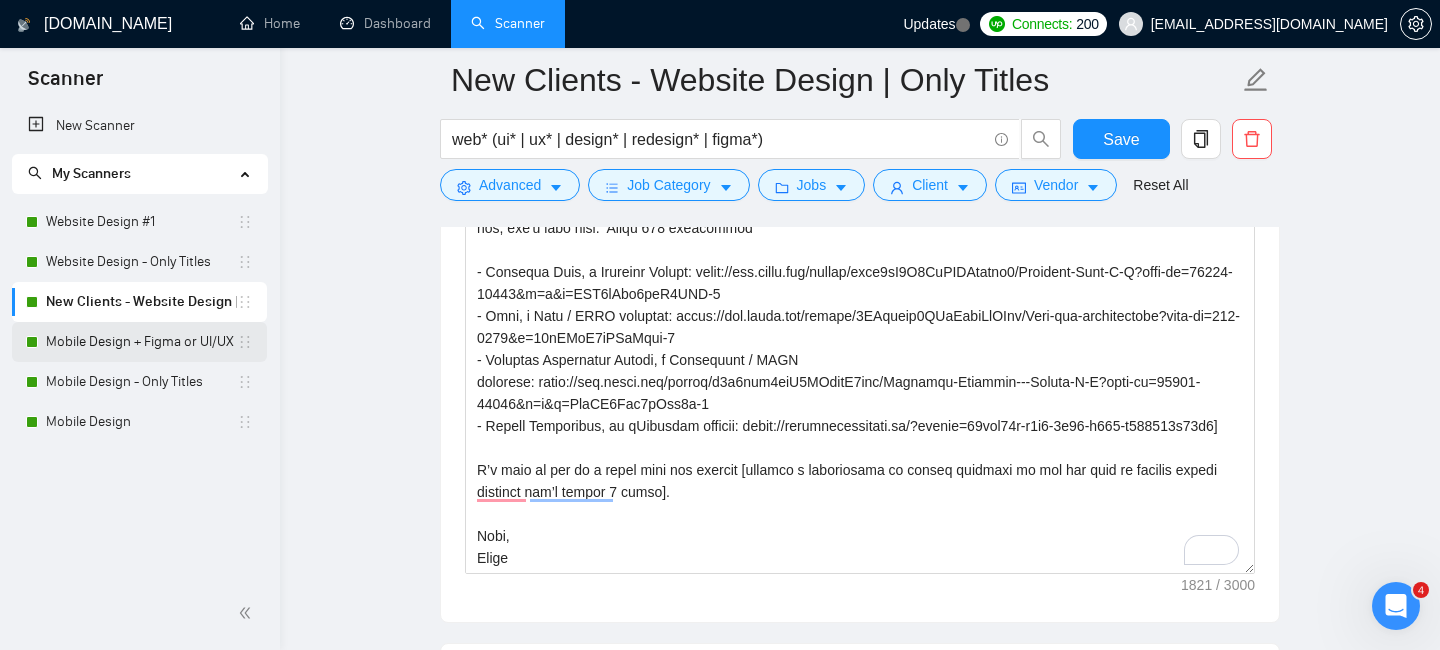 click on "Mobile Design + Figma or UI/UX" at bounding box center (141, 342) 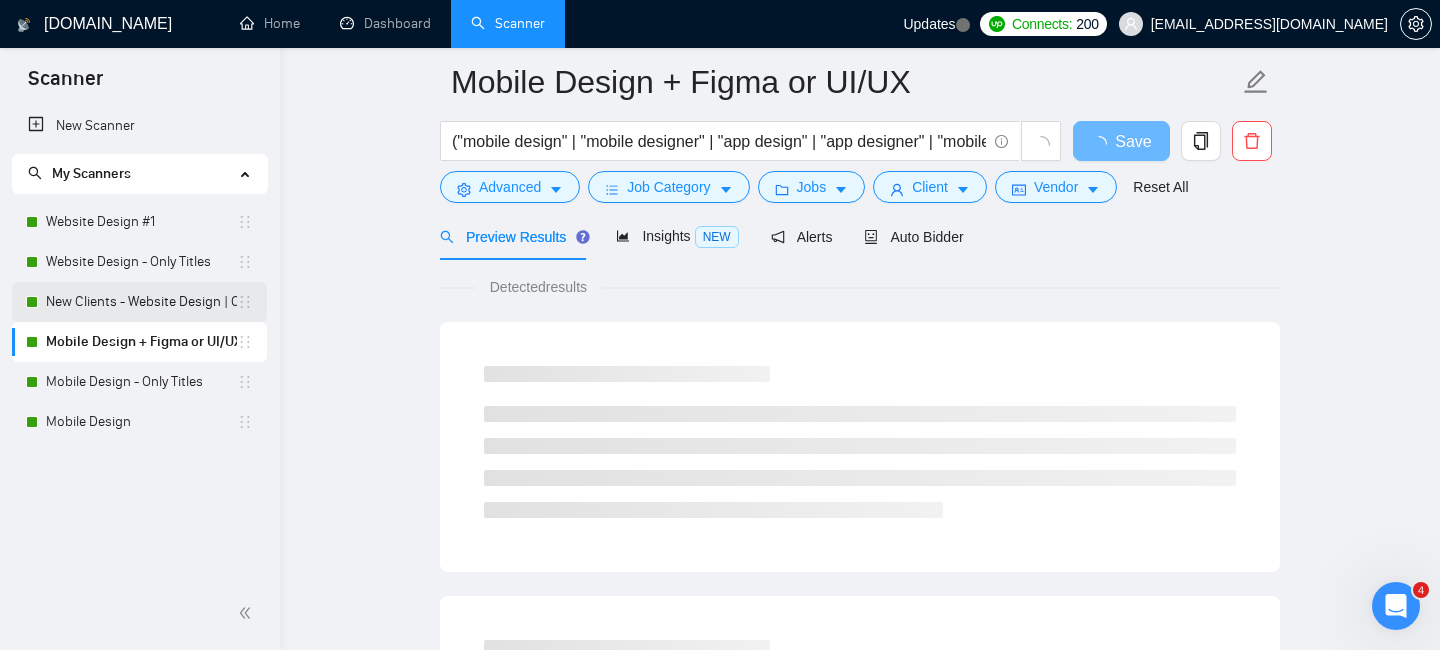 click on "New Clients - Website Design | Only Titles" at bounding box center [141, 302] 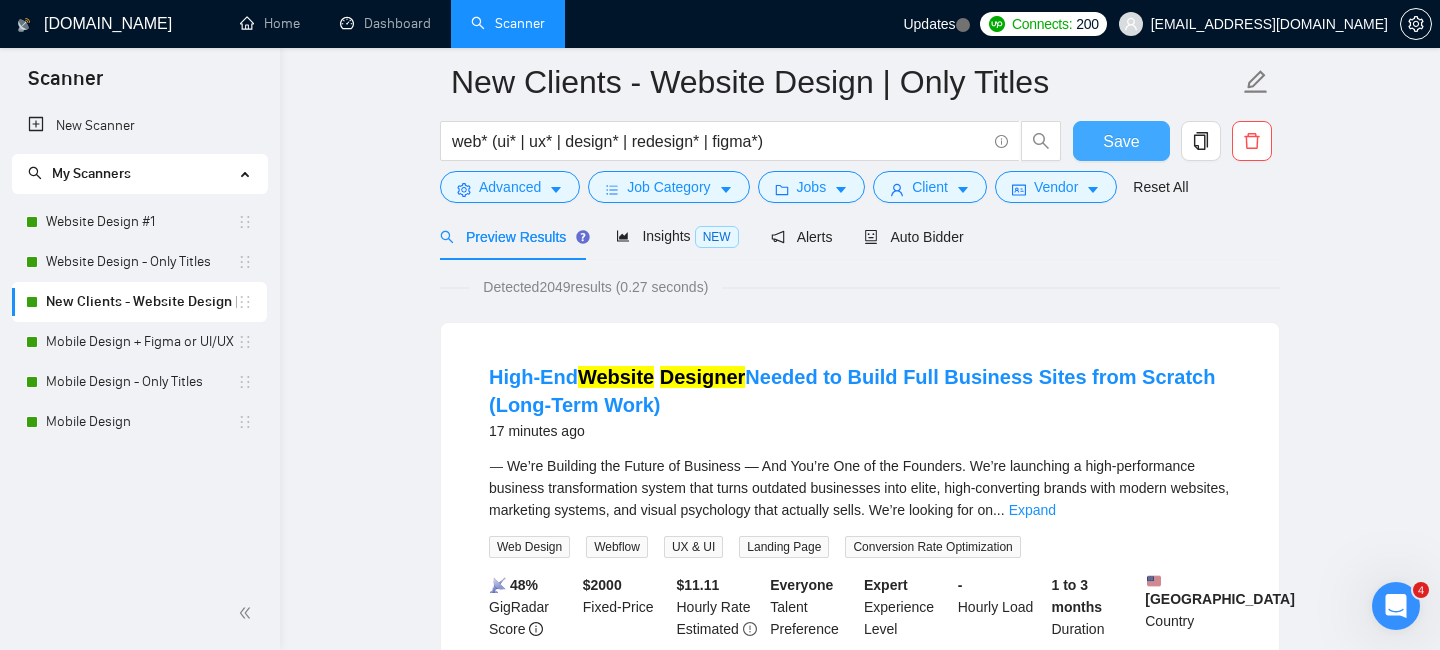 click on "Save" at bounding box center [1121, 141] 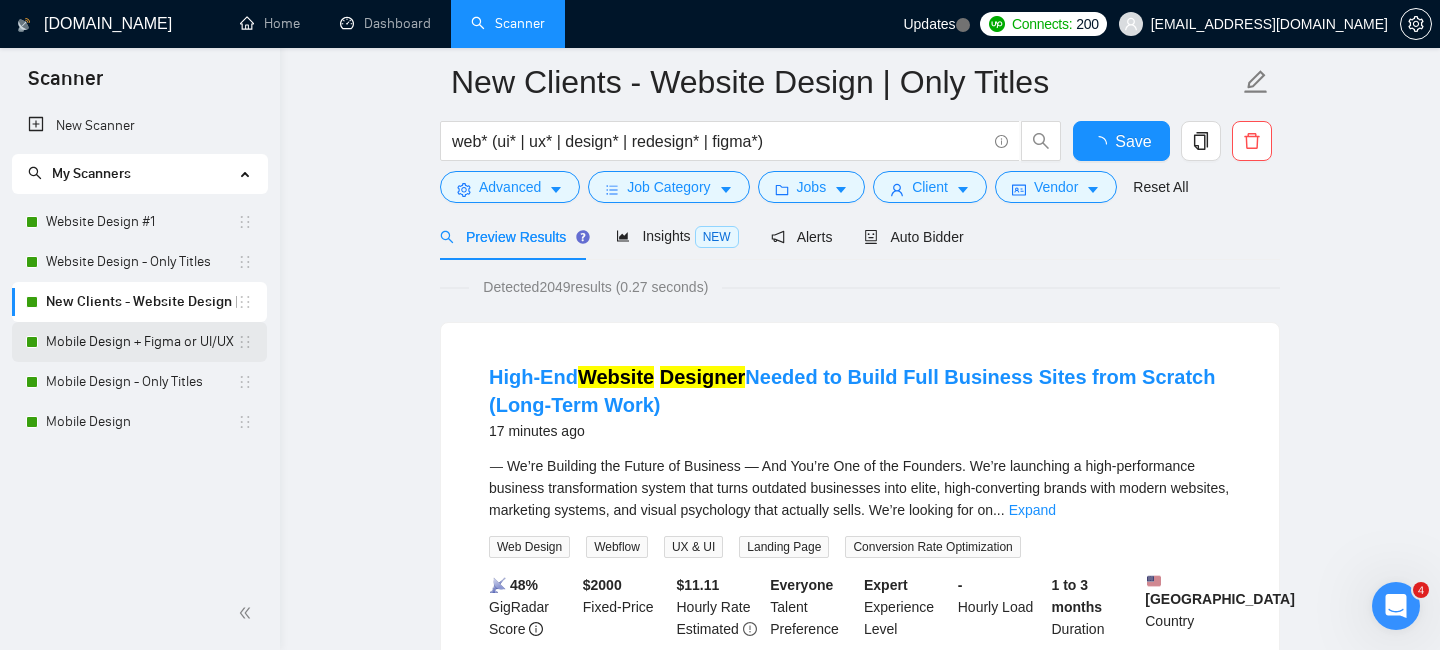 click on "Mobile Design + Figma or UI/UX" at bounding box center (141, 342) 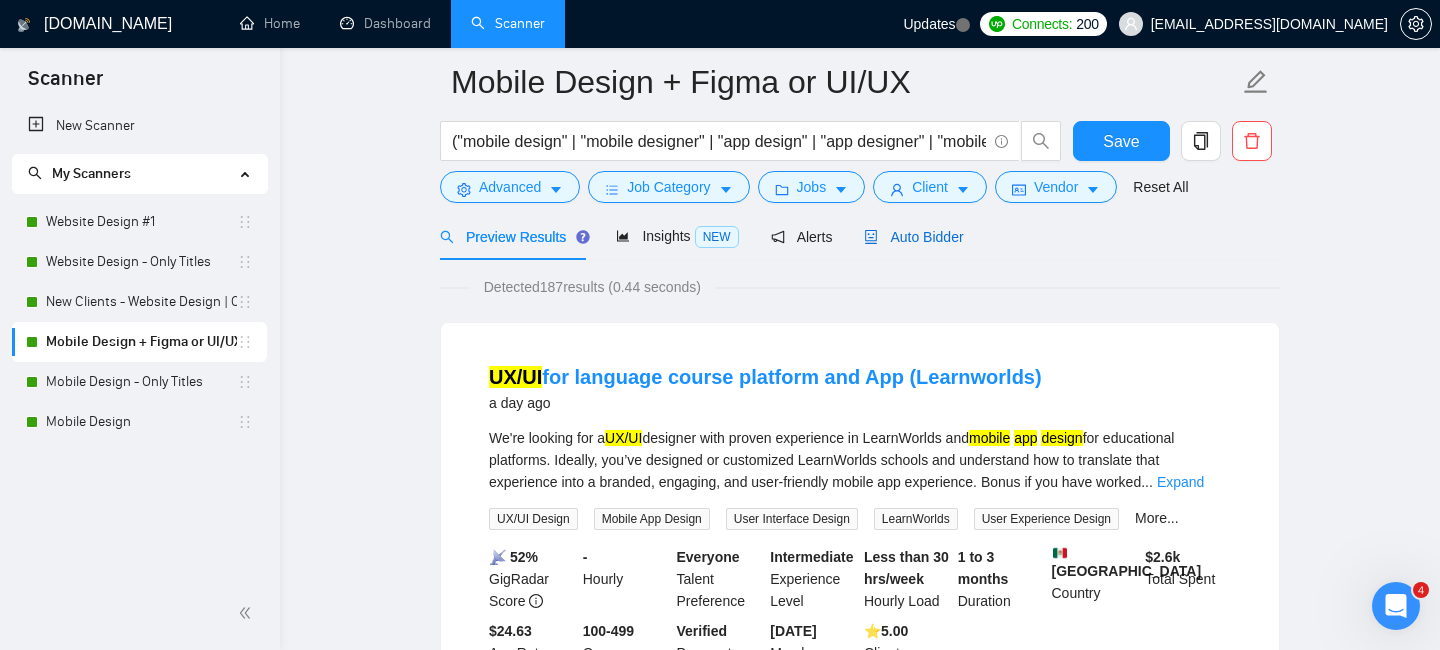 click on "Auto Bidder" at bounding box center (913, 237) 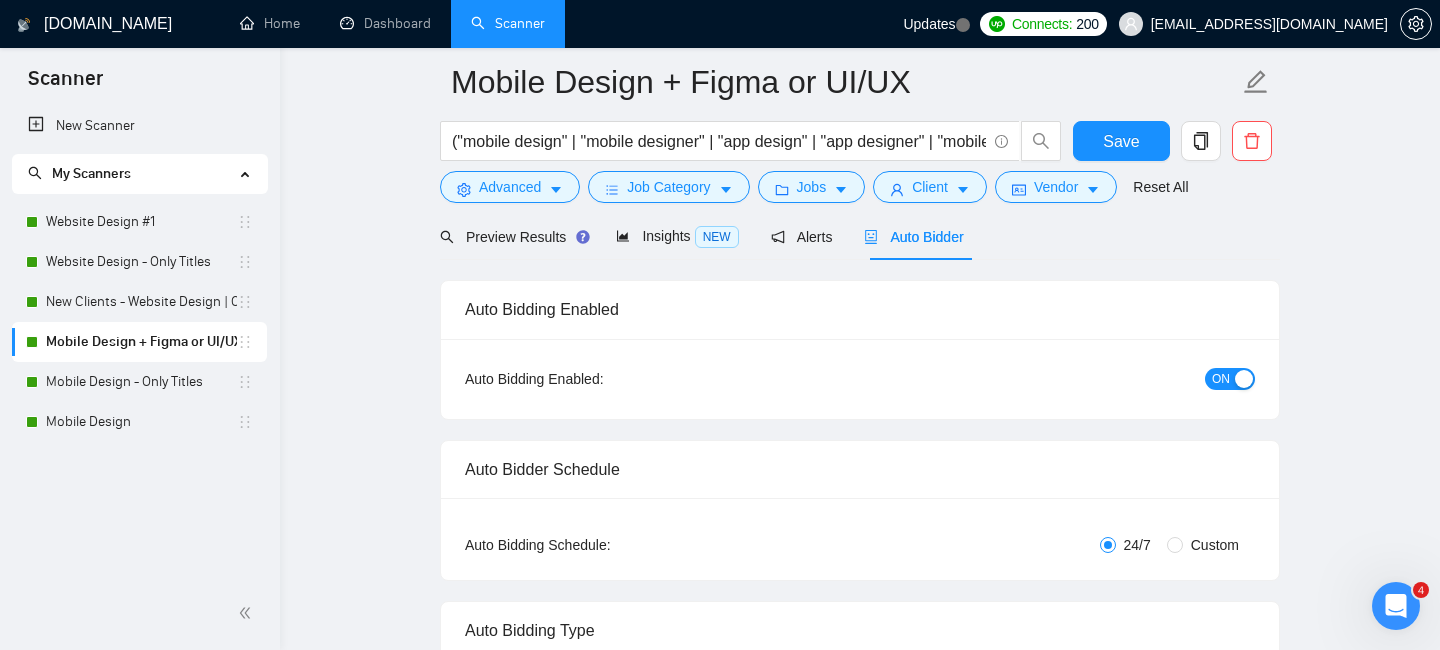 type 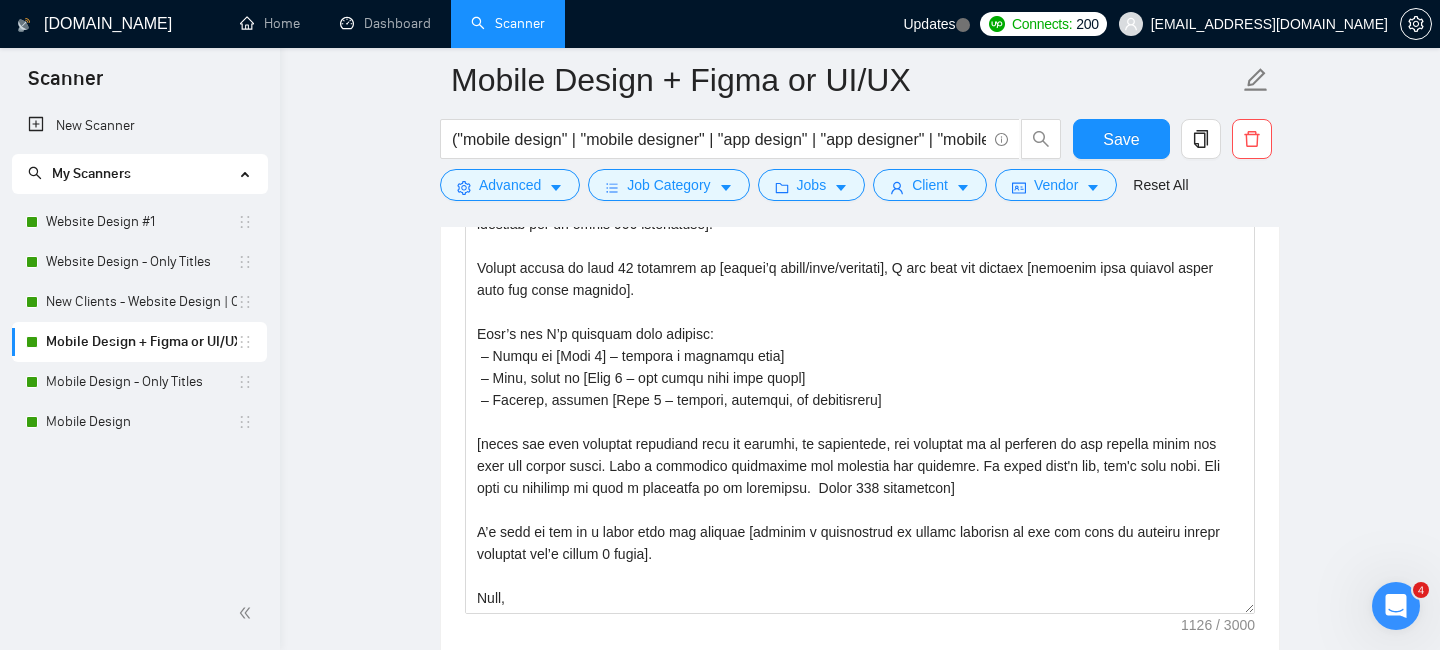 scroll, scrollTop: 1886, scrollLeft: 0, axis: vertical 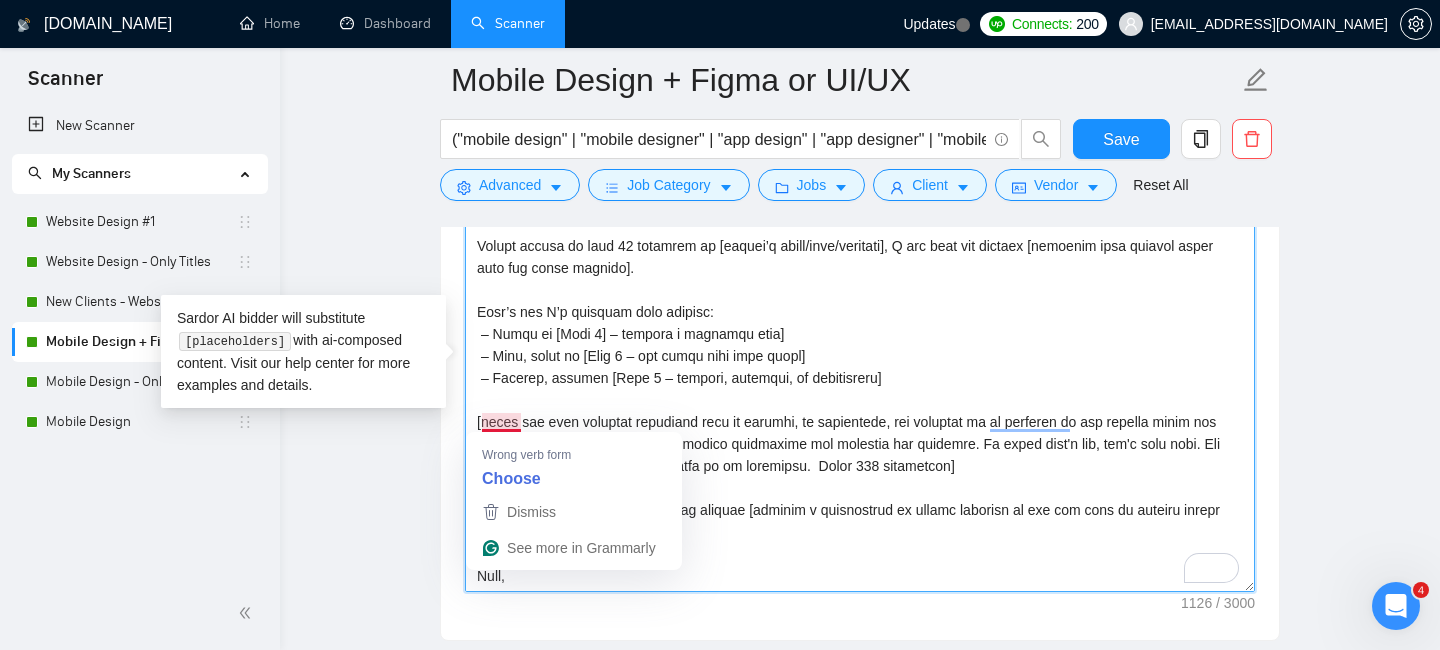 drag, startPoint x: 993, startPoint y: 462, endPoint x: 478, endPoint y: 416, distance: 517.0503 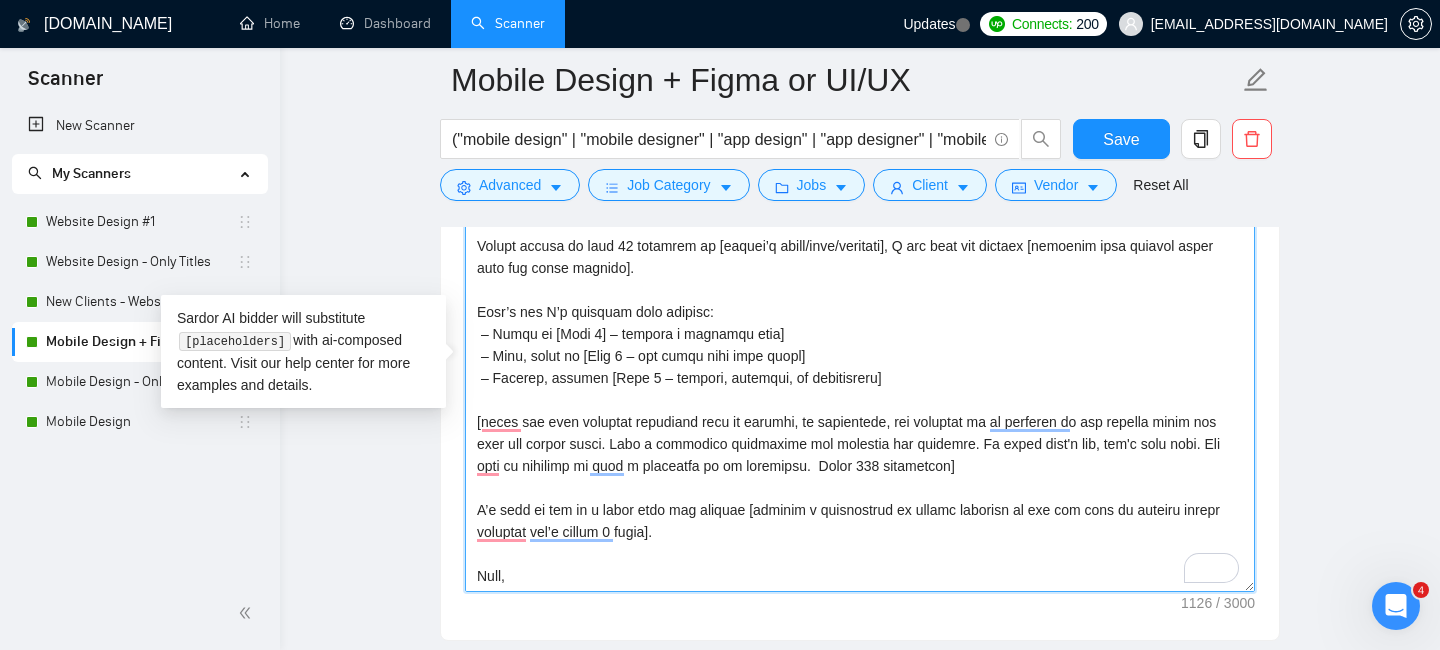 click on "Cover letter template:" at bounding box center [860, 367] 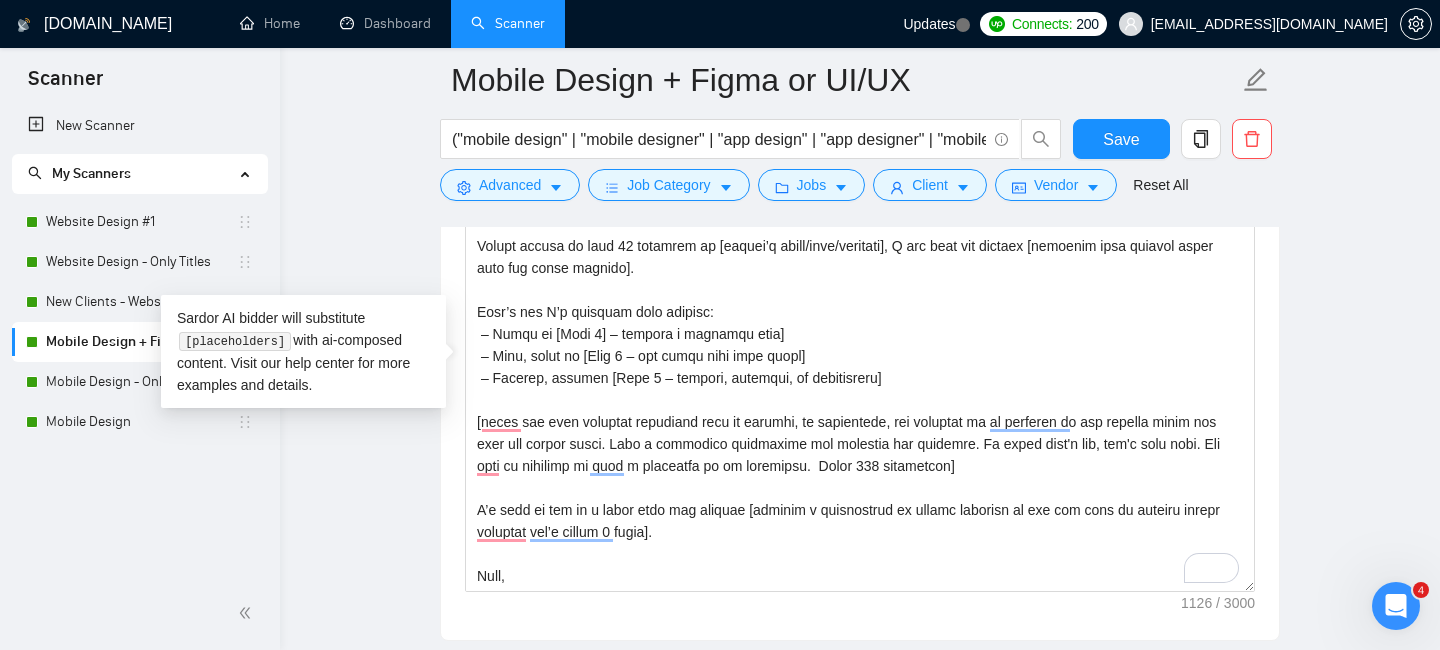 click on "Mobile Design + Figma or UI/UX ("mobile design" | "mobile designer" | "app design" | "app designer" | "mobile app designer" | "mobile app design") (figma* | UI* | UX*) Save Advanced   Job Category   Jobs   Client   Vendor   Reset All Preview Results Insights NEW Alerts Auto Bidder Auto Bidding Enabled Auto Bidding Enabled: ON Auto Bidder Schedule Auto Bidding Type: Automated (recommended) Semi-automated Auto Bidding Schedule: 24/7 Custom Custom Auto Bidder Schedule Repeat every week on Monday Tuesday Wednesday Thursday Friday Saturday Sunday Active Hours ( America/Toronto ): From: To: ( 24  hours) America/Toronto Auto Bidding Type Select your bidding algorithm: Choose the algorithm for you bidding. The price per proposal does not include your connects expenditure. Template Bidder Works great for narrow segments and short cover letters that don't change. 0.50  credits / proposal Sardor AI 🤖 Personalise your cover letter with ai [placeholders] 1.00  credits / proposal Experimental Laziza AI  👑   NEW   2 1" at bounding box center [860, 994] 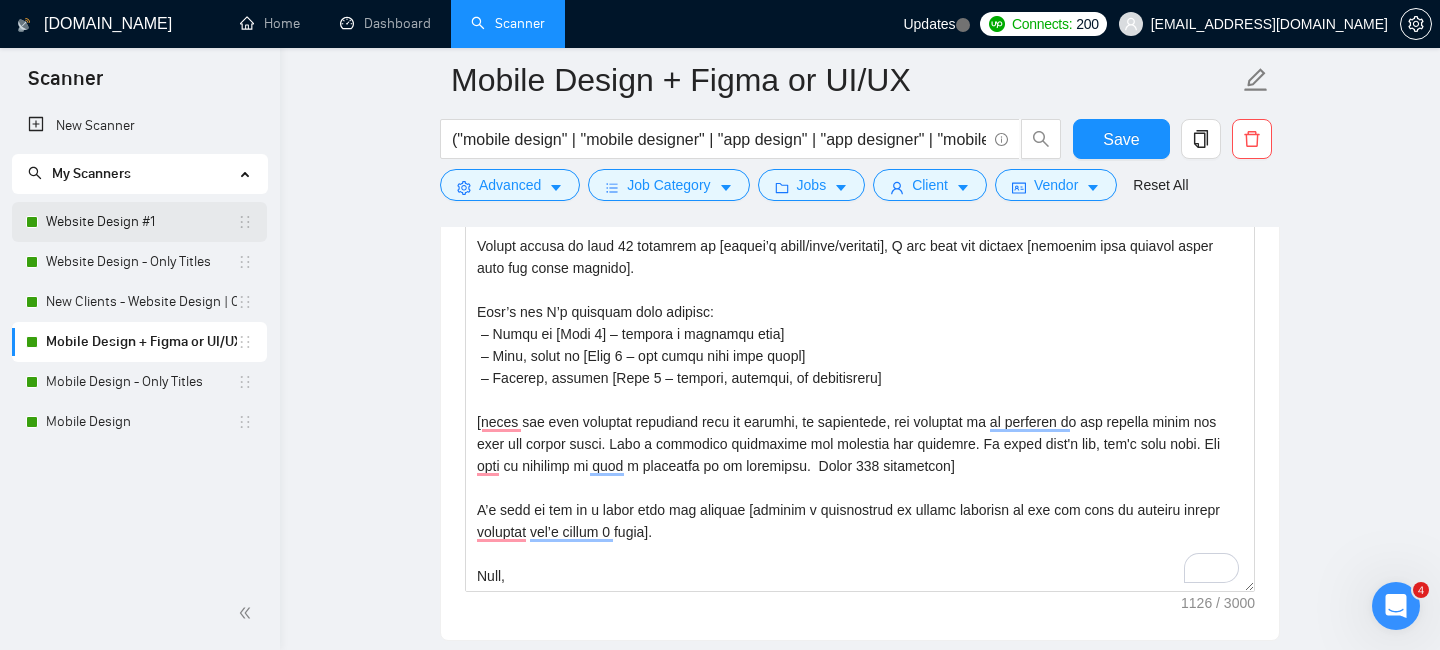 click on "Website Design #1" at bounding box center (141, 222) 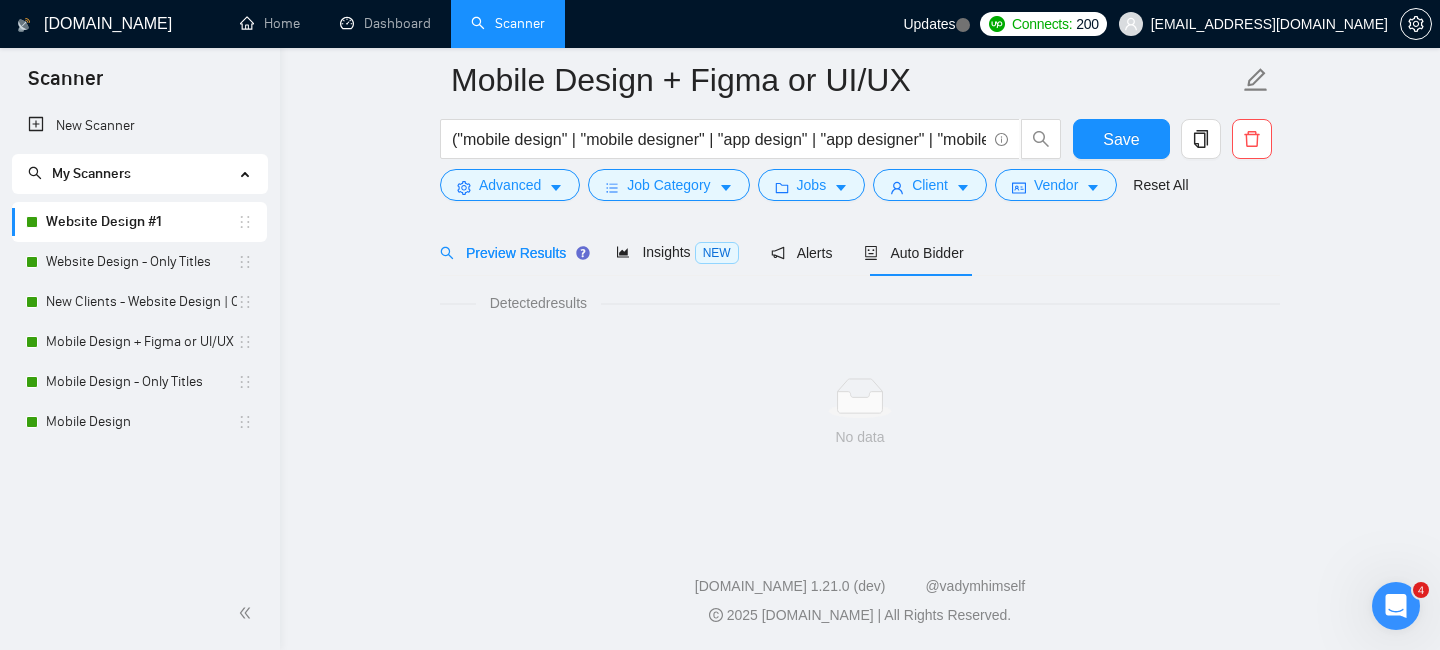 scroll, scrollTop: 80, scrollLeft: 0, axis: vertical 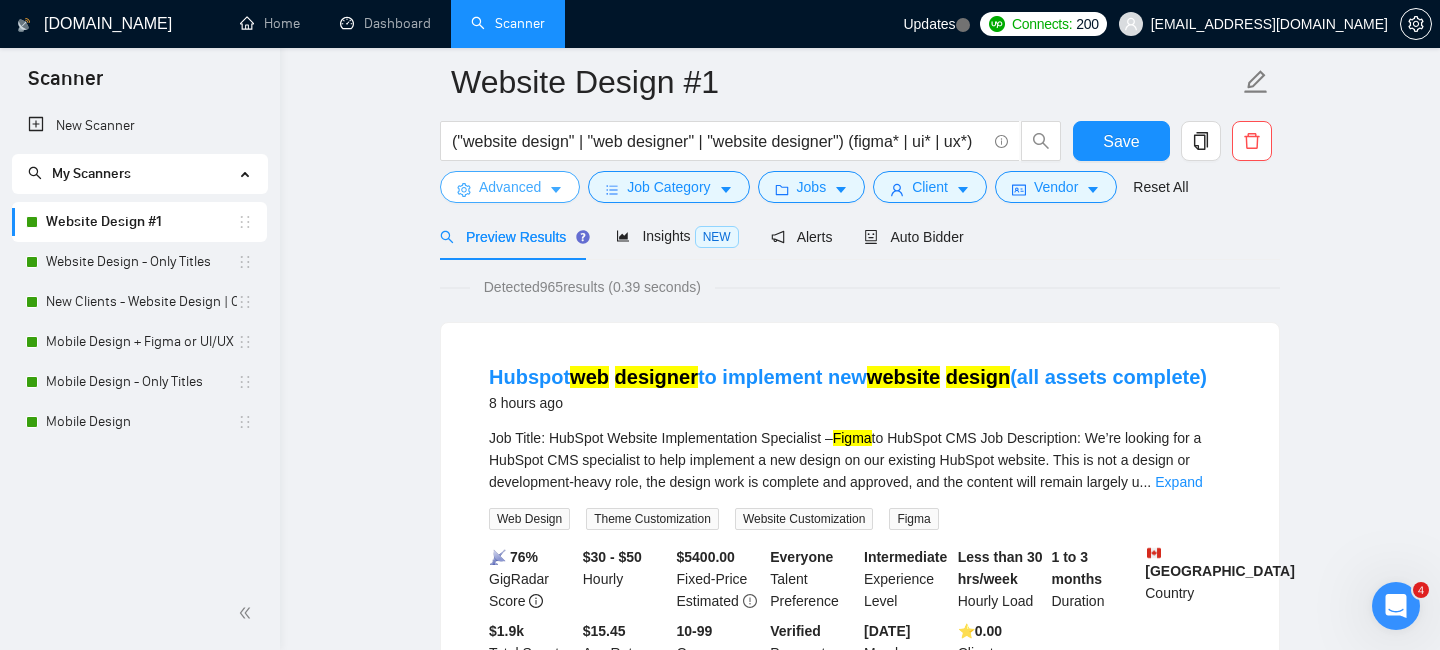 click 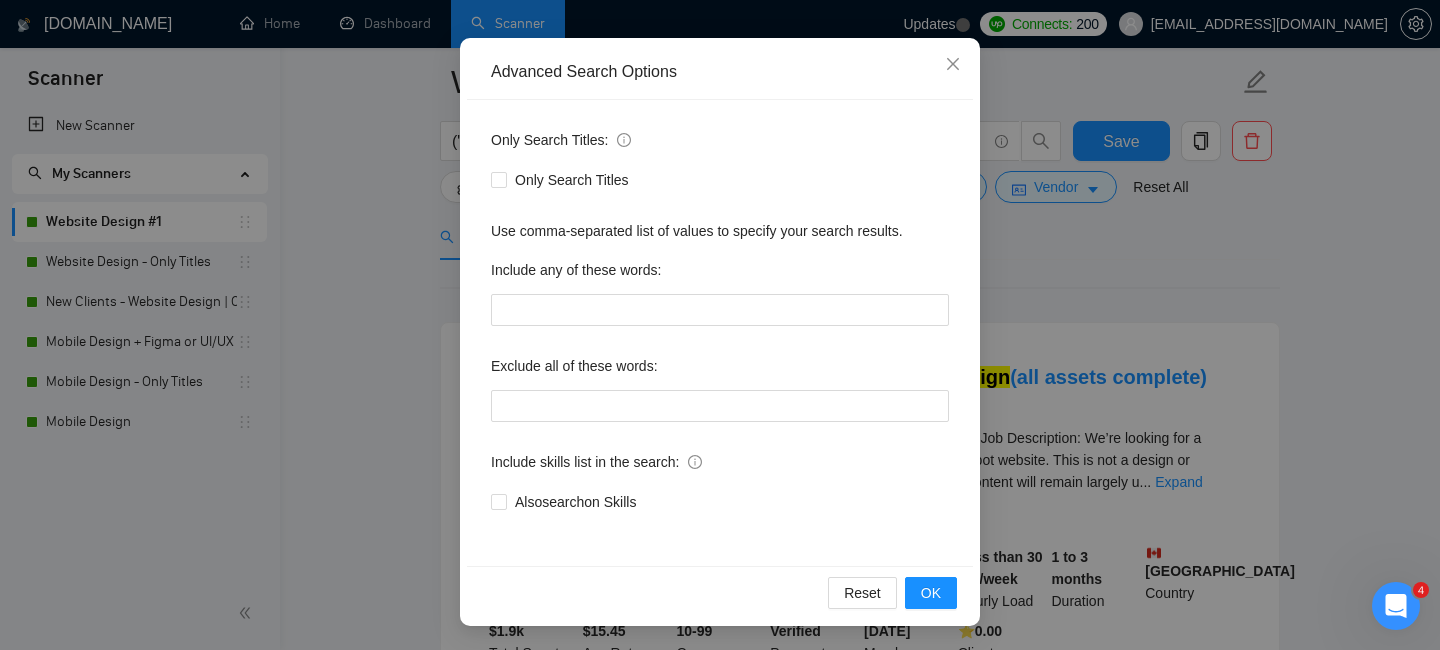 click on "Advanced Search Options Only Search Titles:   Only Search Titles Use comma-separated list of values to specify your search results. Include any of these words: Exclude all of these words: Include skills list in the search:   Also  search  on Skills Reset OK" at bounding box center [720, 325] 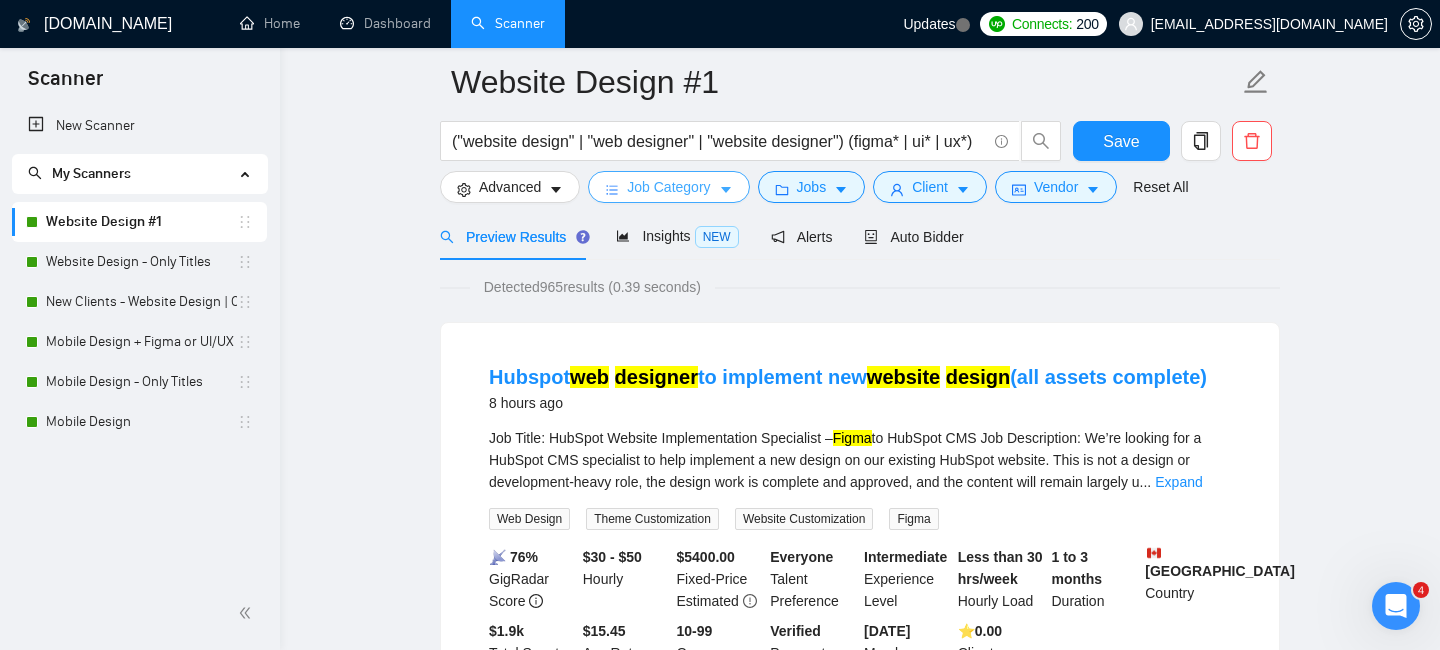 click on "Job Category" at bounding box center (668, 187) 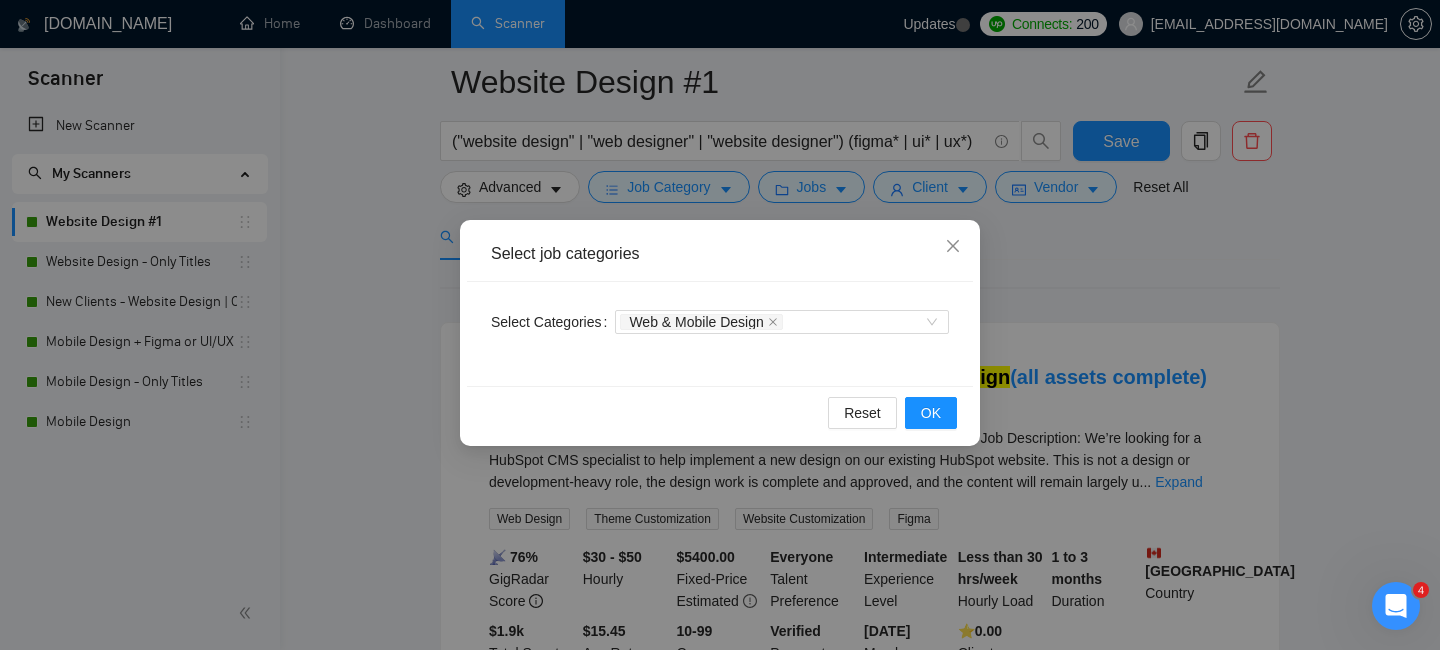 click on "Select job categories Select Categories Web & Mobile Design   Reset OK" at bounding box center [720, 325] 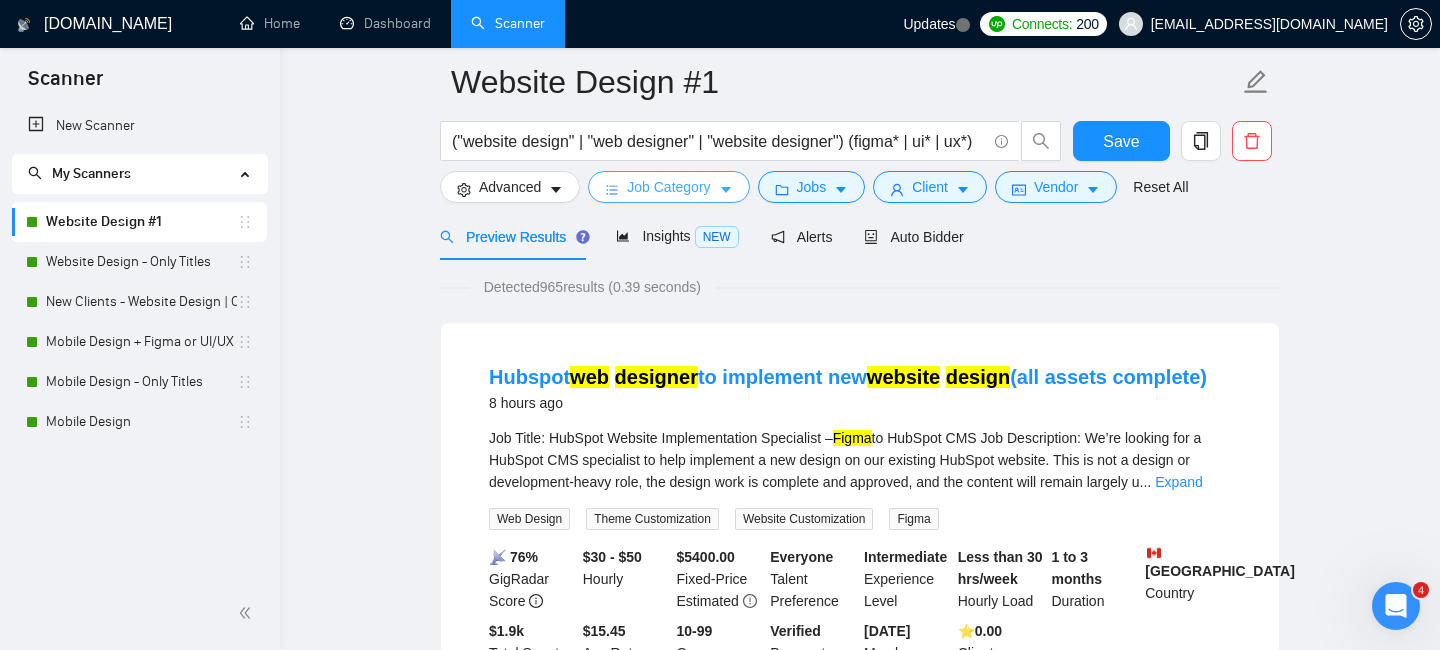 click 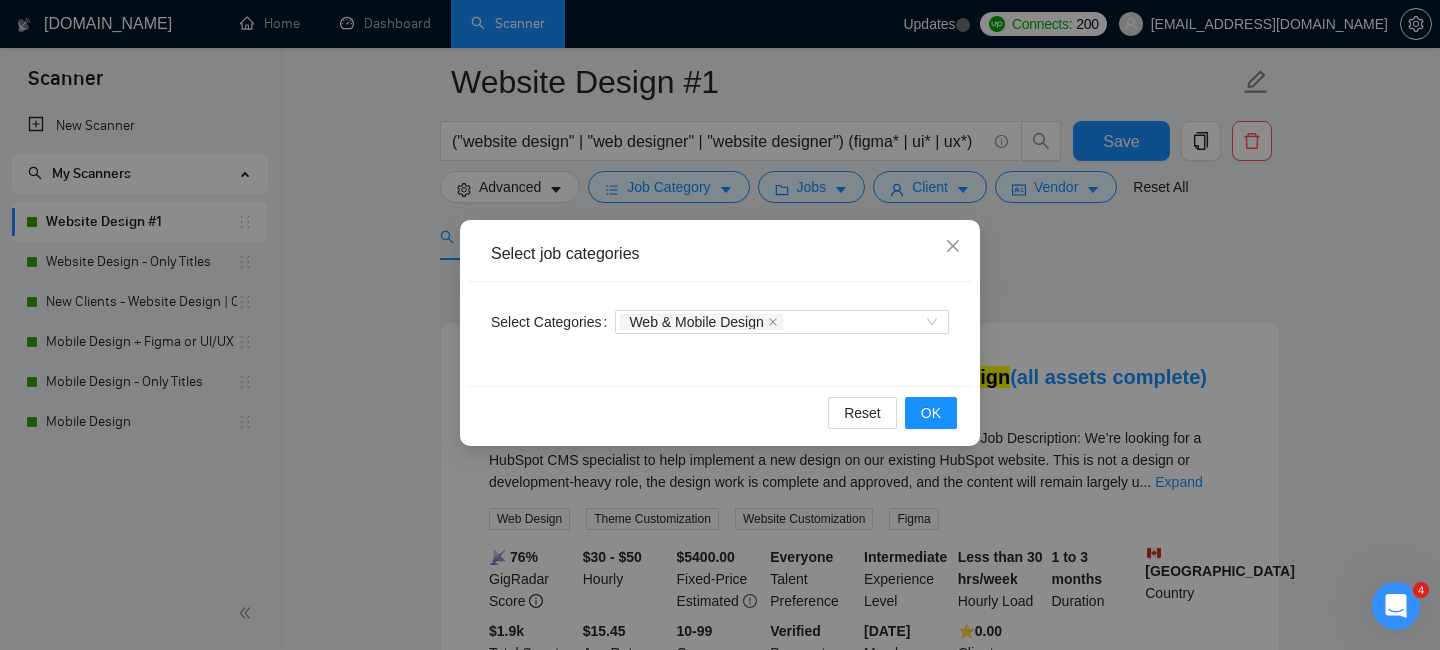 click on "Select job categories Select Categories Web & Mobile Design   Reset OK" at bounding box center (720, 325) 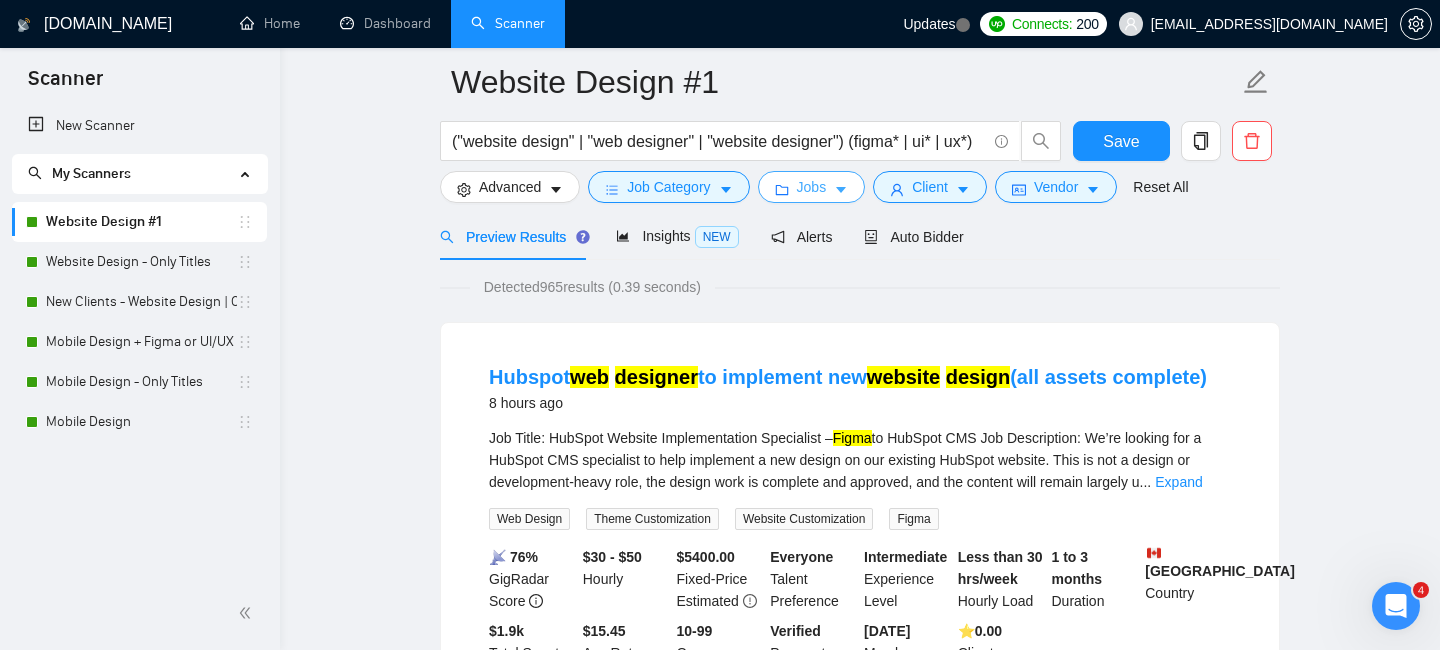 click on "Jobs" at bounding box center [812, 187] 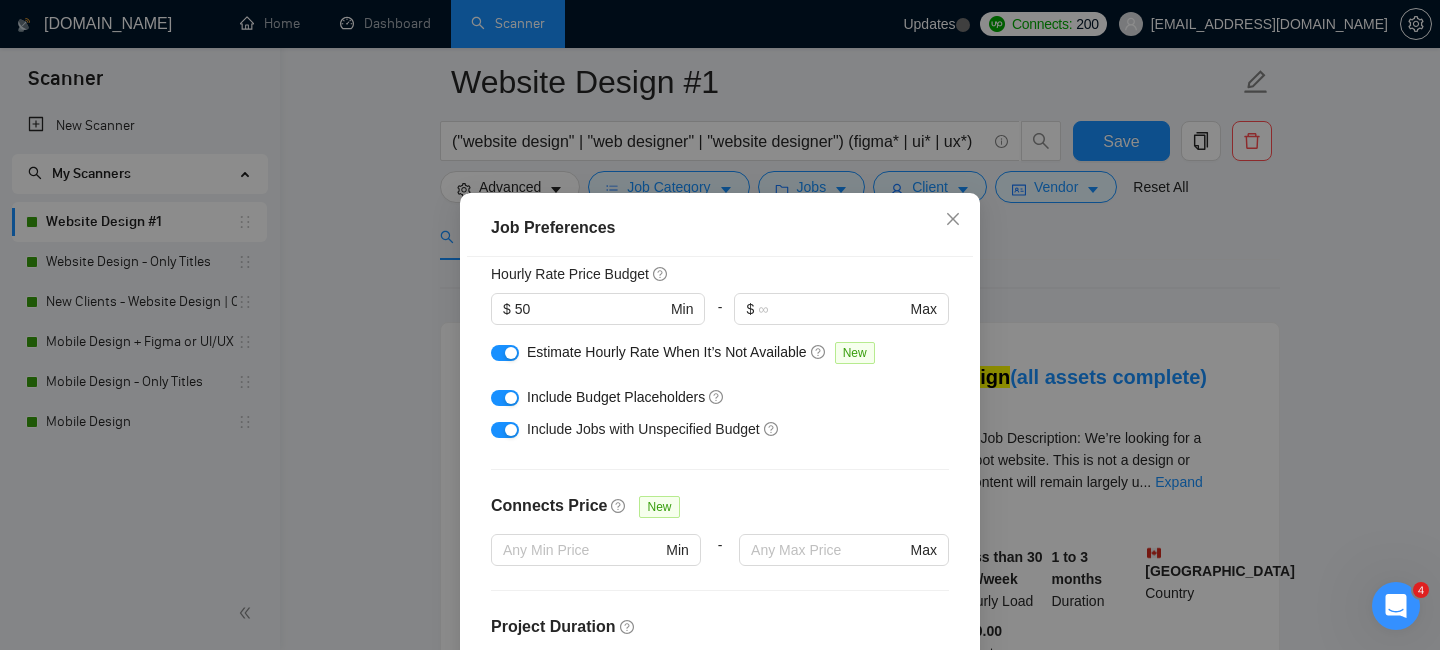 scroll, scrollTop: 291, scrollLeft: 0, axis: vertical 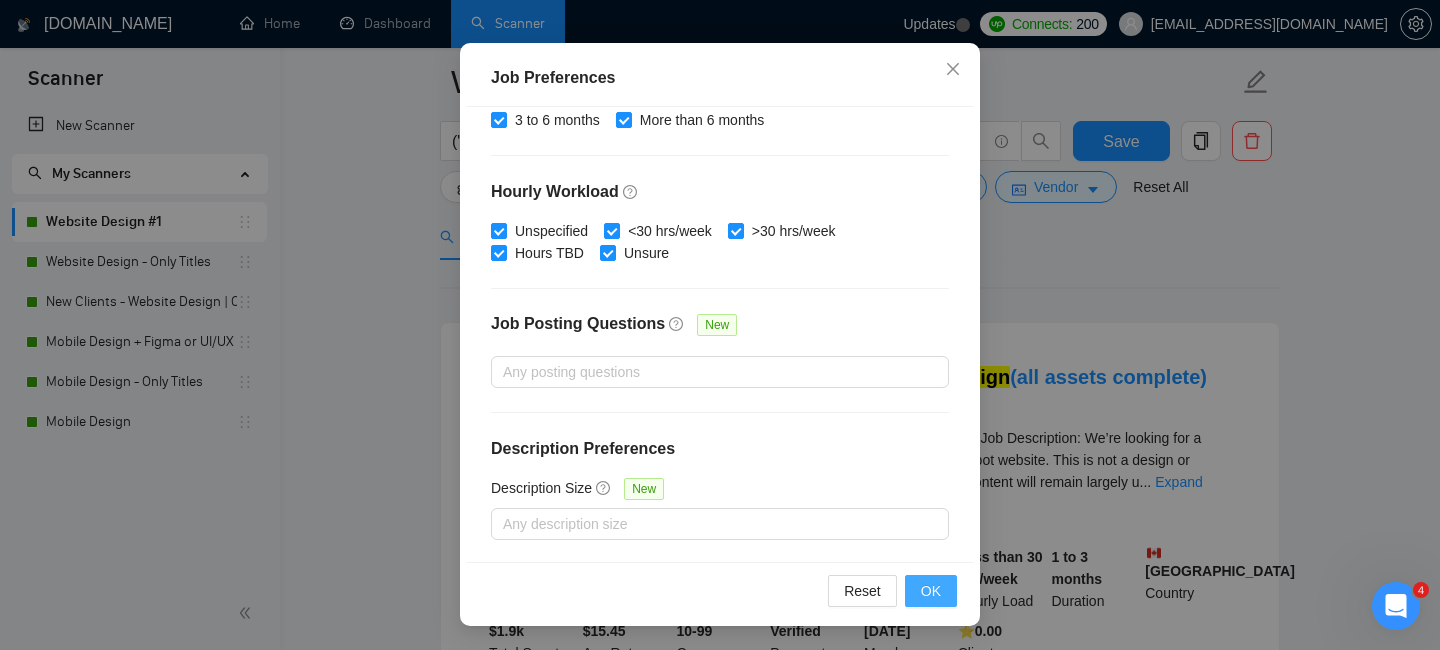 click on "OK" at bounding box center [931, 591] 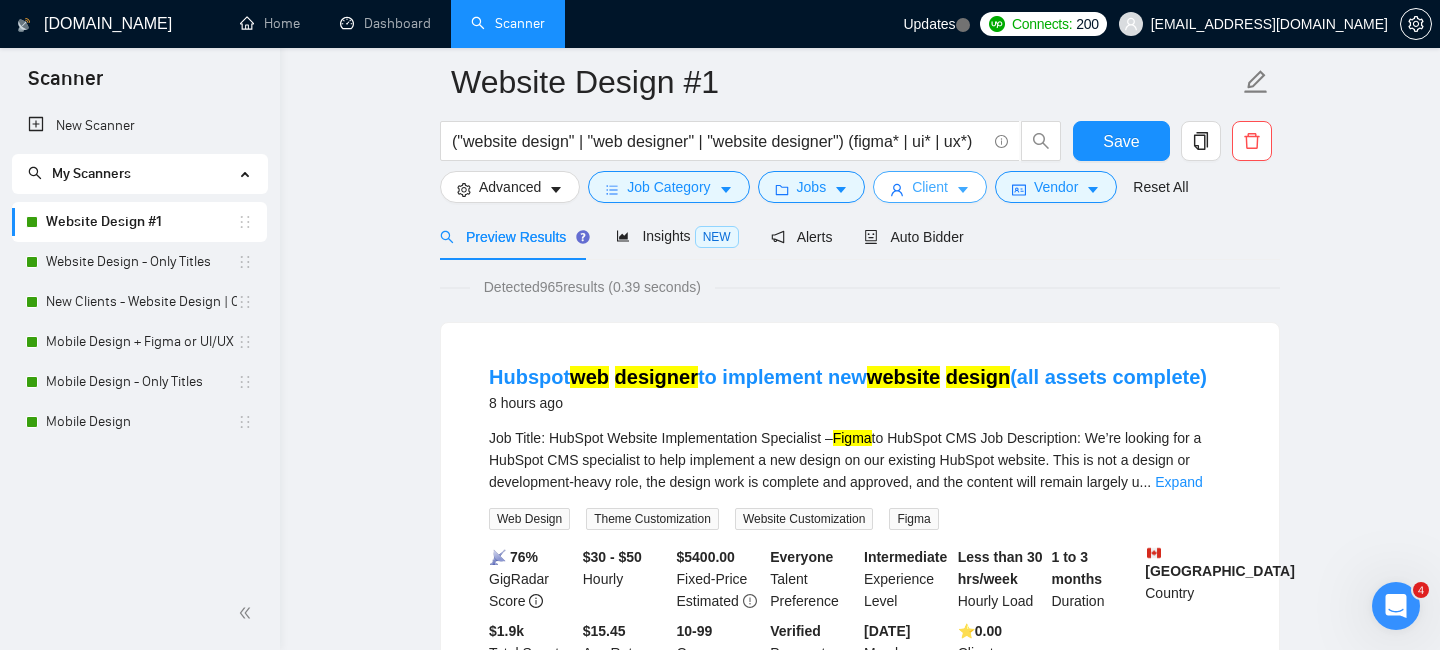 click on "Client" at bounding box center (930, 187) 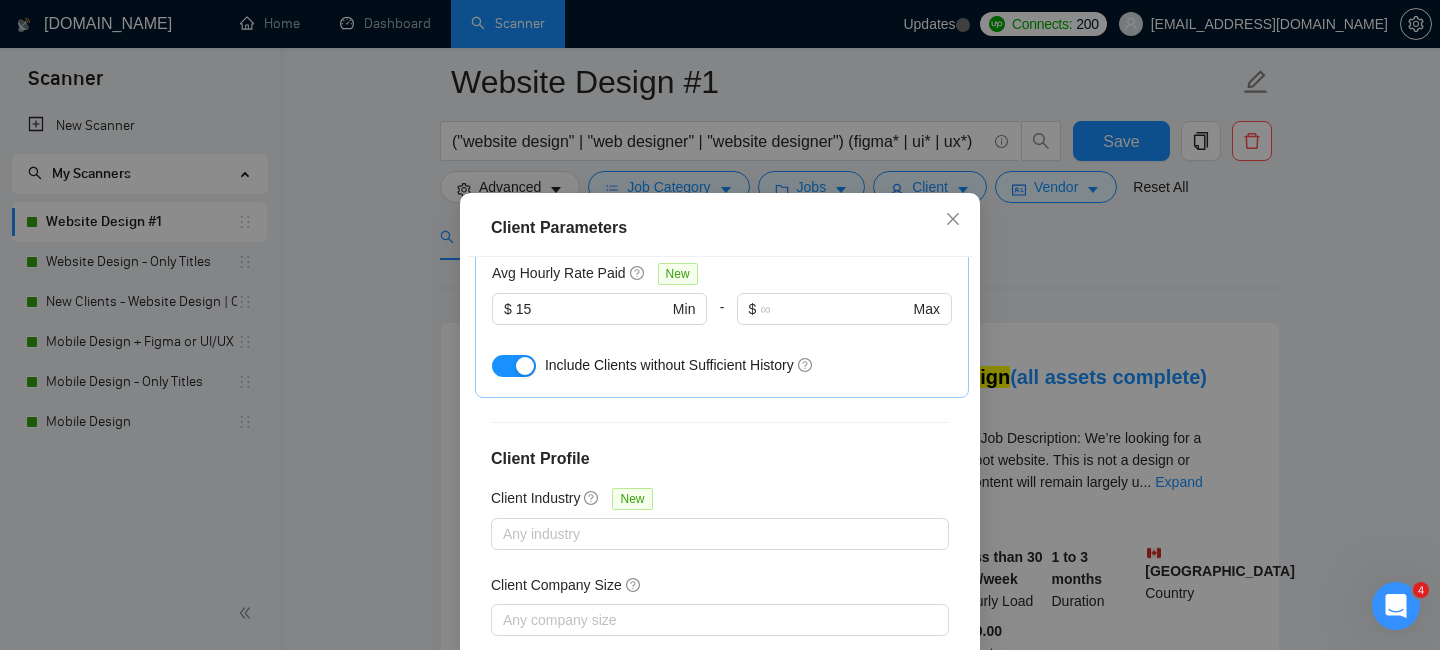 scroll, scrollTop: 791, scrollLeft: 0, axis: vertical 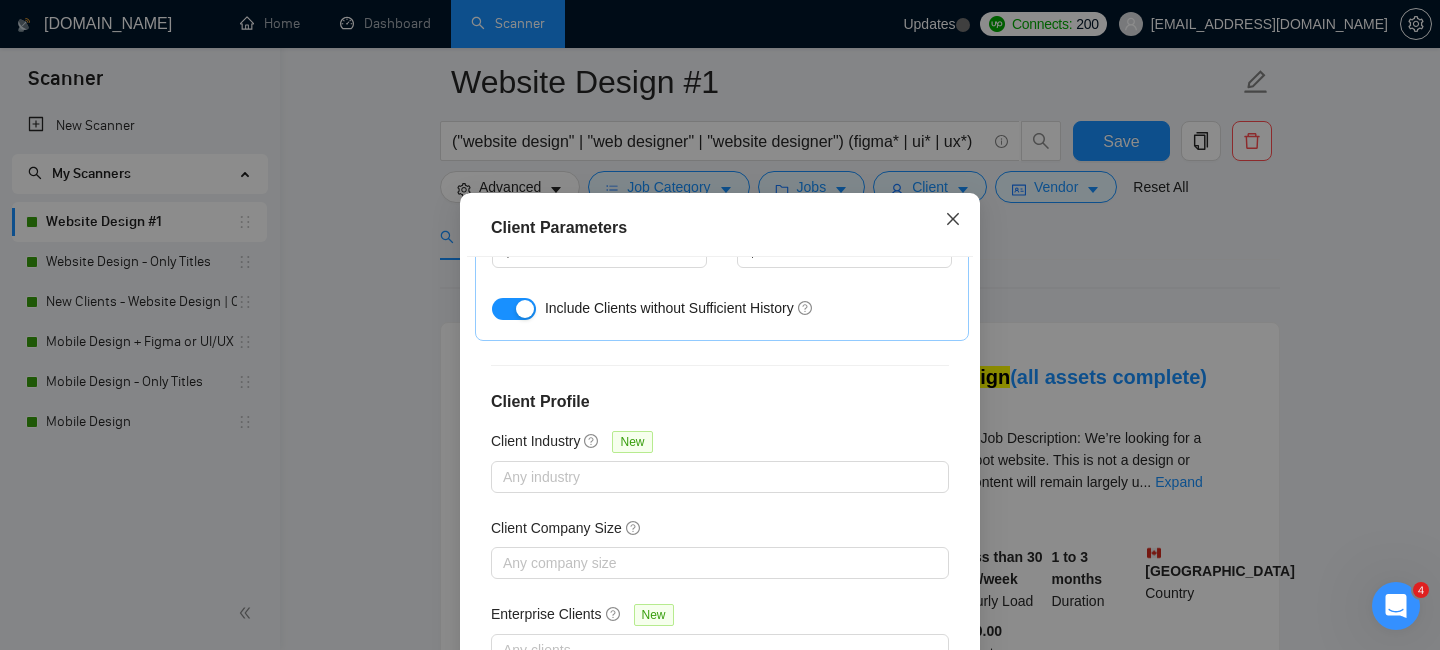 click 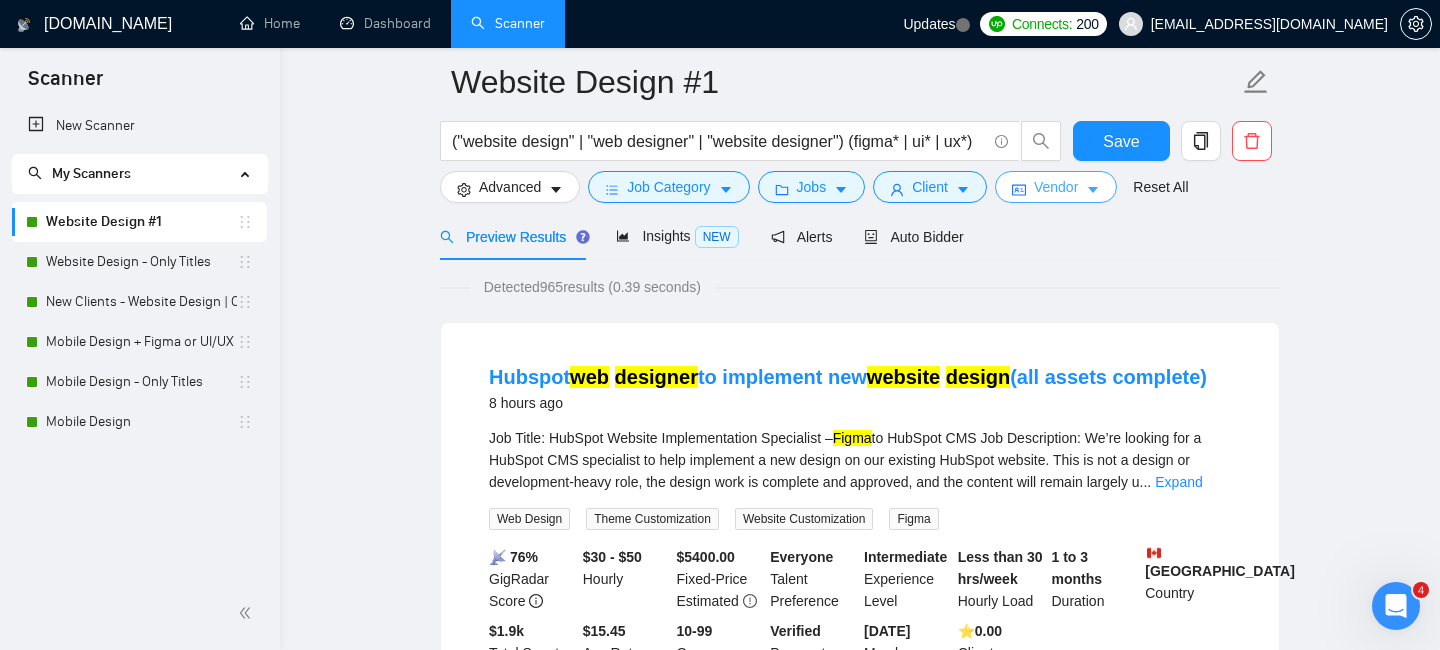click on "Vendor" at bounding box center [1056, 187] 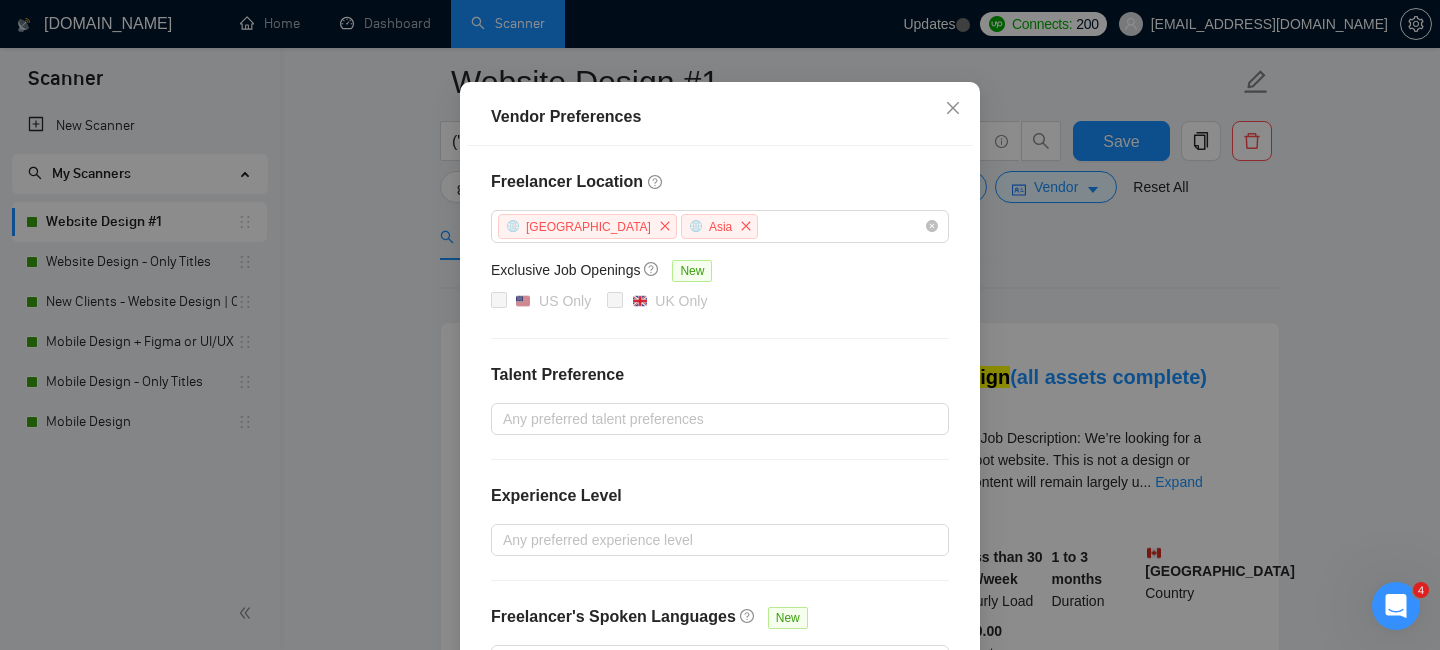 scroll, scrollTop: 121, scrollLeft: 0, axis: vertical 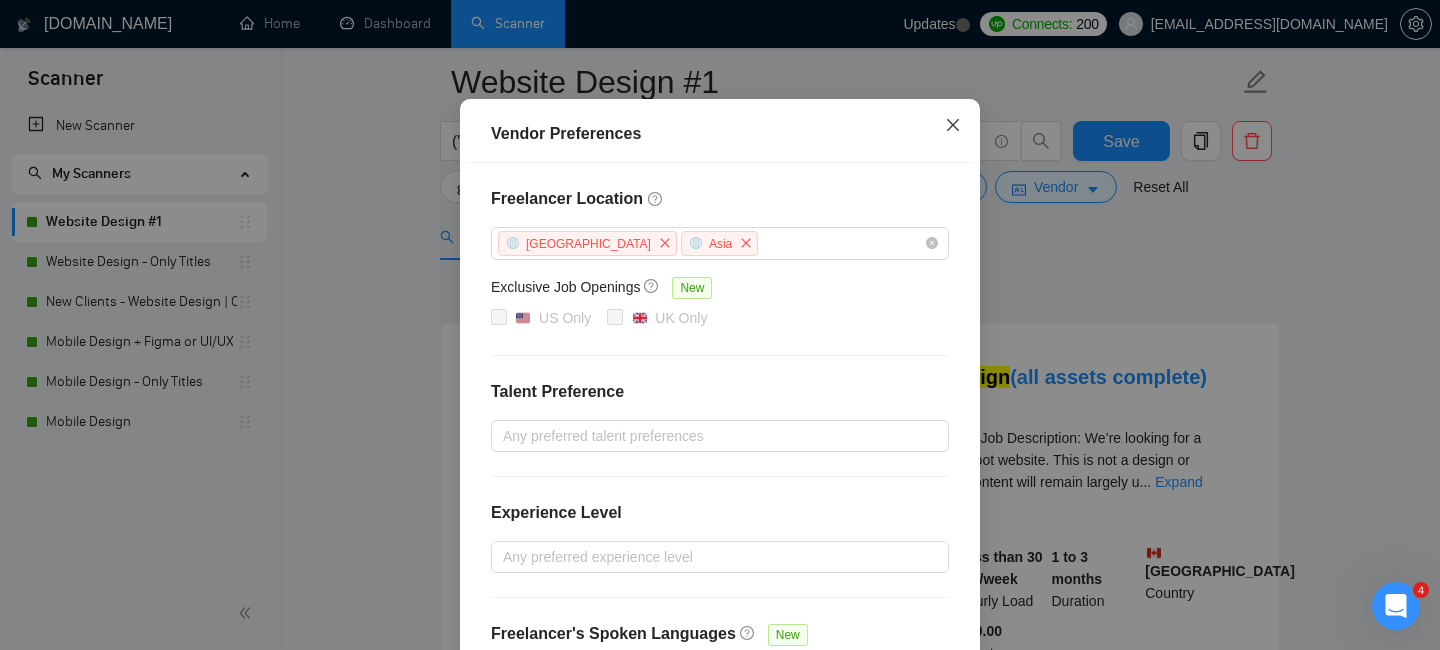 click 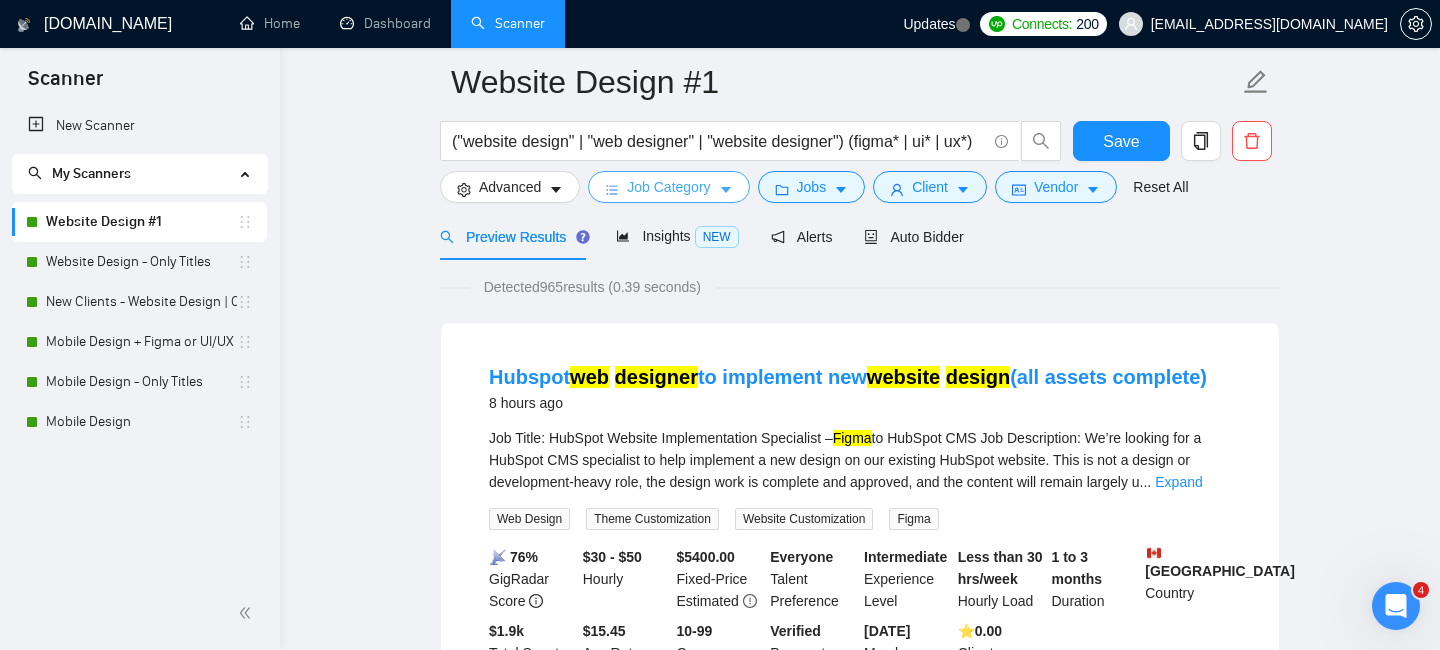click on "Job Category" at bounding box center [668, 187] 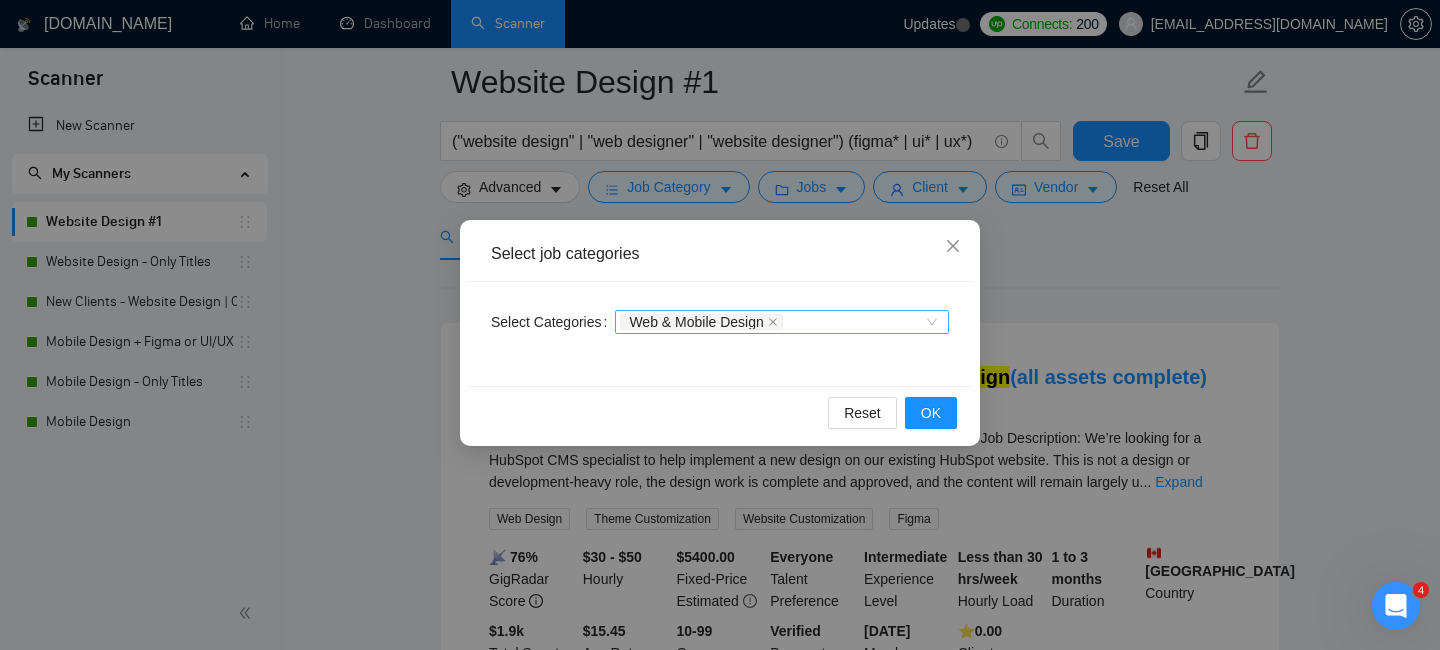 click on "Web & Mobile Design" at bounding box center (772, 322) 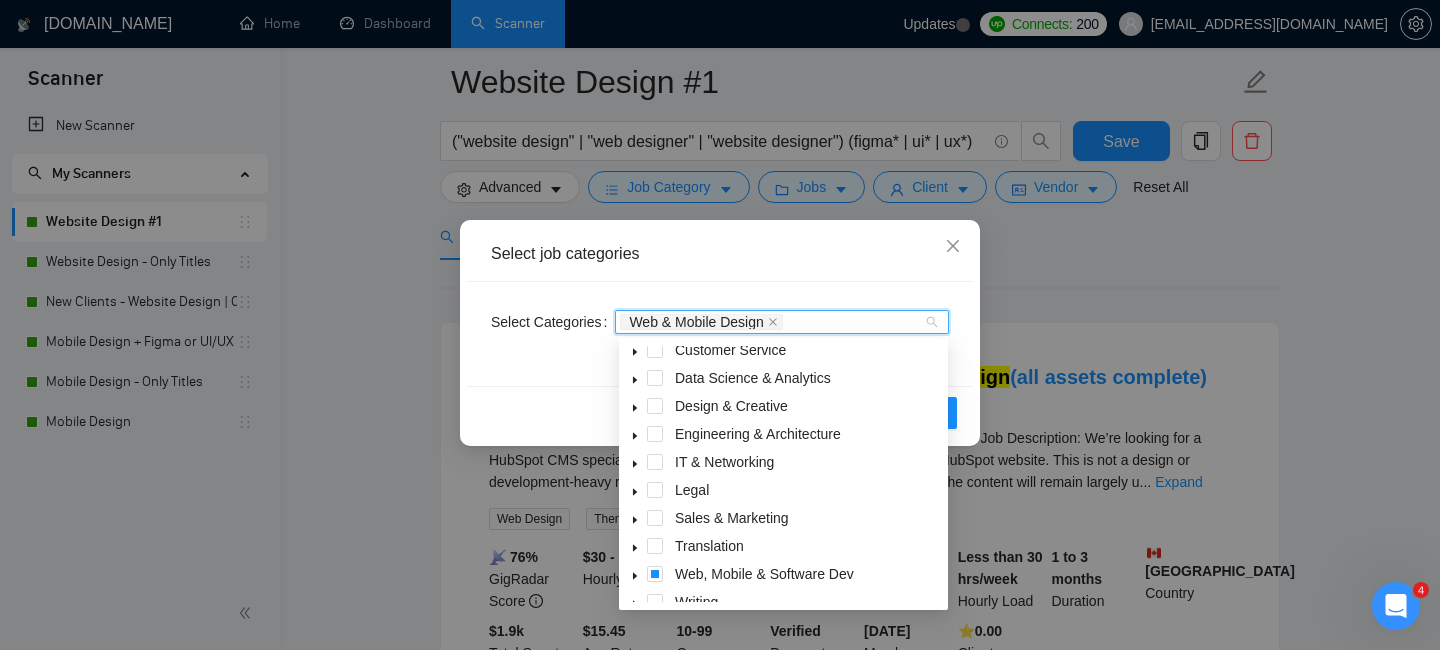 scroll, scrollTop: 80, scrollLeft: 0, axis: vertical 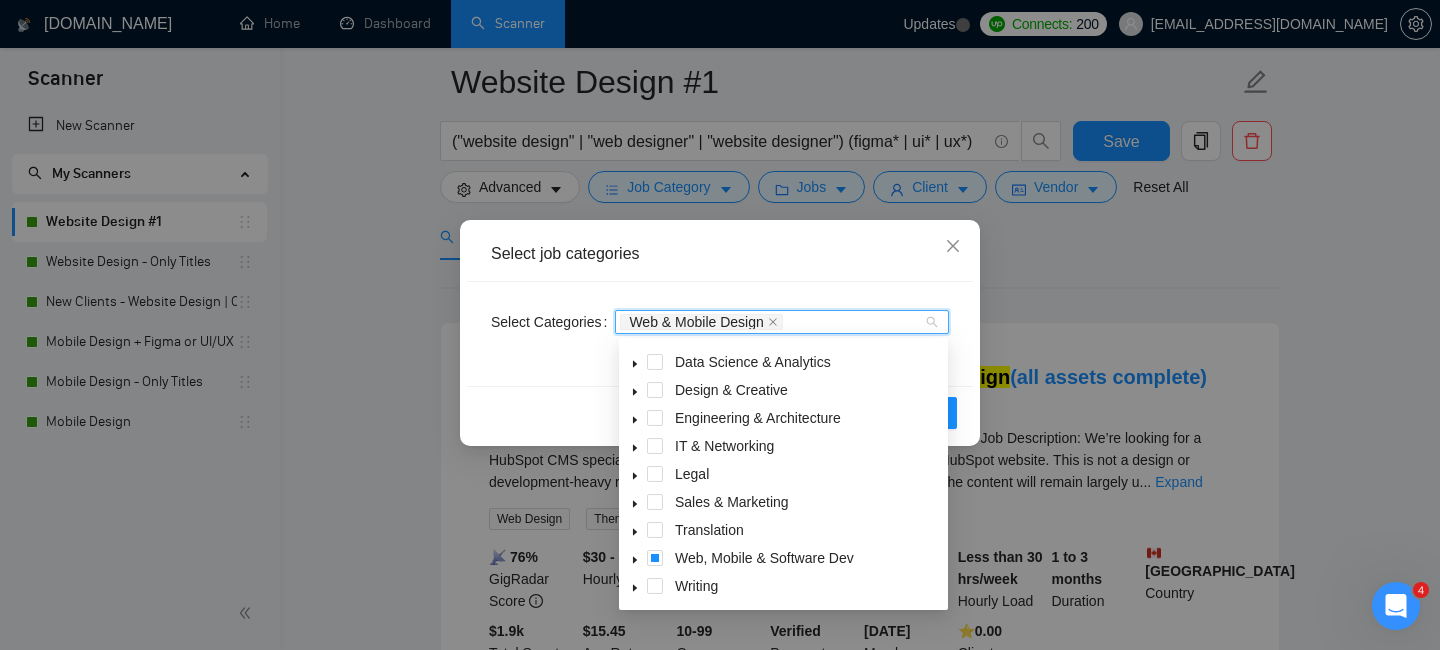 click 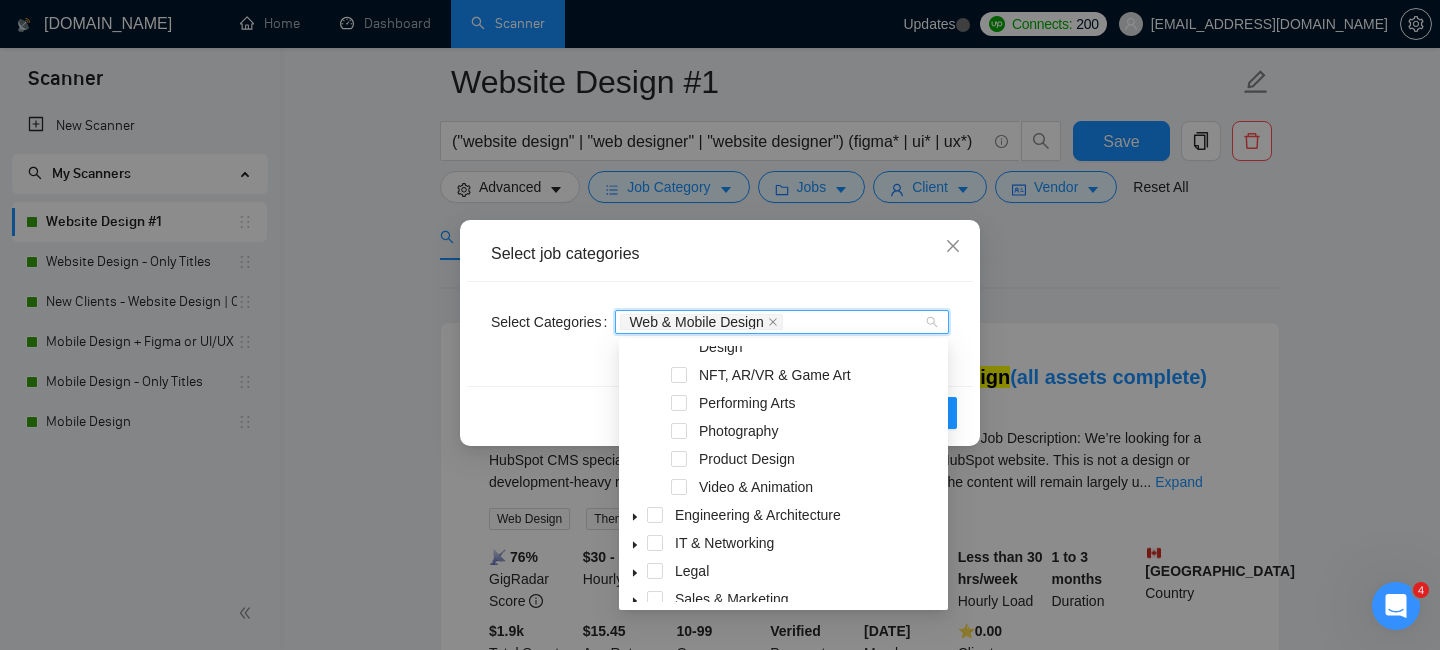 scroll, scrollTop: 356, scrollLeft: 0, axis: vertical 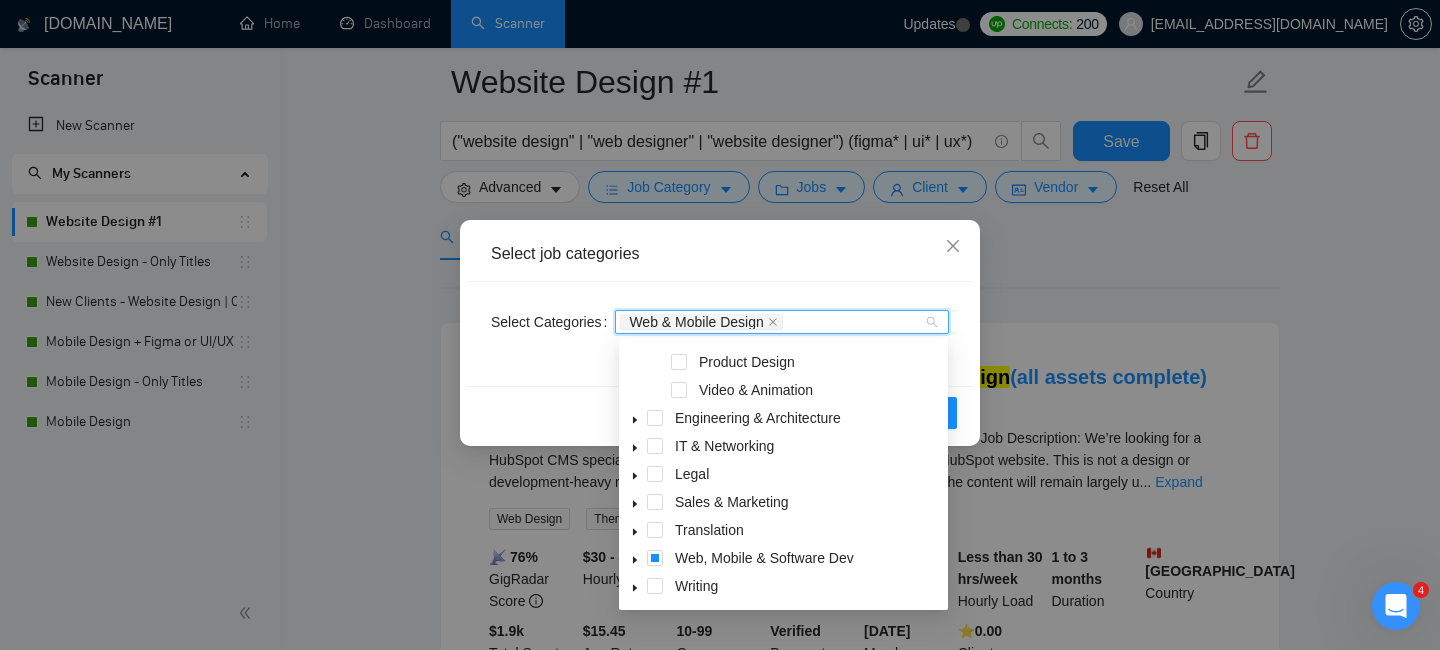 click on "Select job categories" at bounding box center (720, 254) 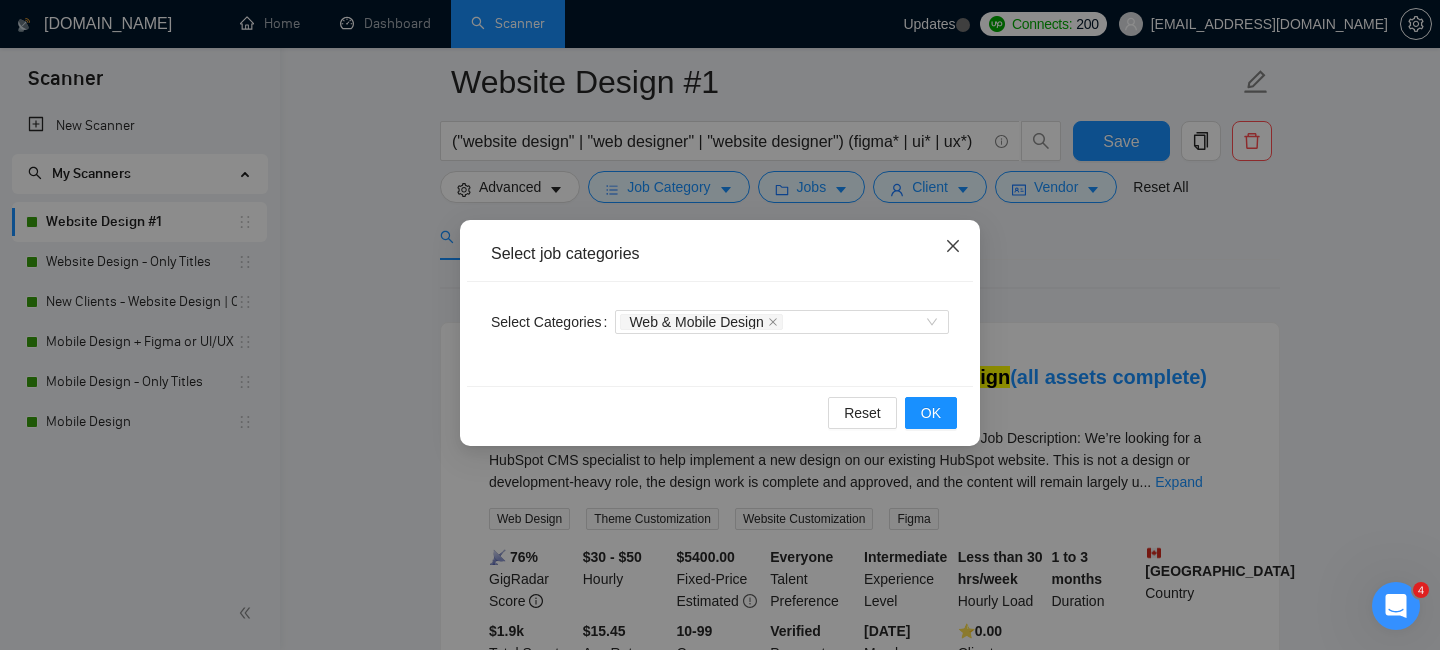 click 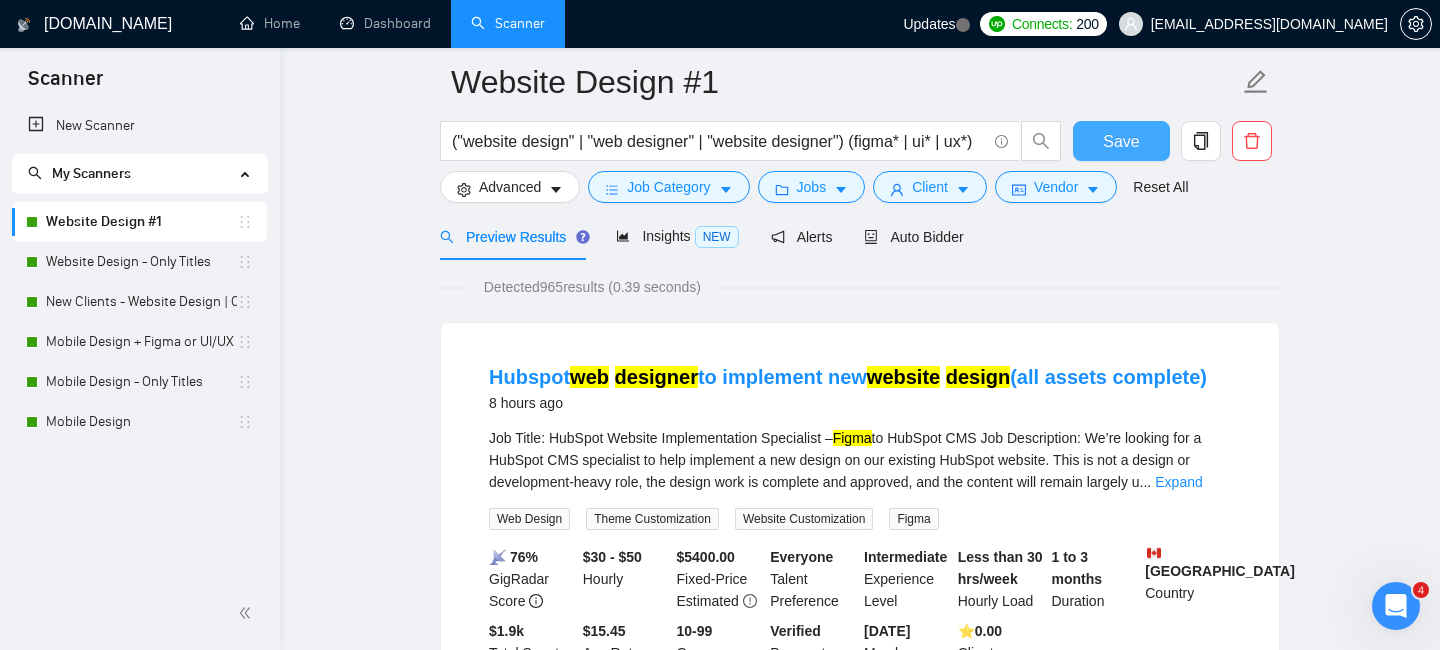 click on "Save" at bounding box center (1121, 141) 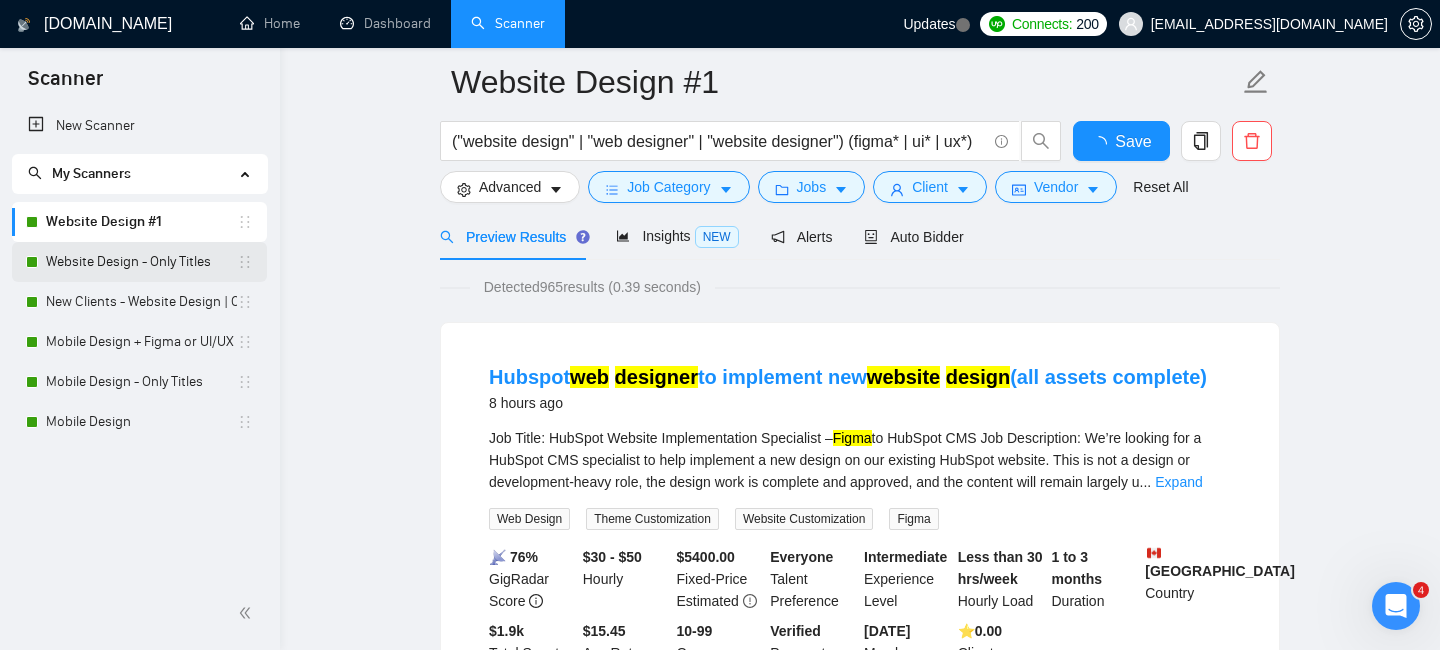 click on "Website Design - Only Titles" at bounding box center (141, 262) 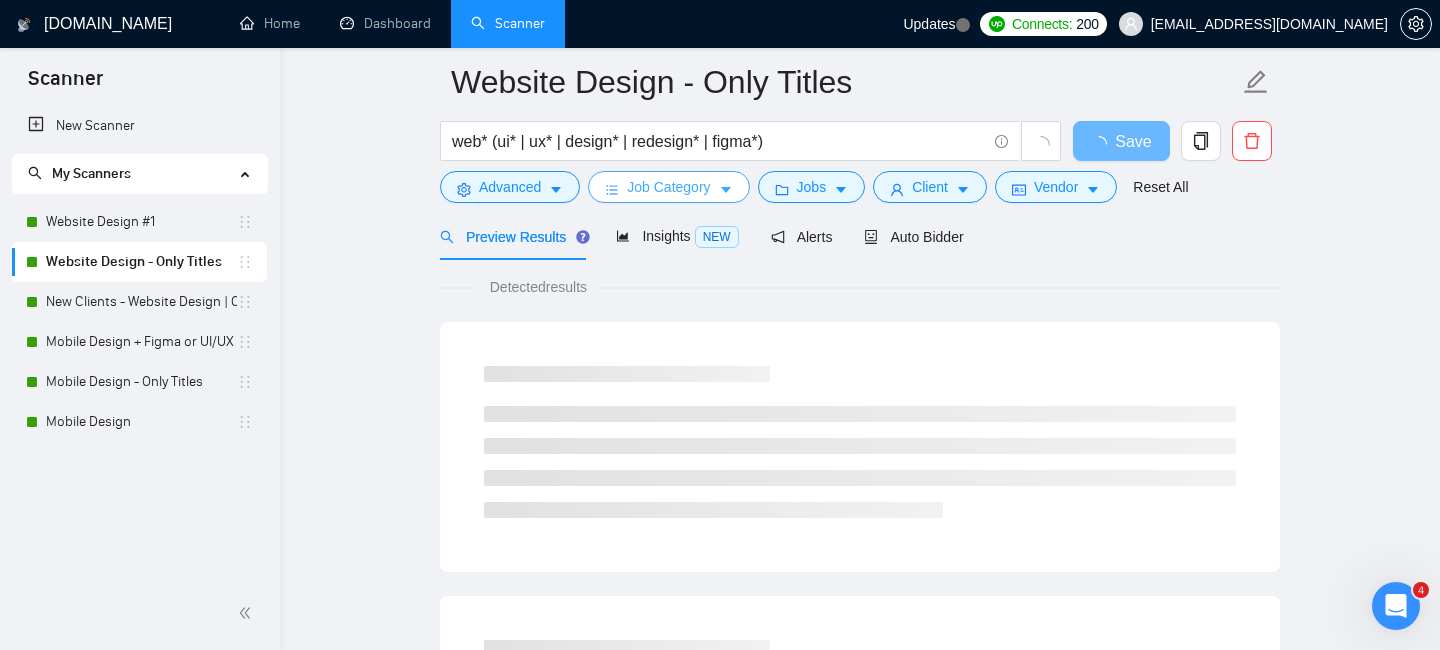 click on "Job Category" at bounding box center [668, 187] 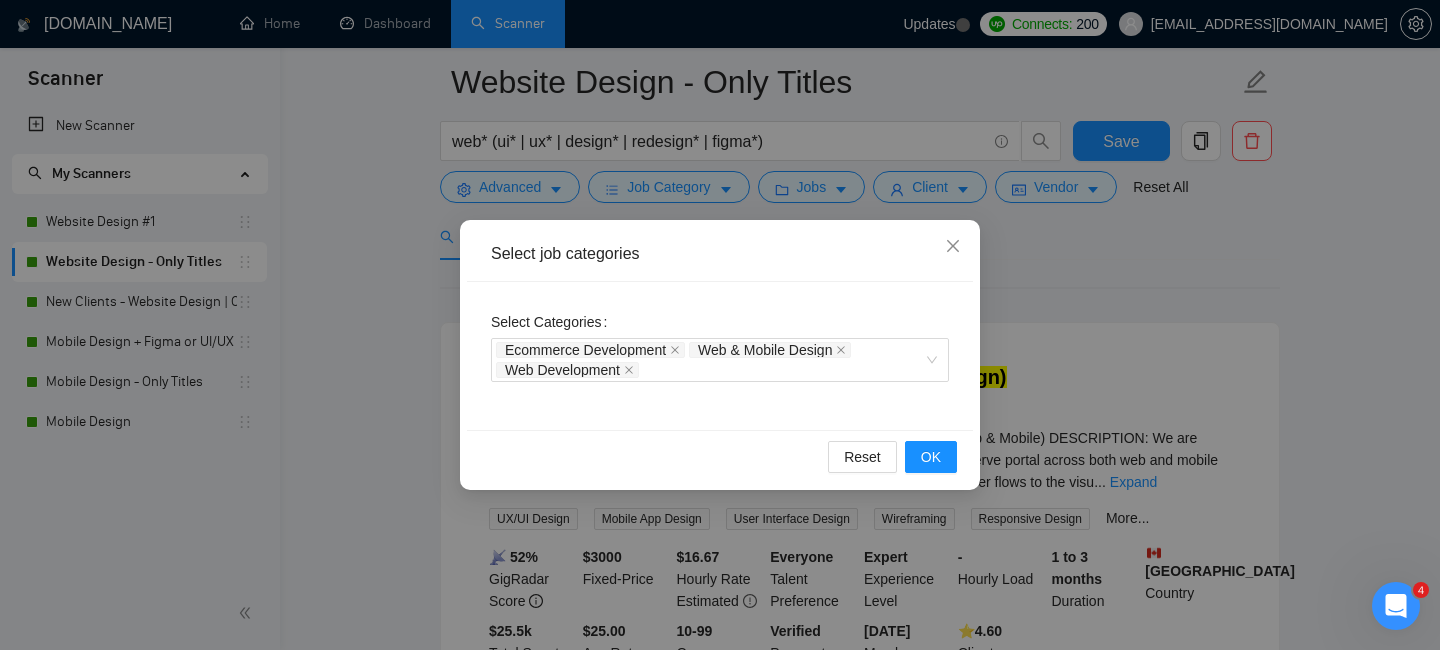 click on "Select job categories Select Categories Ecommerce Development Web & Mobile Design Web Development   Reset OK" at bounding box center [720, 325] 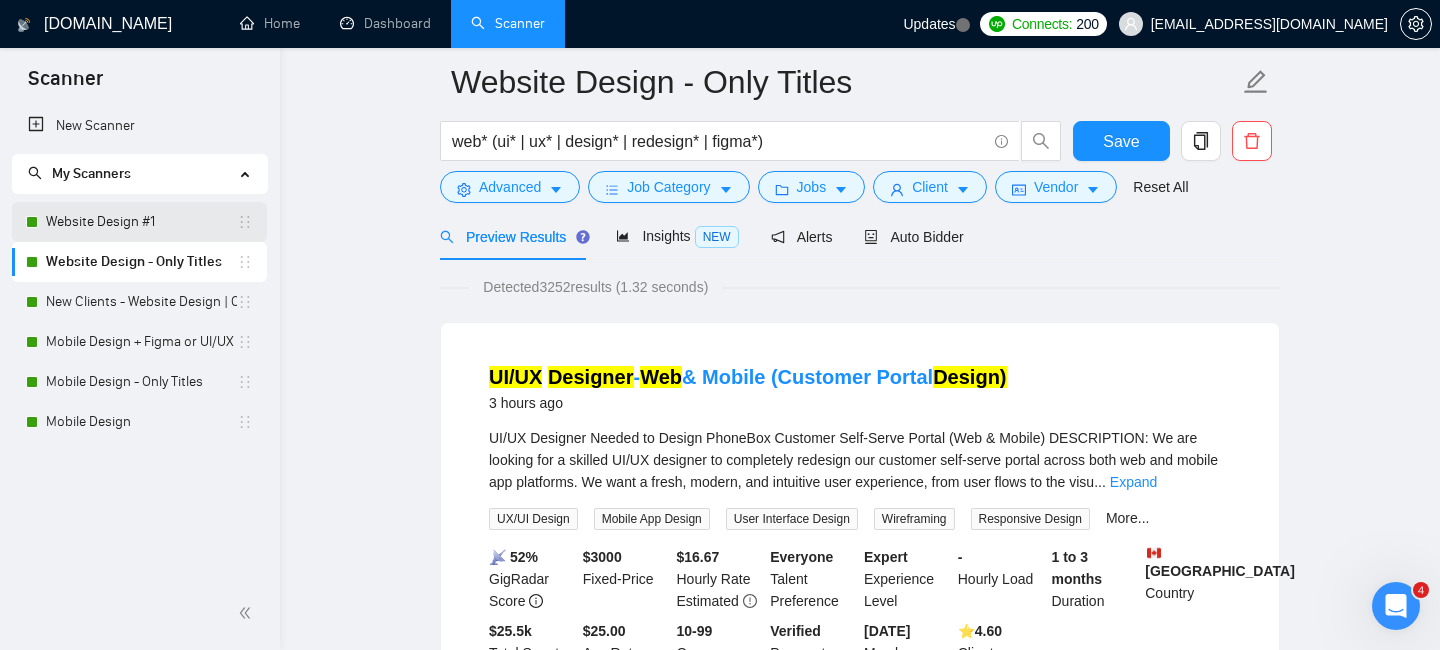 click on "Website Design #1" at bounding box center [141, 222] 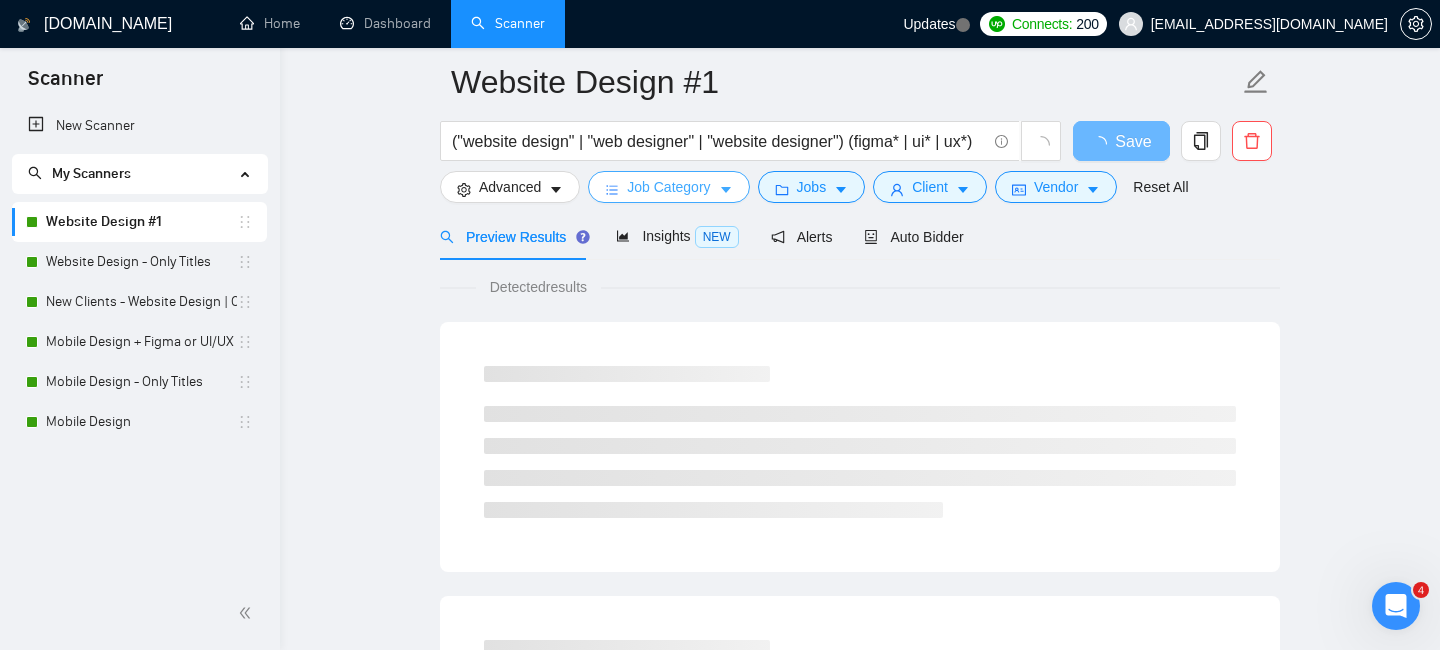 click on "Job Category" at bounding box center (668, 187) 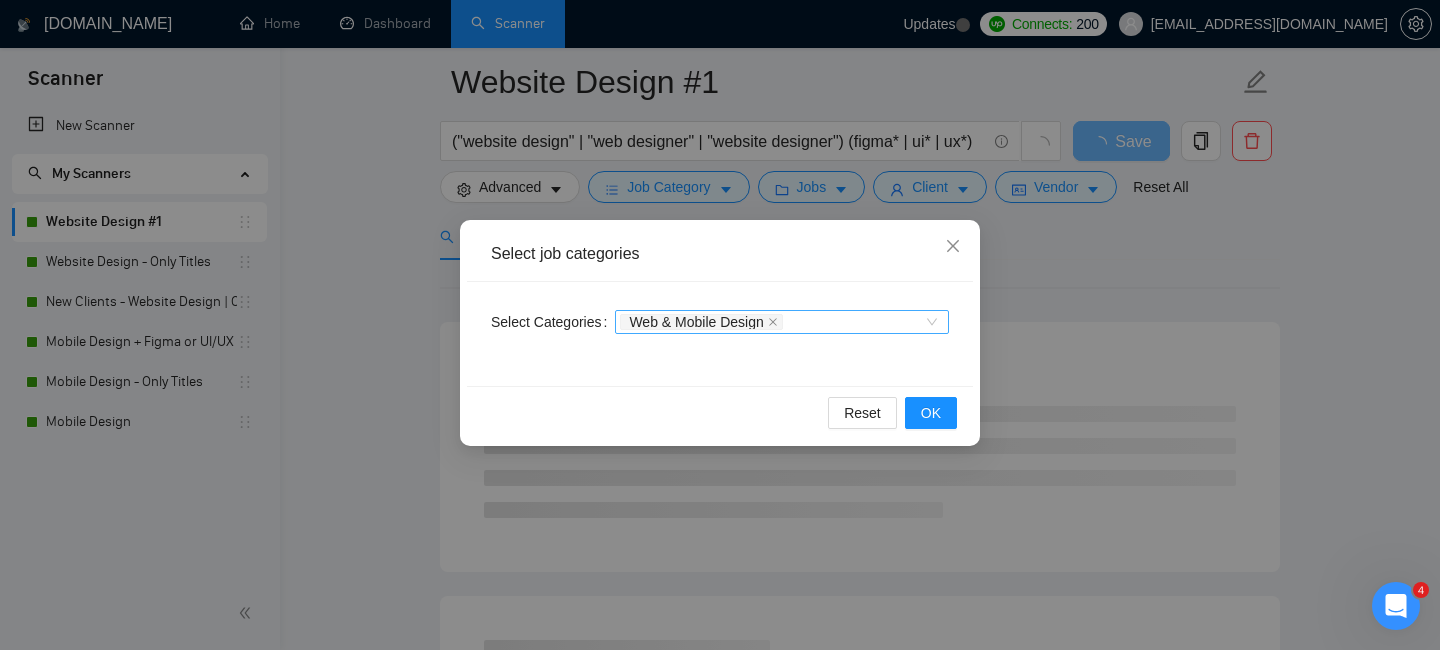 click on "Web & Mobile Design" at bounding box center (772, 322) 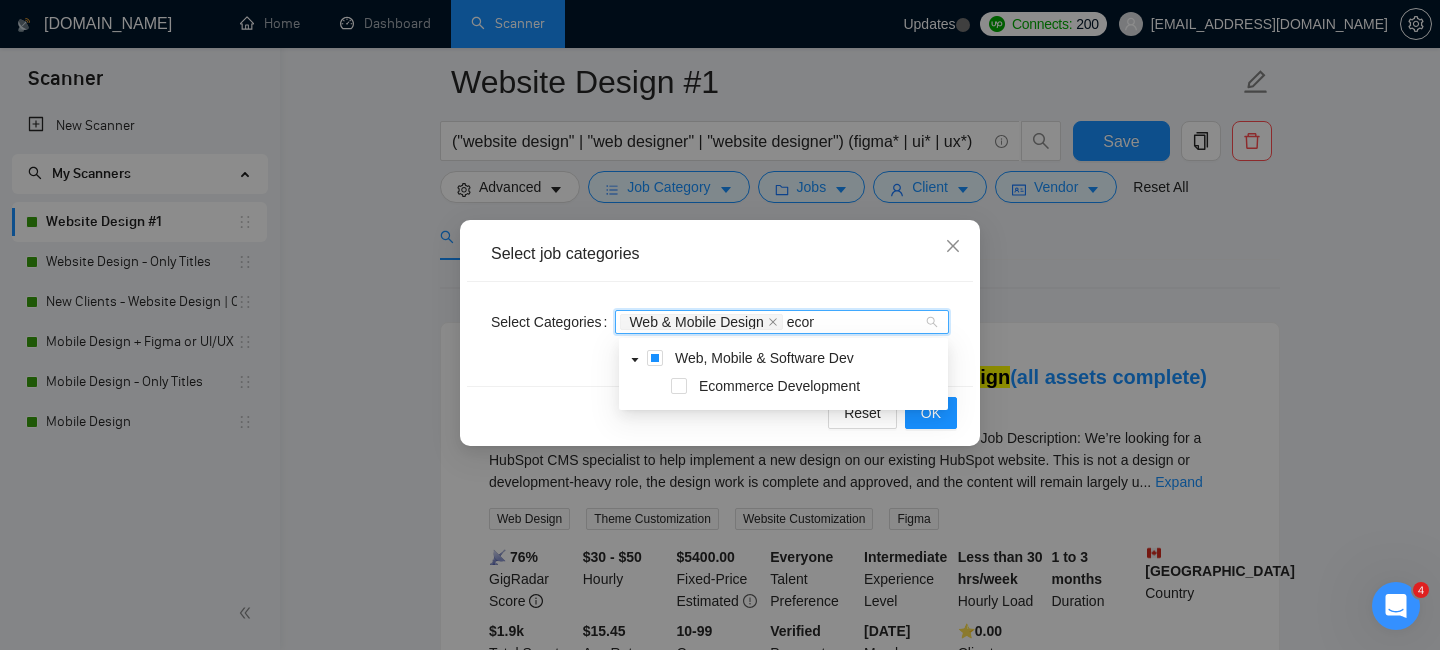 type on "ecomm" 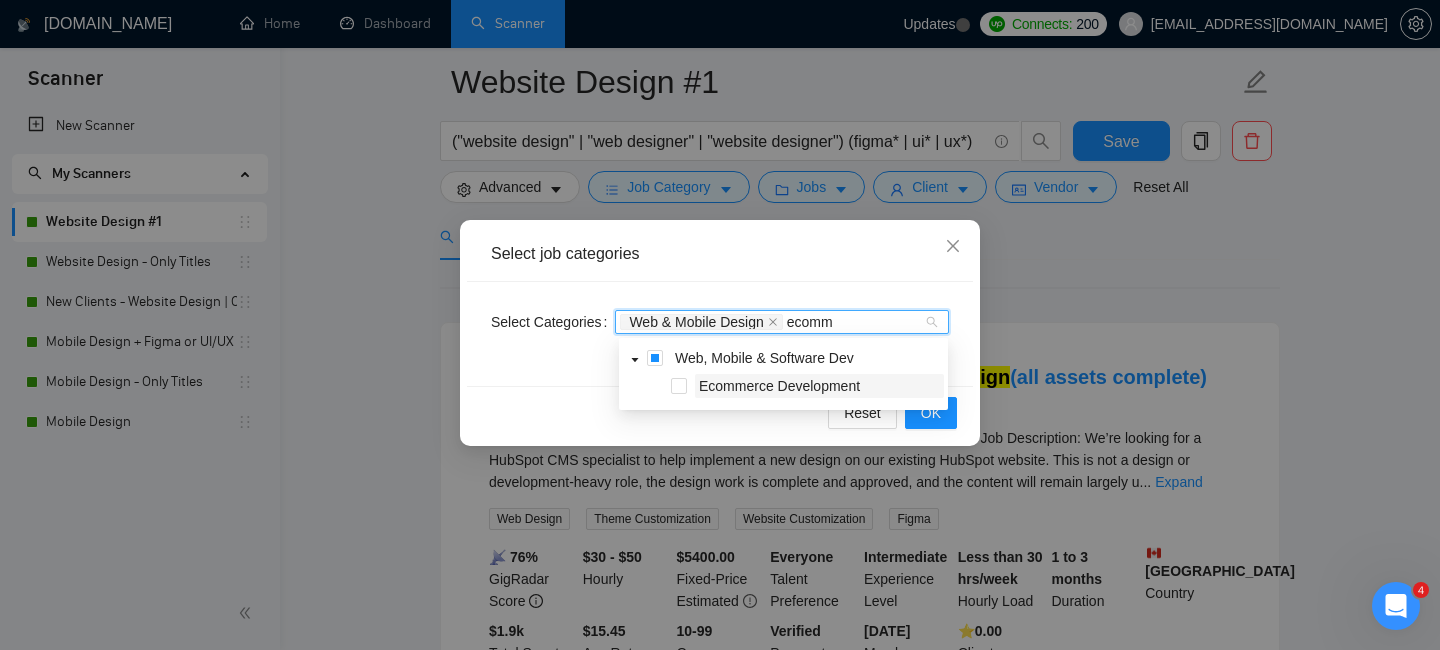 click on "Ecommerce Development" at bounding box center (779, 386) 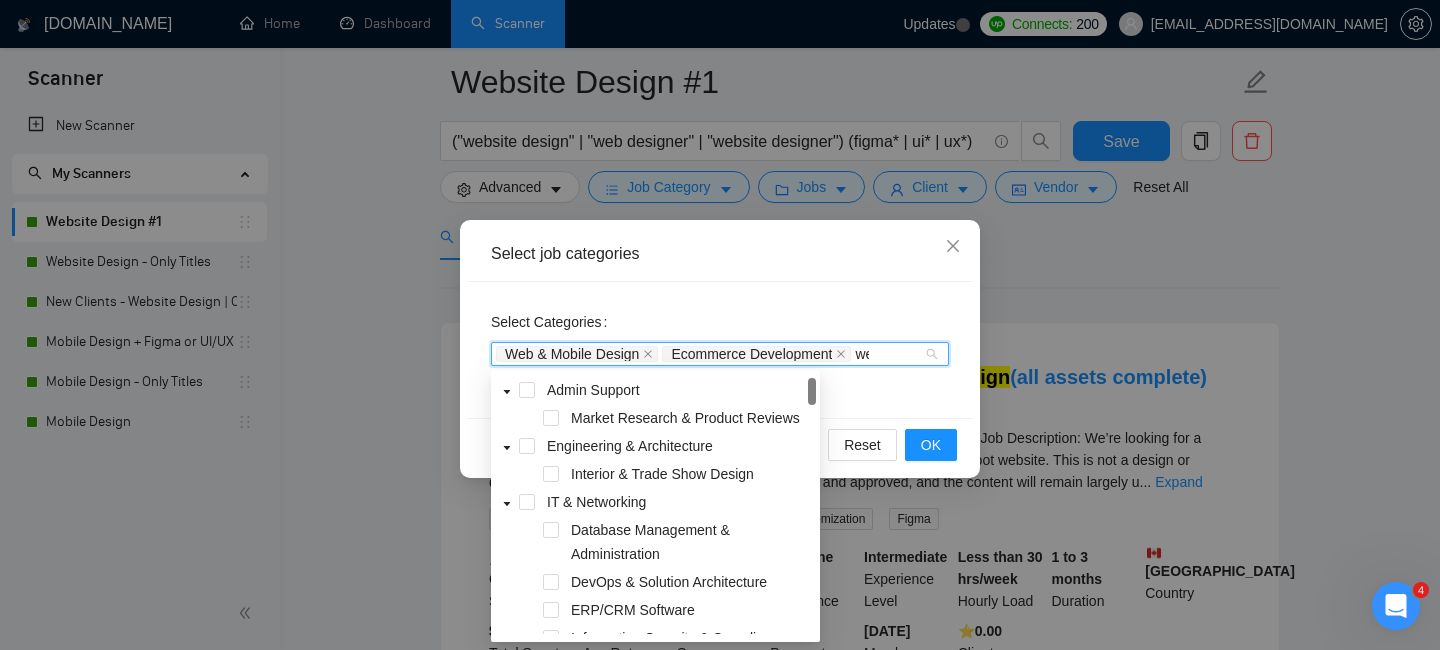 type on "web" 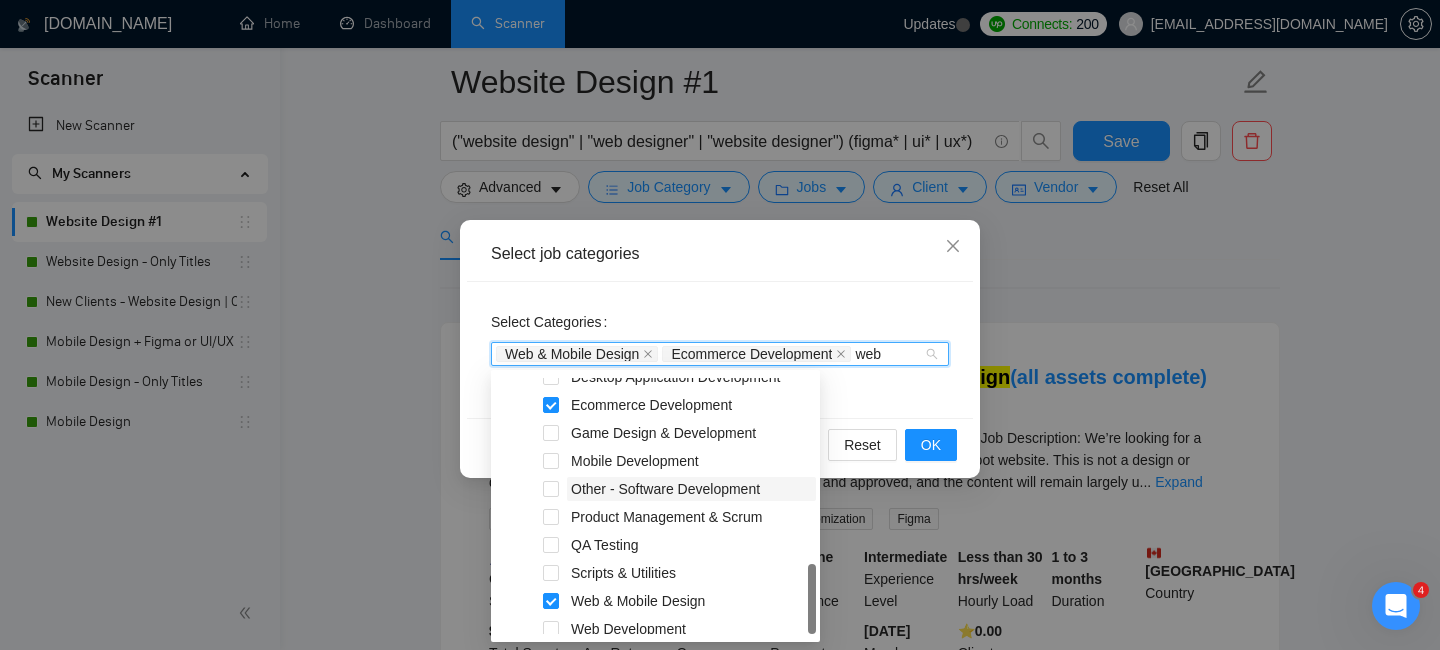 scroll, scrollTop: 108, scrollLeft: 0, axis: vertical 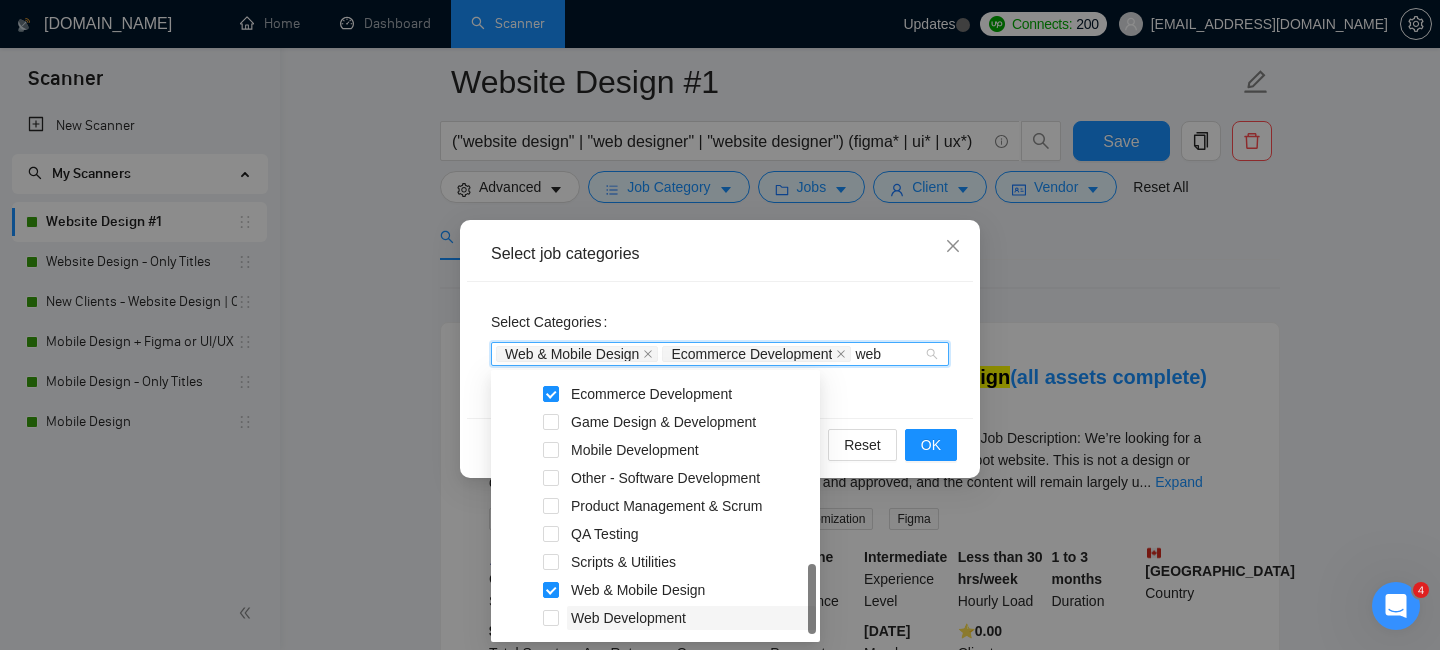 click on "Web Development" at bounding box center (628, 618) 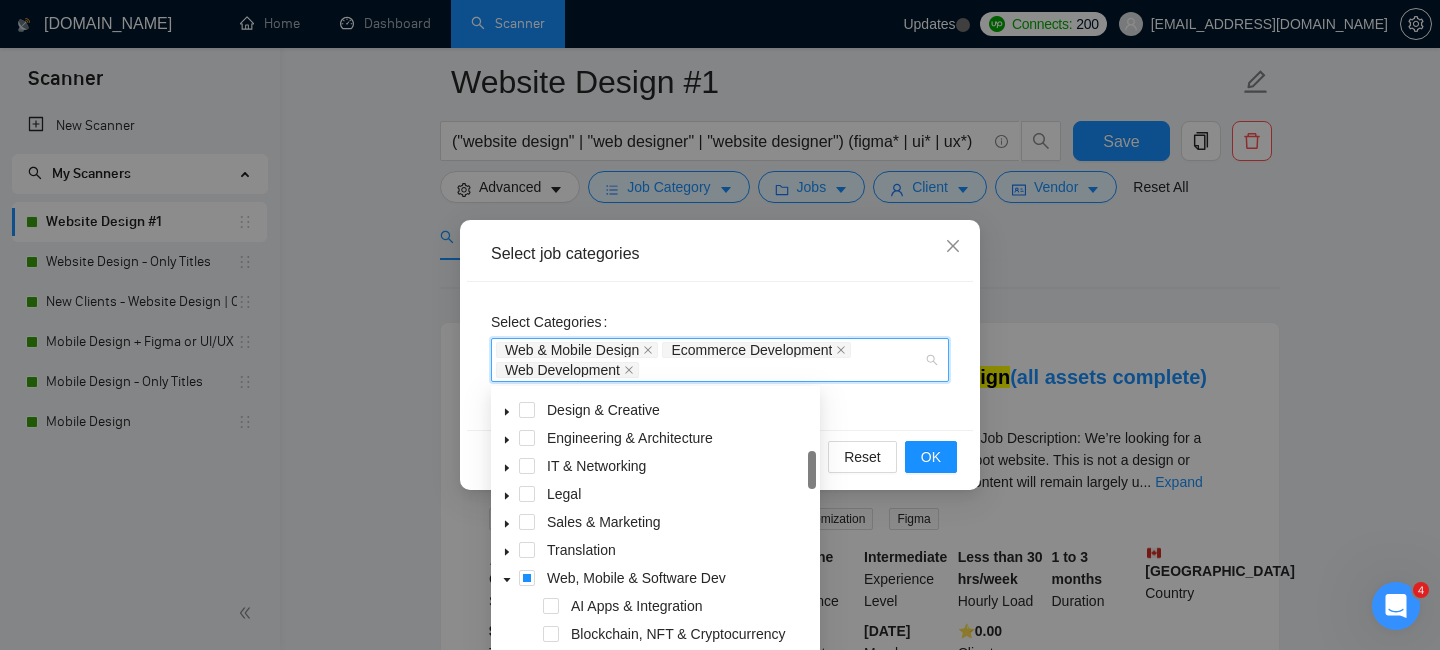 click on "Select Categories Web & Mobile Design Ecommerce Development Web Development" at bounding box center [720, 356] 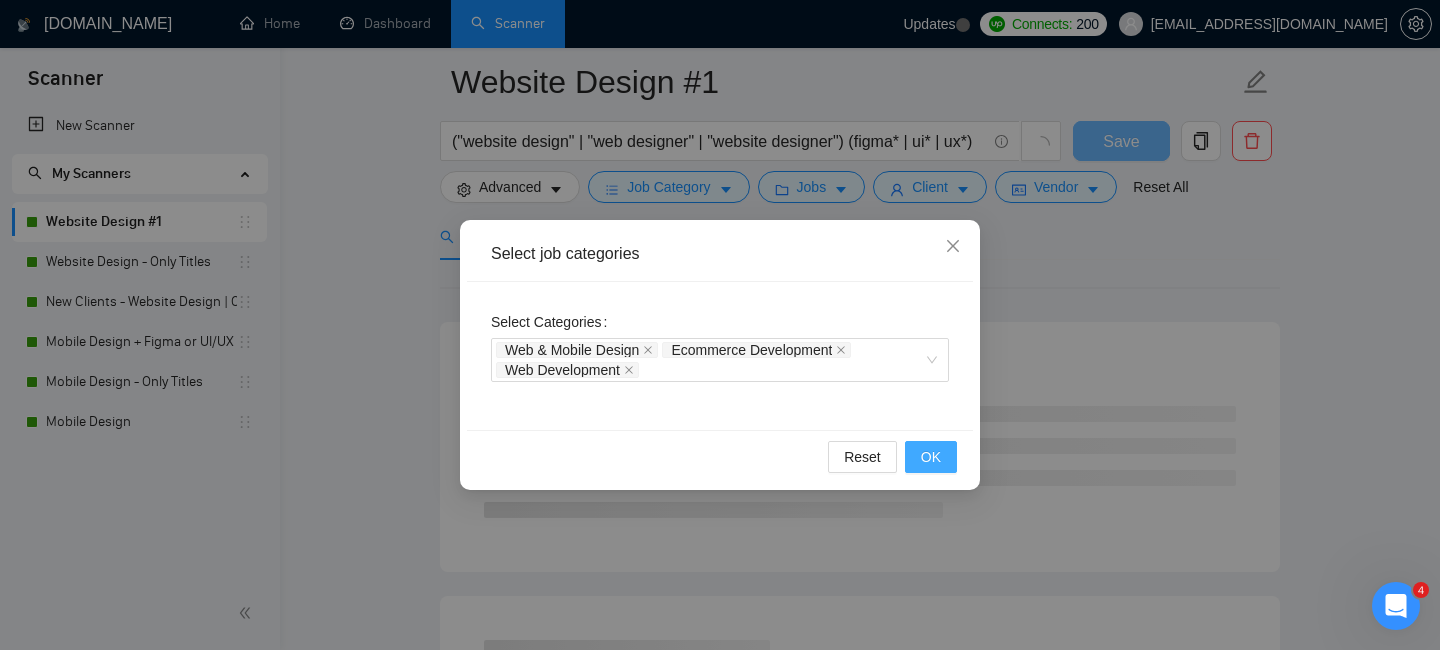 click on "OK" at bounding box center [931, 457] 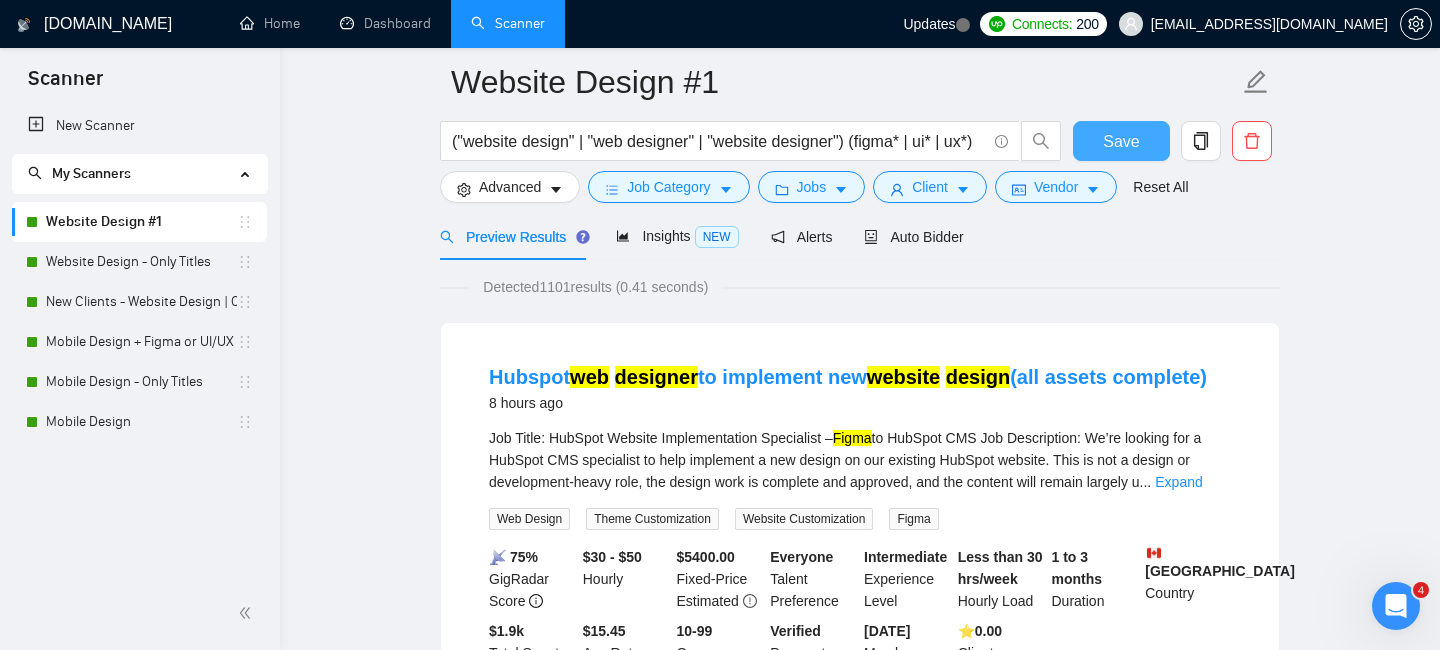 click on "Save" at bounding box center [1121, 141] 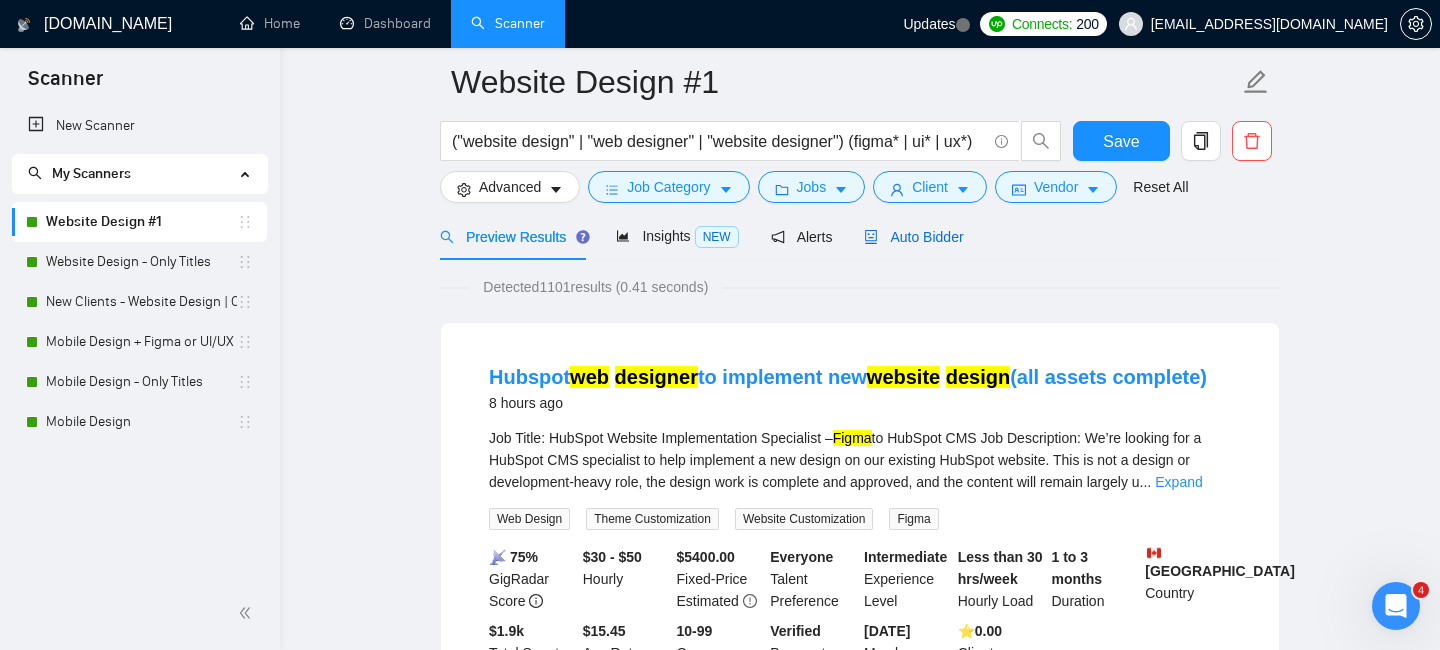click on "Auto Bidder" at bounding box center (913, 237) 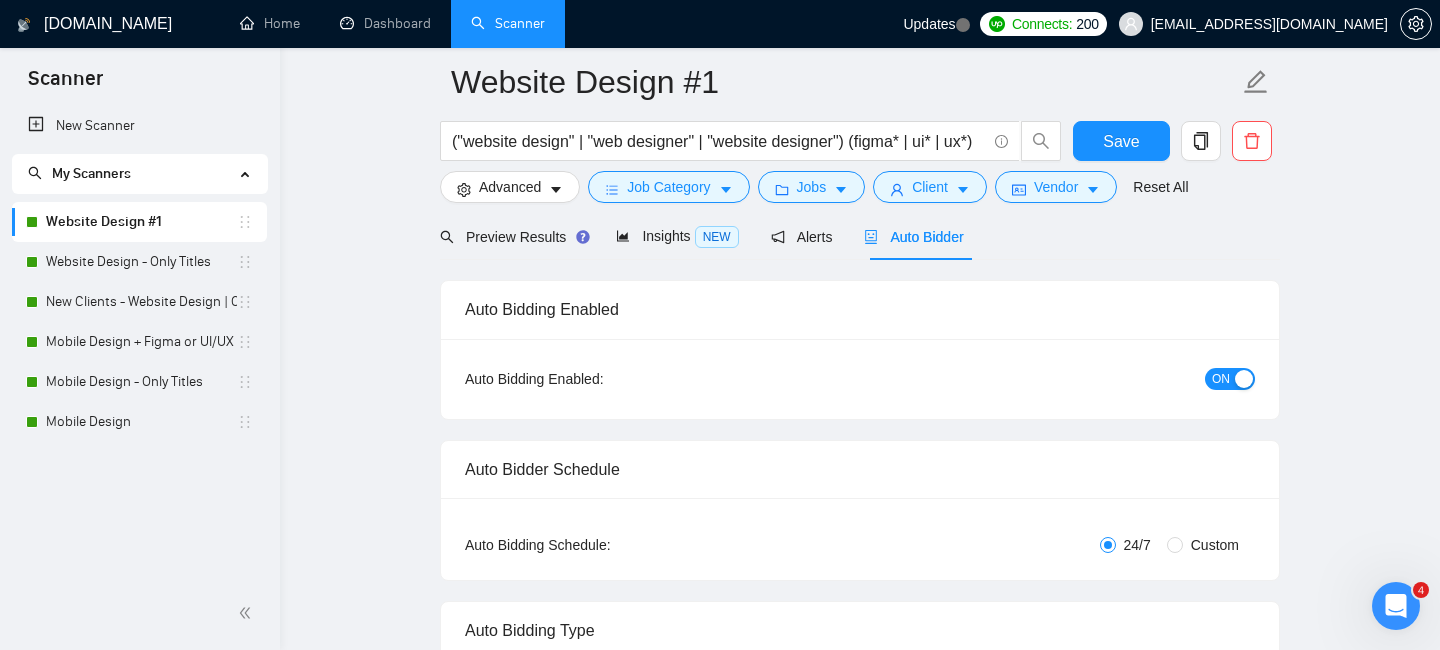 checkbox on "true" 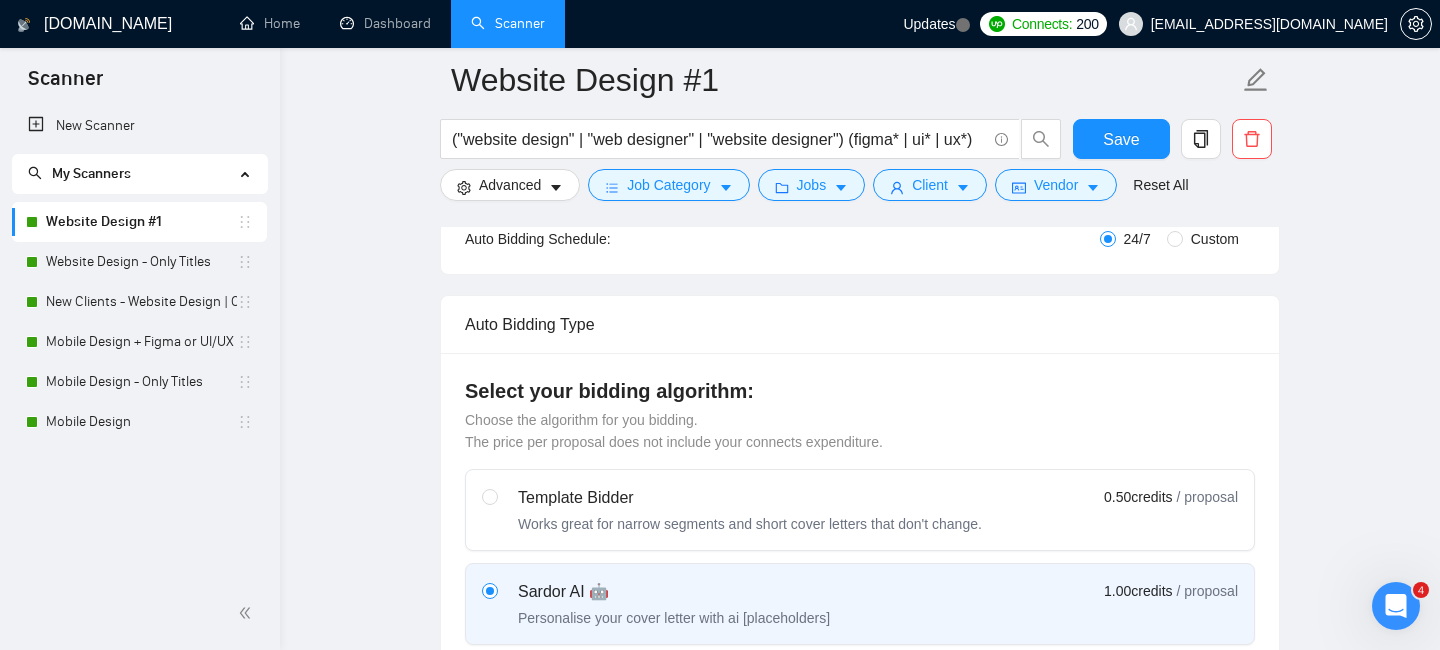 scroll, scrollTop: 455, scrollLeft: 0, axis: vertical 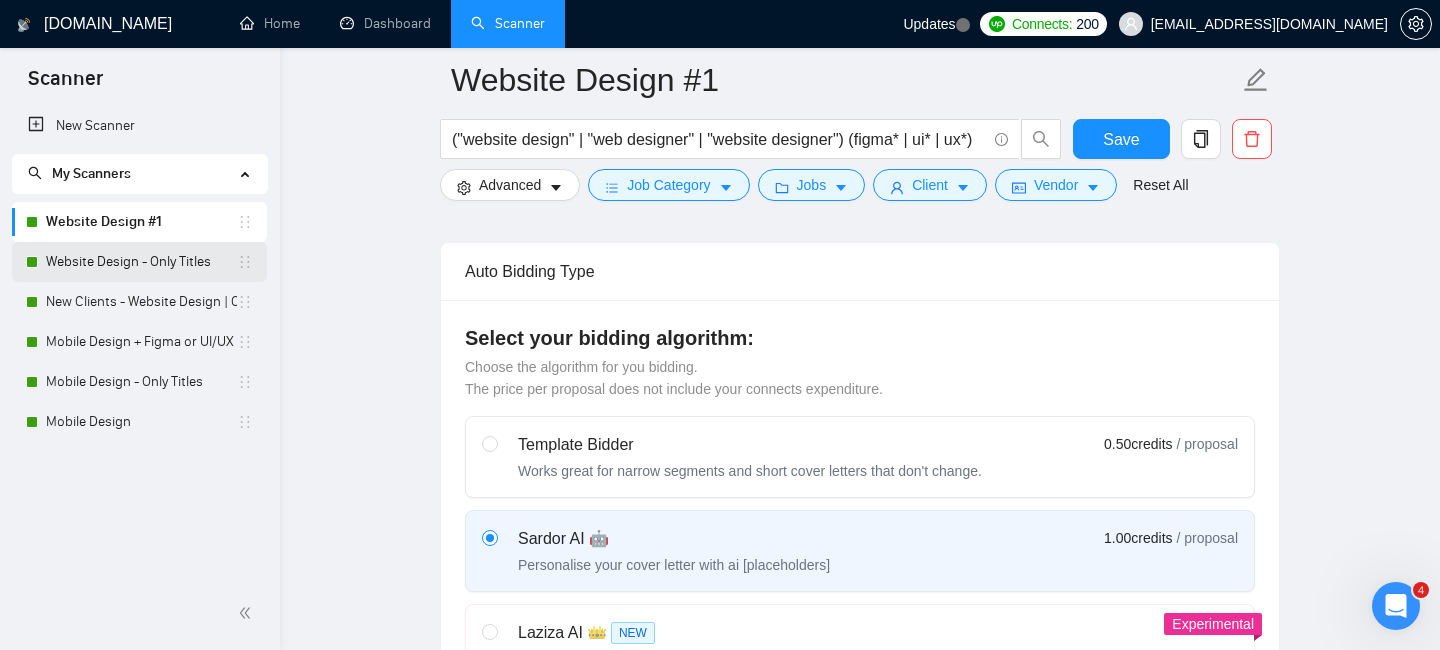 click on "Website Design - Only Titles" at bounding box center [141, 262] 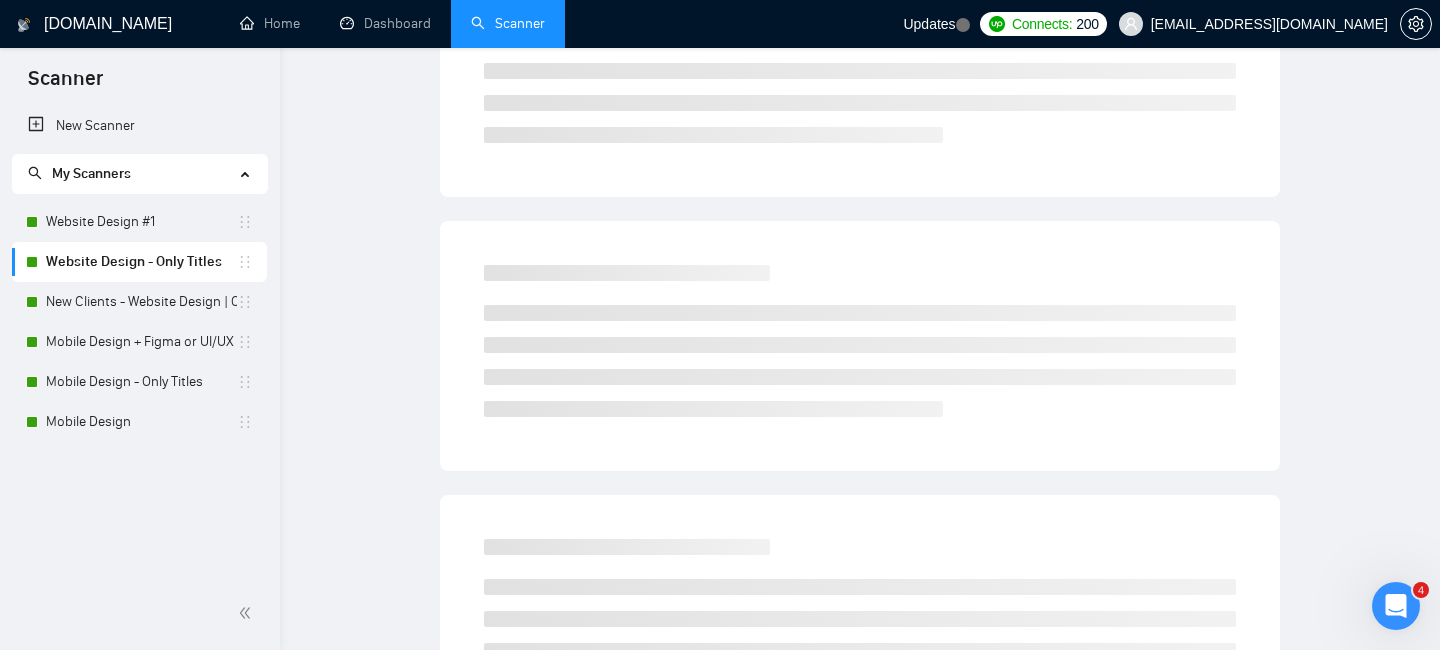 scroll, scrollTop: 80, scrollLeft: 0, axis: vertical 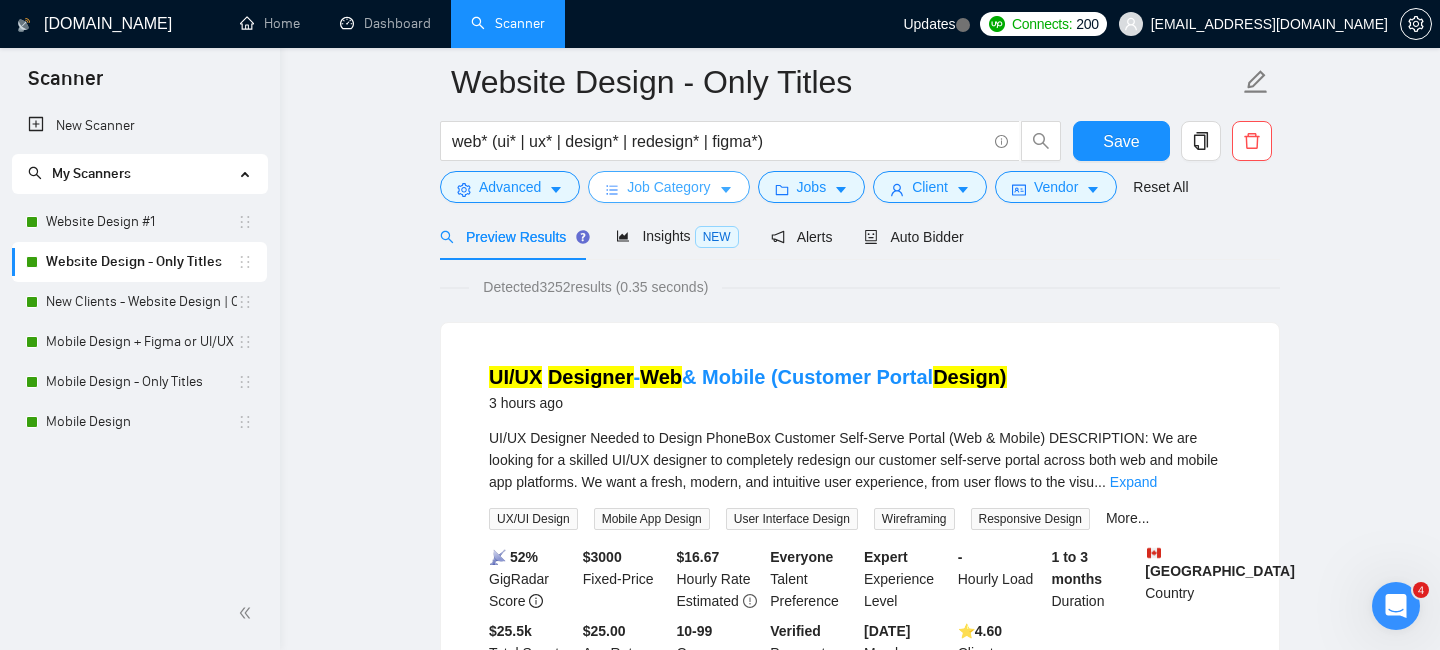 click on "Job Category" at bounding box center (668, 187) 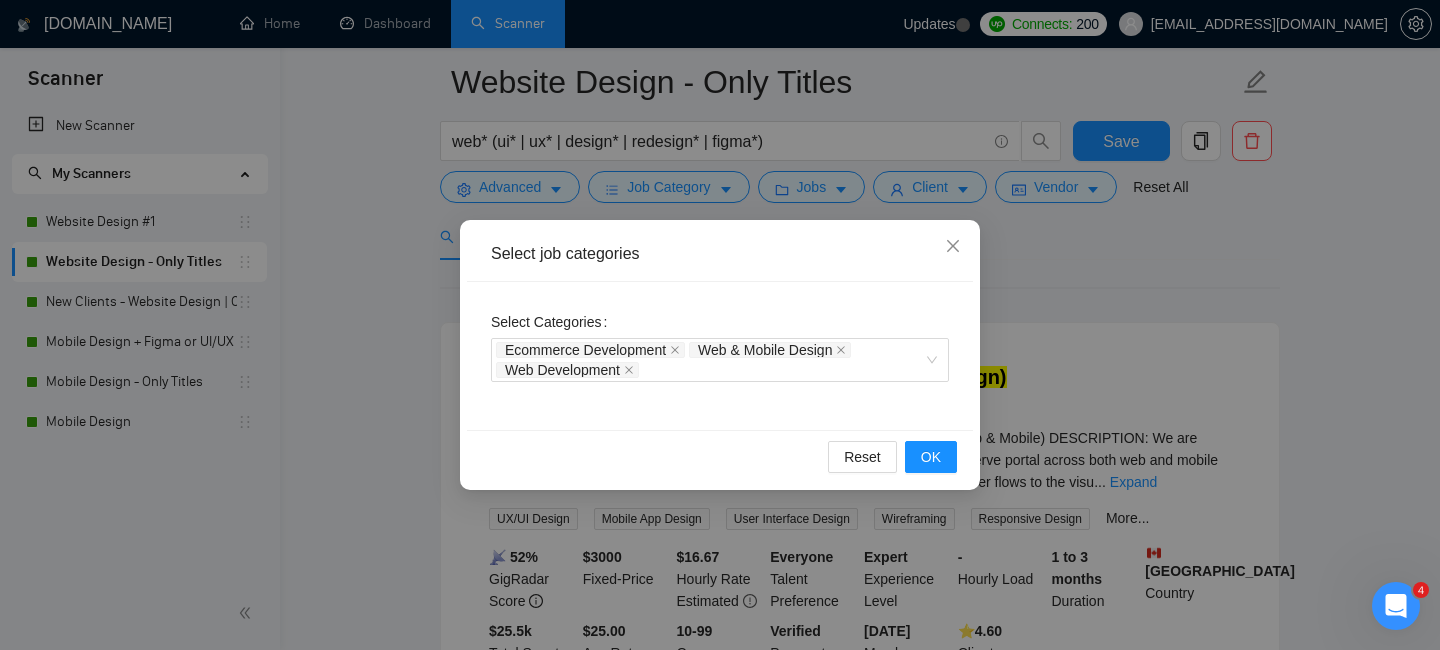 click on "Select job categories Select Categories Ecommerce Development Web & Mobile Design Web Development   Reset OK" at bounding box center (720, 325) 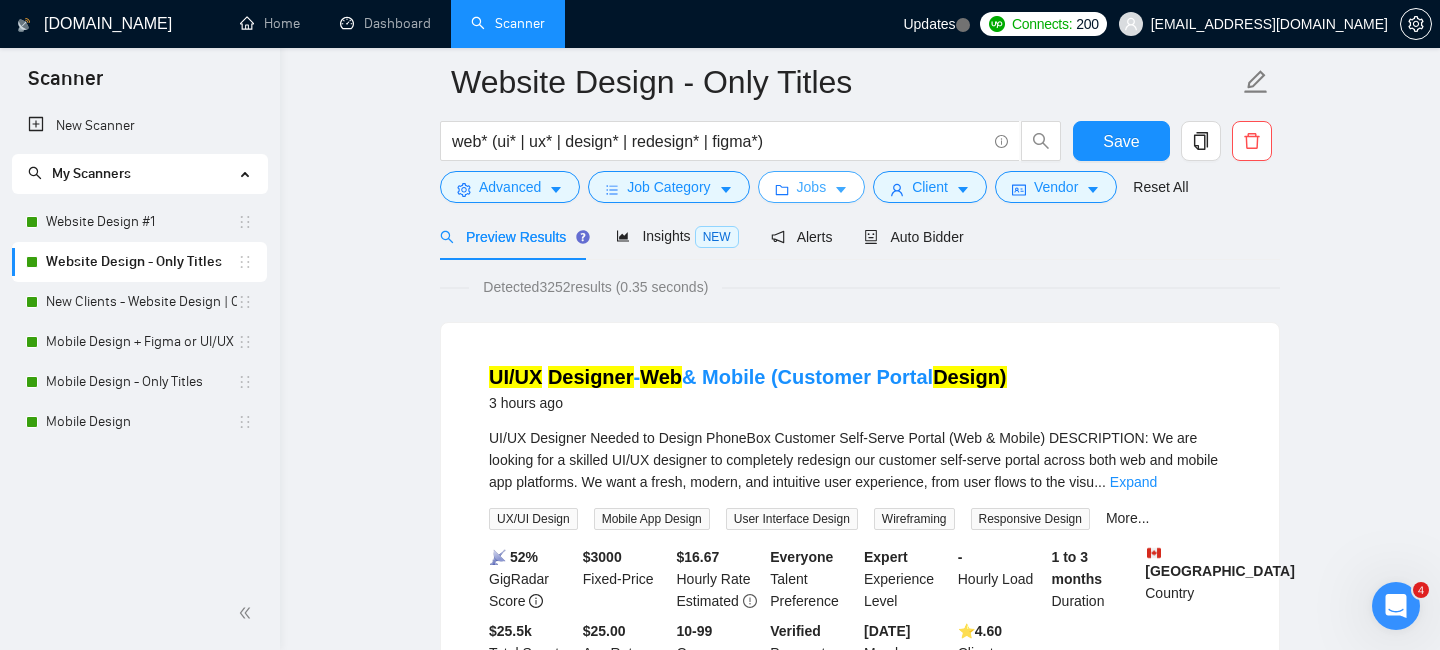 click on "Jobs" at bounding box center (812, 187) 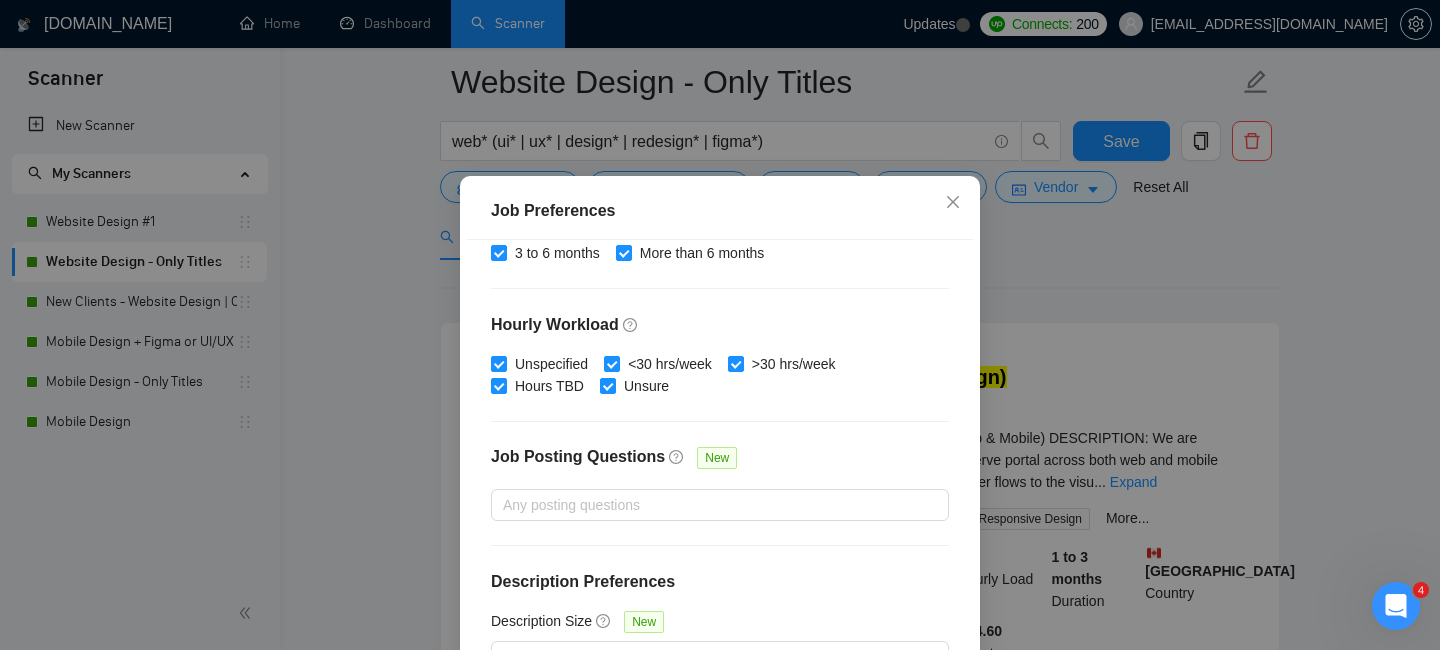 scroll, scrollTop: 0, scrollLeft: 0, axis: both 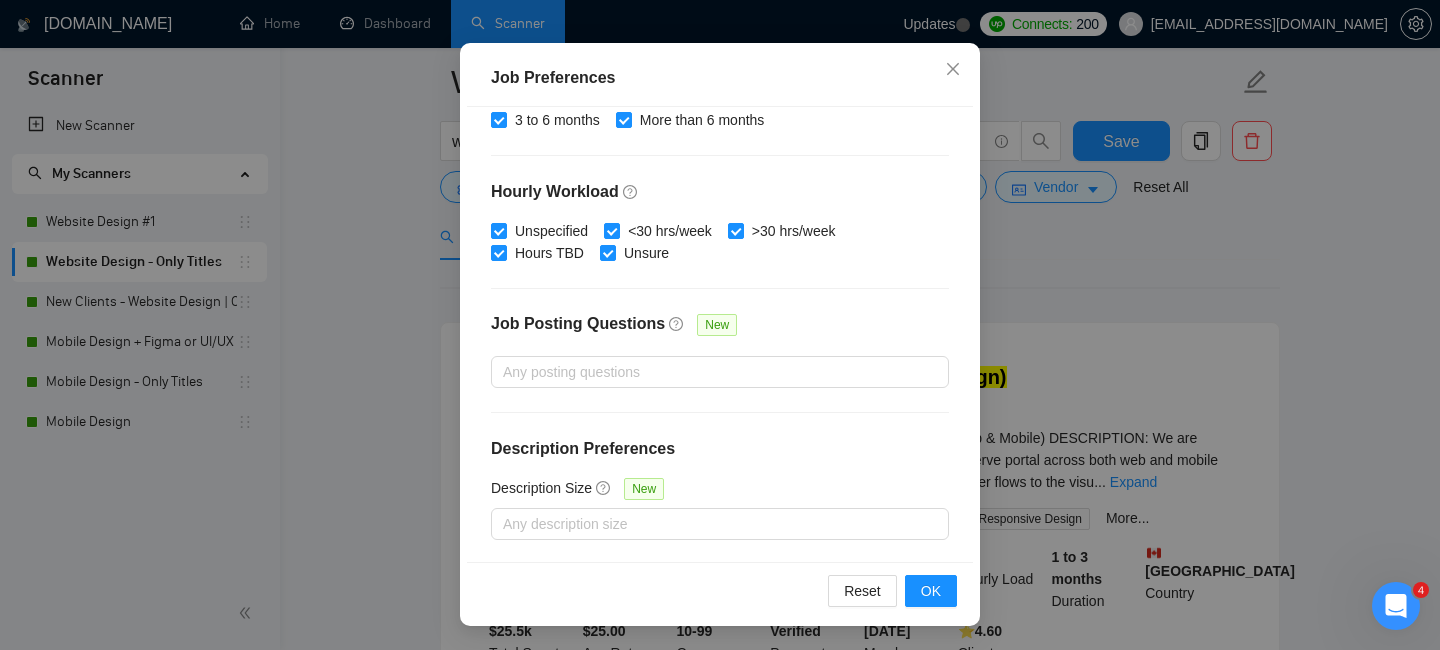 click on "Job Preferences Budget Project Type All Fixed Price Hourly Rate   Fixed Price Budget $ 1000 Min - $ Max Estimate Fixed Price When It’s Not Available New   Hourly Rate Price Budget $ 50 Min - $ Max Estimate Hourly Rate When It’s Not Available New Include Budget Placeholders Include Jobs with Unspecified Budget   Connects Price New Min - Max Project Duration   Unspecified Less than 1 month 1 to 3 months 3 to 6 months More than 6 months Hourly Workload   Unspecified <30 hrs/week >30 hrs/week Hours TBD Unsure Job Posting Questions New   Any posting questions Description Preferences Description Size New   Any description size Reset OK" at bounding box center [720, 325] 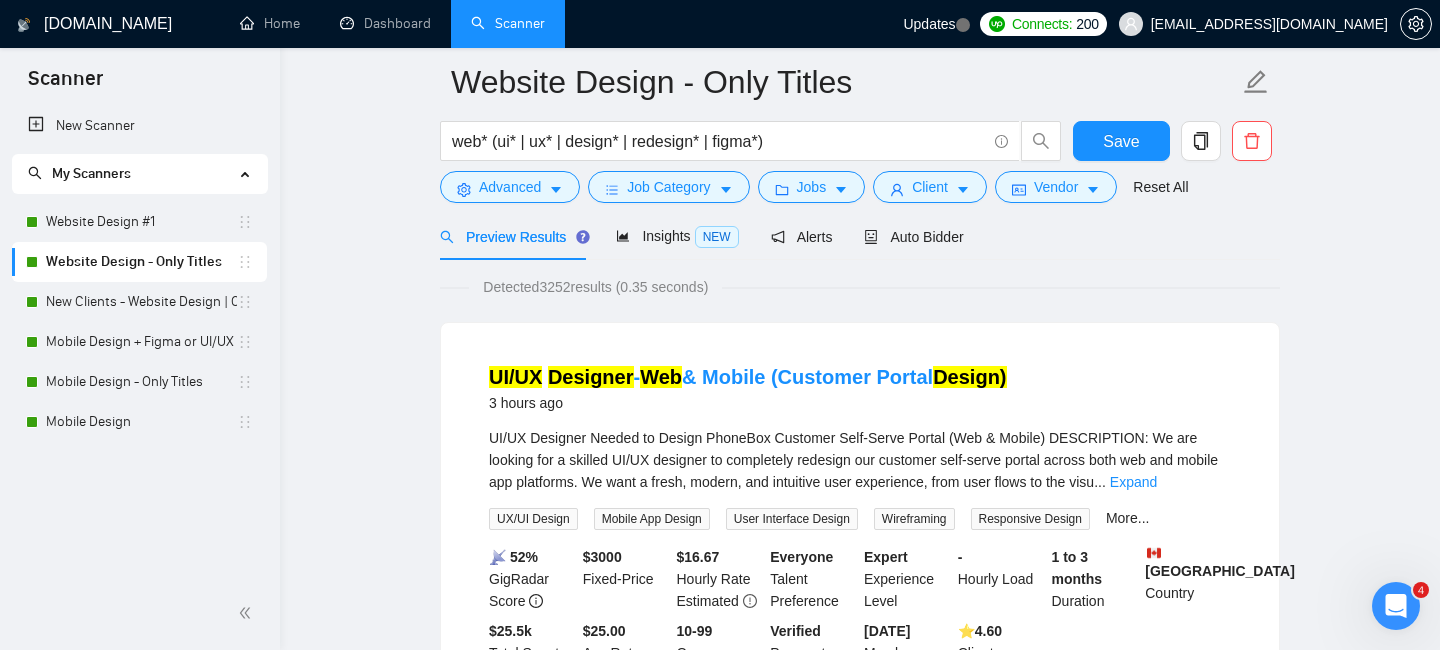 scroll, scrollTop: 77, scrollLeft: 0, axis: vertical 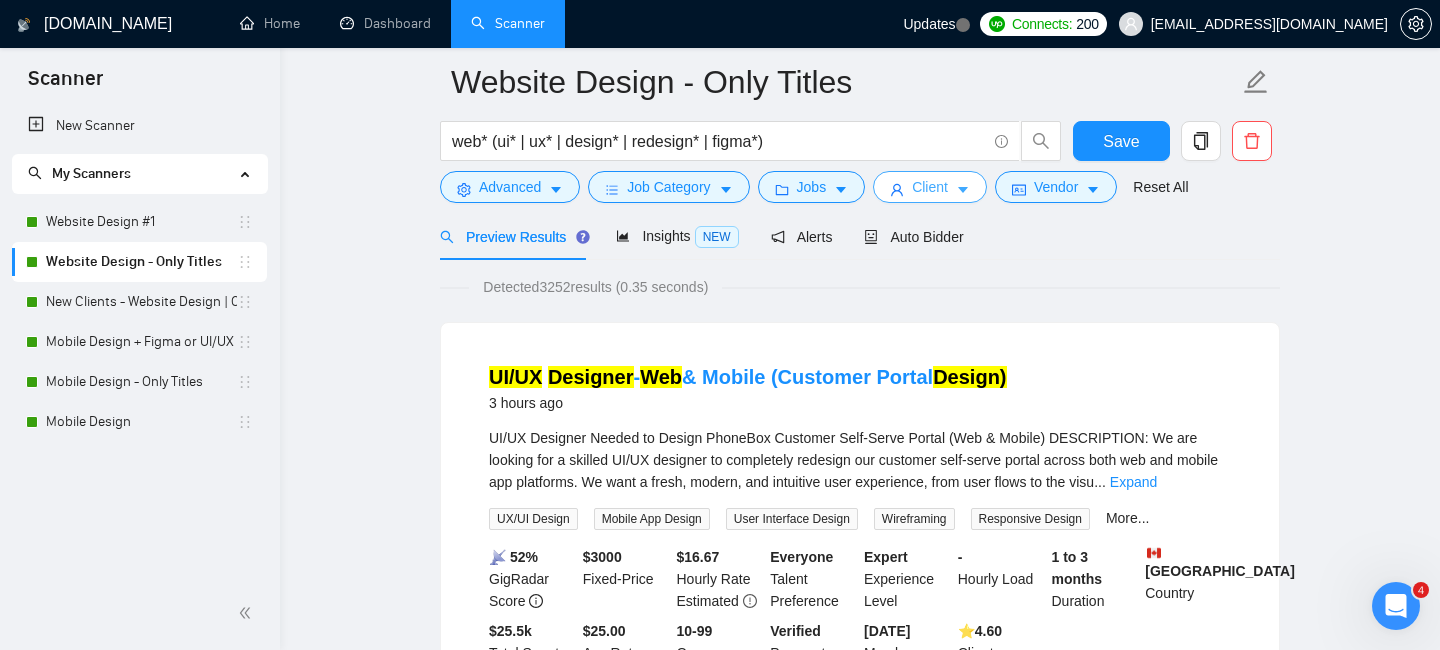 click on "Client" at bounding box center [930, 187] 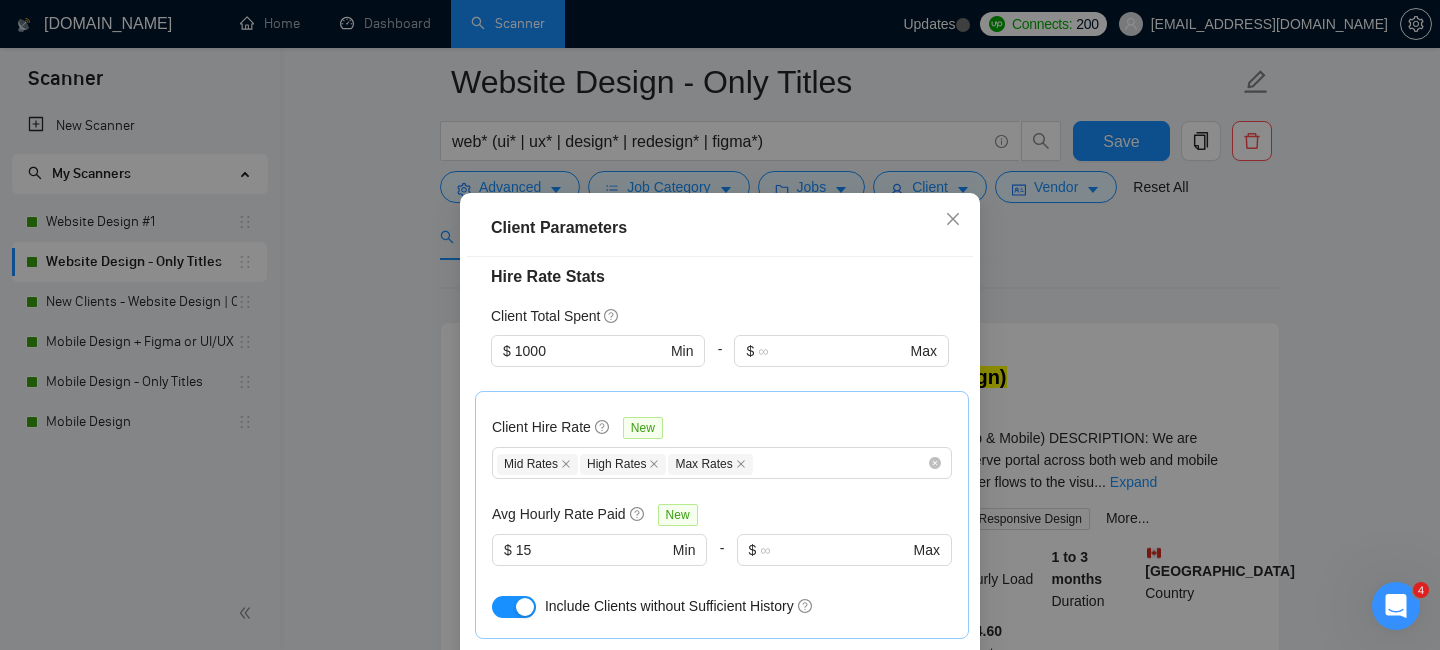 scroll, scrollTop: 558, scrollLeft: 0, axis: vertical 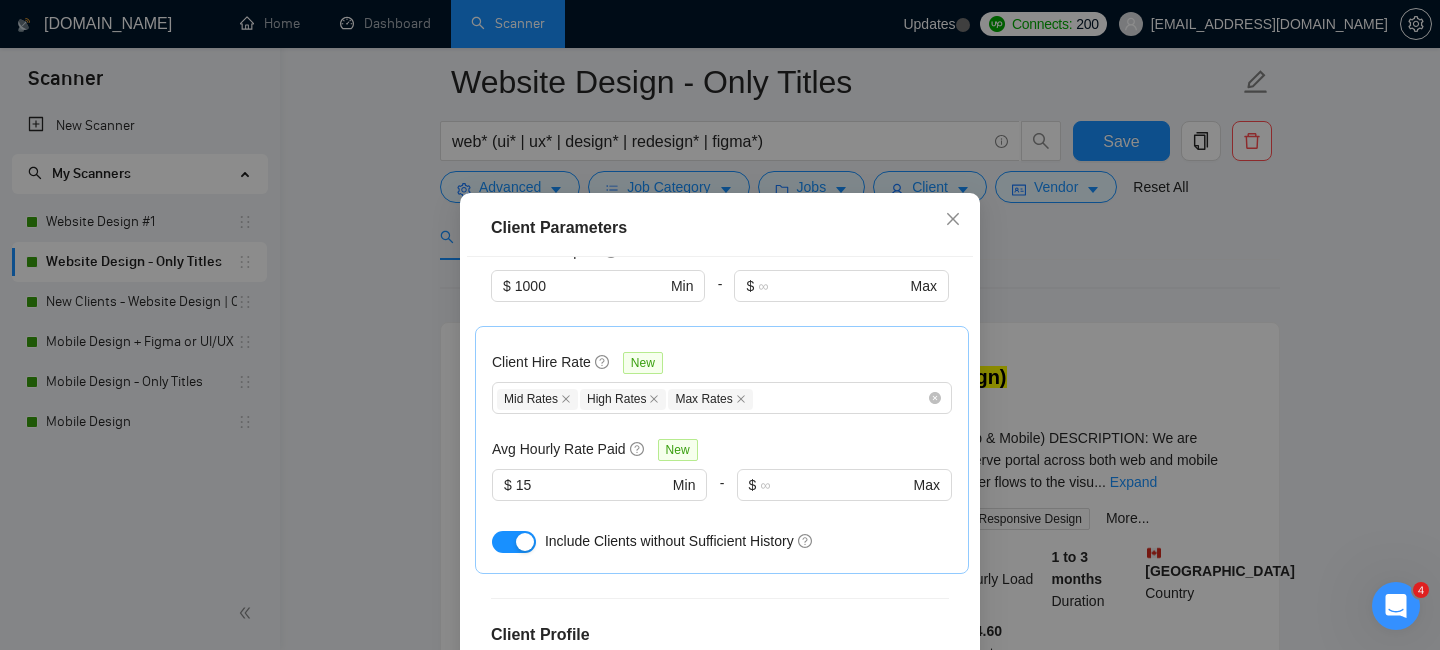 click on "Client Parameters Client Location Include Client Countries   Select Exclude Client Countries Africa Asia   Client Rating Client Min Average Feedback Include clients with no feedback Client Payment Details Payment Verified Hire Rate Stats   Client Total Spent $ 1000 Min - $ Max Client Hire Rate New Mid Rates High Rates Max Rates     Avg Hourly Rate Paid New $ 15 Min - $ Max Include Clients without Sufficient History Client Profile Client Industry New   Any industry Client Company Size   Any company size Enterprise Clients New   Any clients Reset OK" at bounding box center [720, 325] 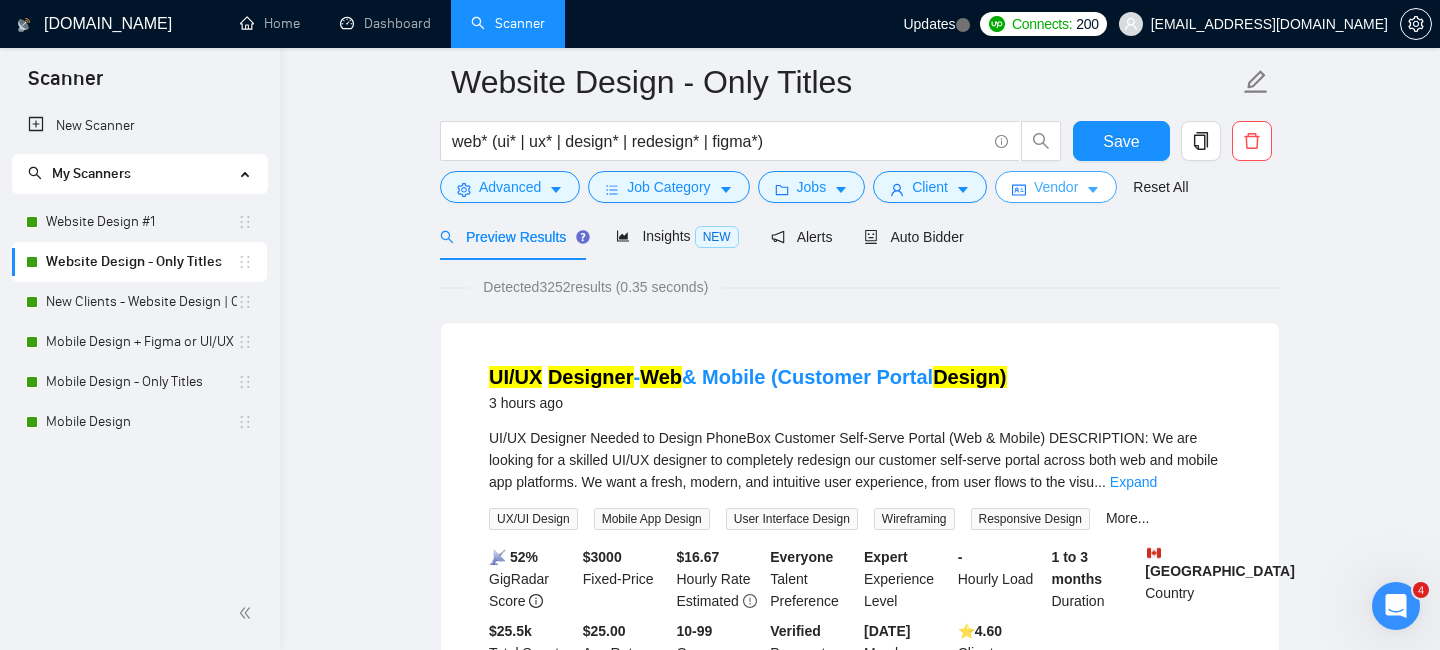 click on "Vendor" at bounding box center [1056, 187] 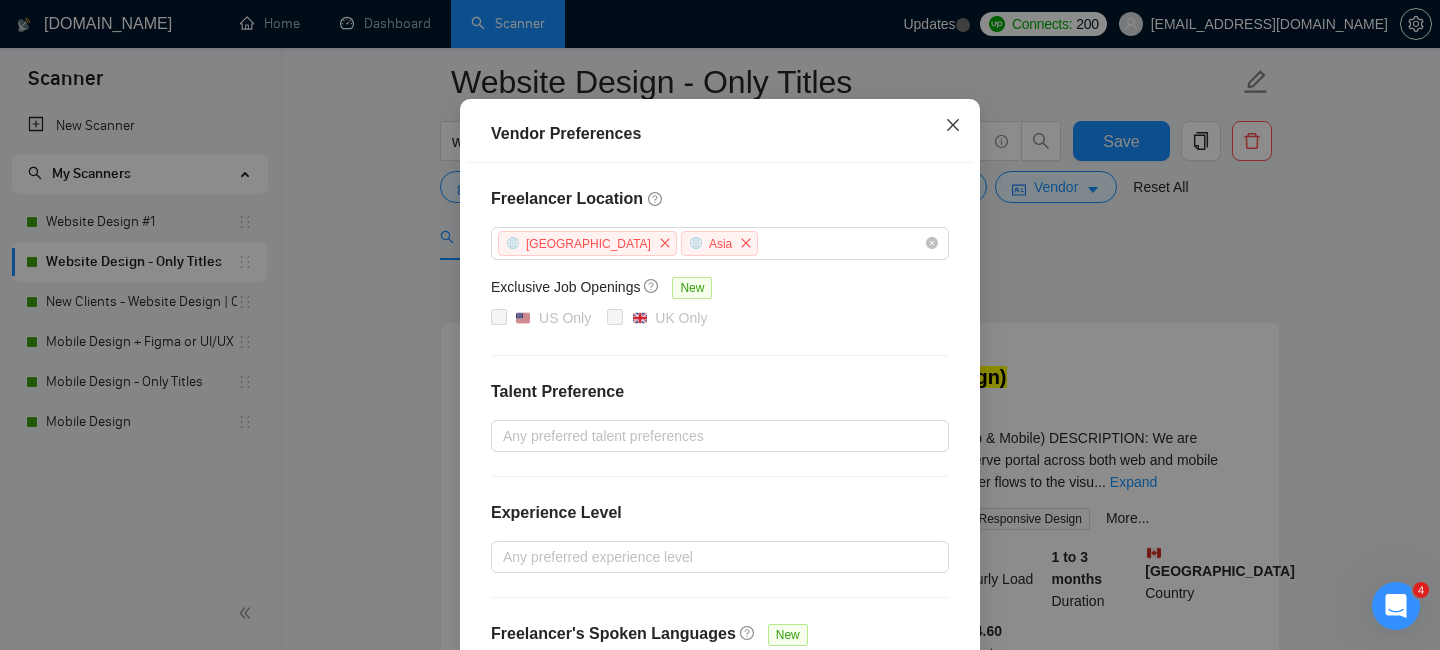 click 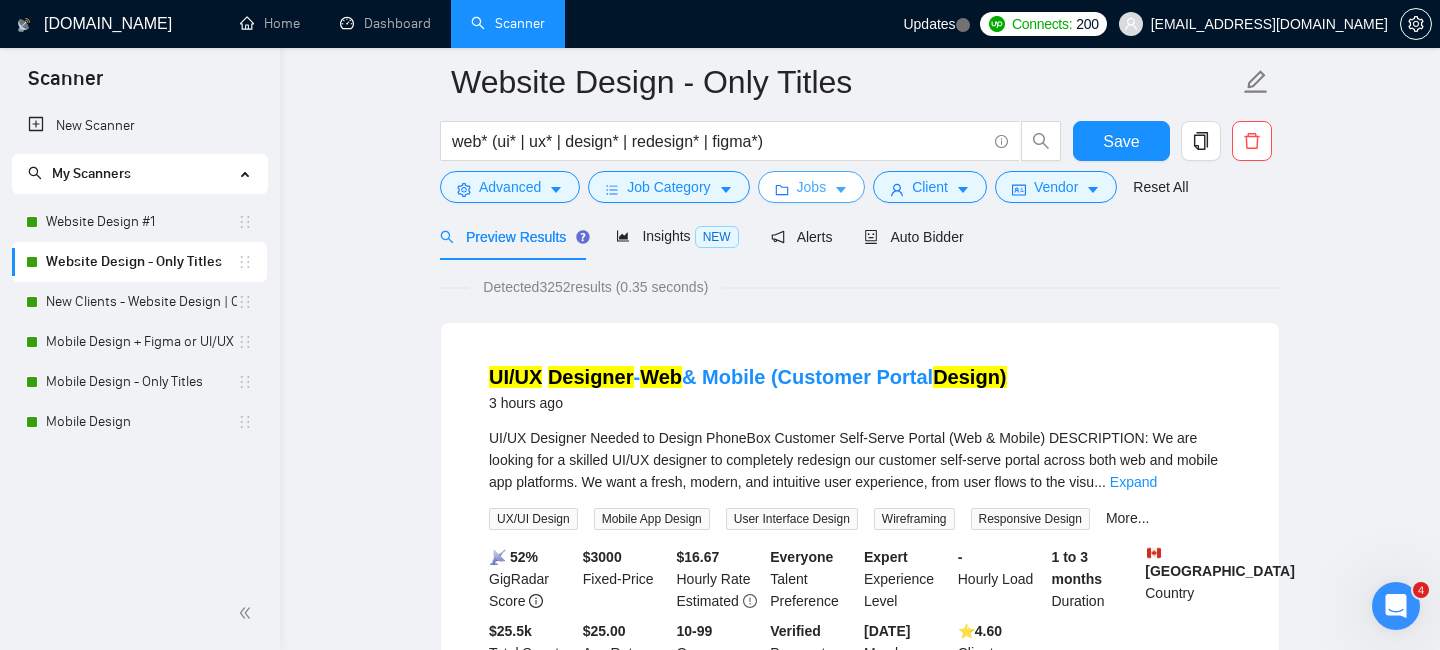 click on "Jobs" at bounding box center (812, 187) 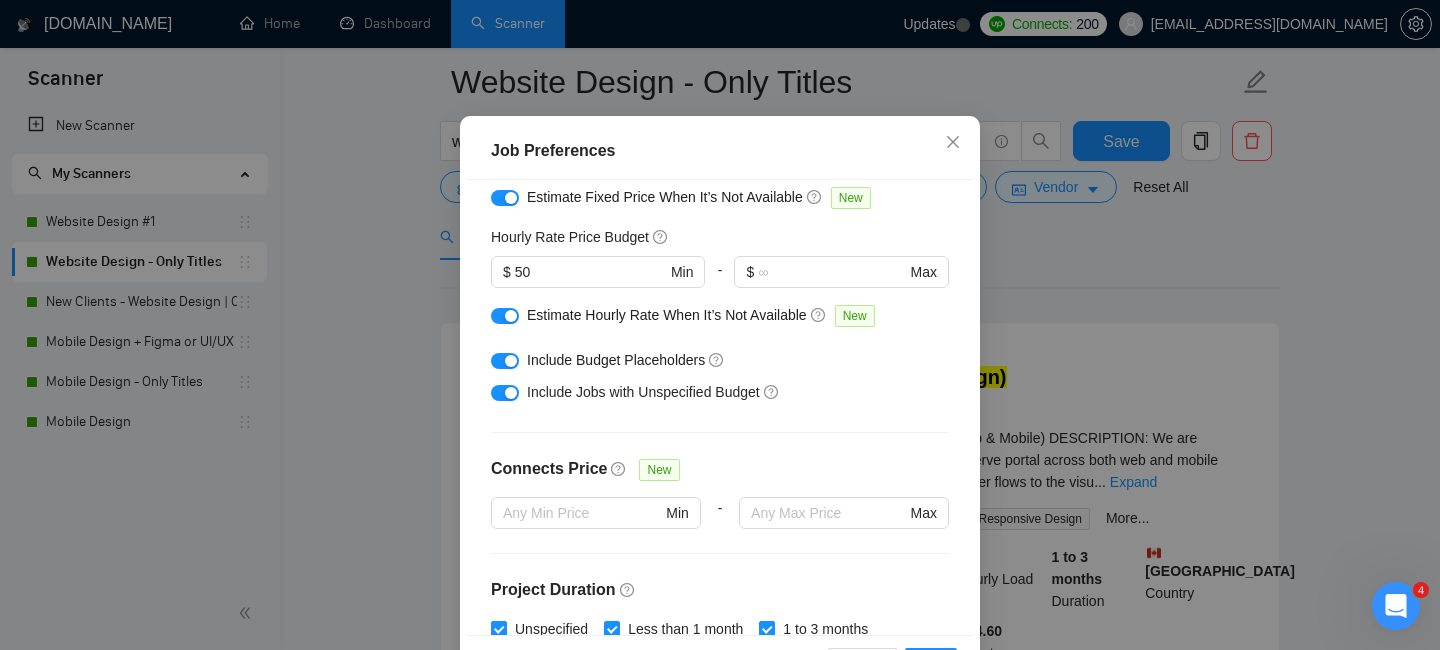 scroll, scrollTop: 59, scrollLeft: 0, axis: vertical 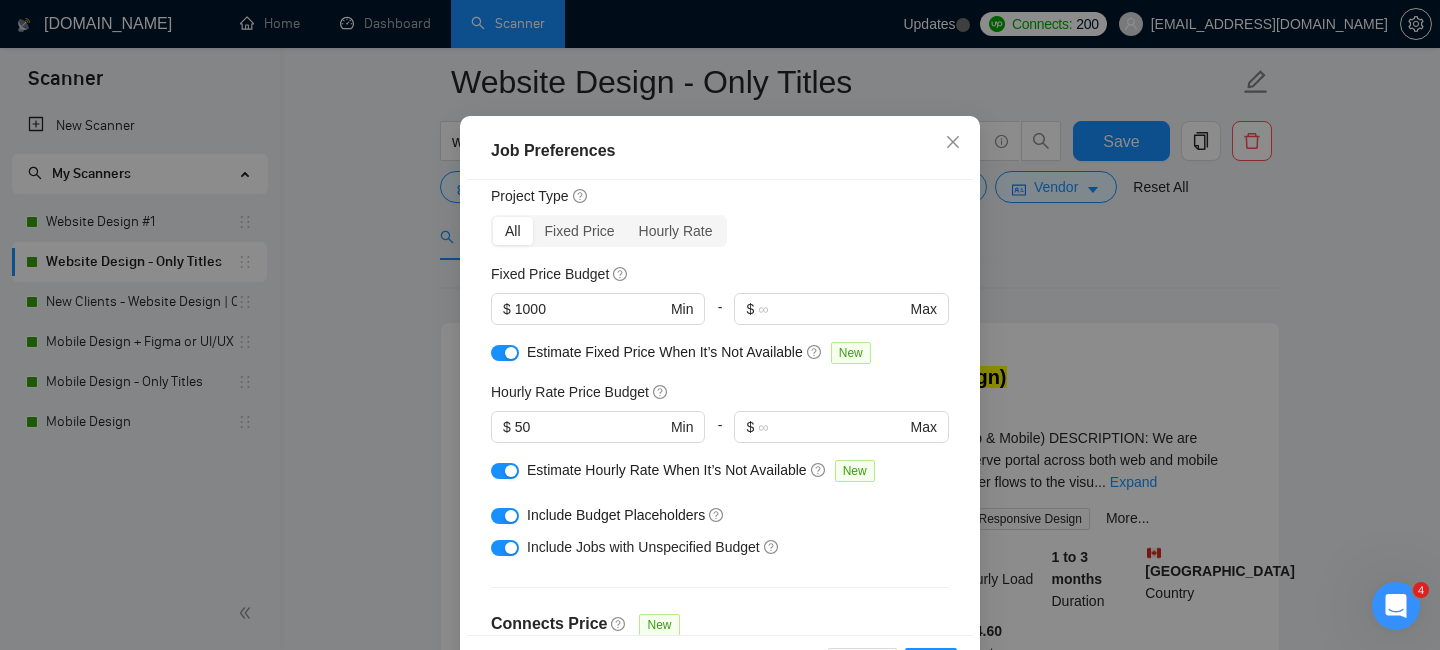 click on "Job Preferences Budget Project Type All Fixed Price Hourly Rate   Fixed Price Budget $ 1000 Min - $ Max Estimate Fixed Price When It’s Not Available New   Hourly Rate Price Budget $ 50 Min - $ Max Estimate Hourly Rate When It’s Not Available New Include Budget Placeholders Include Jobs with Unspecified Budget   Connects Price New Min - Max Project Duration   Unspecified Less than 1 month 1 to 3 months 3 to 6 months More than 6 months Hourly Workload   Unspecified <30 hrs/week >30 hrs/week Hours TBD Unsure Job Posting Questions New   Any posting questions Description Preferences Description Size New   Any description size Reset OK" at bounding box center [720, 325] 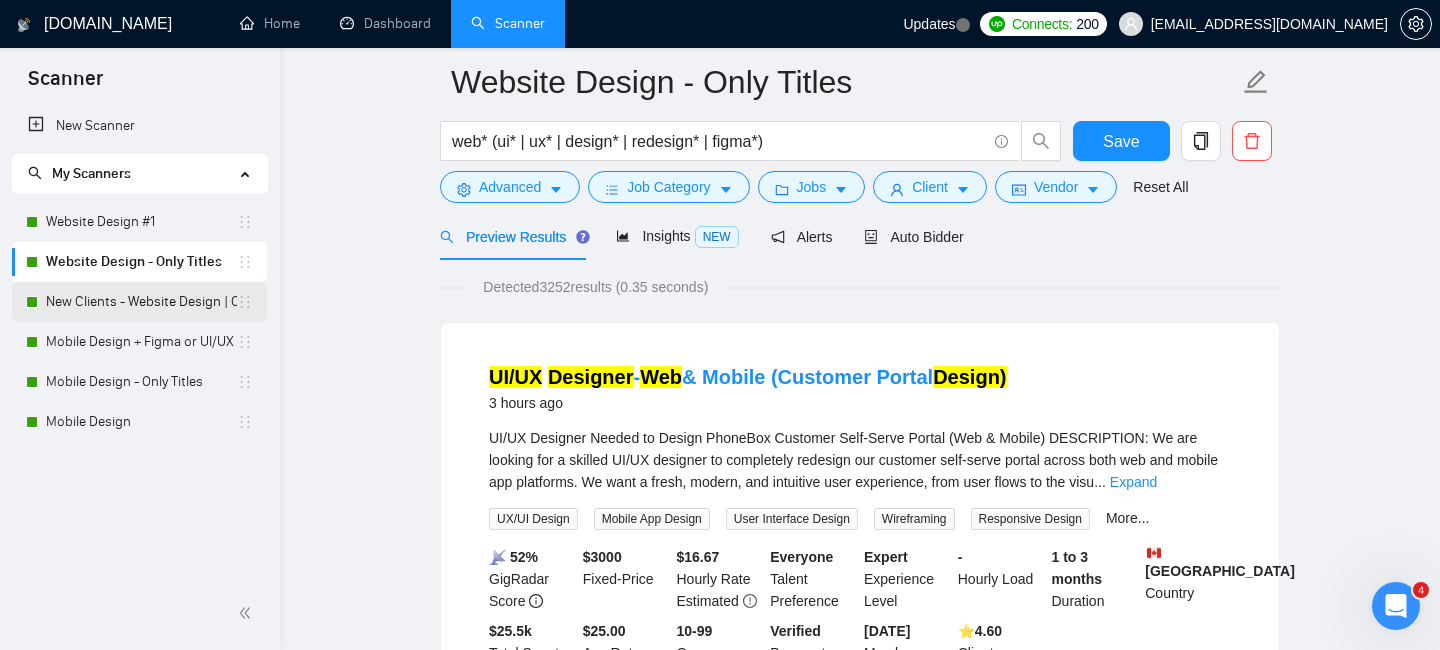 click on "New Clients - Website Design | Only Titles" at bounding box center [141, 302] 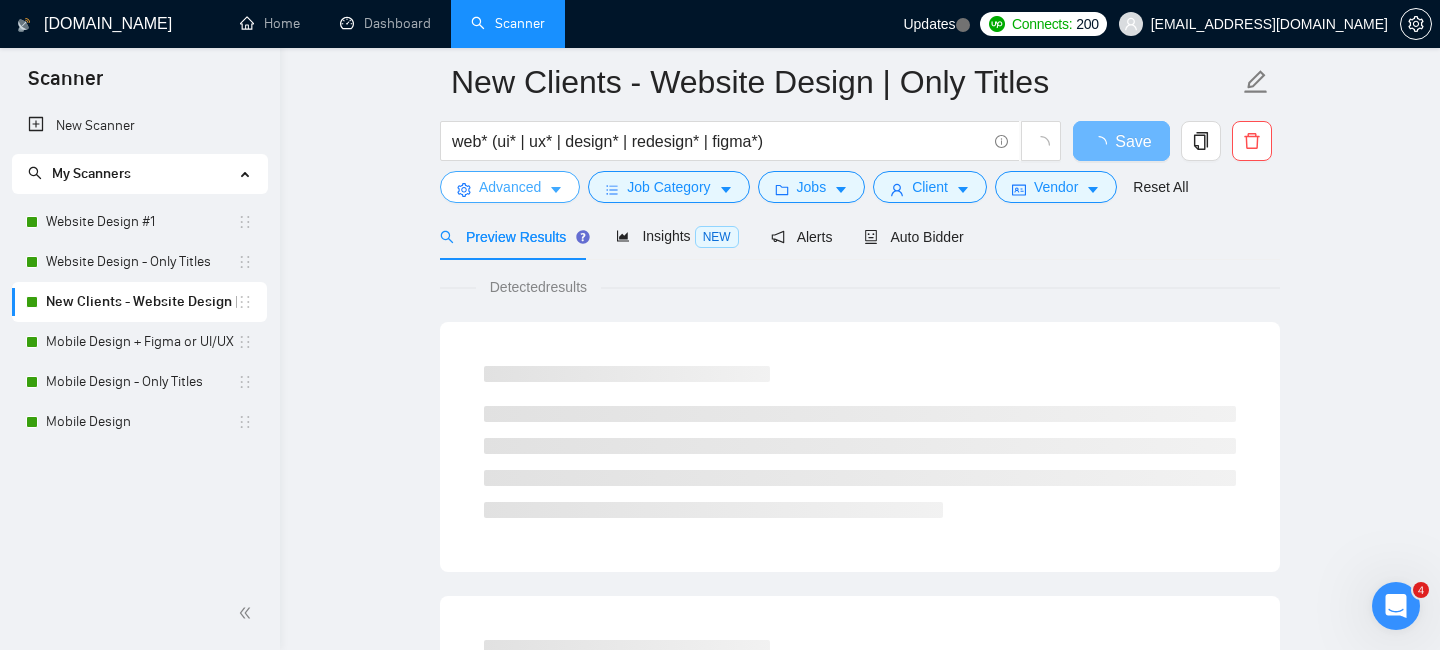 click 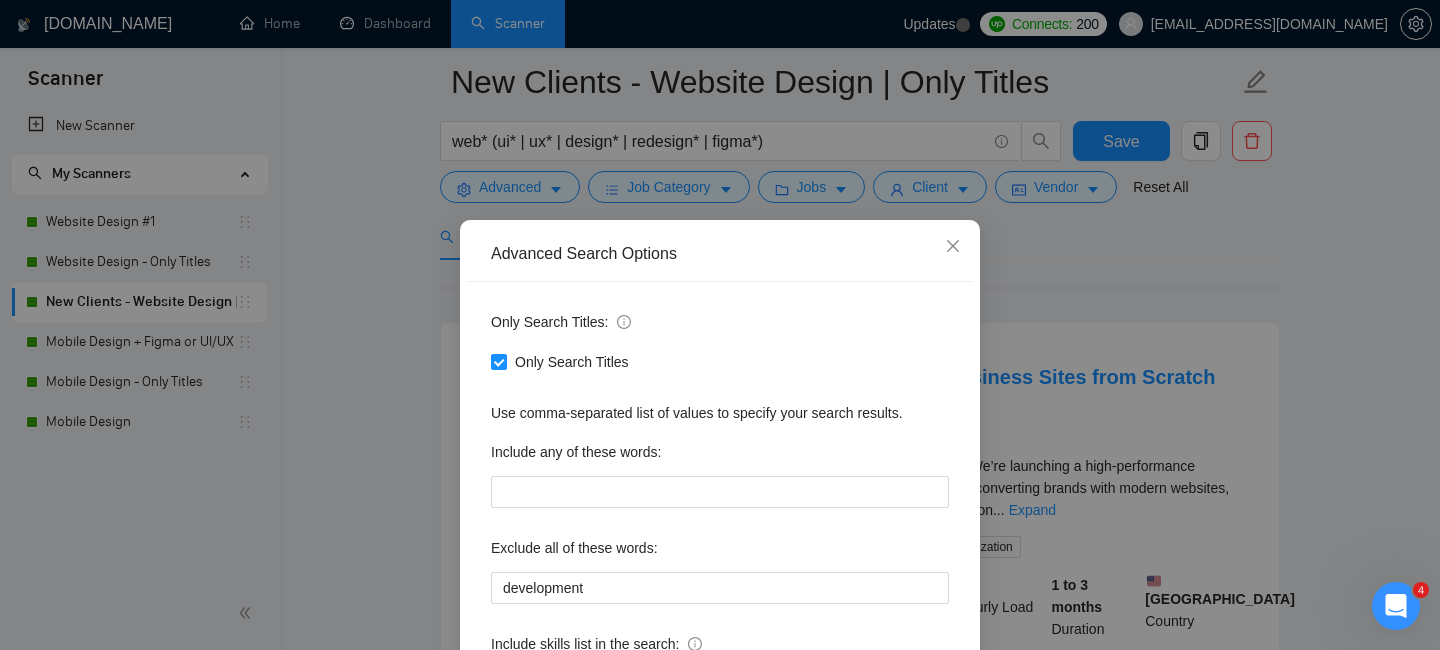 click on "Advanced Search Options Only Search Titles:   Only Search Titles Use comma-separated list of values to specify your search results. Include any of these words: Exclude all of these words: development Include skills list in the search:   Also  exclude  on Skills Reset OK" at bounding box center [720, 325] 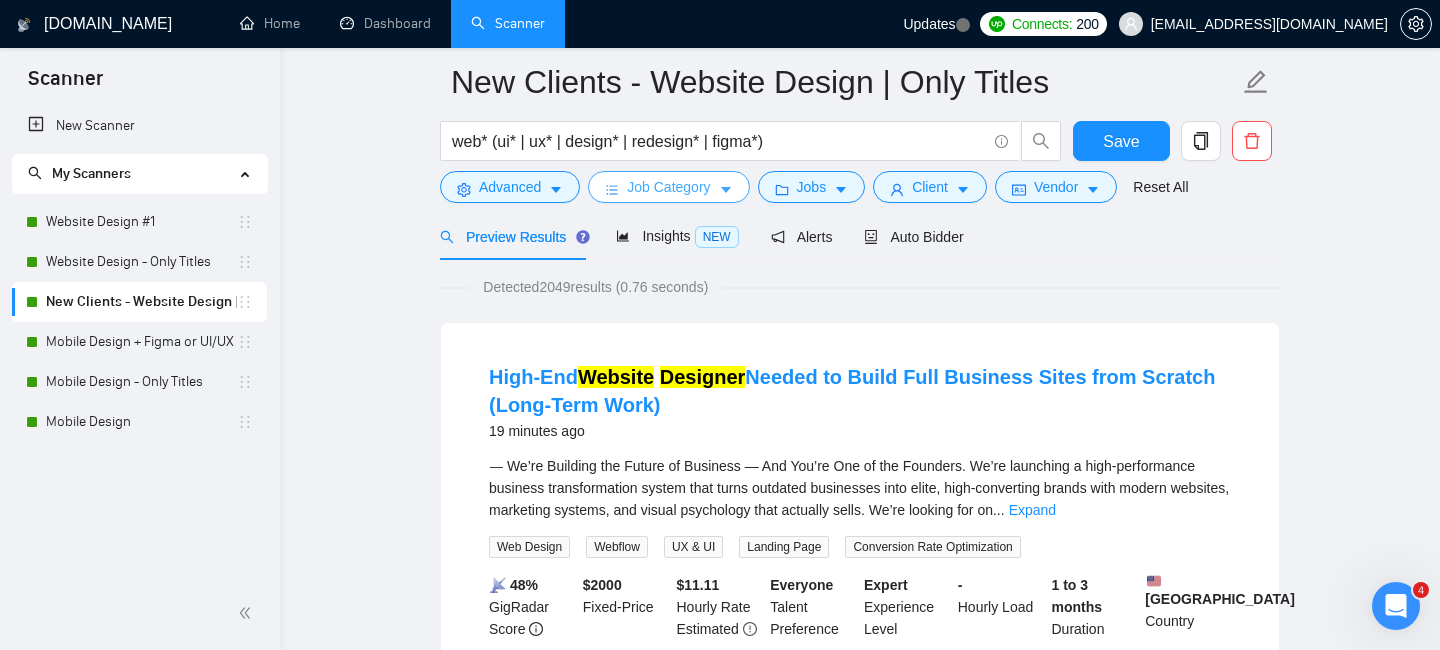 click on "Job Category" at bounding box center (668, 187) 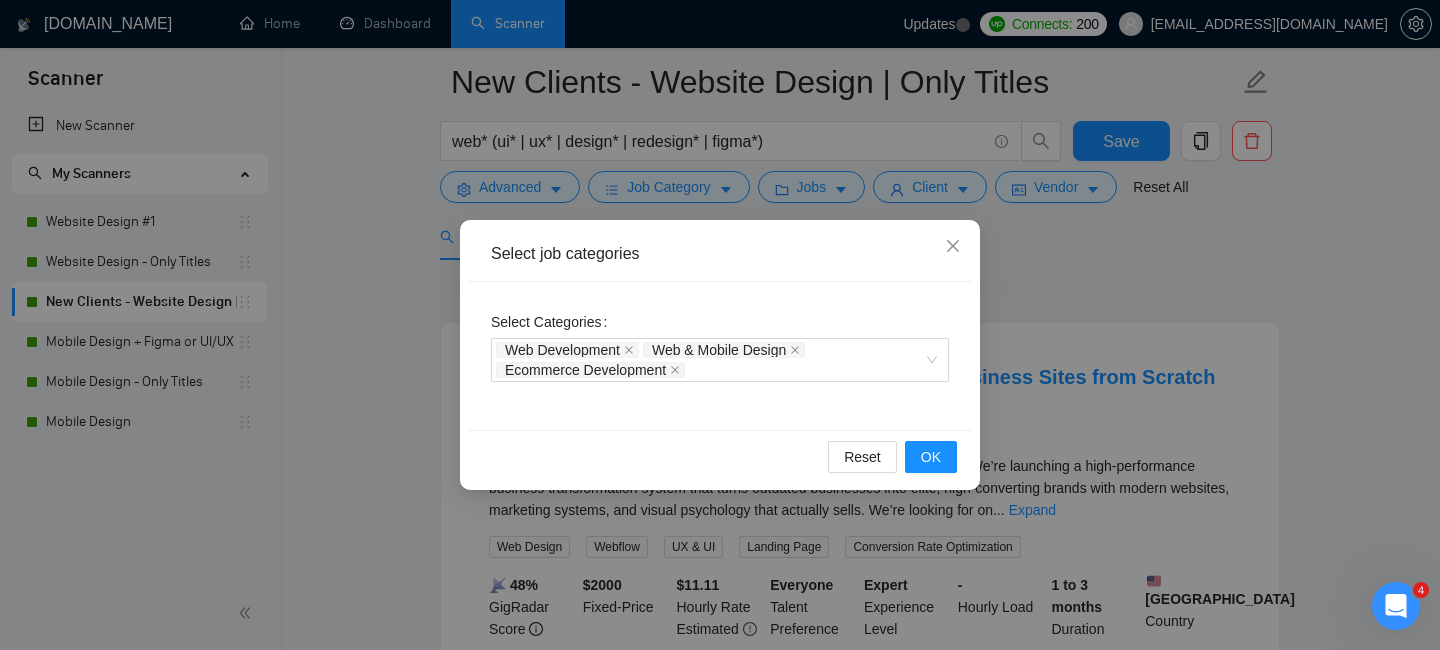 click on "Select job categories Select Categories Web Development Web & Mobile Design Ecommerce Development   Reset OK" at bounding box center [720, 325] 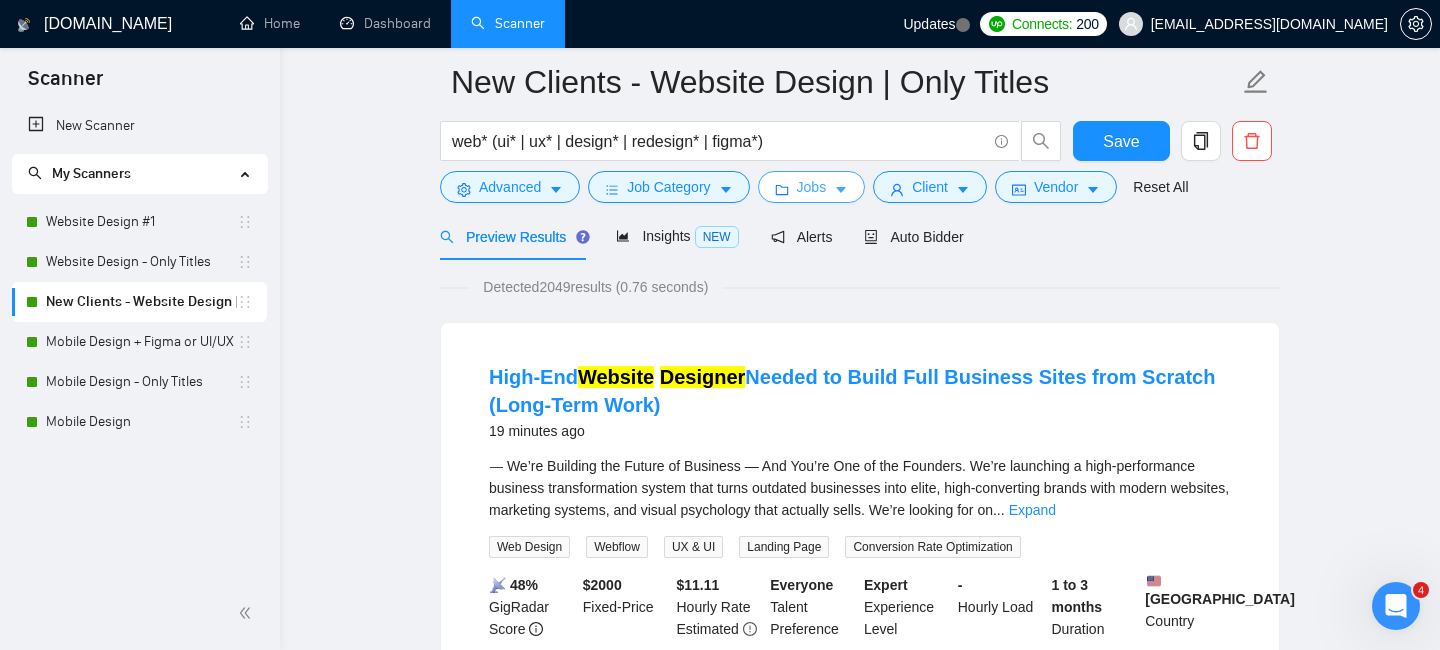 click on "Jobs" at bounding box center [812, 187] 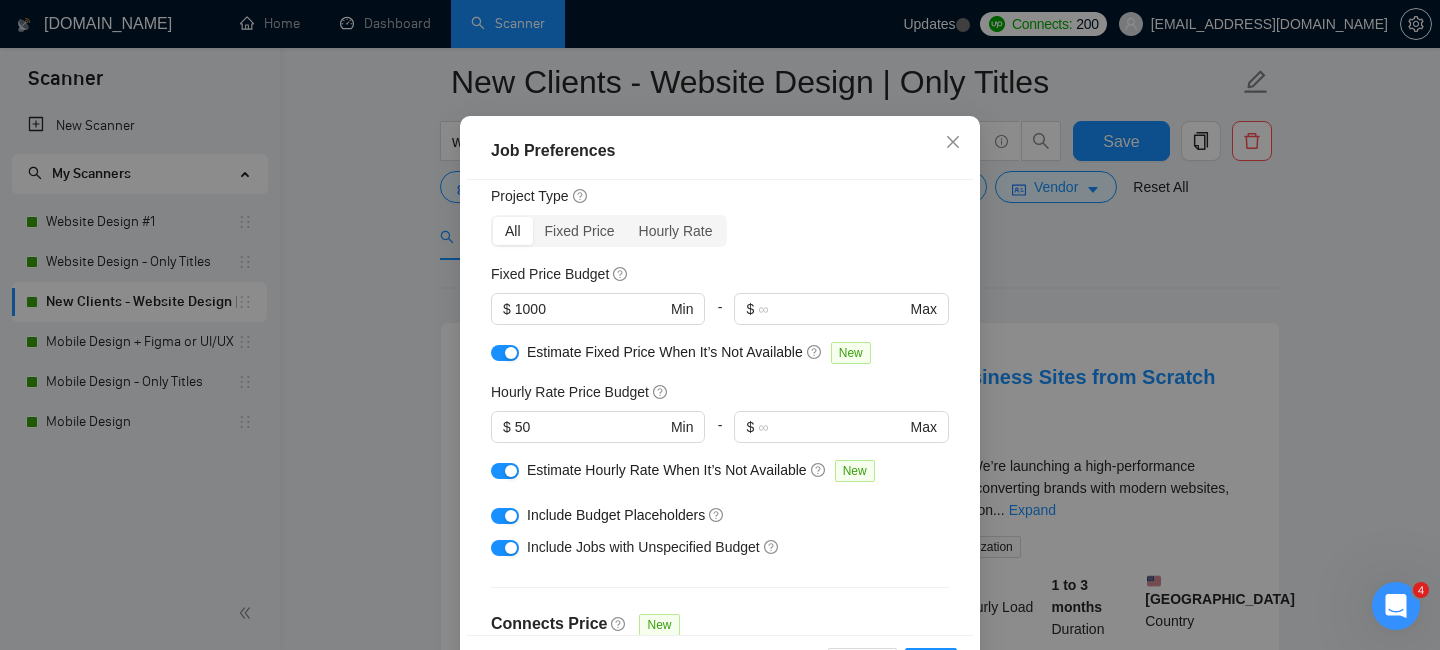 click on "Job Preferences Budget Project Type All Fixed Price Hourly Rate   Fixed Price Budget $ 1000 Min - $ Max Estimate Fixed Price When It’s Not Available New   Hourly Rate Price Budget $ 50 Min - $ Max Estimate Hourly Rate When It’s Not Available New Include Budget Placeholders Include Jobs with Unspecified Budget   Connects Price New Min - Max Project Duration   Unspecified Less than 1 month 1 to 3 months 3 to 6 months More than 6 months Hourly Workload   Unspecified <30 hrs/week >30 hrs/week Hours TBD Unsure Job Posting Questions New   Any posting questions Description Preferences Description Size New   Any description size Reset OK" at bounding box center (720, 325) 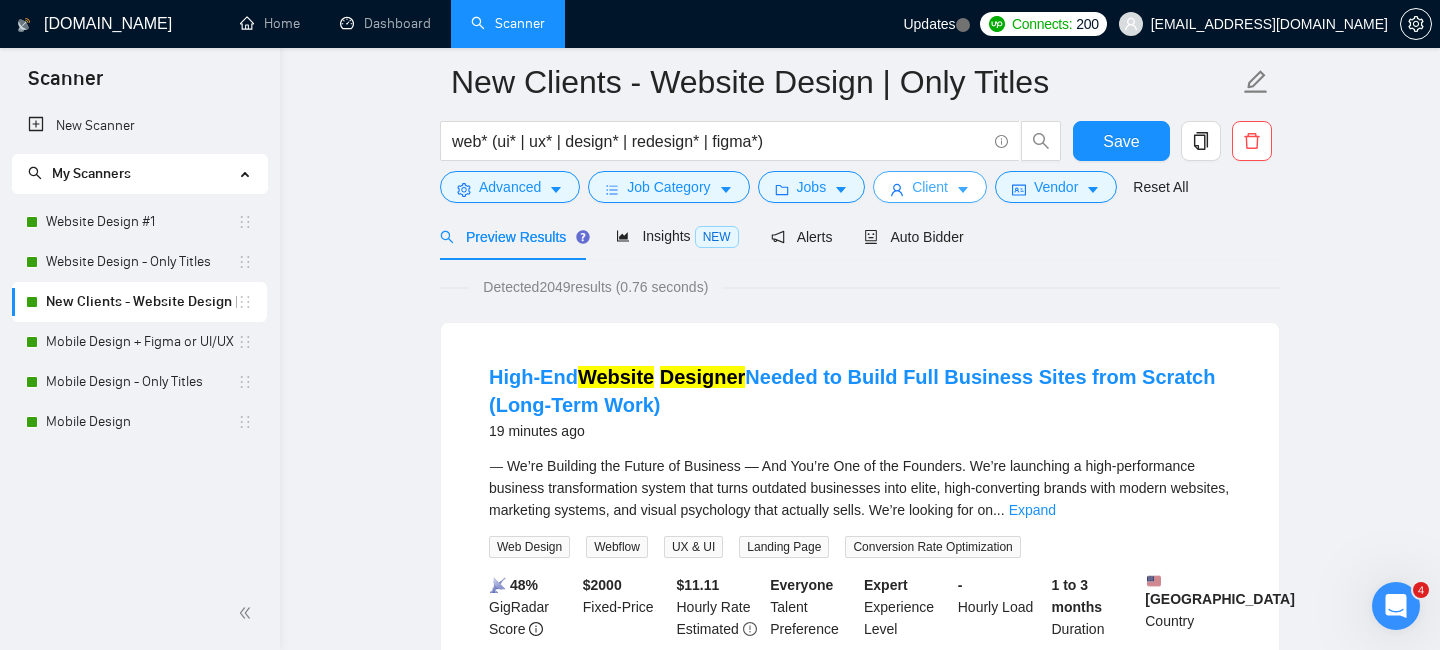 click on "Client" at bounding box center [930, 187] 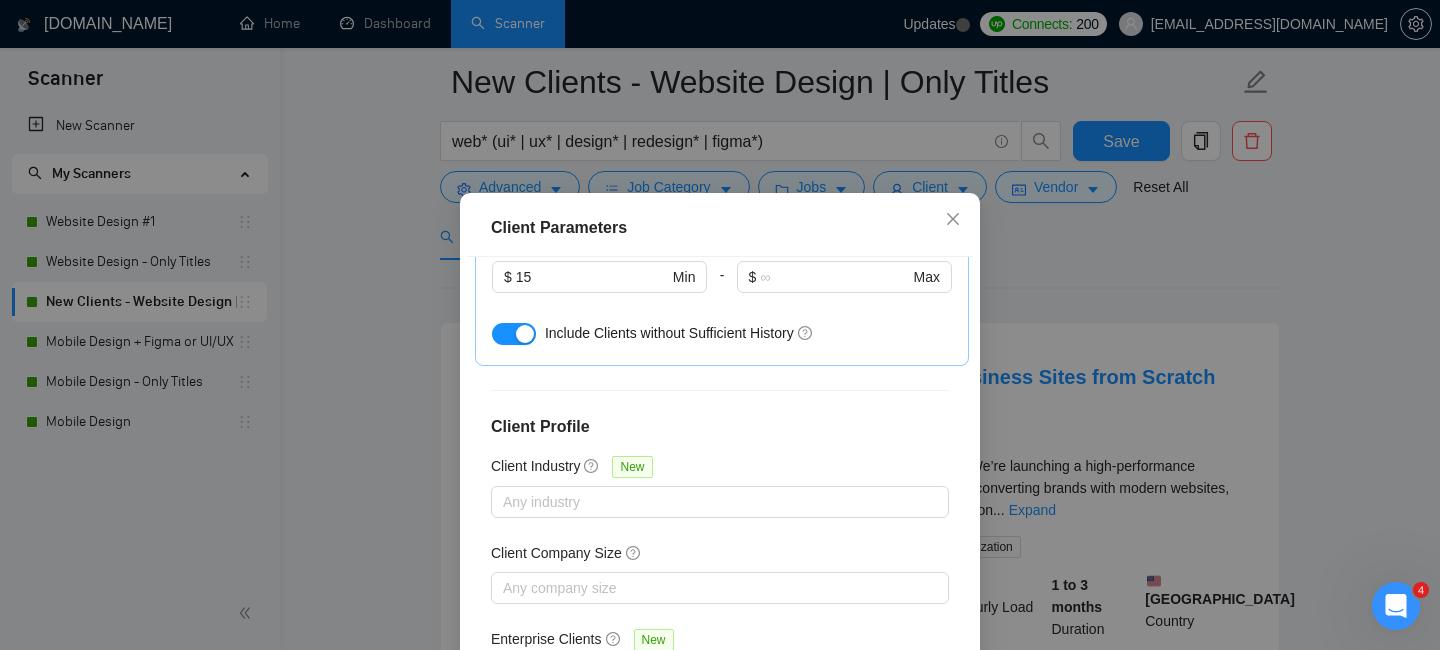 scroll, scrollTop: 791, scrollLeft: 0, axis: vertical 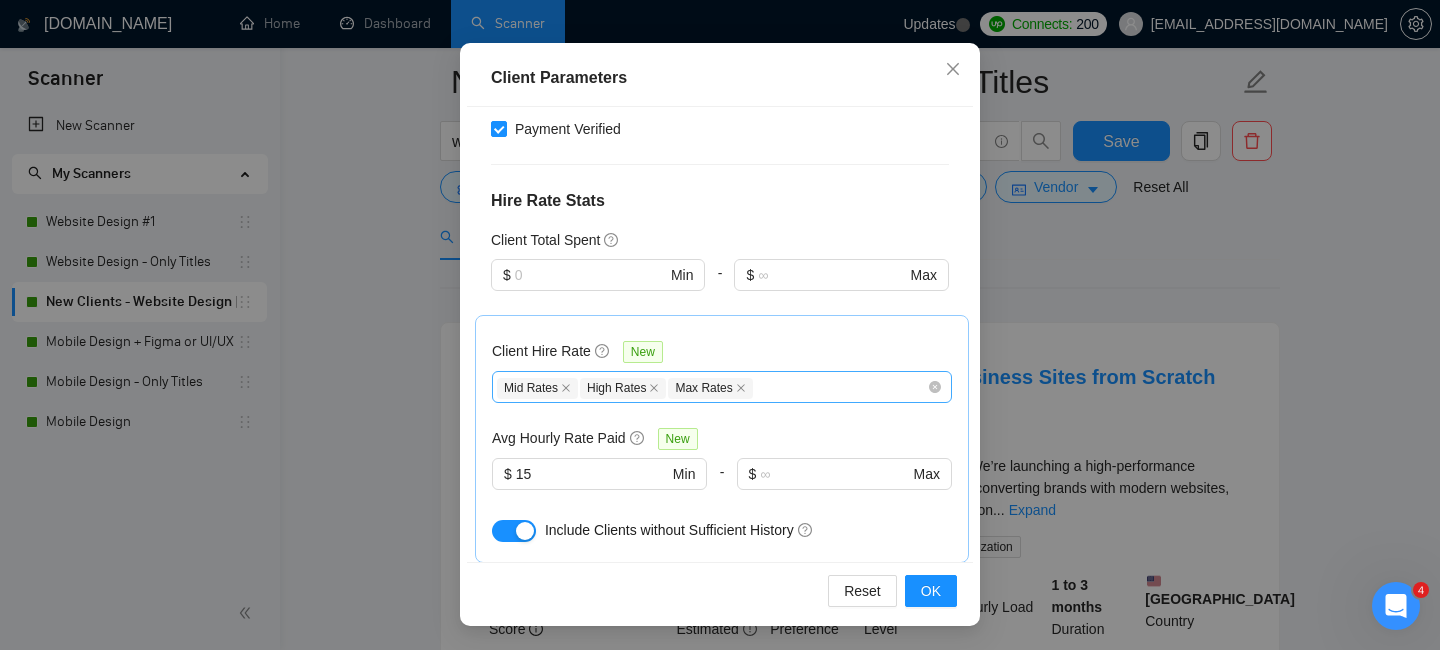 click on "Mid Rates High Rates Max Rates" at bounding box center [712, 387] 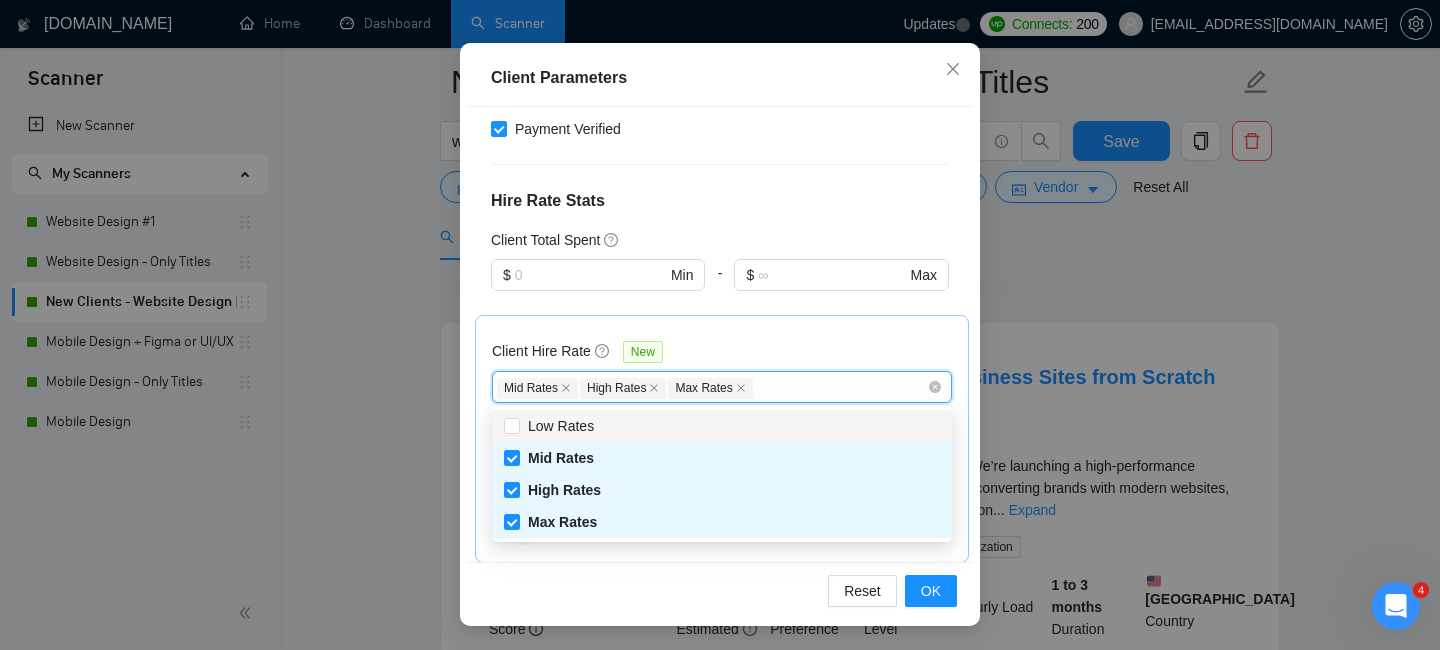 click on "Low Rates" at bounding box center [722, 426] 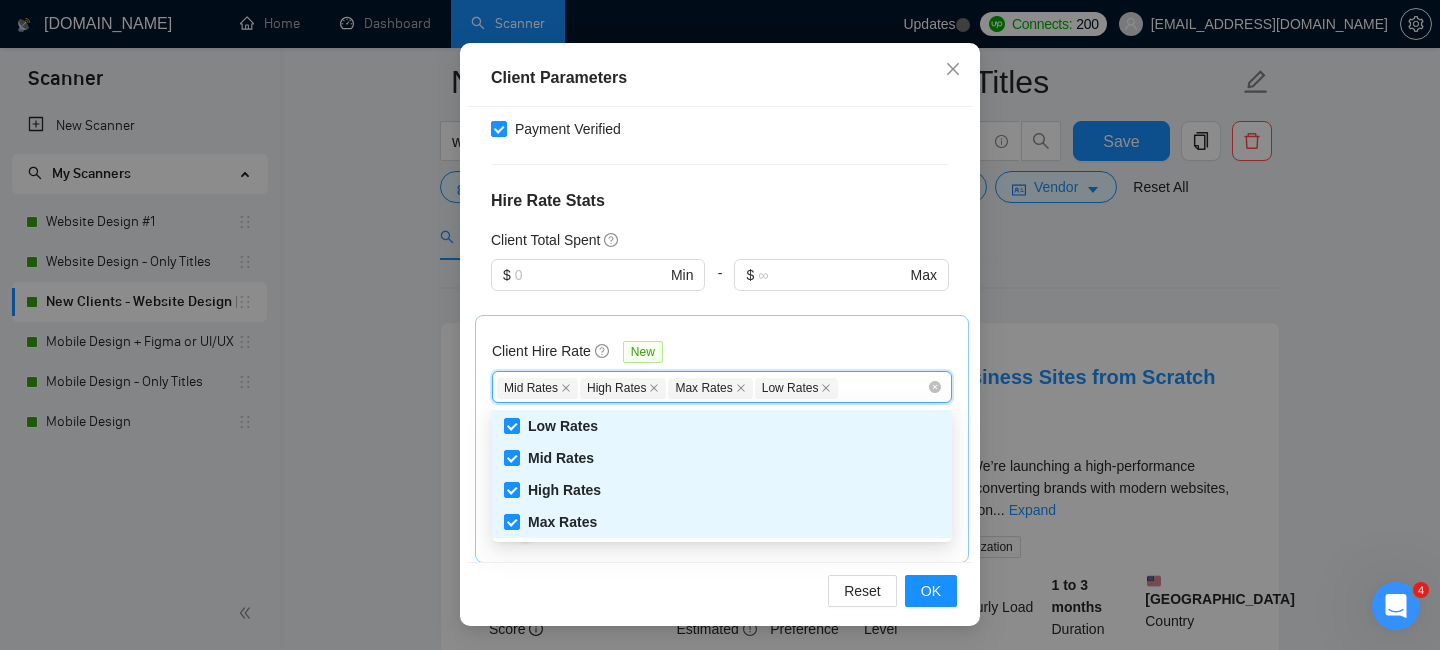 click on "Reset OK" at bounding box center [720, 590] 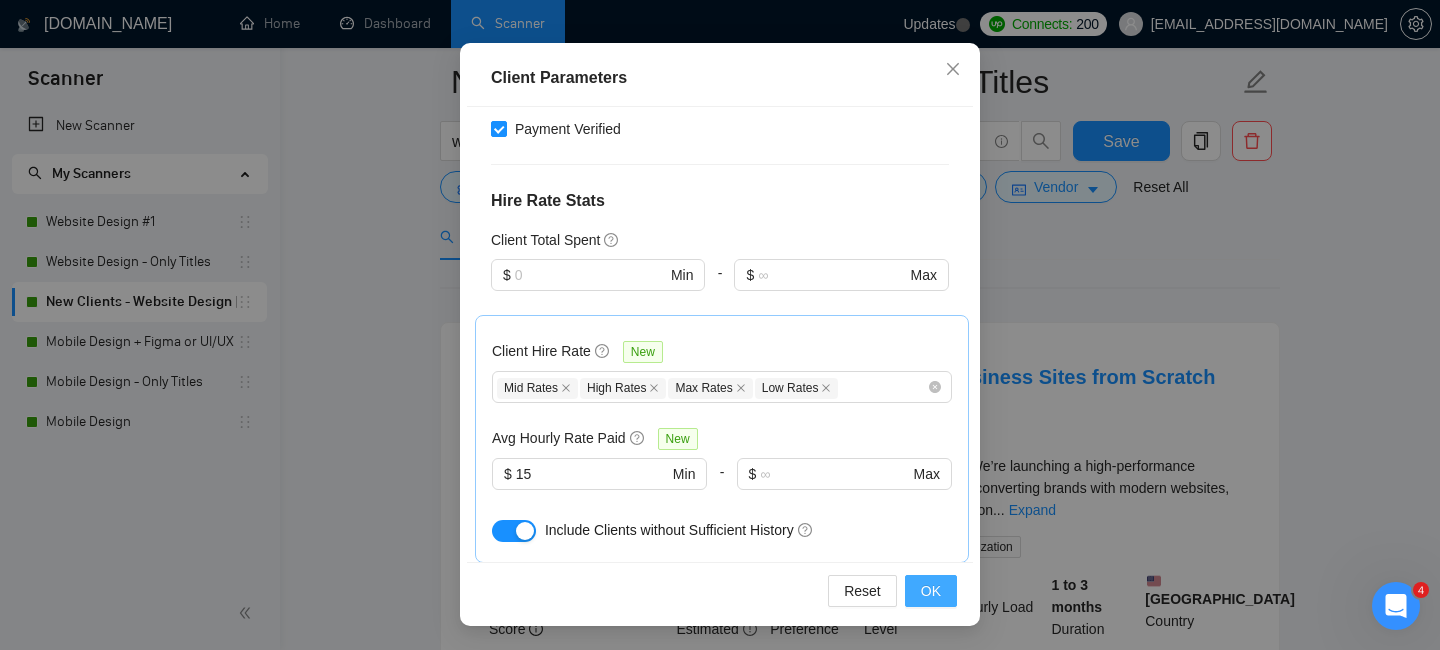 click on "OK" at bounding box center (931, 591) 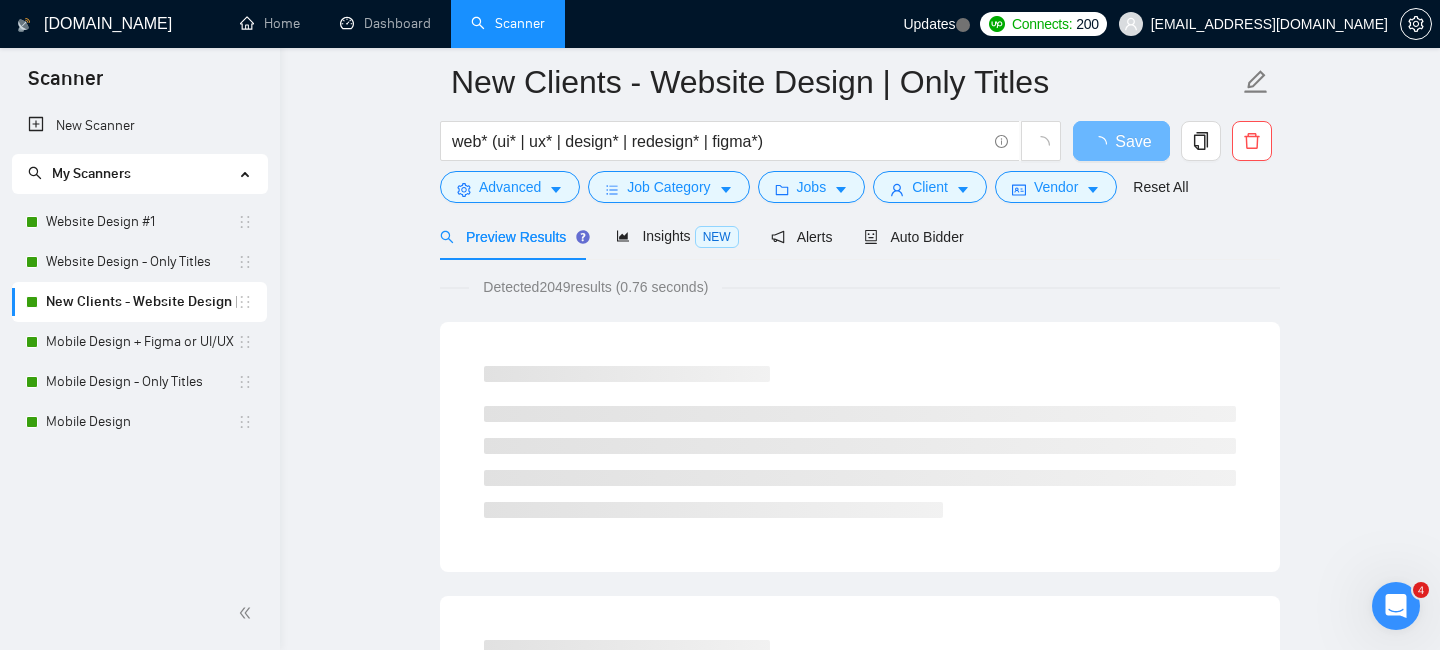 scroll, scrollTop: 77, scrollLeft: 0, axis: vertical 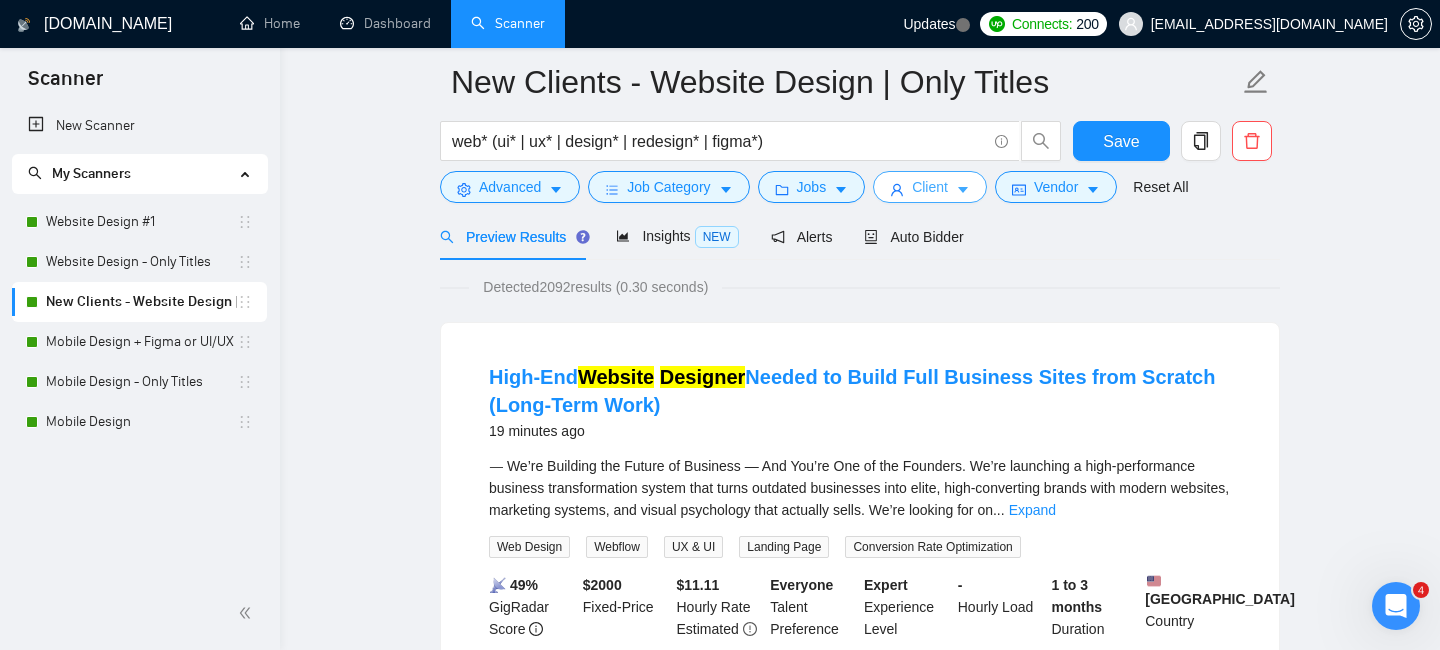 click 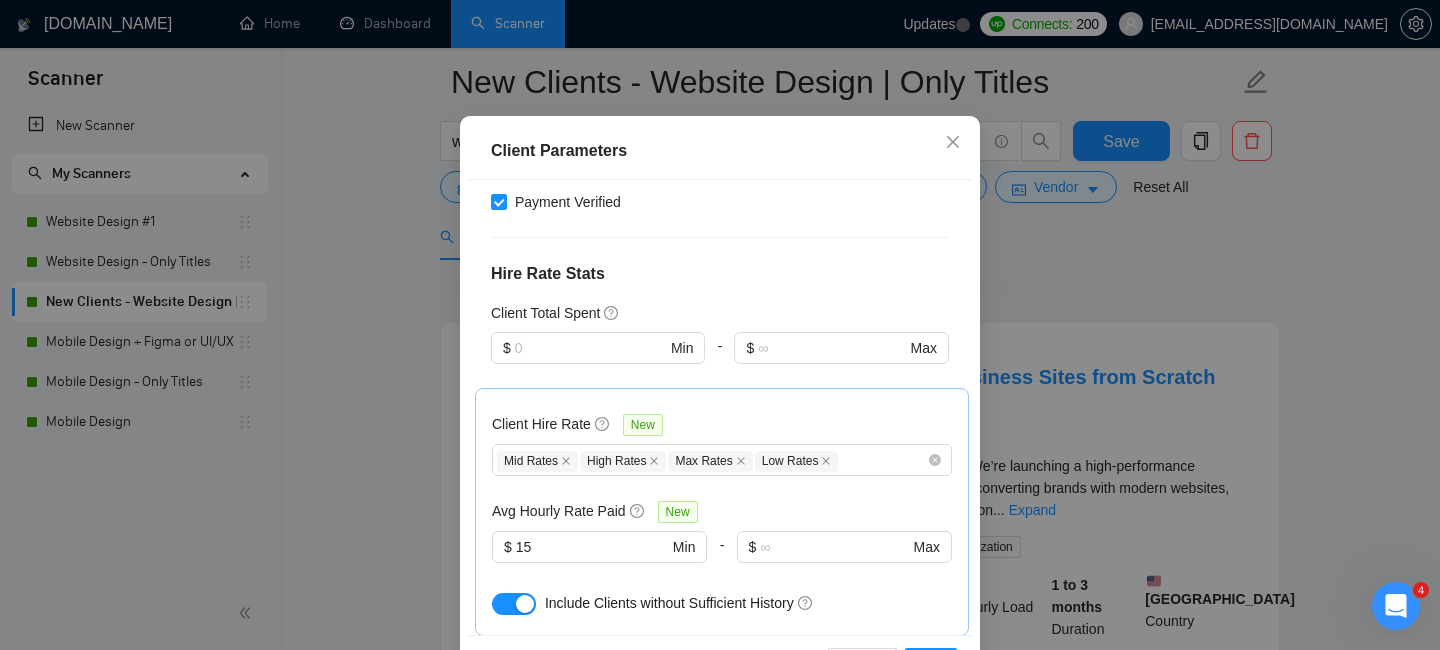 click on "Client Parameters Client Location Include Client Countries   Select Exclude Client Countries Africa Asia   Client Rating Client Min Average Feedback Include clients with no feedback Client Payment Details Payment Verified Hire Rate Stats   Client Total Spent $ Min - $ Max Client Hire Rate New Mid Rates High Rates Max Rates Low Rates     Avg Hourly Rate Paid New $ 15 Min - $ Max Include Clients without Sufficient History Client Profile Client Industry New   Any industry Client Company Size   Any company size Enterprise Clients New   Any clients Reset OK" at bounding box center (720, 325) 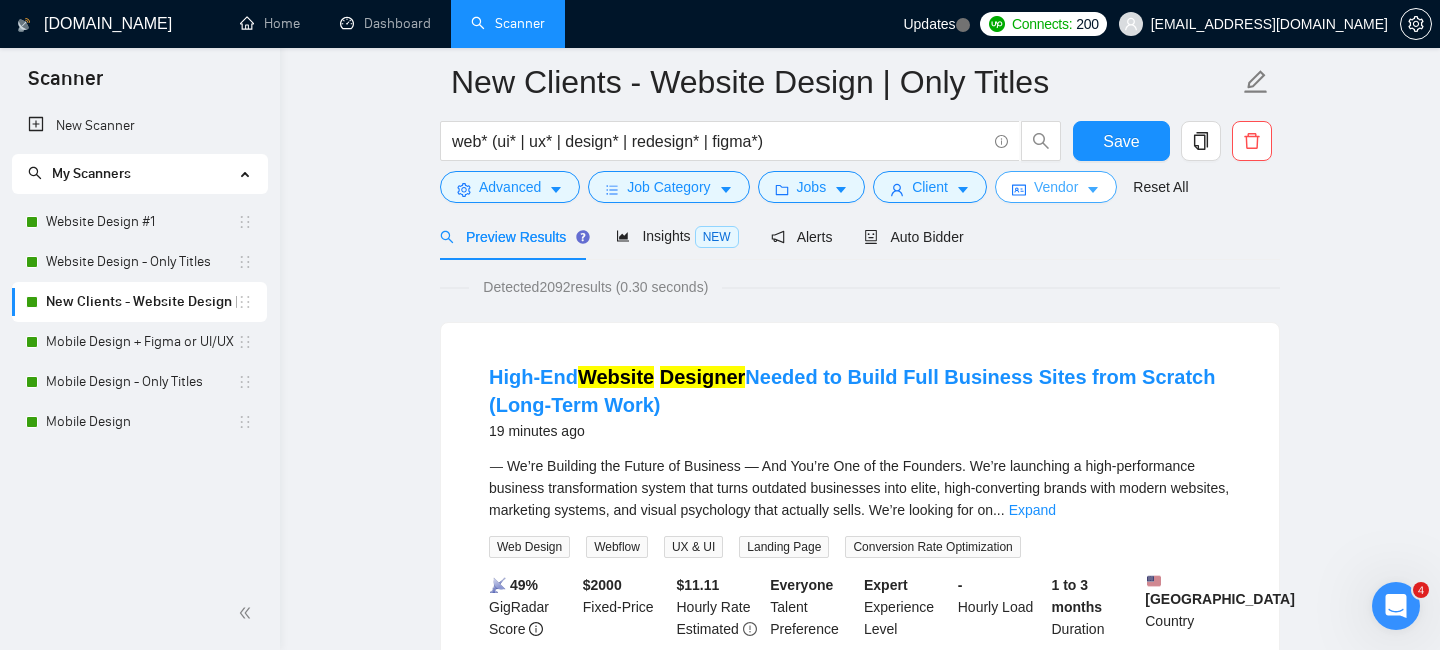 click on "Vendor" at bounding box center (1056, 187) 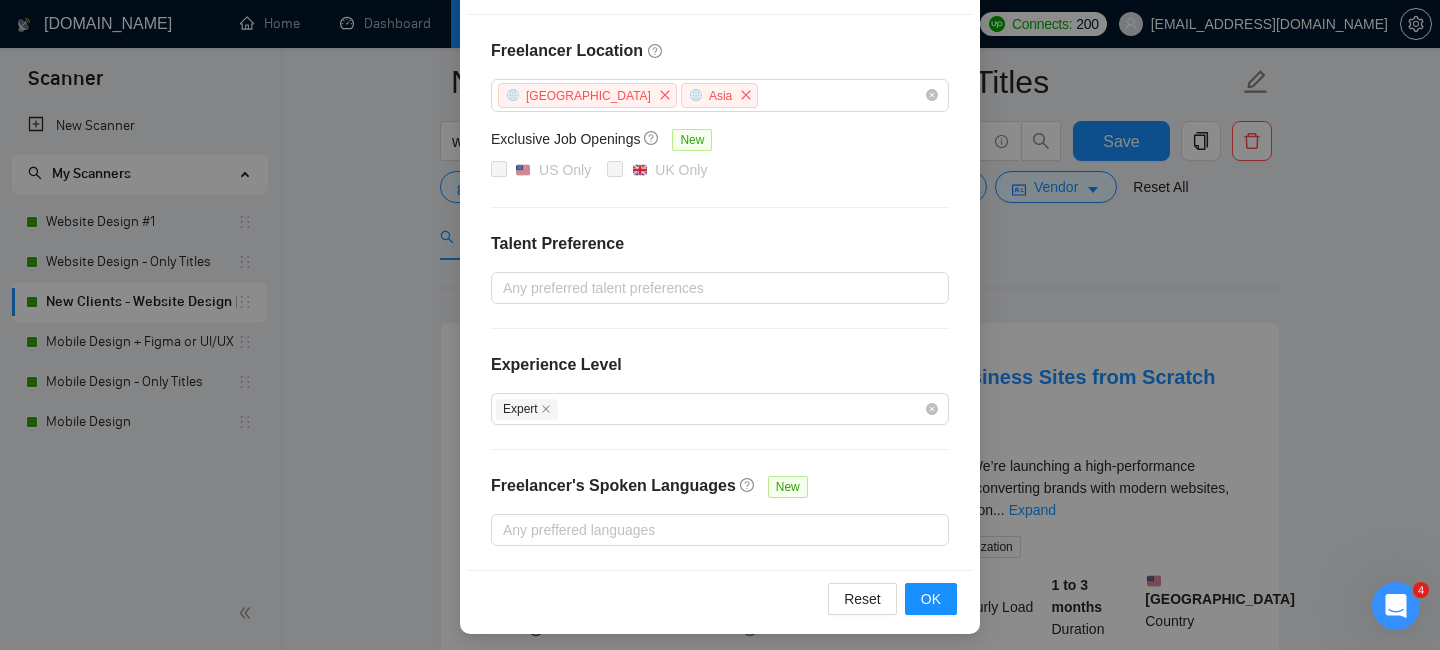 click on "Vendor Preferences Freelancer Location   Africa Asia   Exclusive Job Openings New US Only UK Only Talent Preference   Any preferred talent preferences Experience Level Expert   Freelancer's Spoken Languages New   Any preffered languages Reset OK" at bounding box center (720, 325) 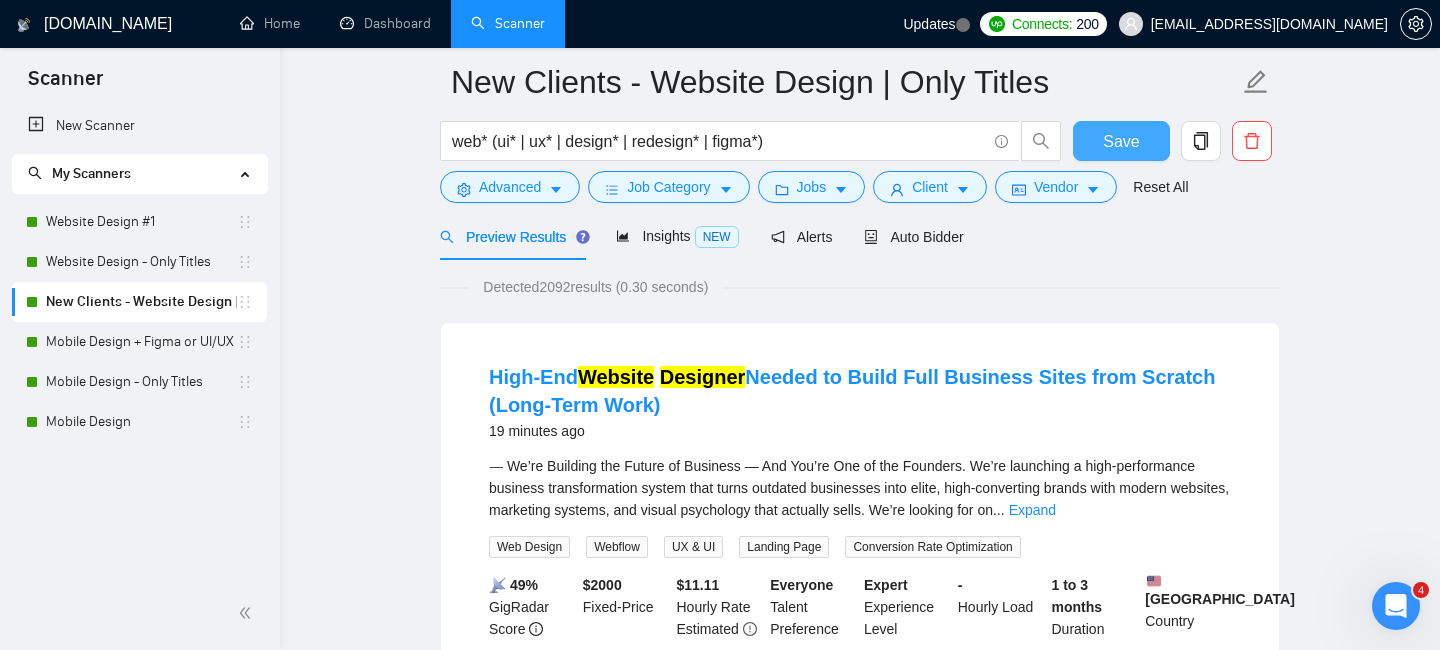 click on "Save" at bounding box center [1121, 141] 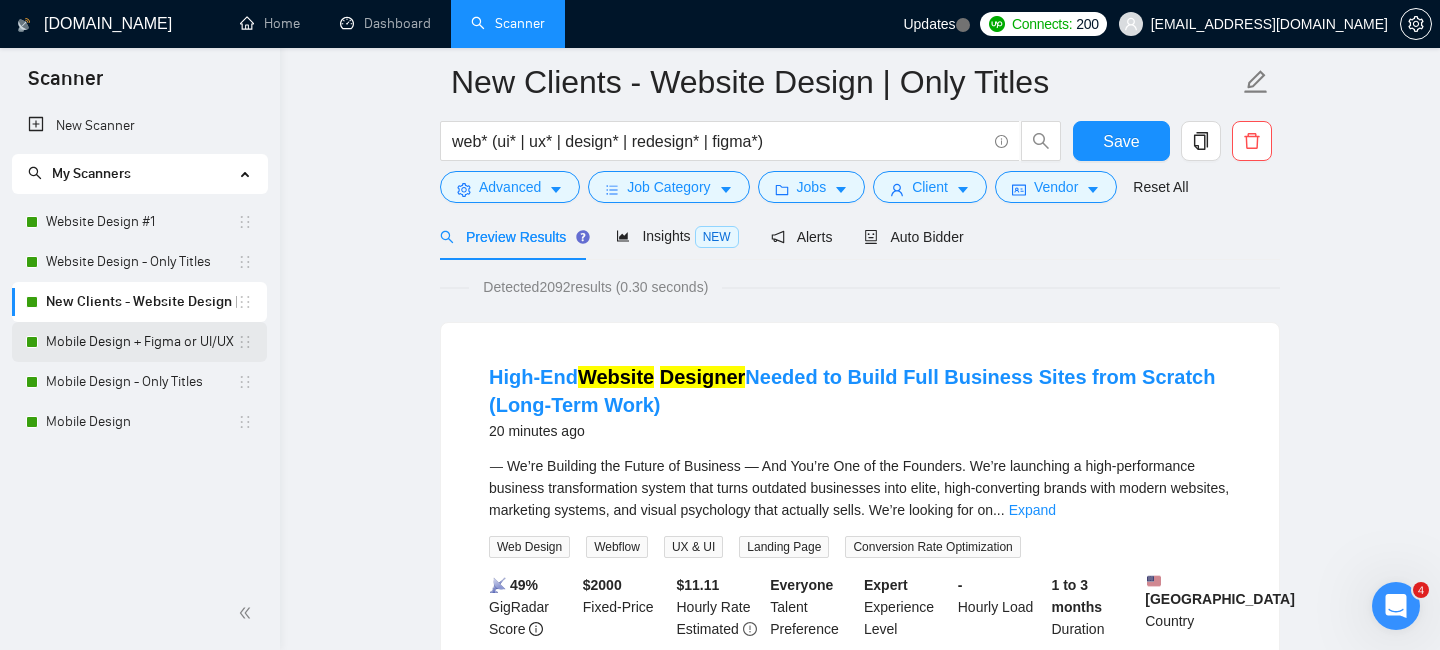 click on "Mobile Design + Figma or UI/UX" at bounding box center [141, 342] 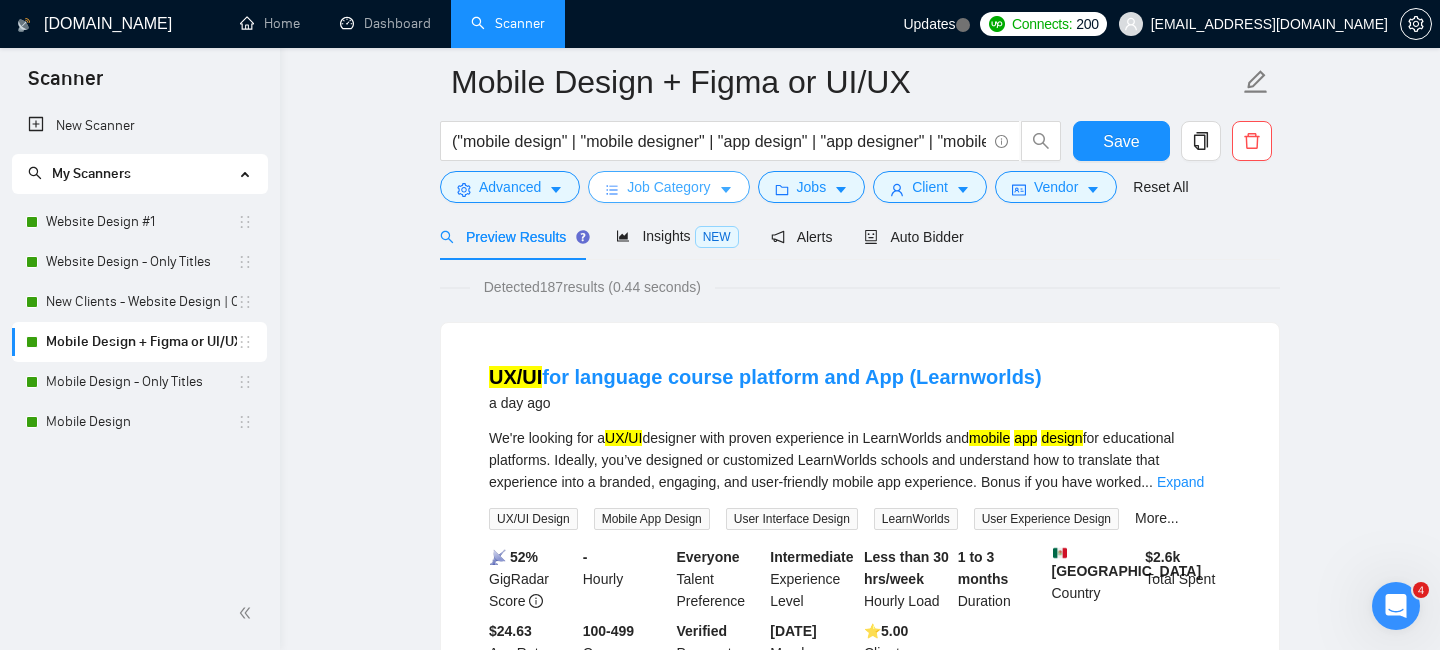 click on "Job Category" at bounding box center [668, 187] 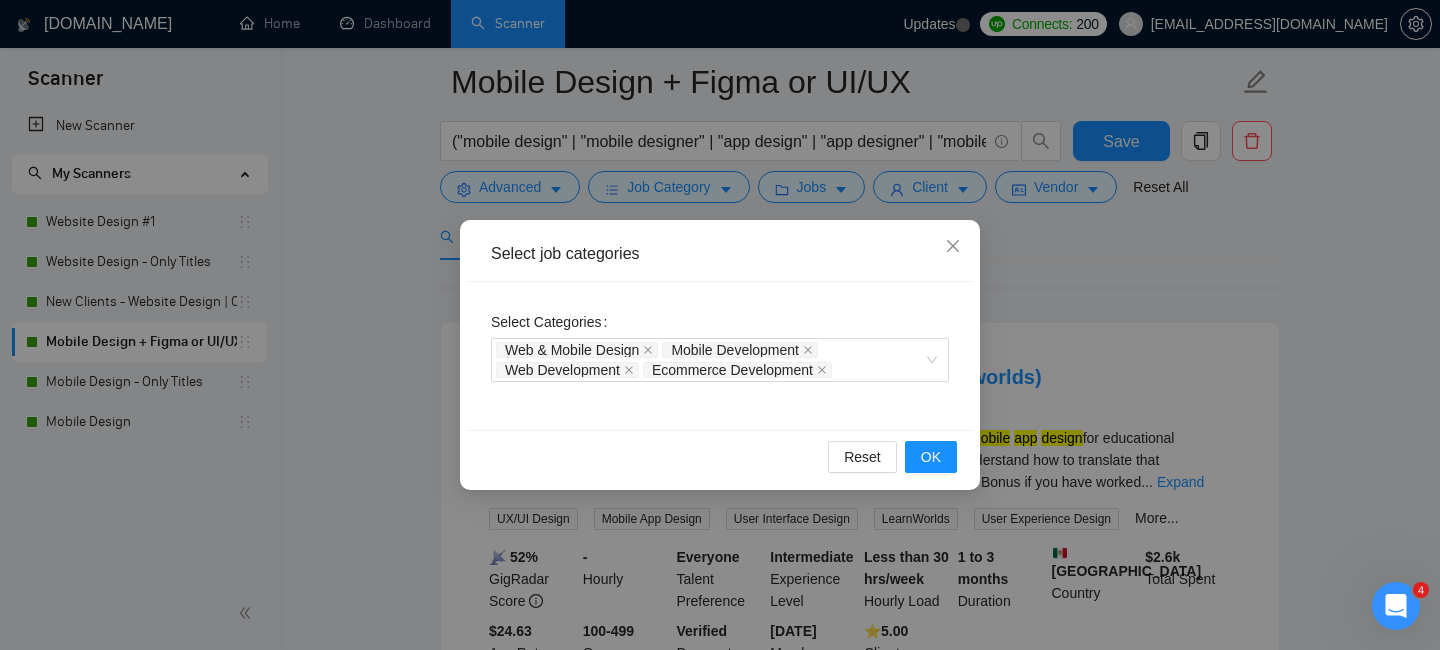 click on "Select job categories Select Categories Web & Mobile Design Mobile Development Web Development Ecommerce Development   Reset OK" at bounding box center [720, 325] 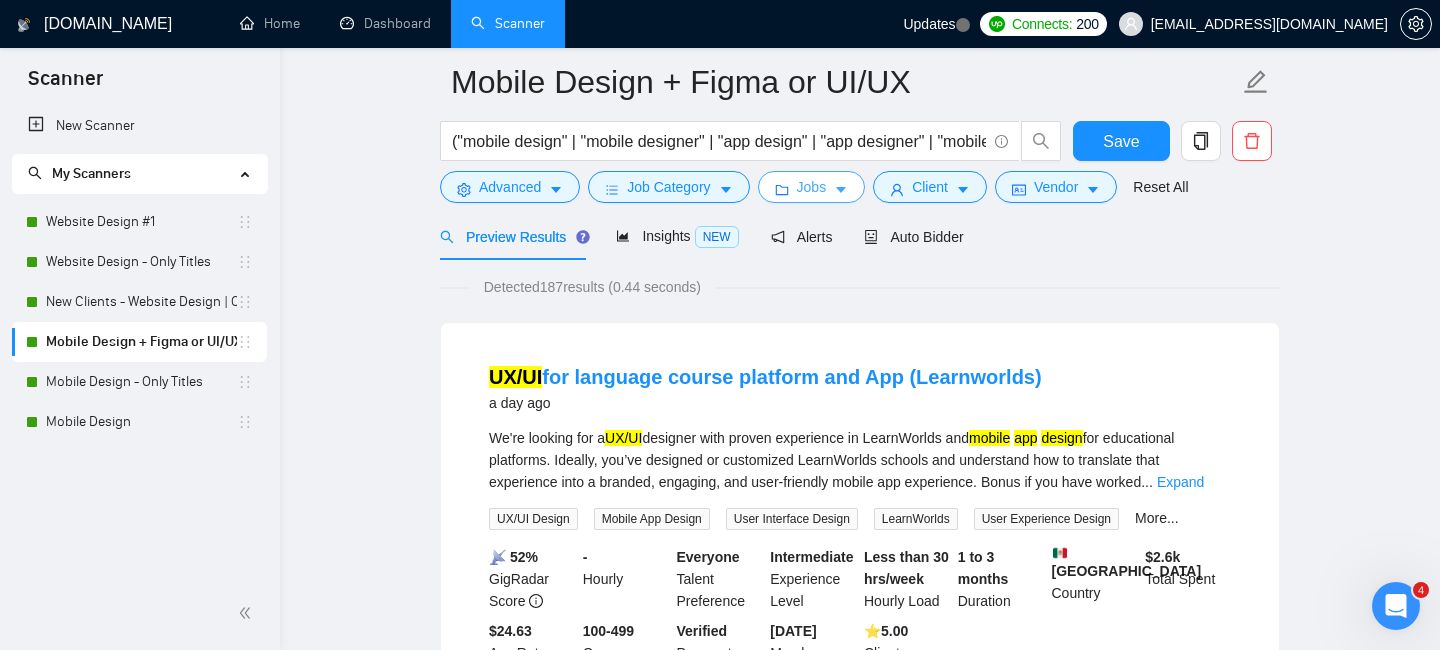 click on "Jobs" at bounding box center (812, 187) 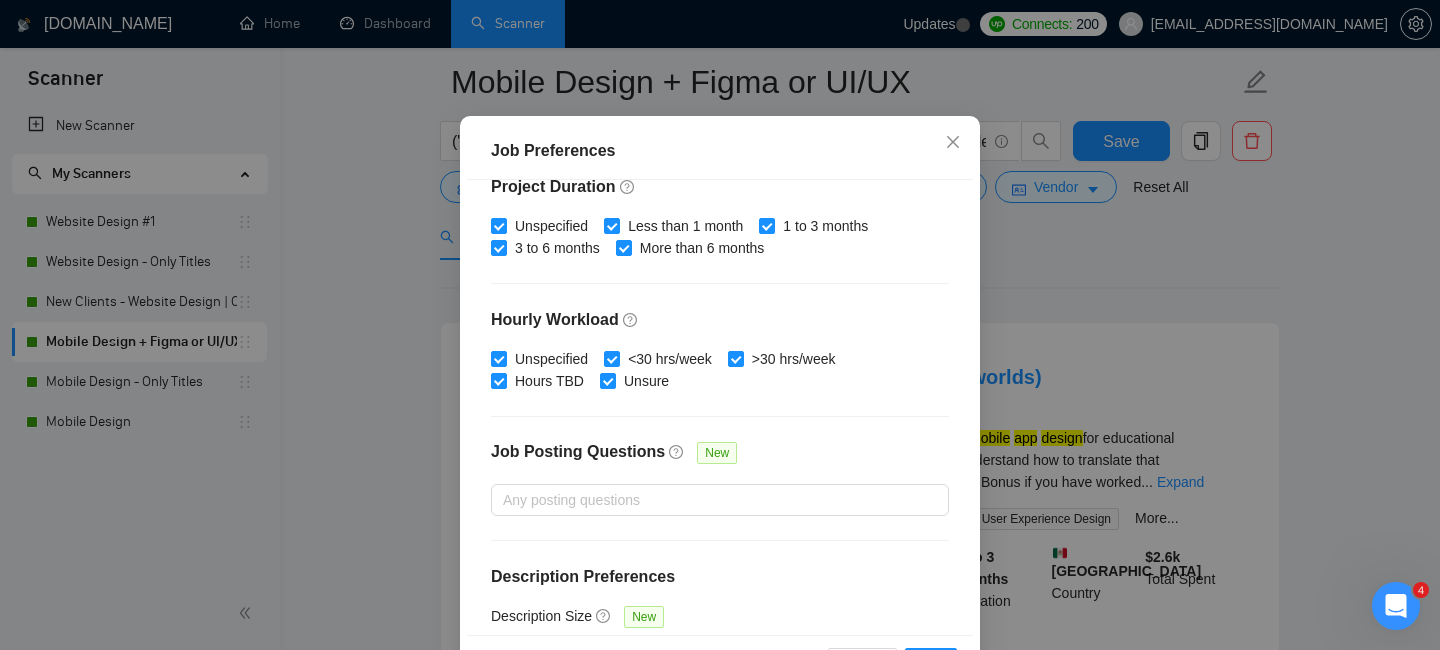 scroll, scrollTop: 672, scrollLeft: 0, axis: vertical 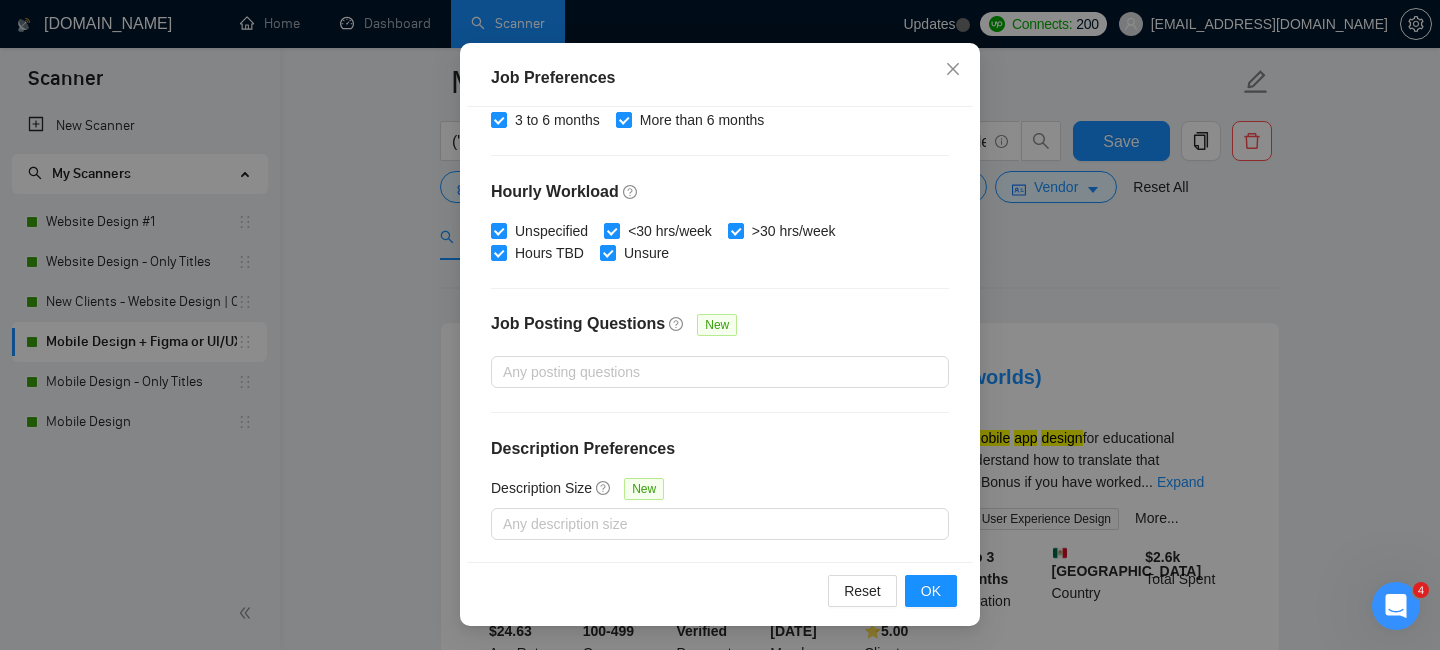 click on "Job Preferences Budget Project Type All Fixed Price Hourly Rate   Fixed Price Budget $ 1000 Min - $ Max Estimate Fixed Price When It’s Not Available New   Hourly Rate Price Budget $ 50 Min - $ Max Estimate Hourly Rate When It’s Not Available New Include Budget Placeholders Include Jobs with Unspecified Budget   Connects Price New Min - Max Project Duration   Unspecified Less than 1 month 1 to 3 months 3 to 6 months More than 6 months Hourly Workload   Unspecified <30 hrs/week >30 hrs/week Hours TBD Unsure Job Posting Questions New   Any posting questions Description Preferences Description Size New   Any description size Reset OK" at bounding box center [720, 325] 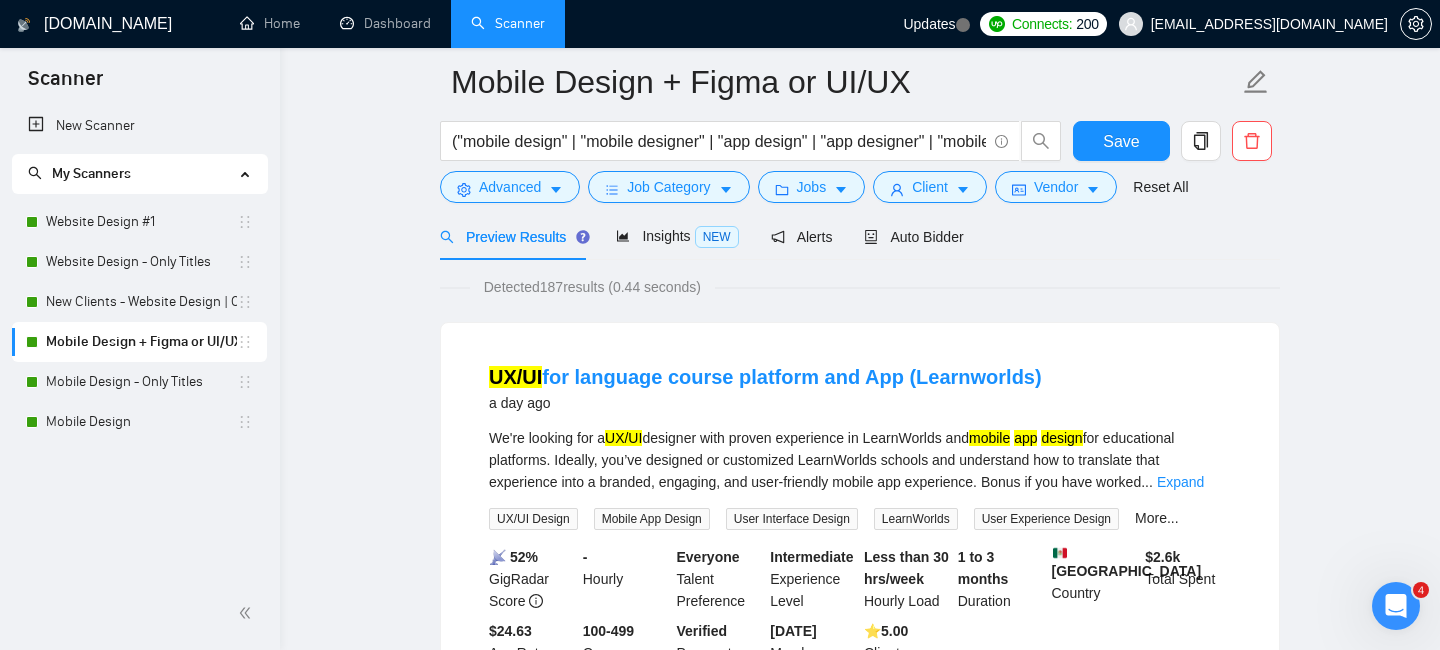 scroll, scrollTop: 77, scrollLeft: 0, axis: vertical 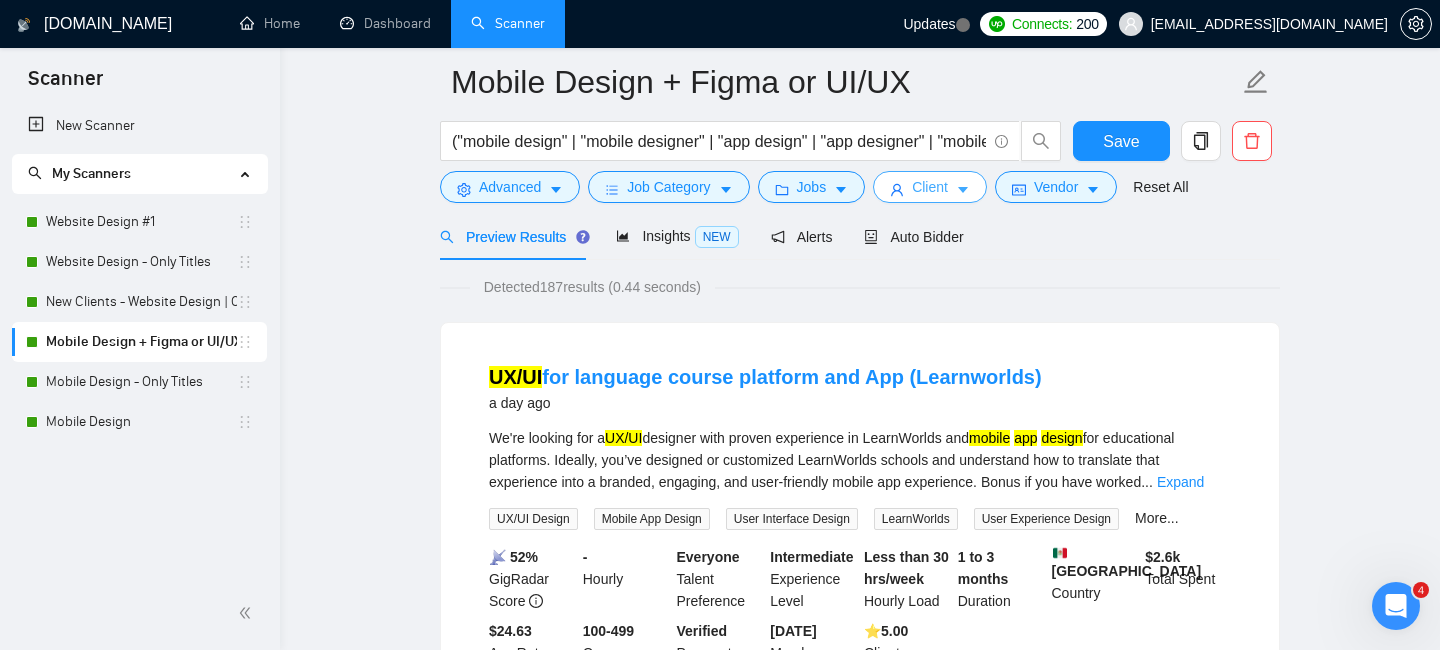 click on "Client" at bounding box center [930, 187] 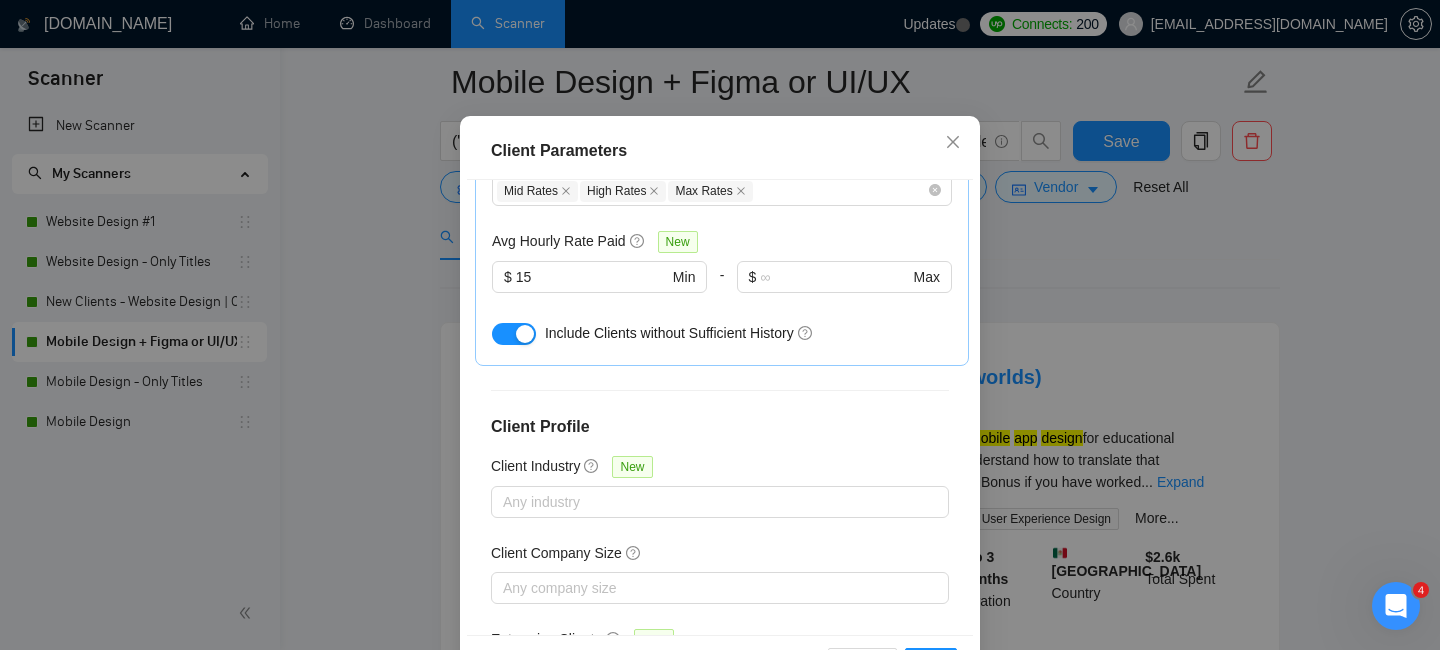 scroll, scrollTop: 791, scrollLeft: 0, axis: vertical 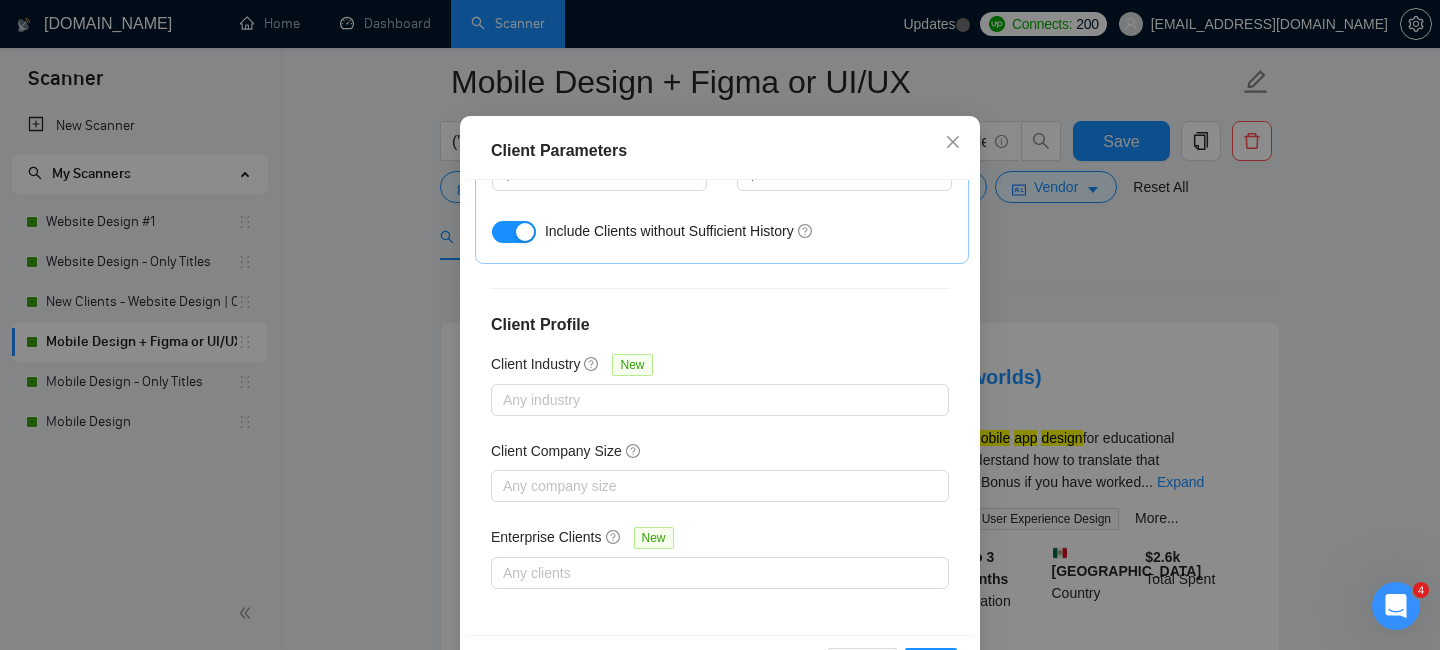 click on "Client Parameters Client Location Include Client Countries   Select Exclude Client Countries Africa Asia   Client Rating Client Min Average Feedback Include clients with no feedback Client Payment Details Payment Verified Hire Rate Stats   Client Total Spent $ 1000 Min - $ Max Client Hire Rate New Mid Rates High Rates Max Rates     Avg Hourly Rate Paid New $ 15 Min - $ Max Include Clients without Sufficient History Client Profile Client Industry New   Any industry Client Company Size   Any company size Enterprise Clients New   Any clients Reset OK" at bounding box center (720, 325) 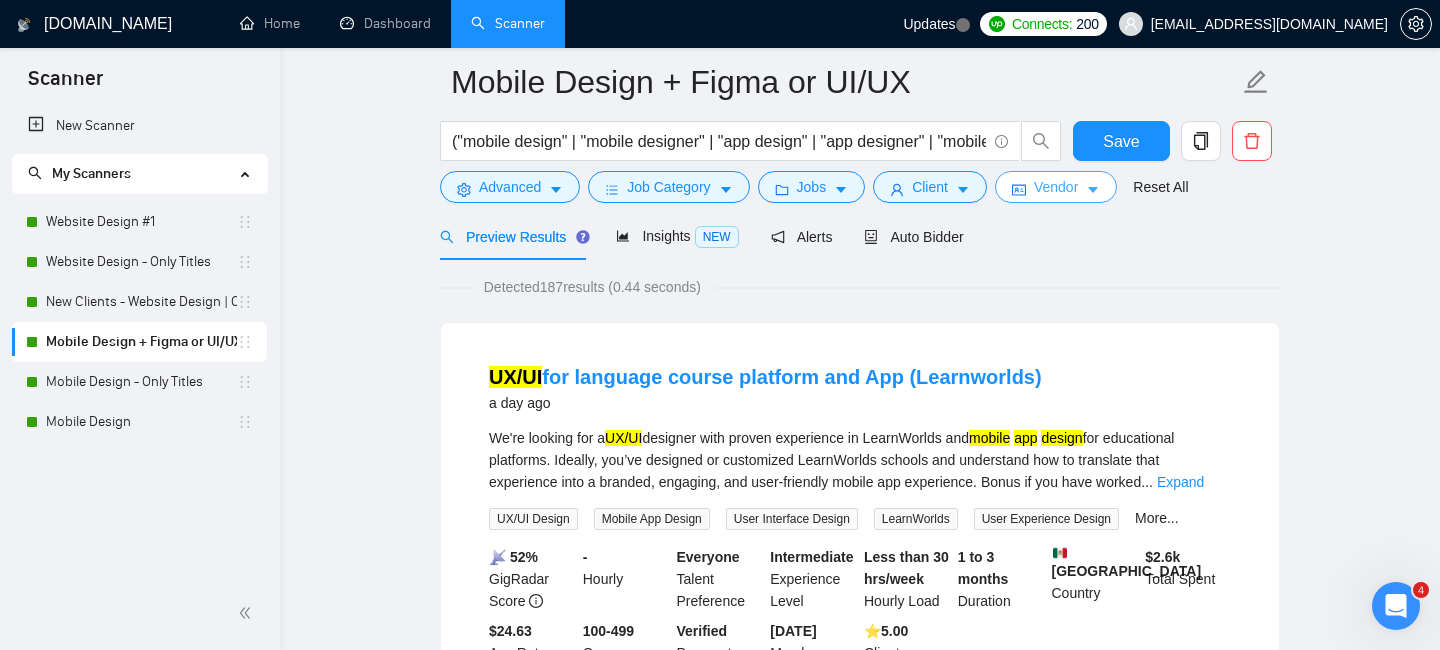click on "Vendor" at bounding box center (1056, 187) 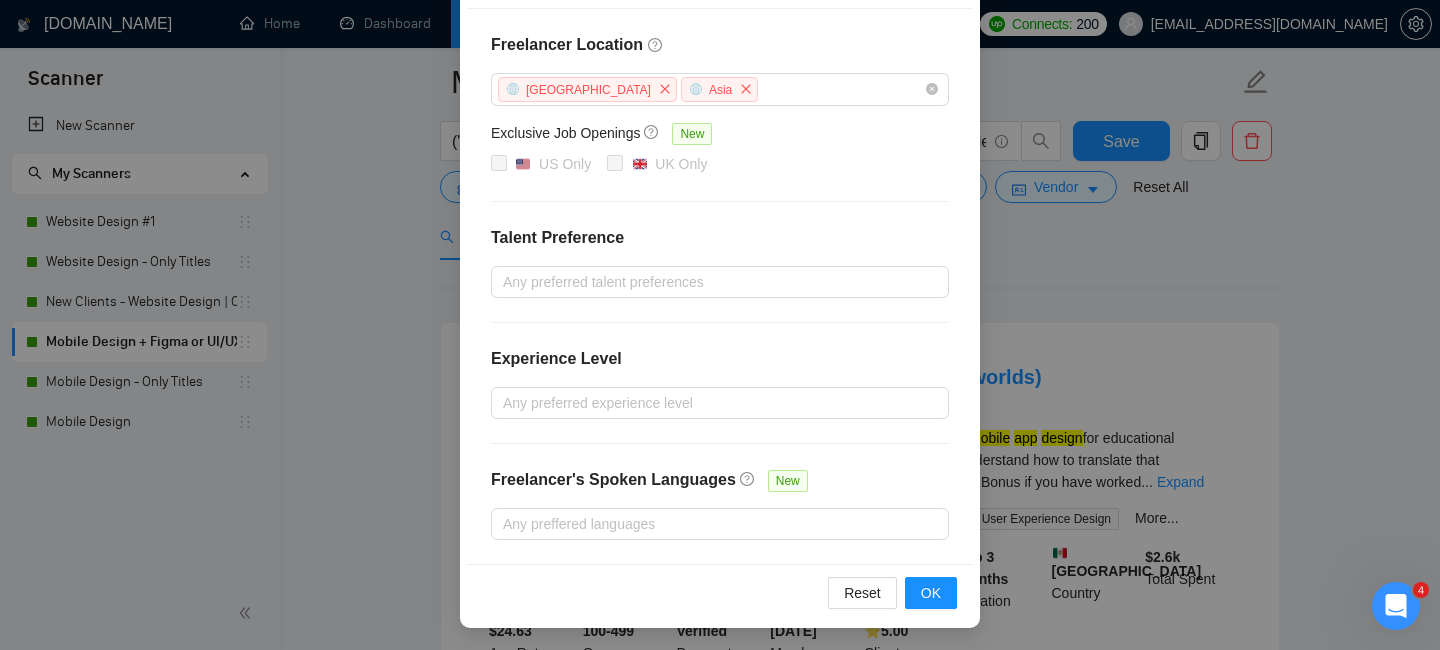 click on "Vendor Preferences Freelancer Location   Africa Asia   Exclusive Job Openings New US Only UK Only Talent Preference   Any preferred talent preferences Experience Level   Any preferred experience level Freelancer's Spoken Languages New   Any preffered languages Reset OK" at bounding box center [720, 325] 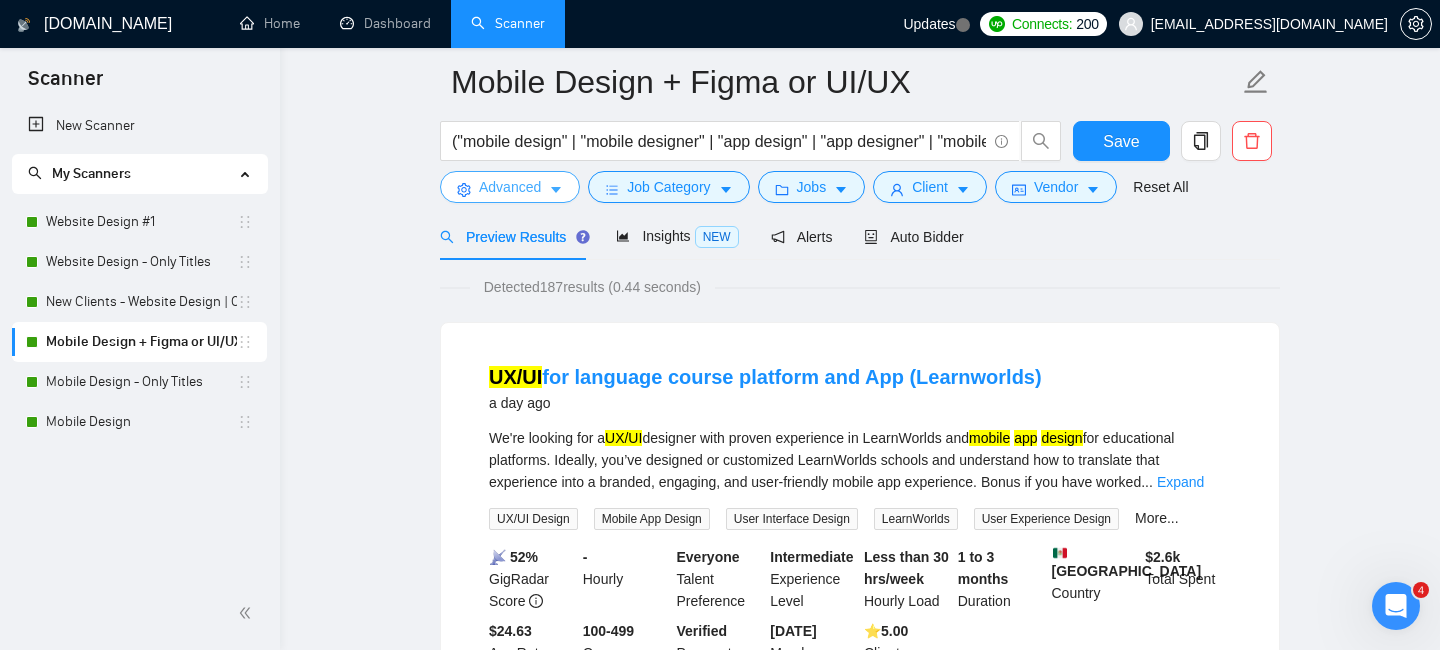 click on "Advanced" at bounding box center (510, 187) 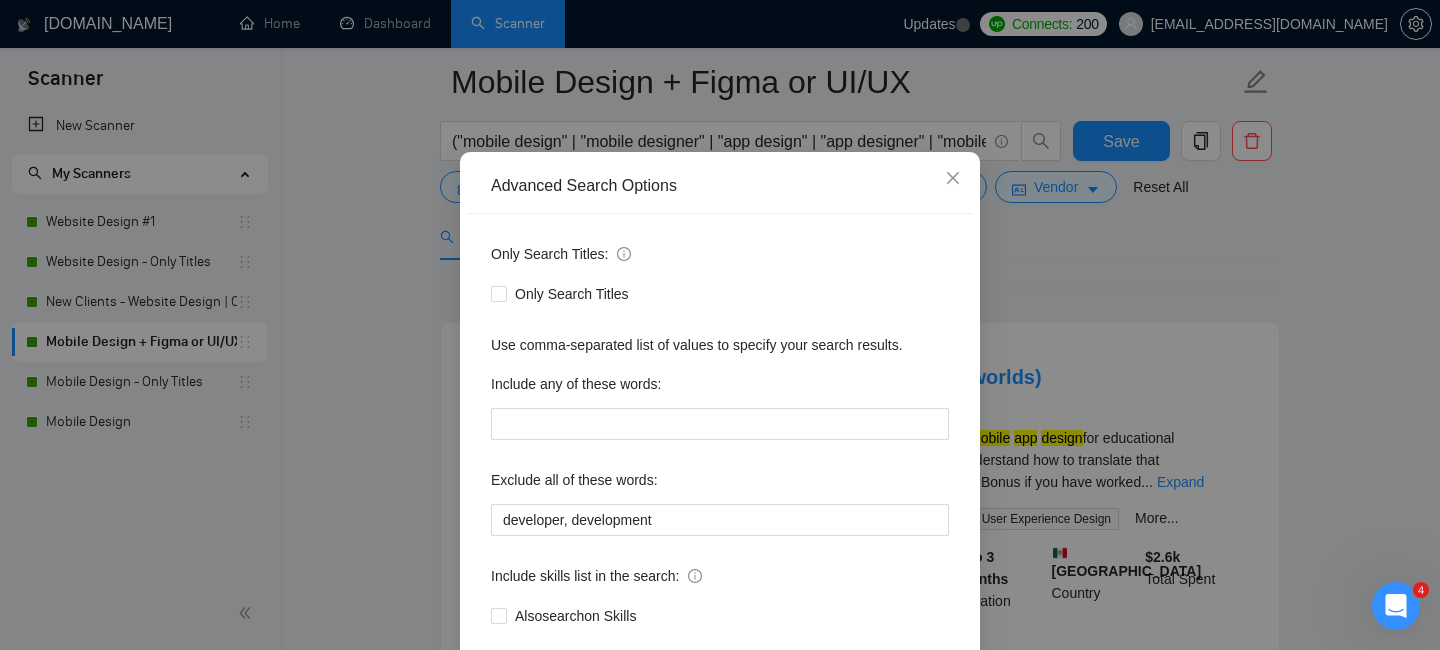 scroll, scrollTop: 182, scrollLeft: 0, axis: vertical 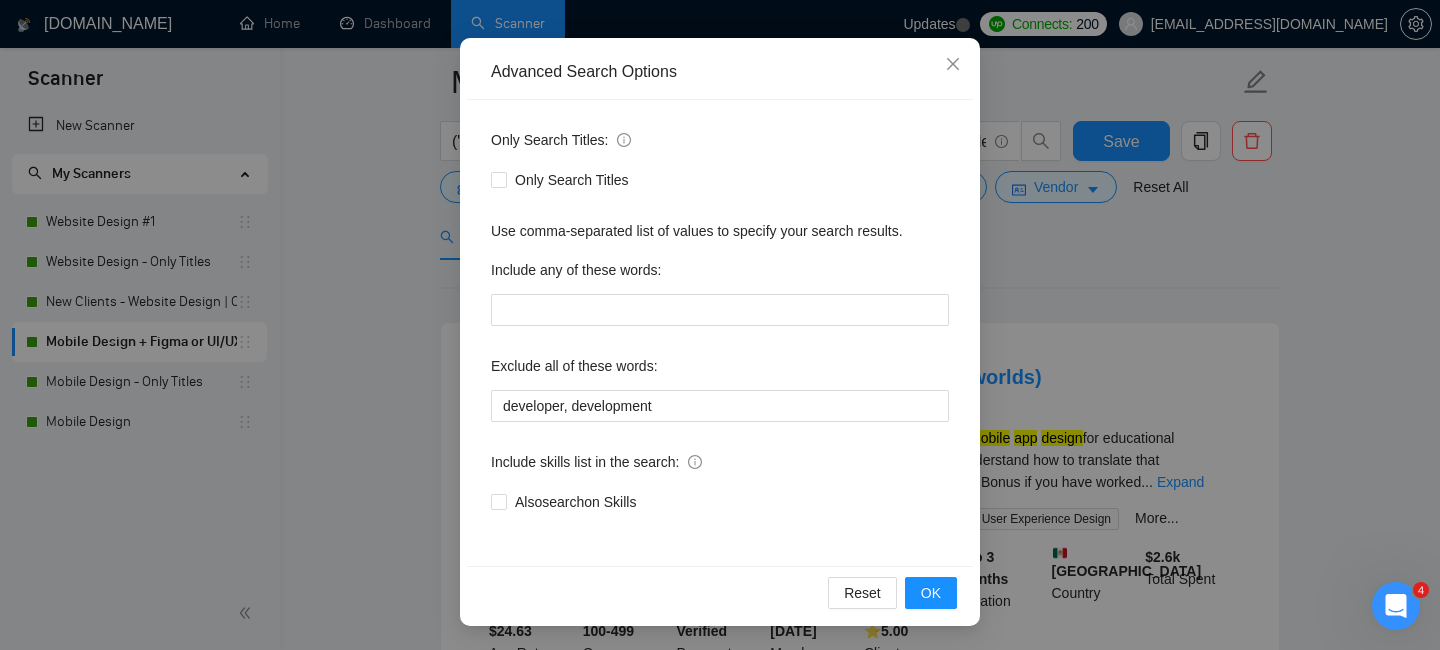 click on "Advanced Search Options Only Search Titles:   Only Search Titles Use comma-separated list of values to specify your search results. Include any of these words: Exclude all of these words: developer, development Include skills list in the search:   Also  search  on Skills Reset OK" at bounding box center (720, 325) 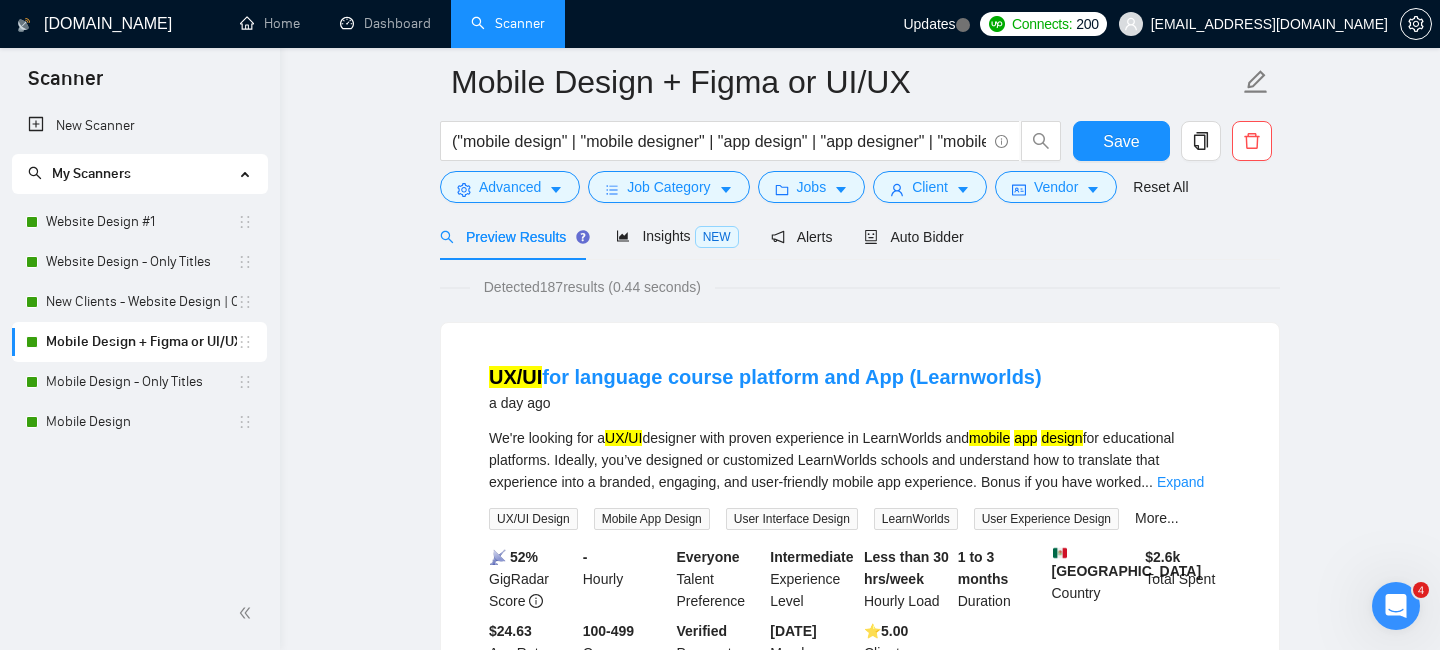 scroll, scrollTop: 82, scrollLeft: 0, axis: vertical 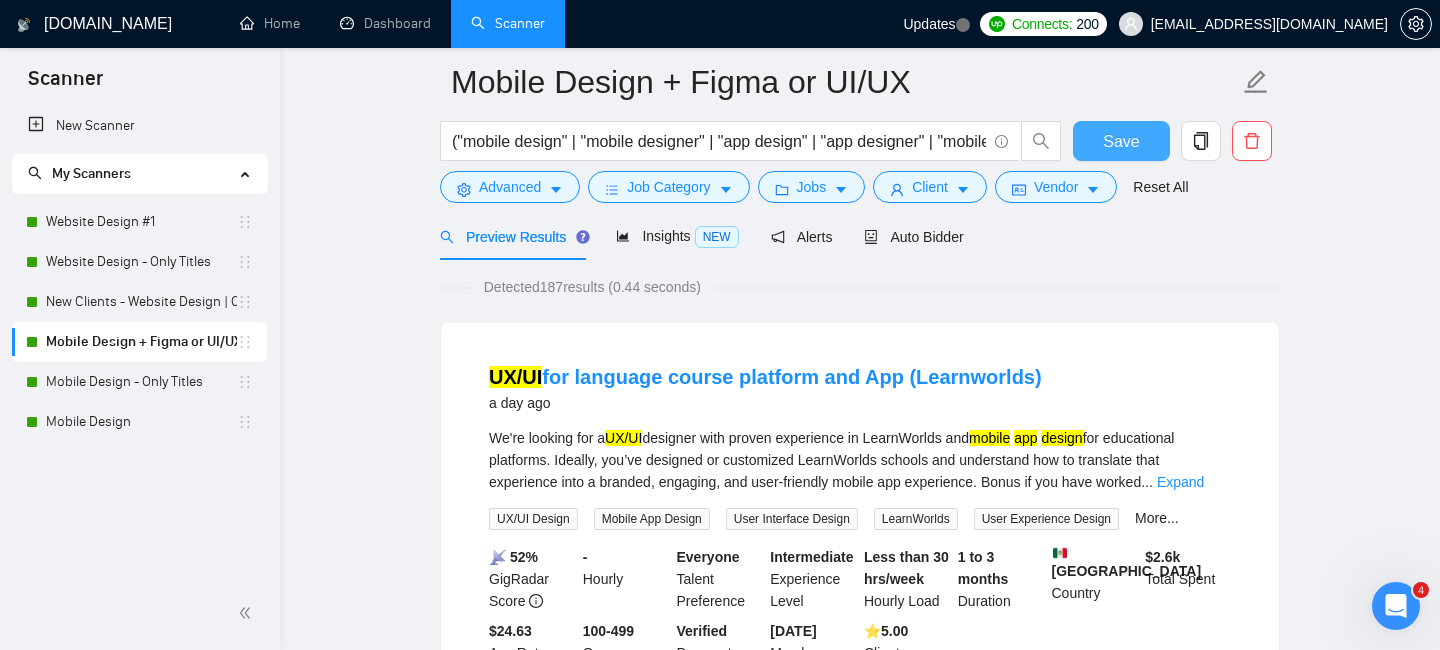 click on "Save" at bounding box center (1121, 141) 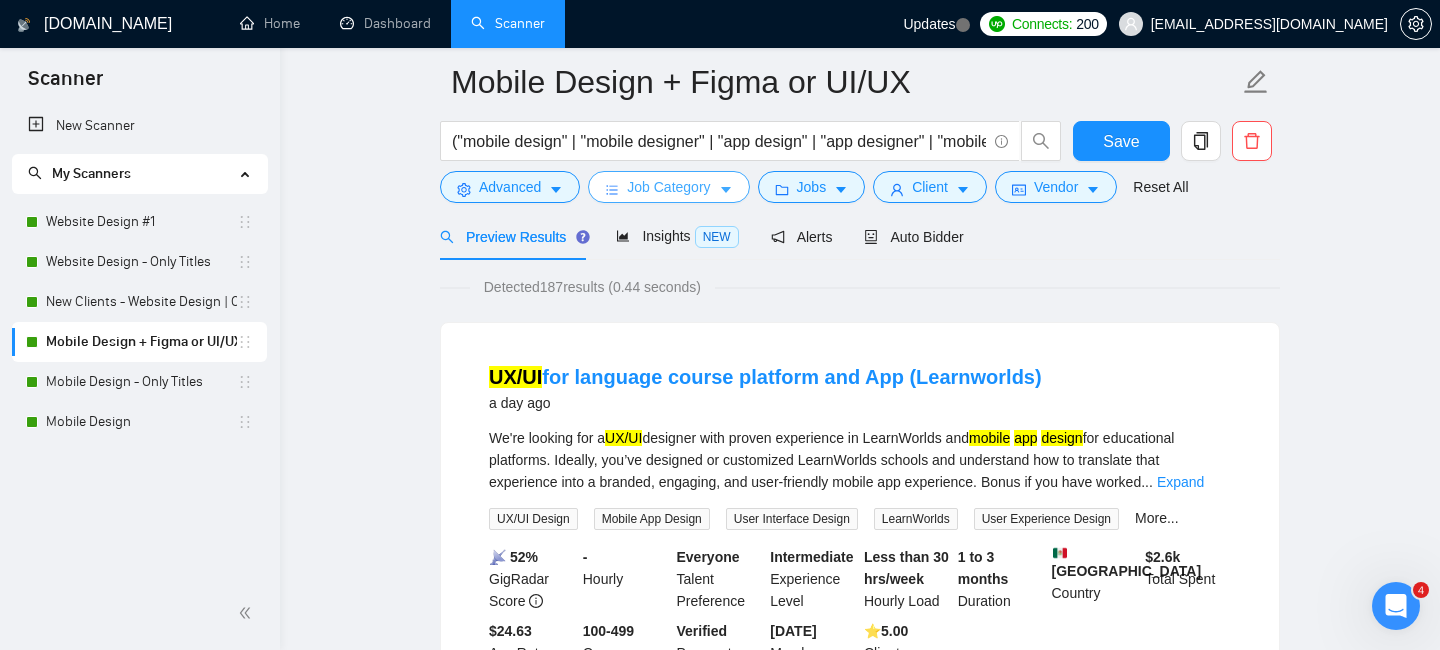 click on "Job Category" at bounding box center (668, 187) 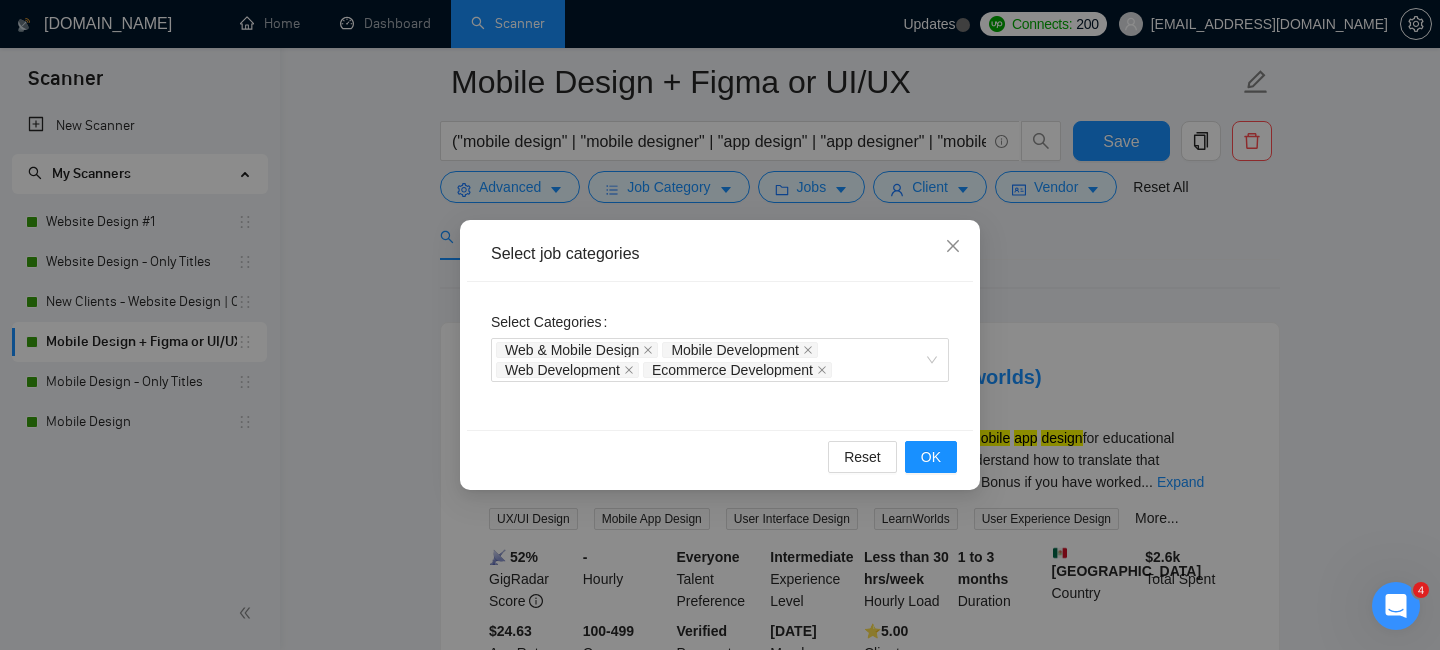 click on "Select job categories Select Categories Web & Mobile Design Mobile Development Web Development Ecommerce Development   Reset OK" at bounding box center (720, 325) 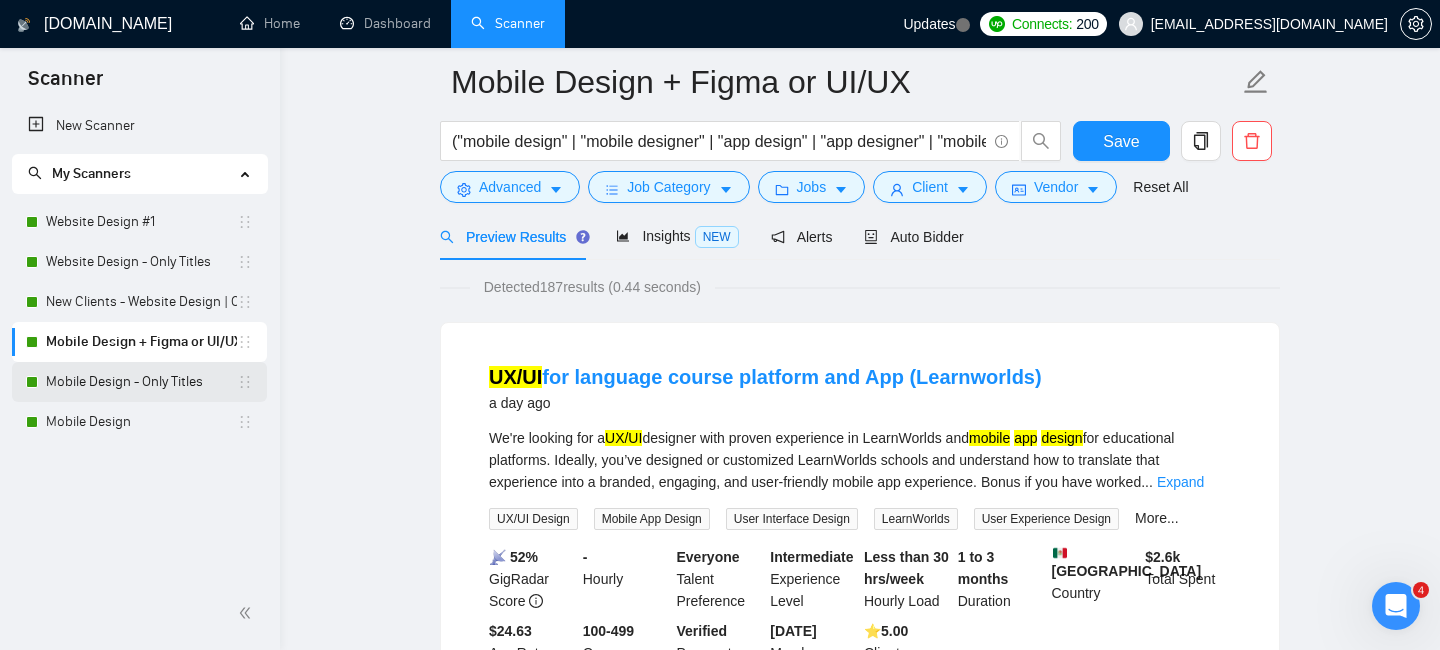 click on "Mobile Design - Only Titles" at bounding box center (141, 382) 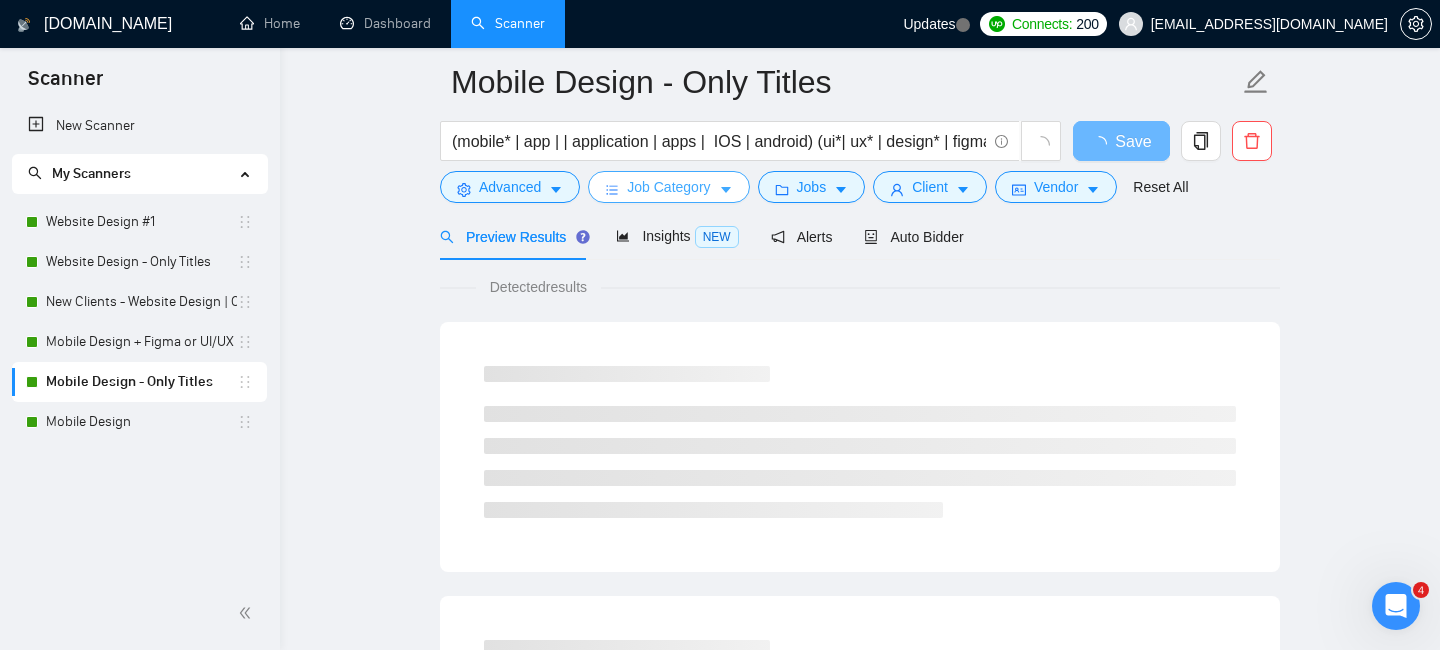 click on "Job Category" at bounding box center (668, 187) 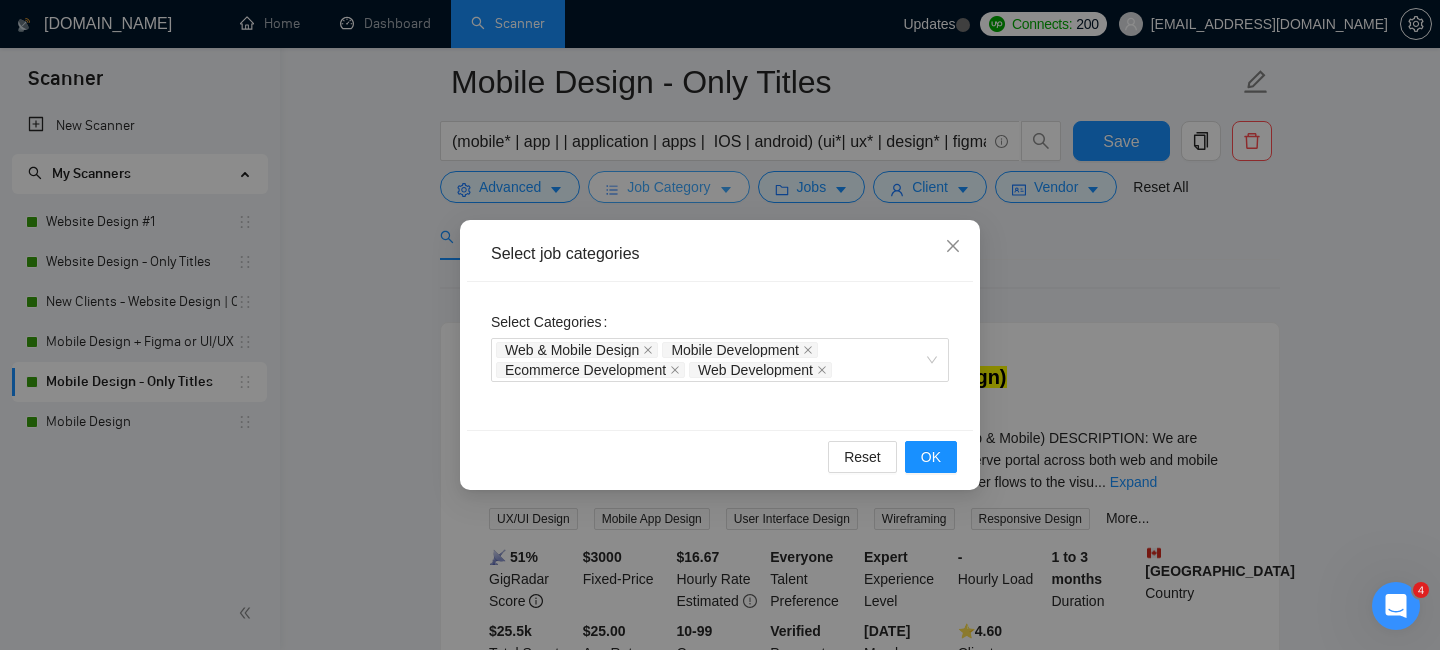 click on "Select job categories Select Categories Web & Mobile Design Mobile Development Ecommerce Development Web Development   Reset OK" at bounding box center (720, 325) 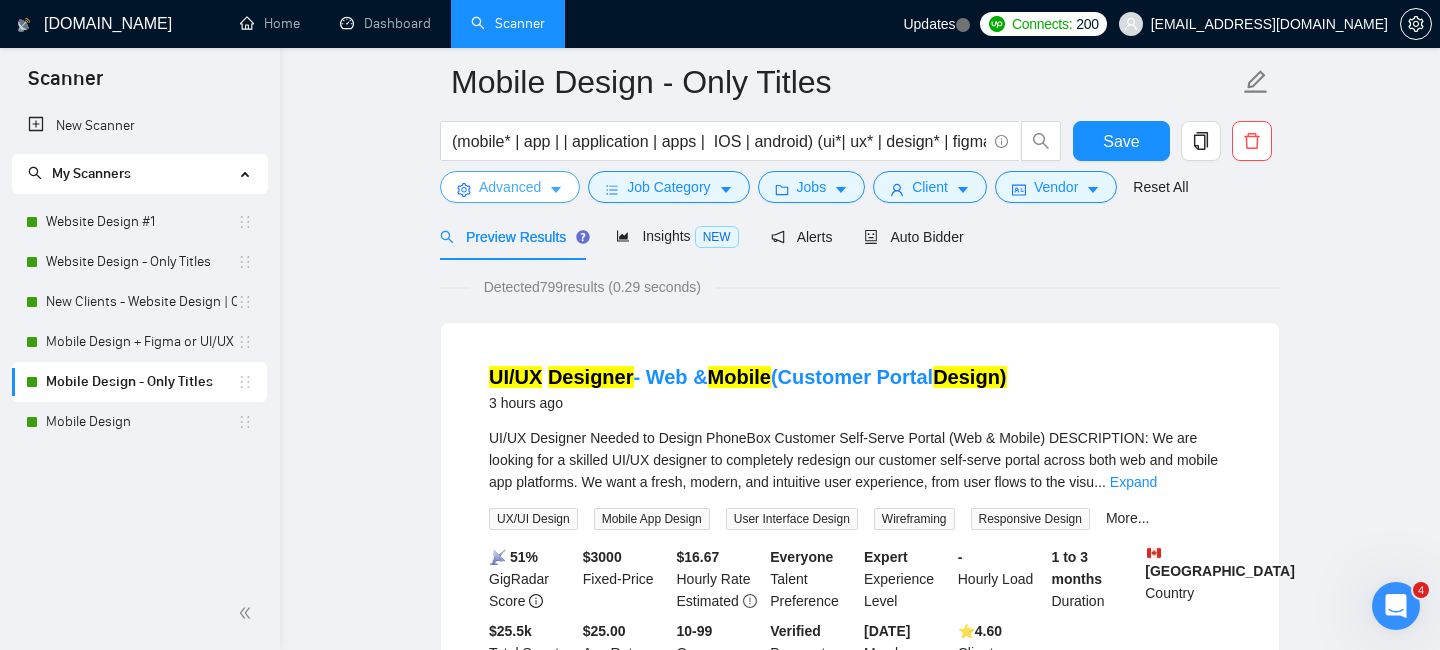 click on "Advanced" at bounding box center [510, 187] 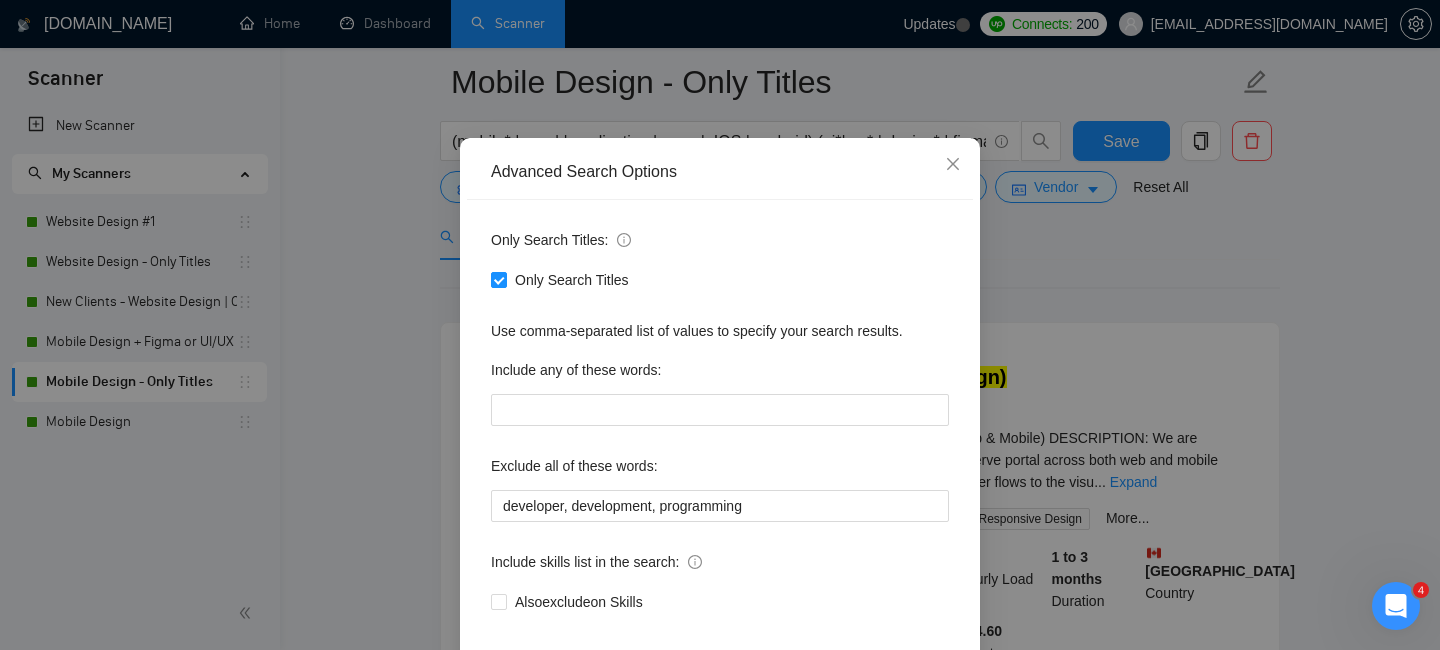 click on "Advanced Search Options Only Search Titles:   Only Search Titles Use comma-separated list of values to specify your search results. Include any of these words: Exclude all of these words: developer, development, programming Include skills list in the search:   Also  exclude  on Skills Reset OK" at bounding box center (720, 325) 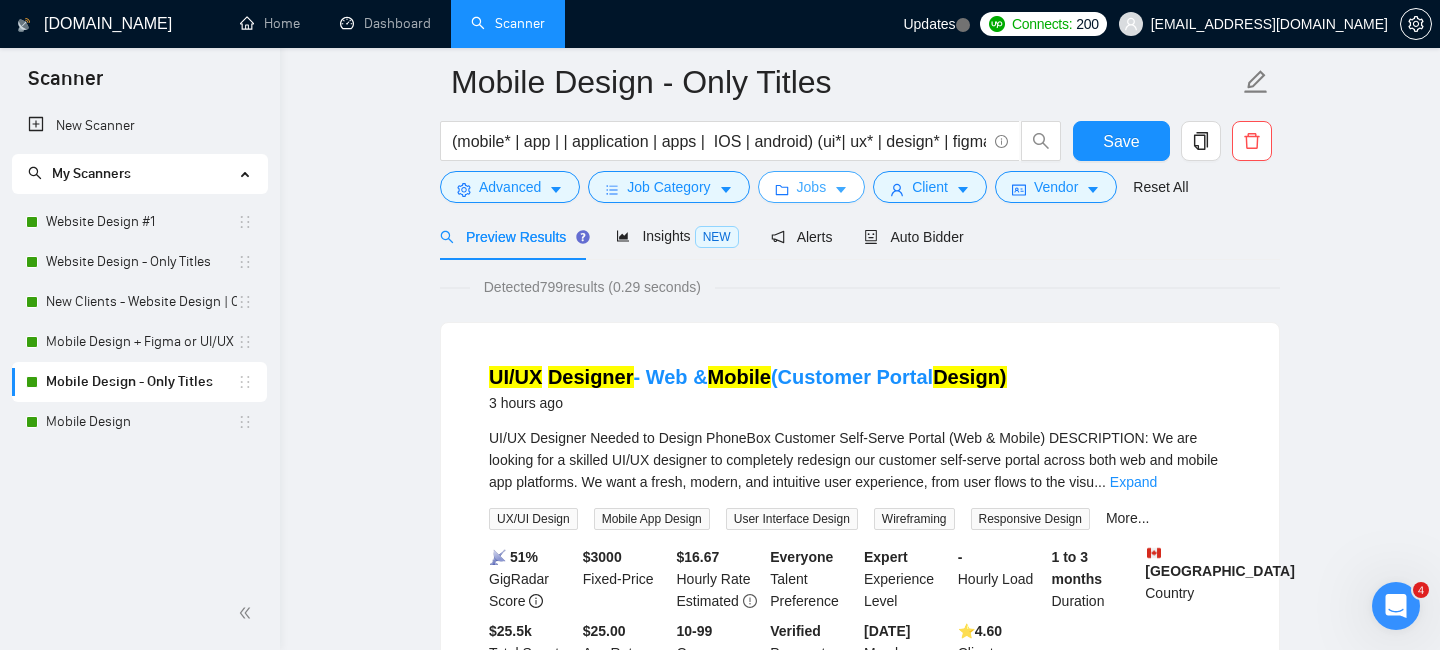 click on "Jobs" at bounding box center (812, 187) 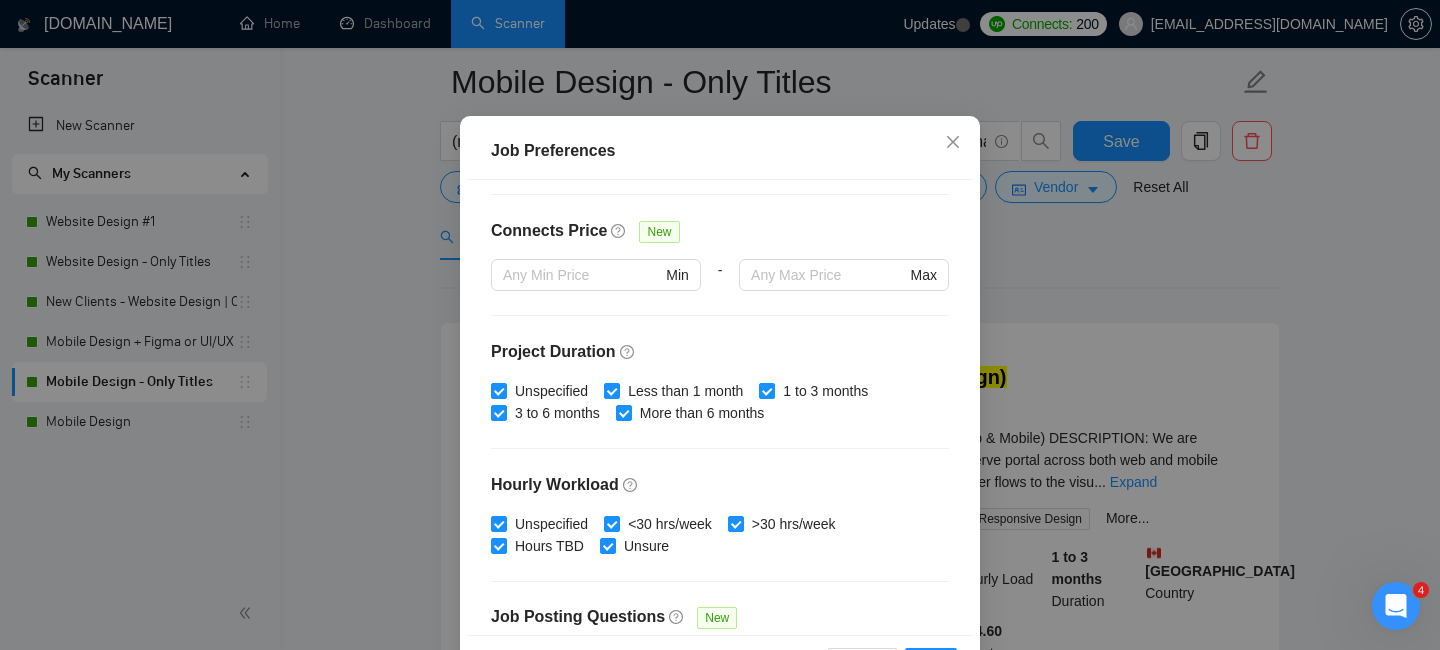 scroll, scrollTop: 672, scrollLeft: 0, axis: vertical 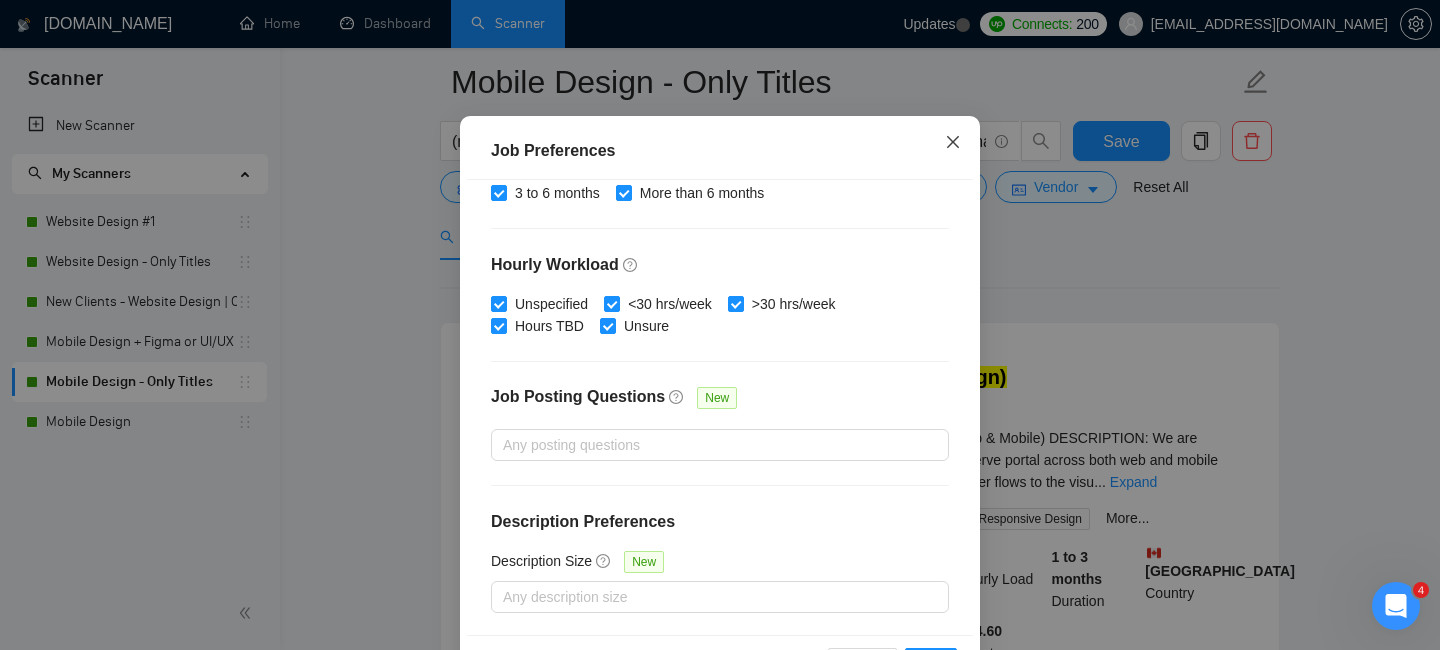 click 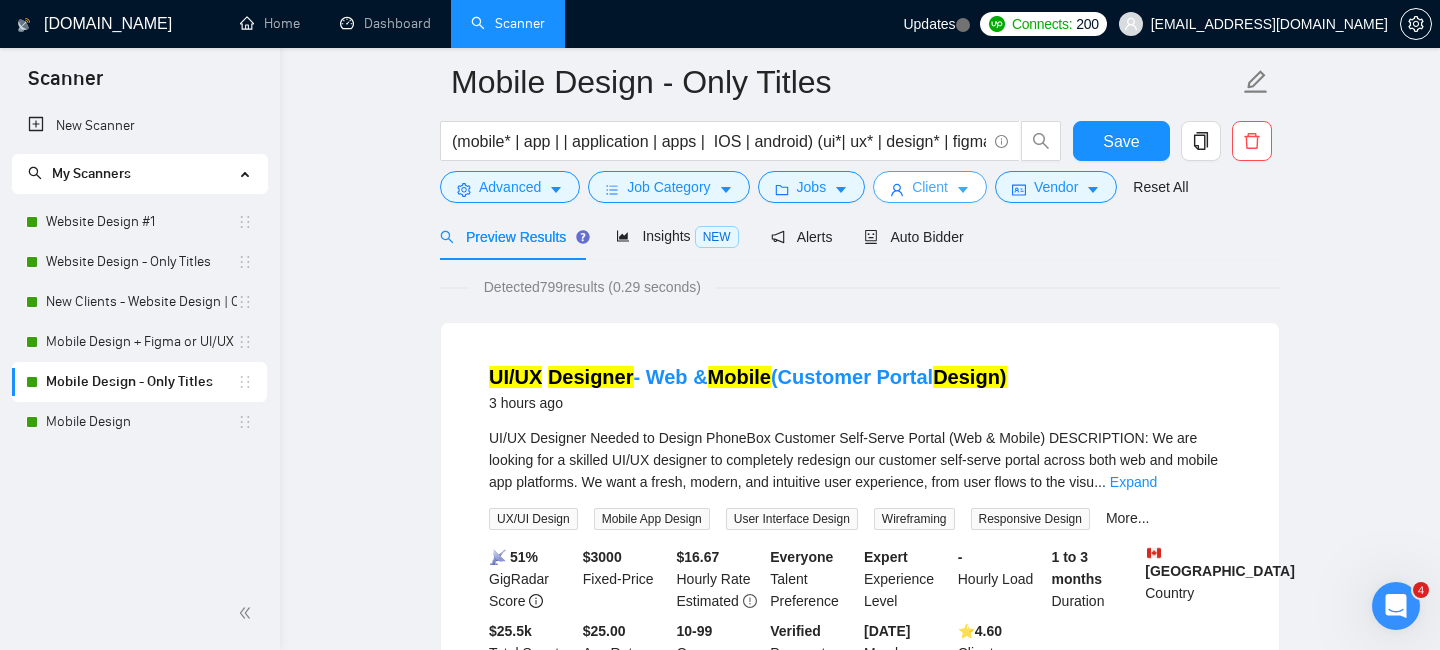 click on "Client" at bounding box center (930, 187) 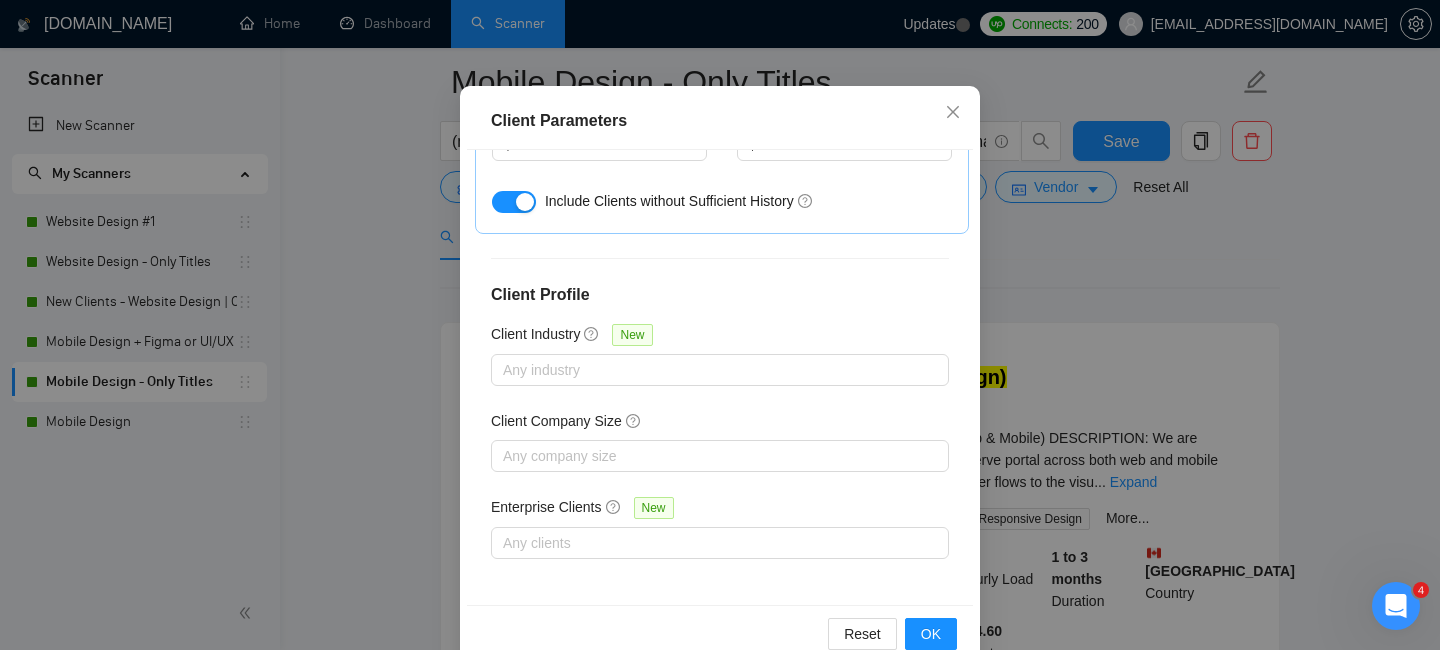 scroll, scrollTop: 150, scrollLeft: 0, axis: vertical 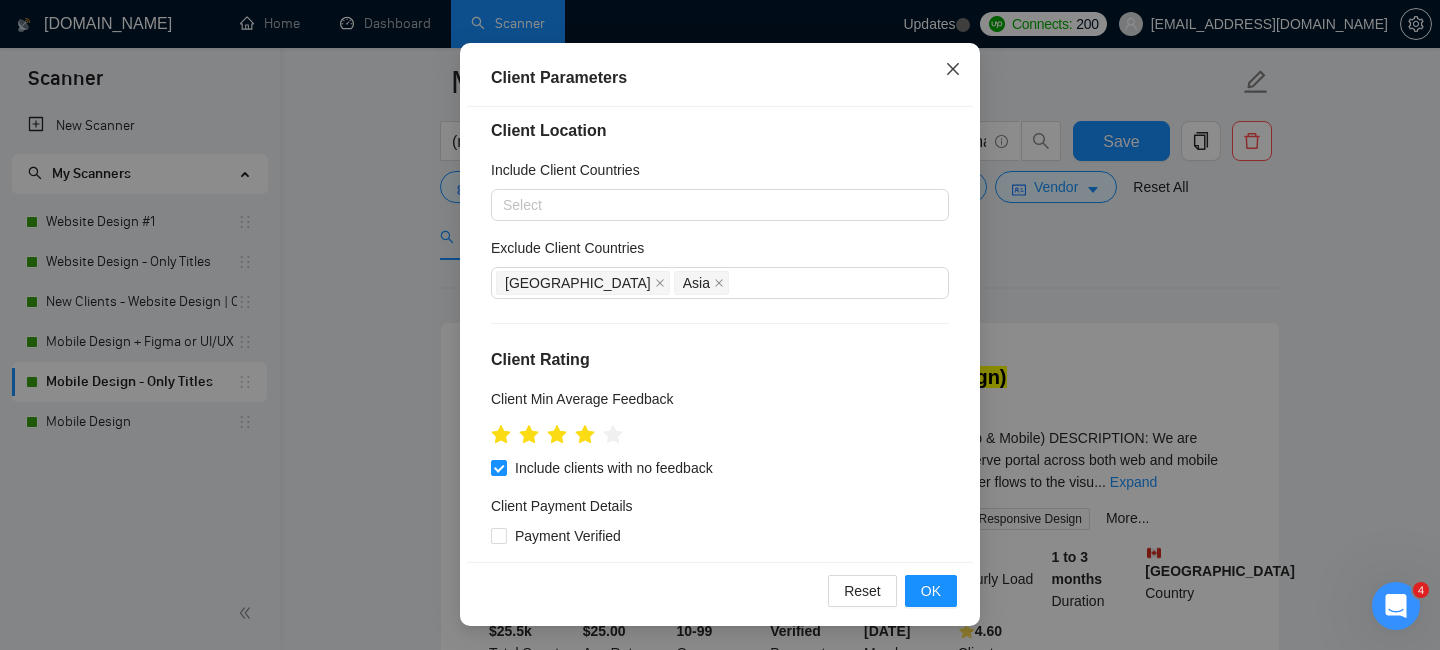 click 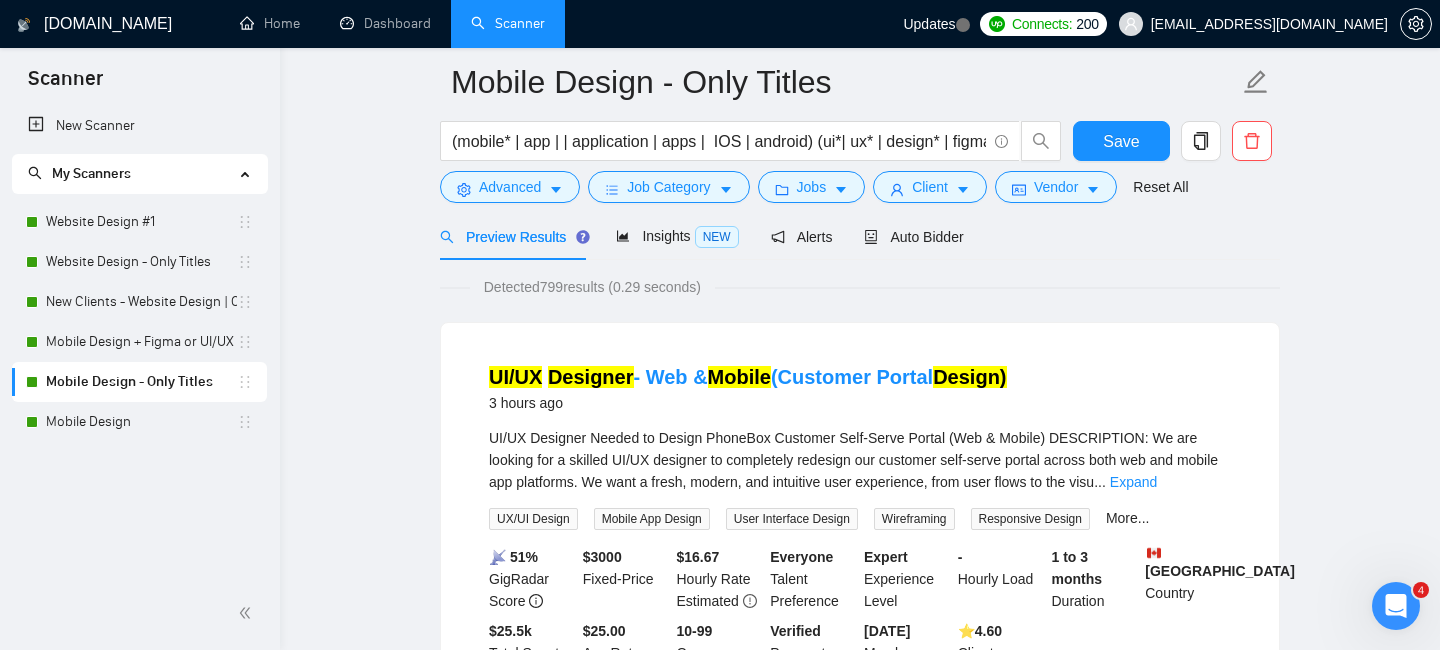 scroll, scrollTop: 77, scrollLeft: 0, axis: vertical 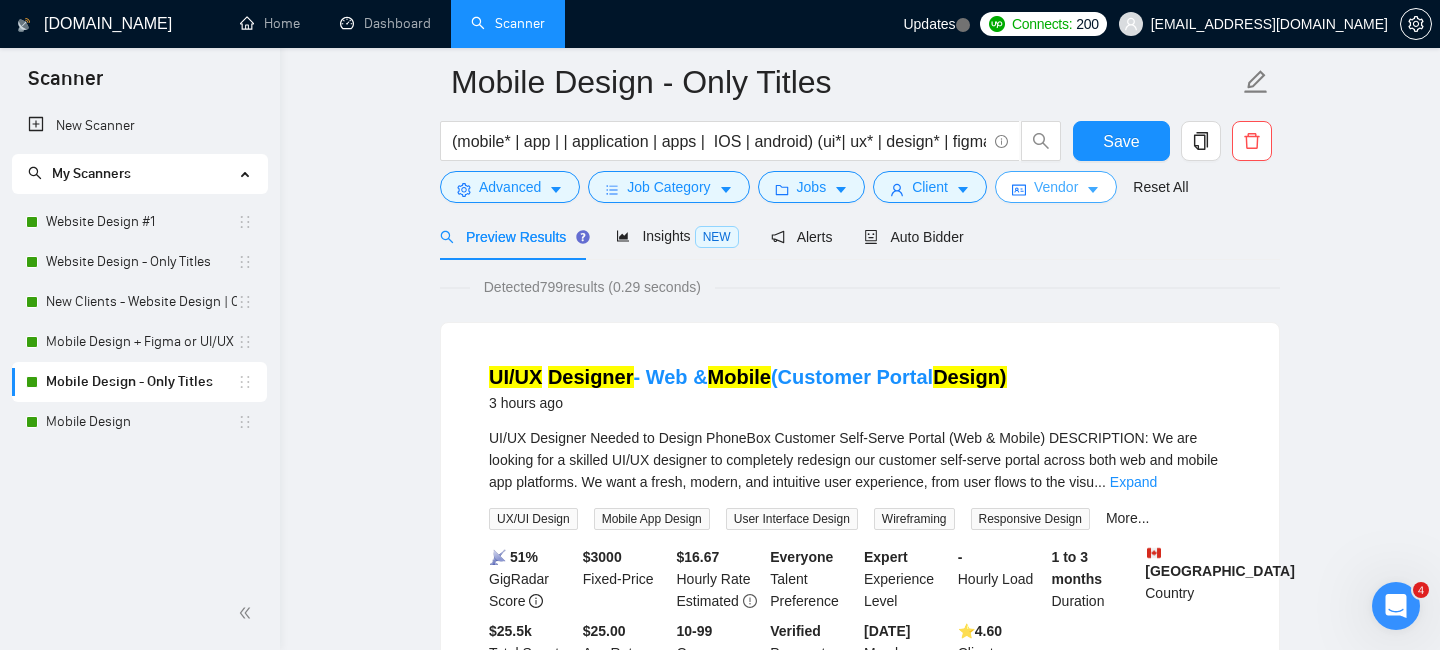 click 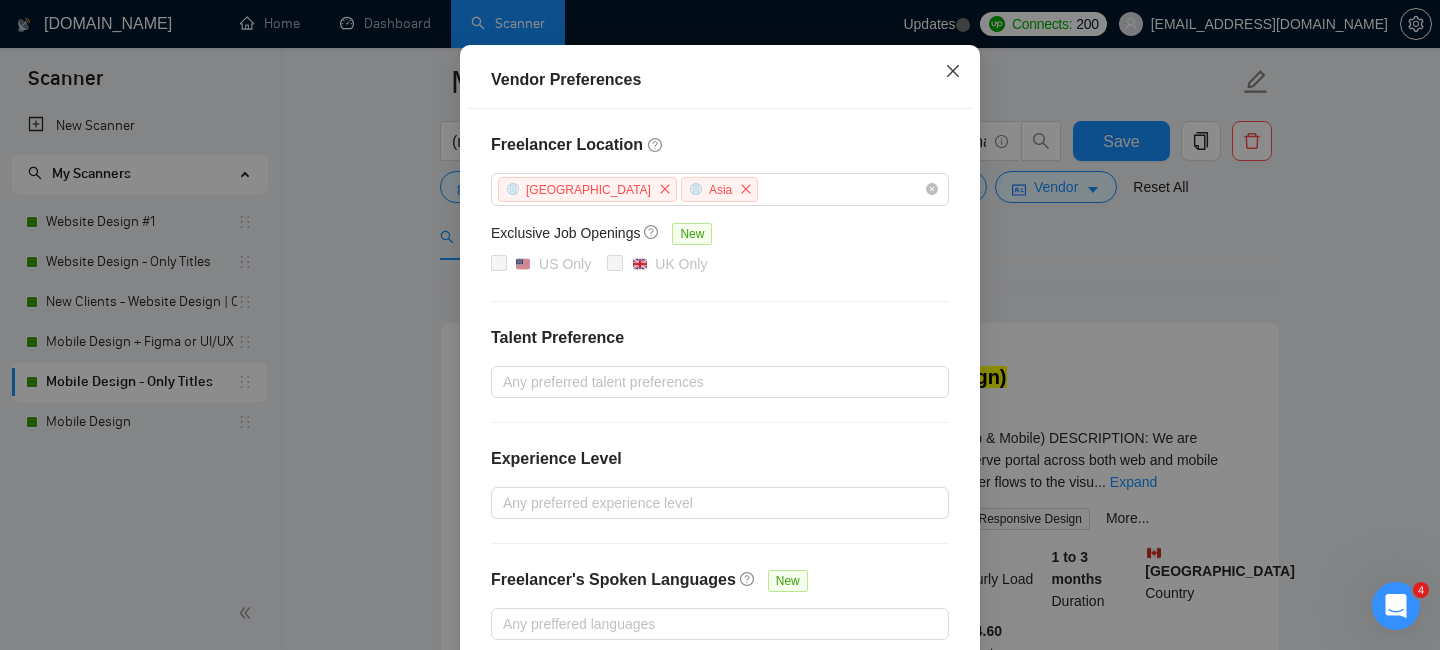 click 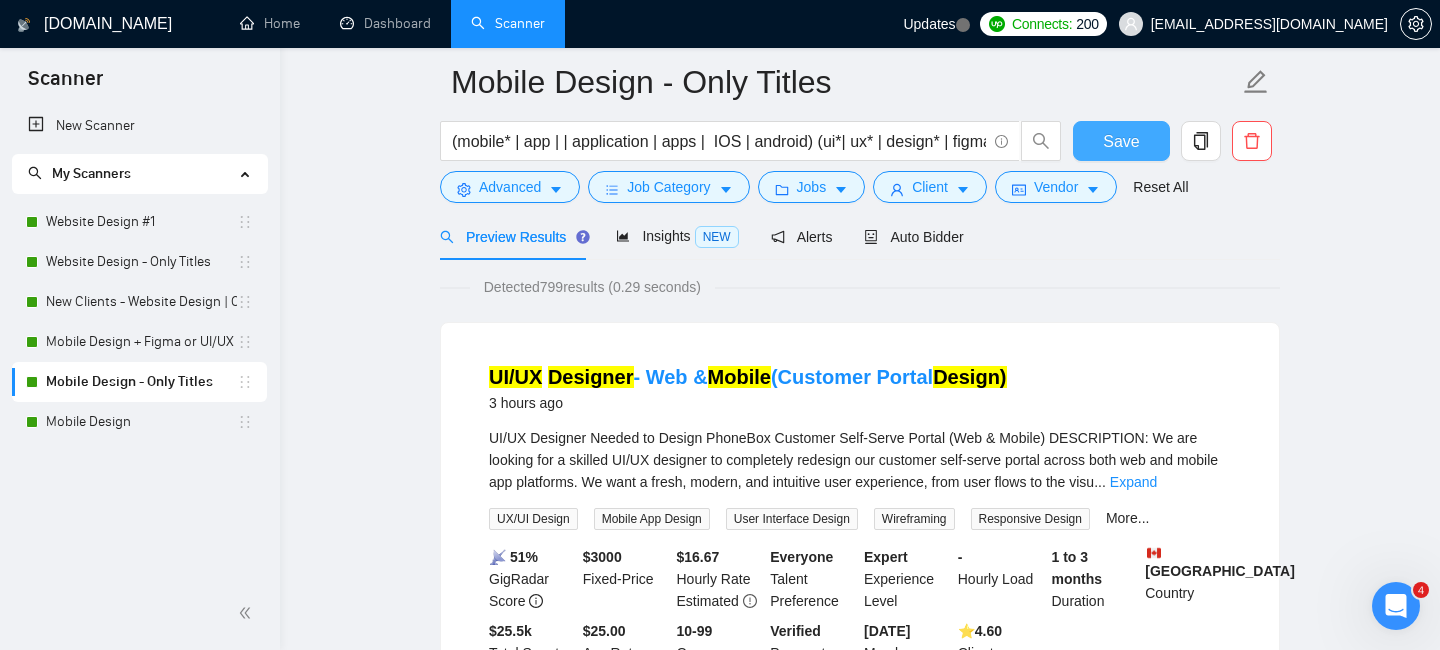 click on "Save" at bounding box center [1121, 141] 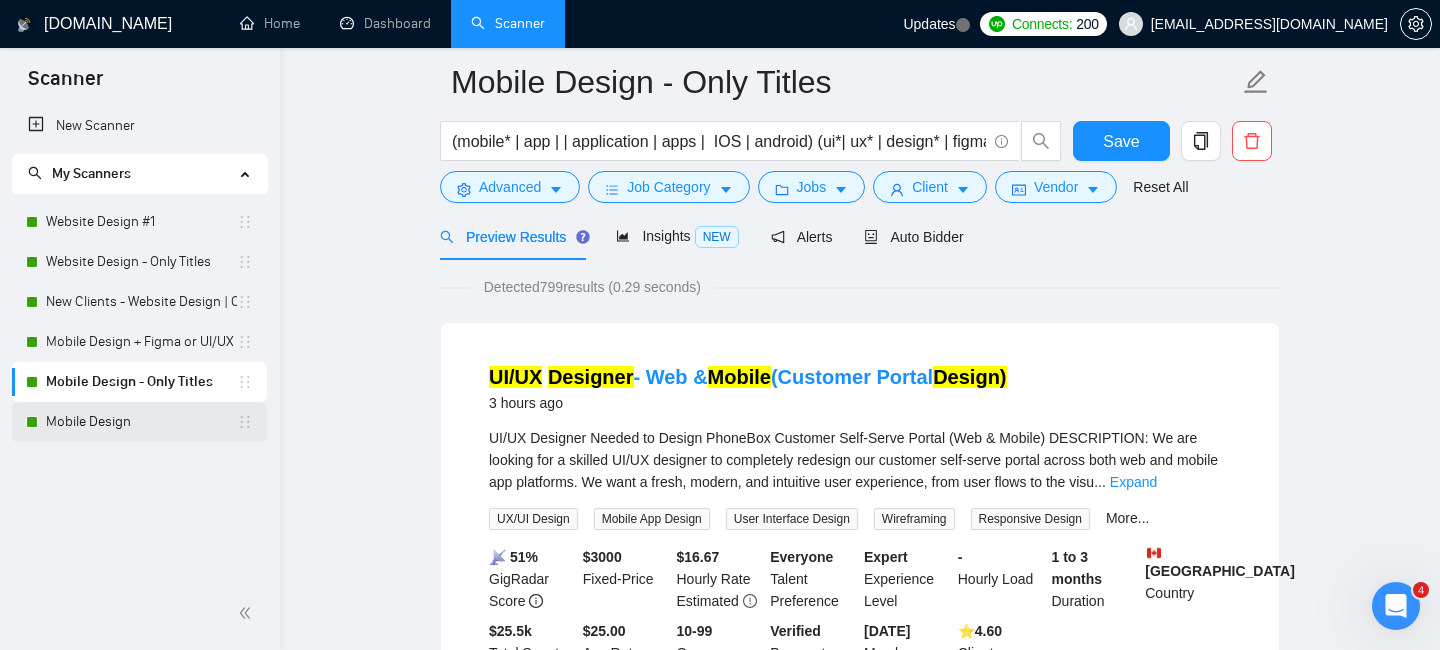 click on "Mobile Design" at bounding box center [141, 422] 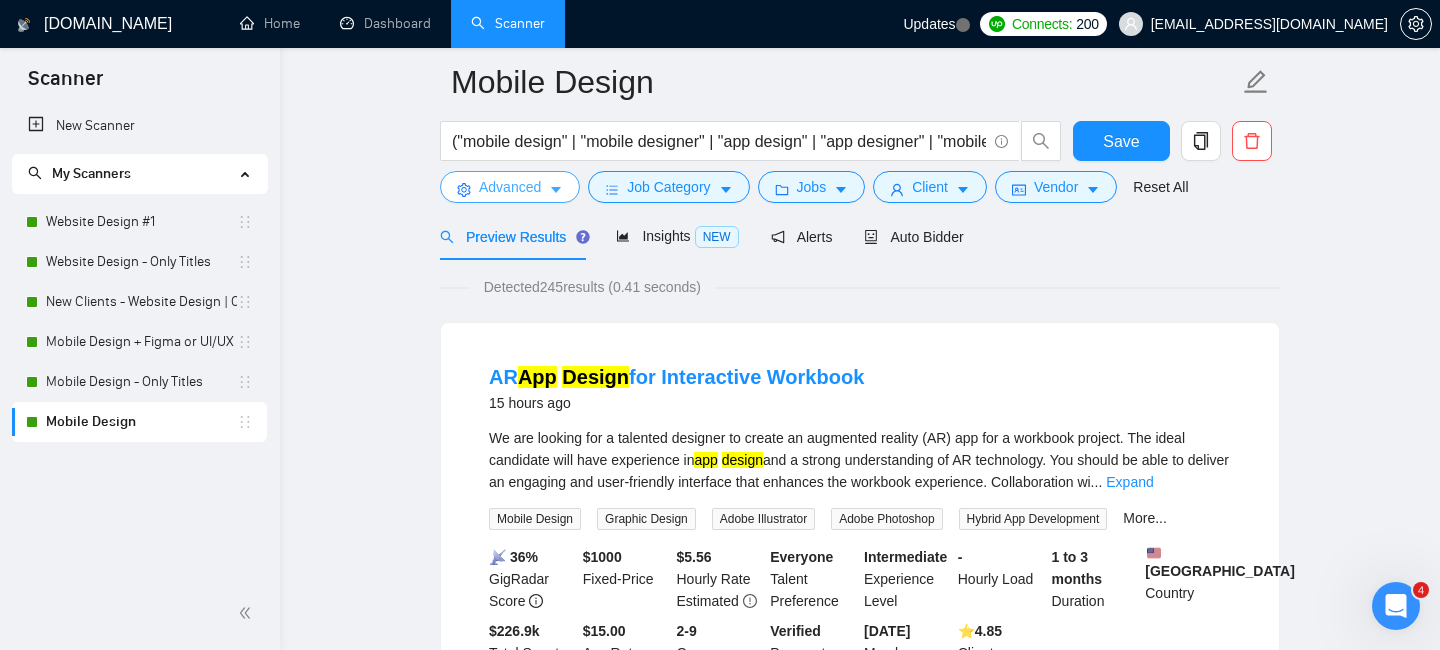click on "Advanced" at bounding box center (510, 187) 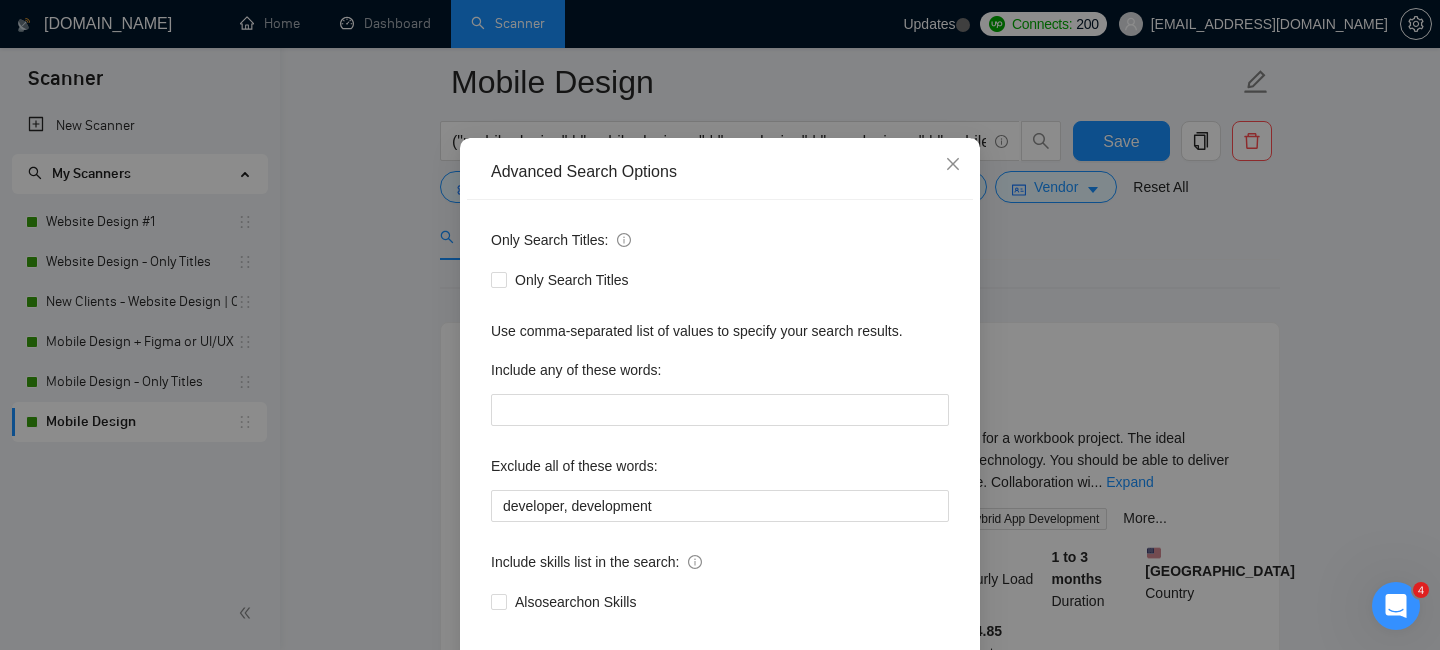 click on "Advanced Search Options Only Search Titles:   Only Search Titles Use comma-separated list of values to specify your search results. Include any of these words: Exclude all of these words: developer, development Include skills list in the search:   Also  search  on Skills Reset OK" at bounding box center (720, 325) 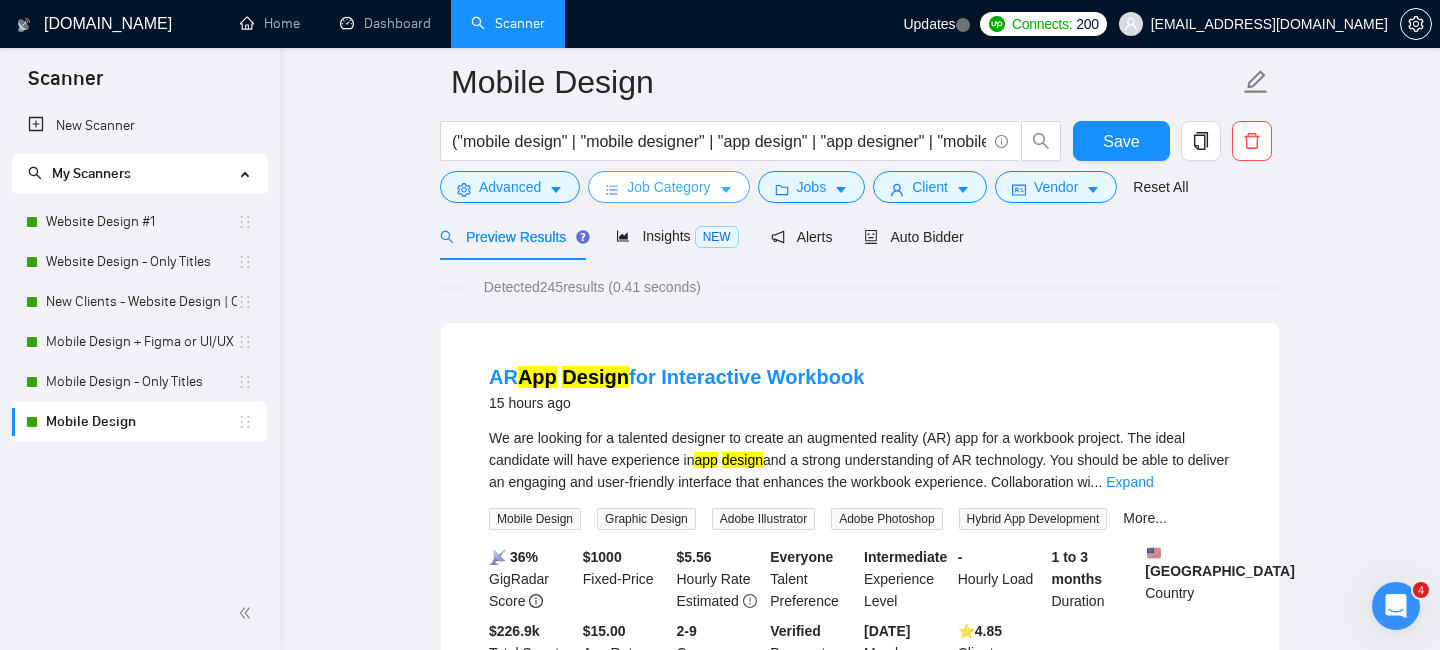 click on "Job Category" at bounding box center (668, 187) 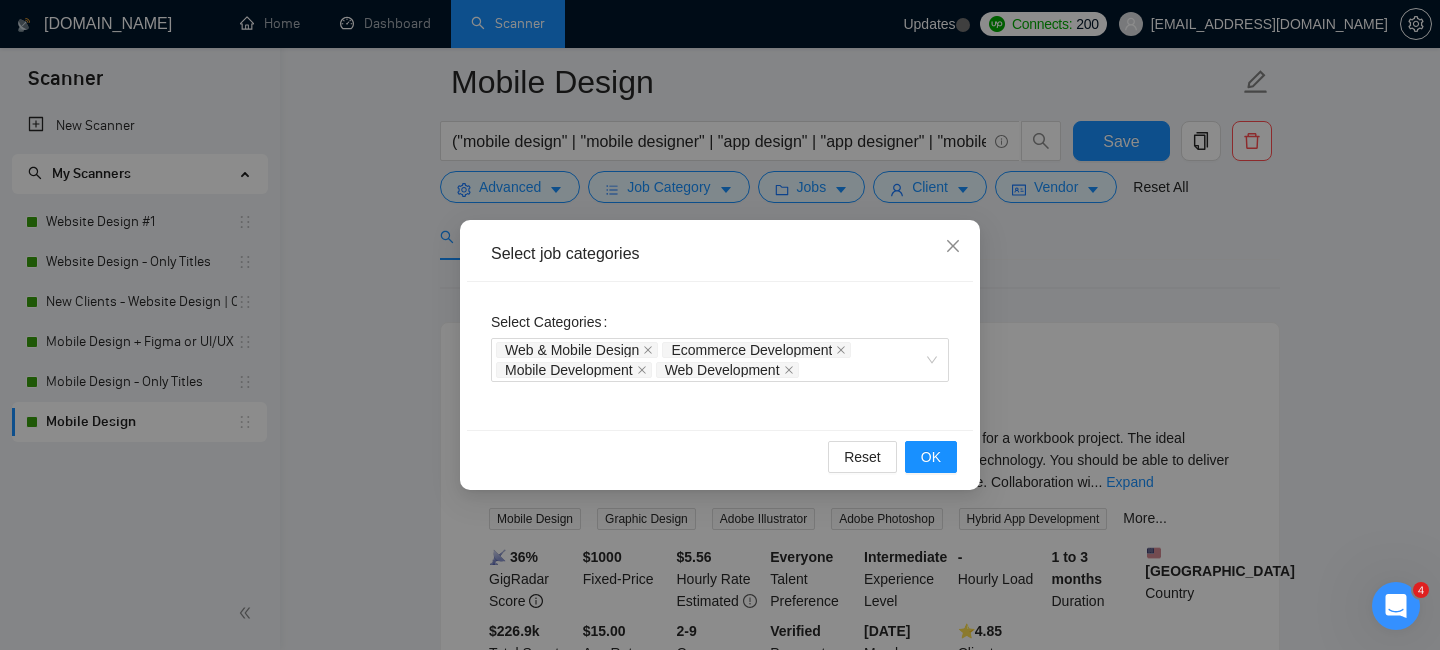 click on "Select job categories Select Categories Web & Mobile Design Ecommerce Development Mobile Development Web Development   Reset OK" at bounding box center (720, 325) 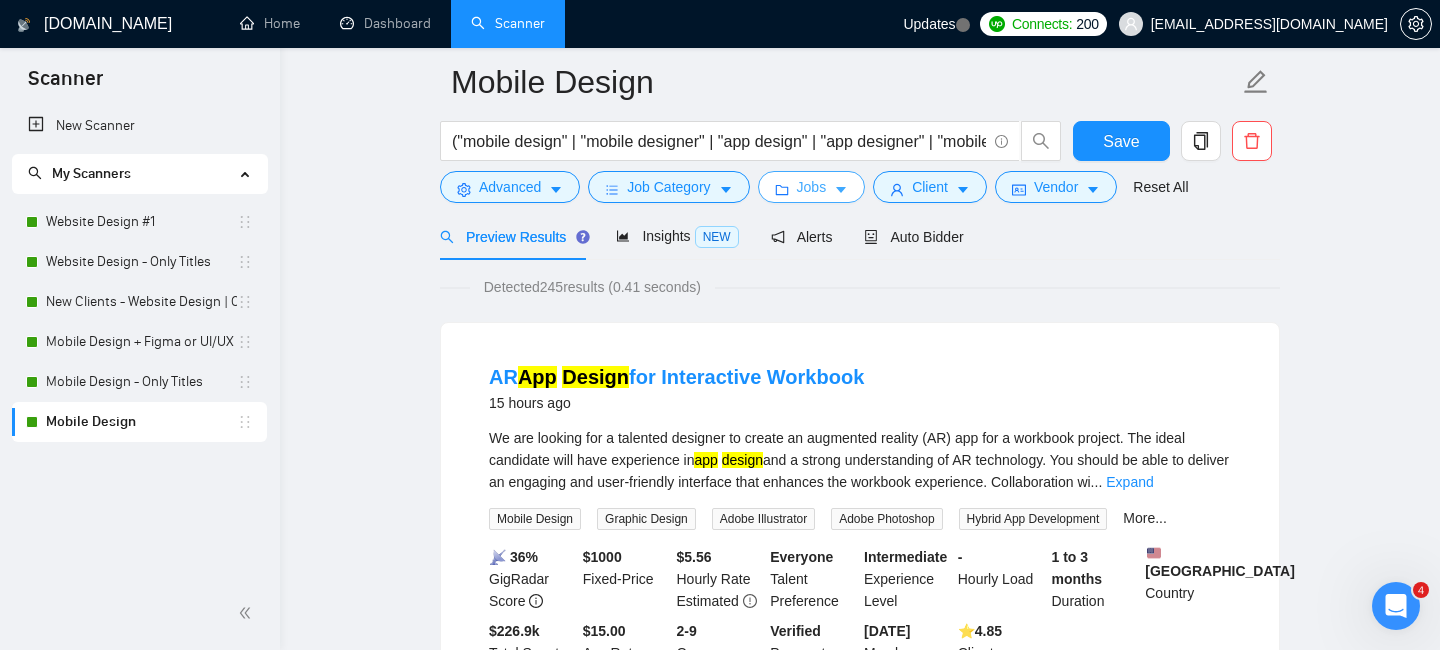 click on "Jobs" at bounding box center (812, 187) 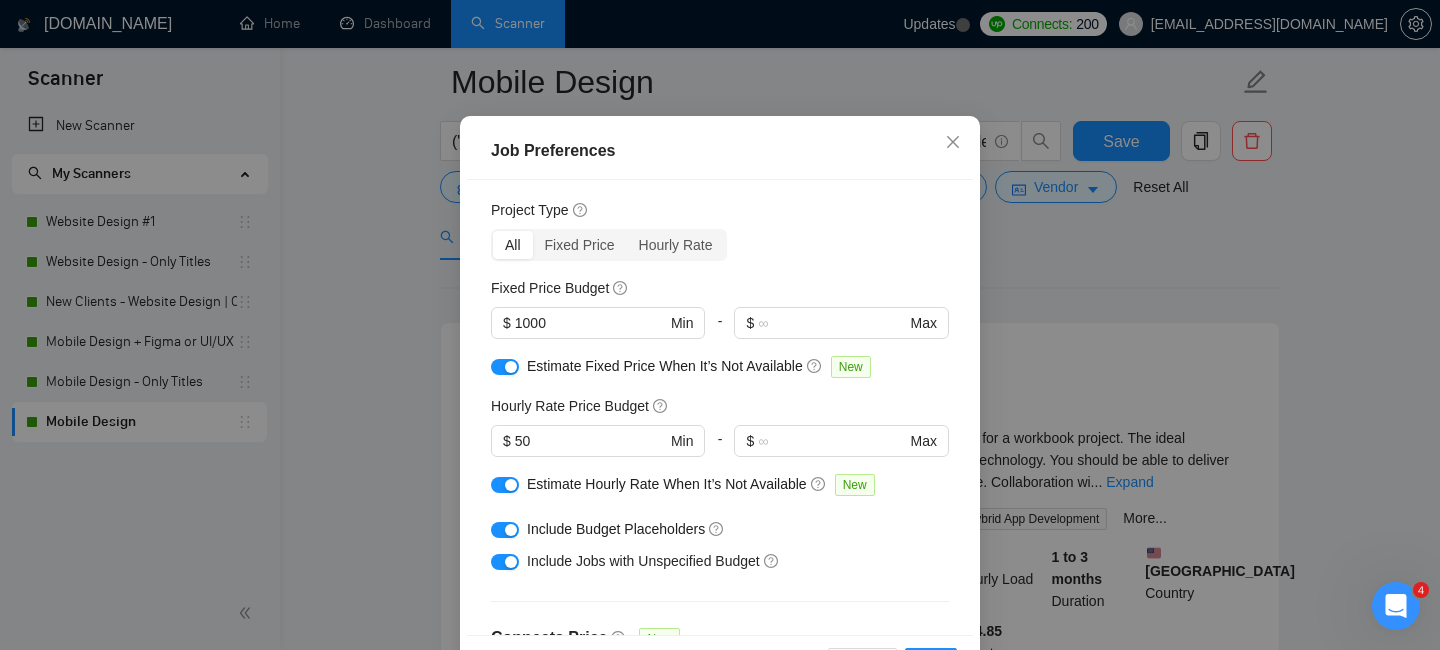 scroll, scrollTop: 0, scrollLeft: 0, axis: both 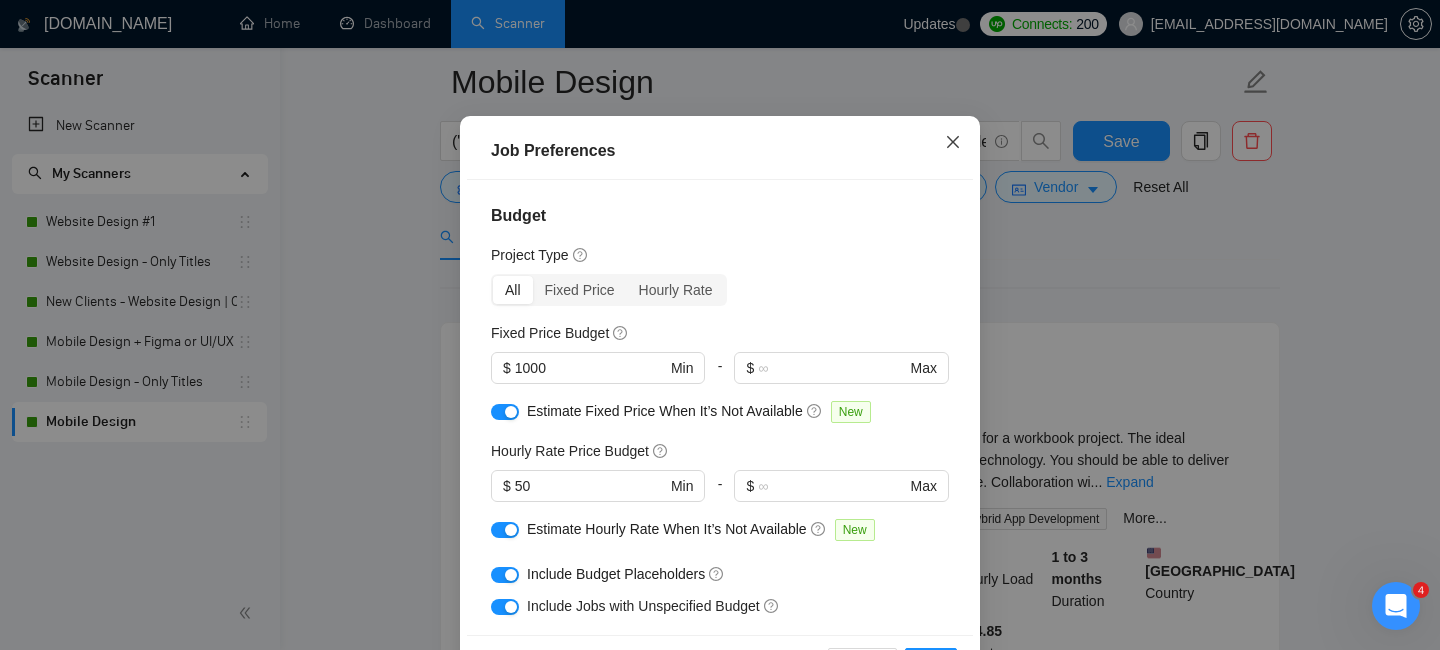 click at bounding box center [953, 143] 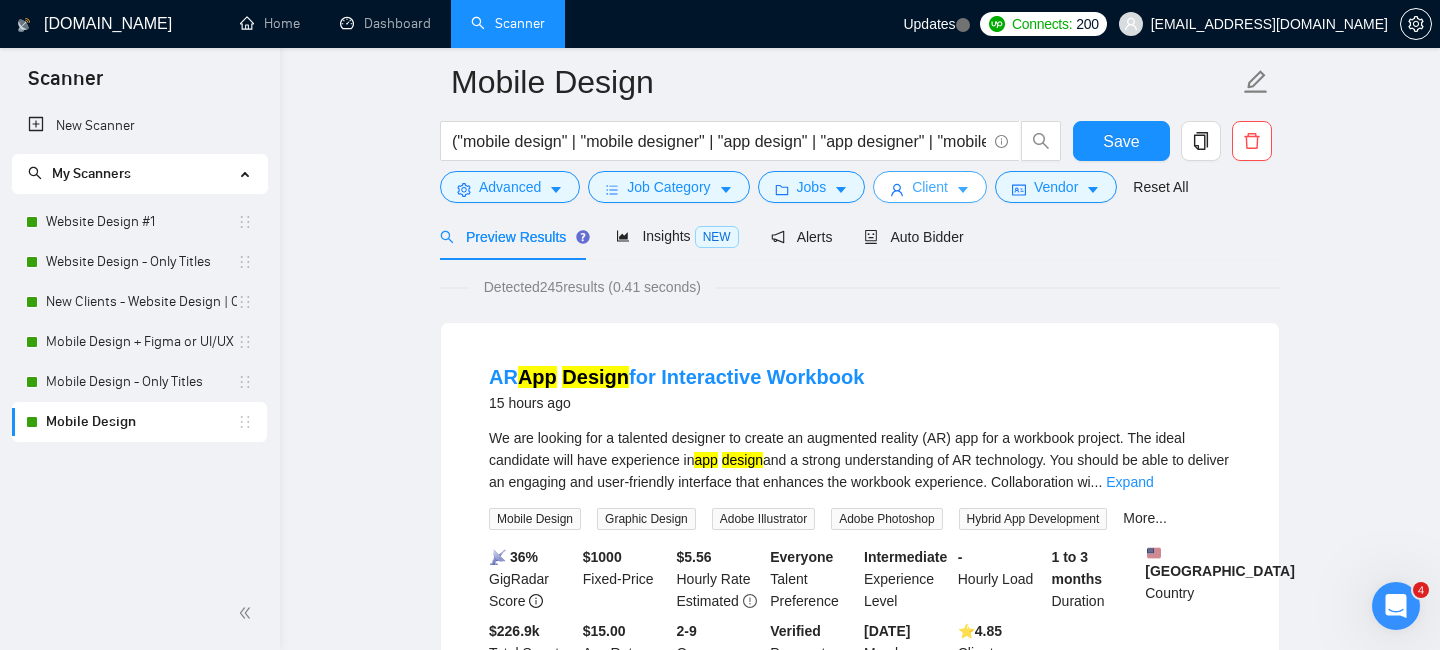 click 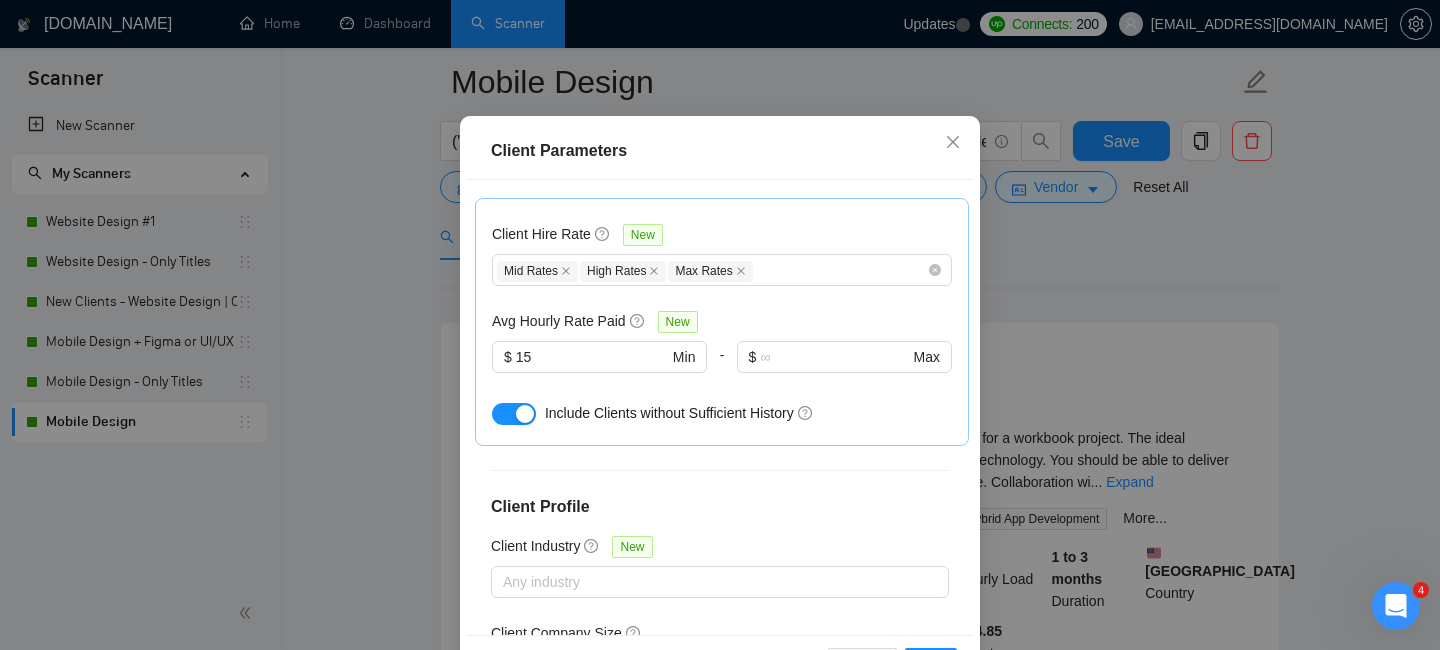 scroll, scrollTop: 791, scrollLeft: 0, axis: vertical 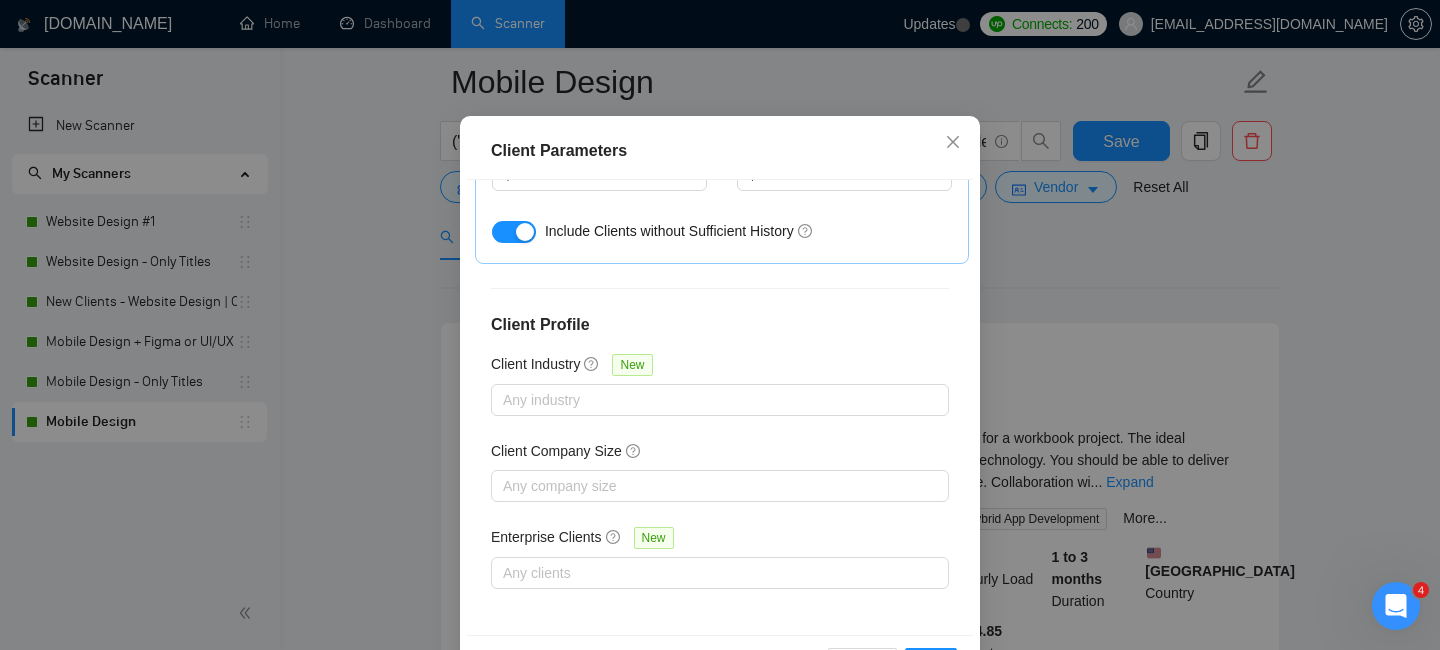 click on "Client Parameters Client Location Include Client Countries   Select Exclude Client Countries Africa Asia   Client Rating Client Min Average Feedback Include clients with no feedback Client Payment Details Payment Verified Hire Rate Stats   Client Total Spent $ 1000 Min - $ Max Client Hire Rate New Mid Rates High Rates Max Rates     Avg Hourly Rate Paid New $ 15 Min - $ Max Include Clients without Sufficient History Client Profile Client Industry New   Any industry Client Company Size   Any company size Enterprise Clients New   Any clients Reset OK" at bounding box center [720, 325] 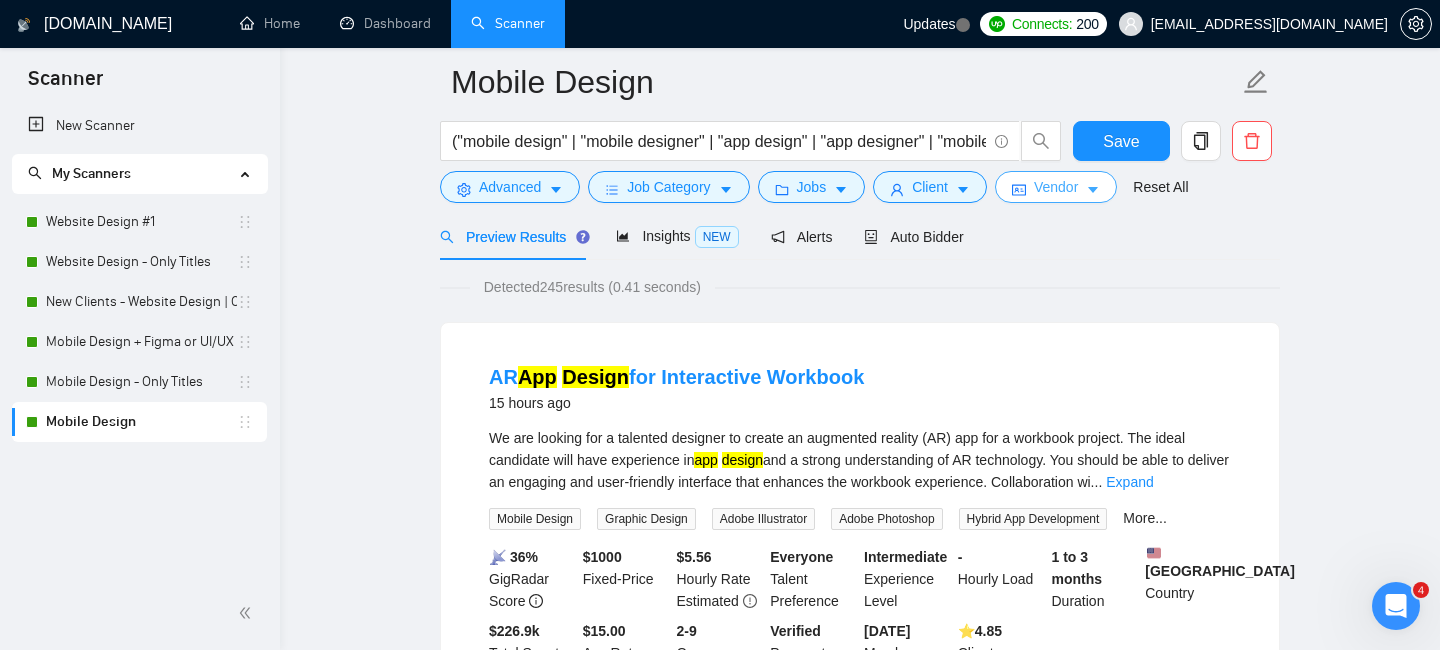 click on "Vendor" at bounding box center (1056, 187) 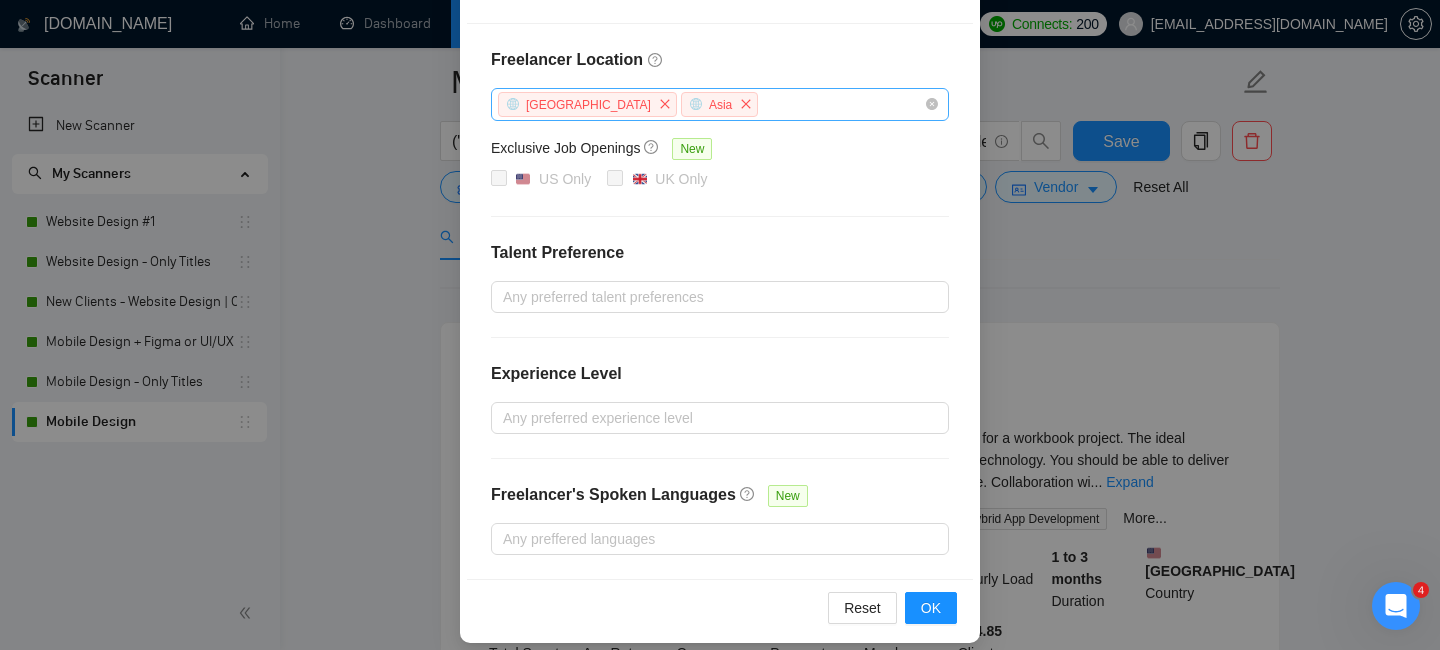 scroll, scrollTop: 275, scrollLeft: 0, axis: vertical 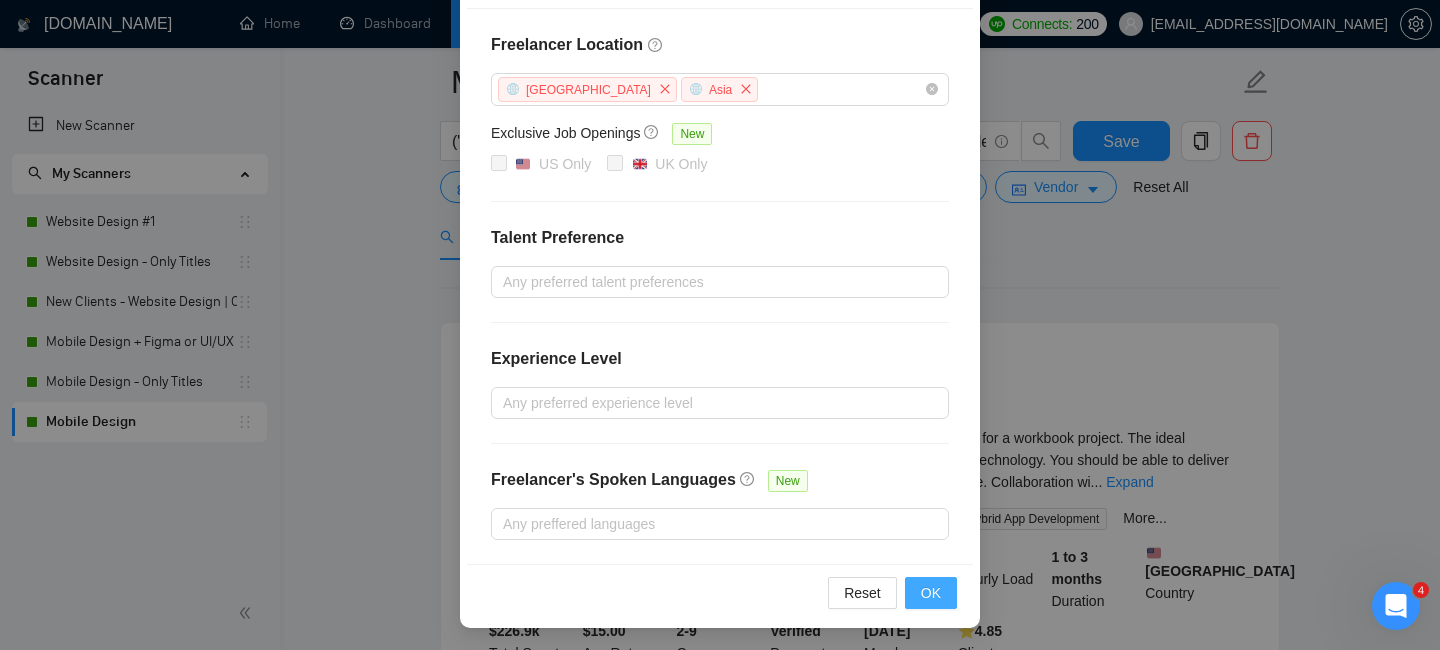 click on "OK" at bounding box center [931, 593] 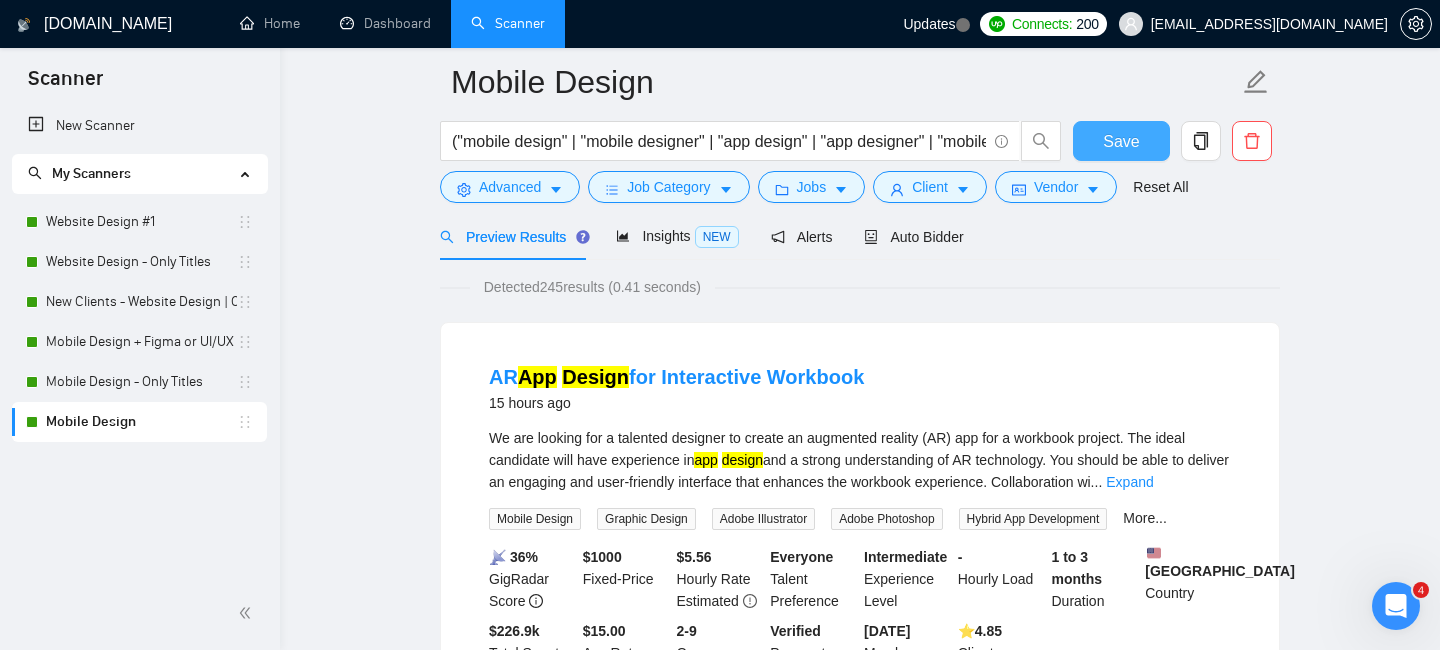 click on "Save" at bounding box center [1121, 141] 